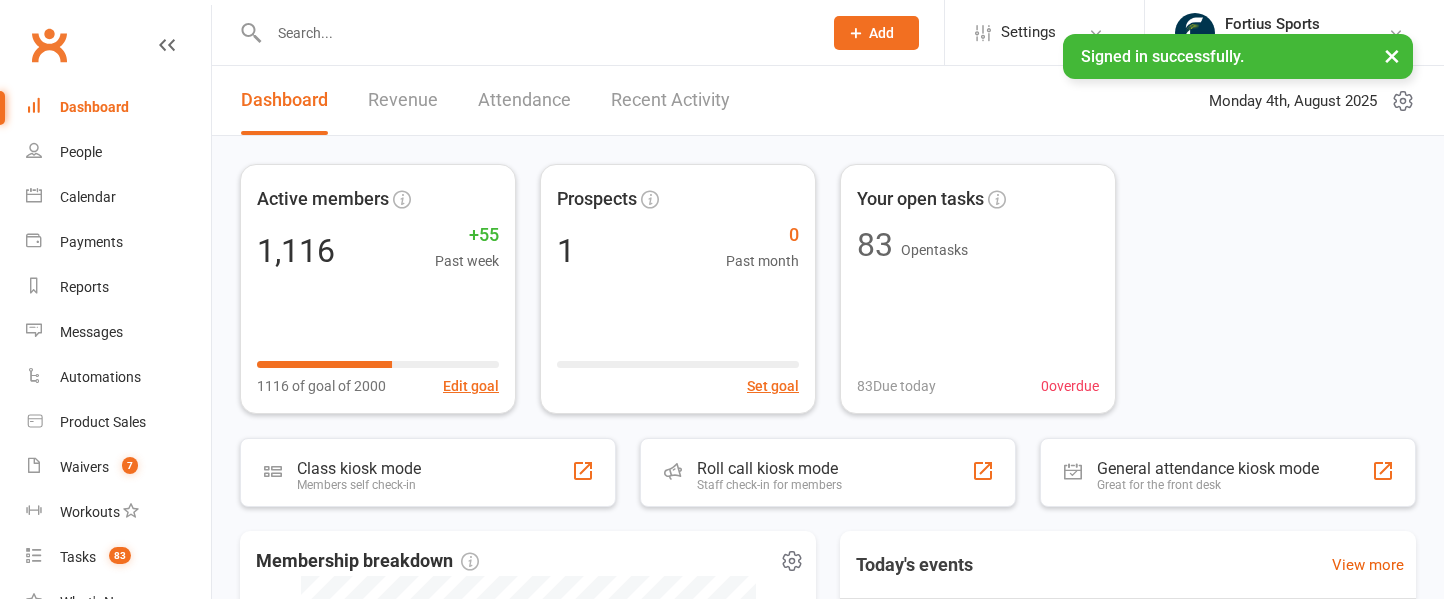 scroll, scrollTop: 0, scrollLeft: 0, axis: both 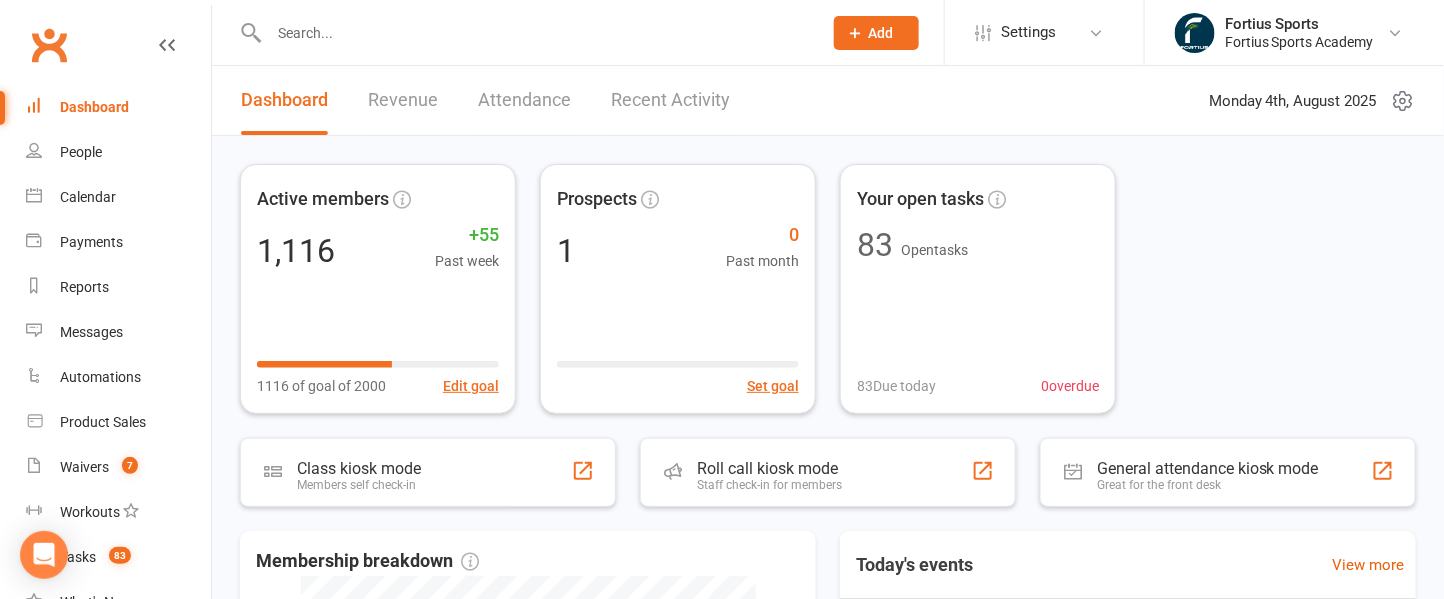 click at bounding box center [535, 33] 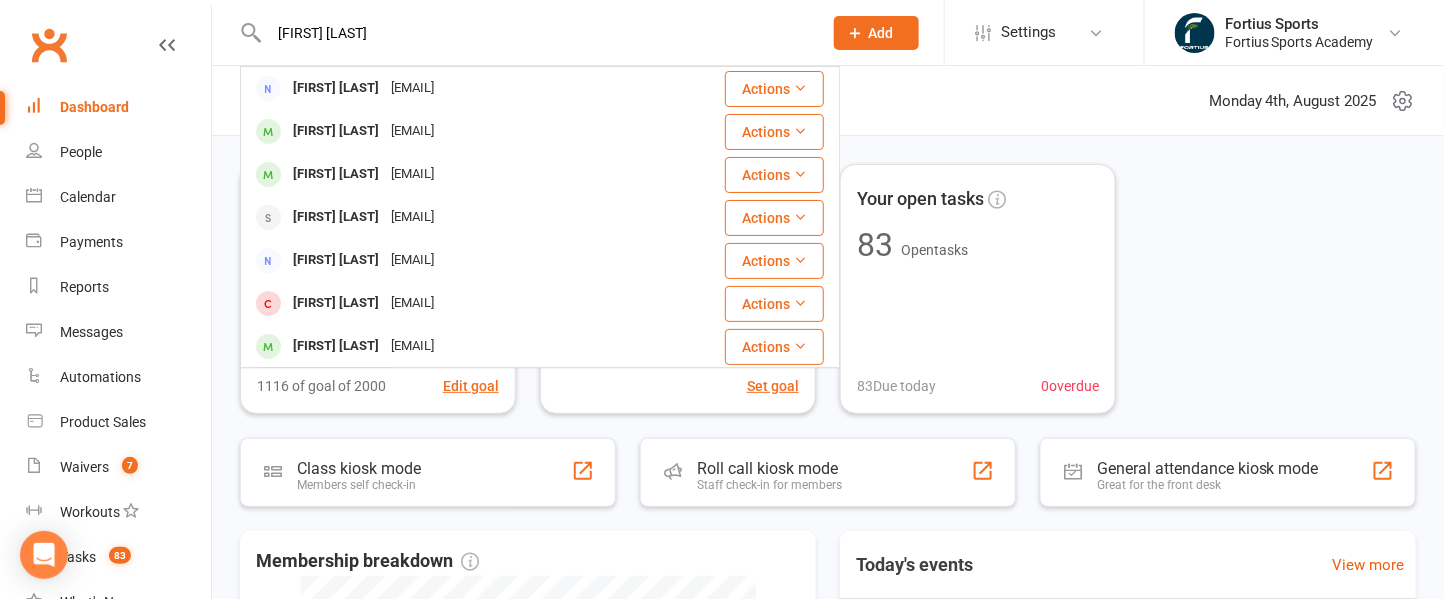 type on "[FIRST] [LAST]" 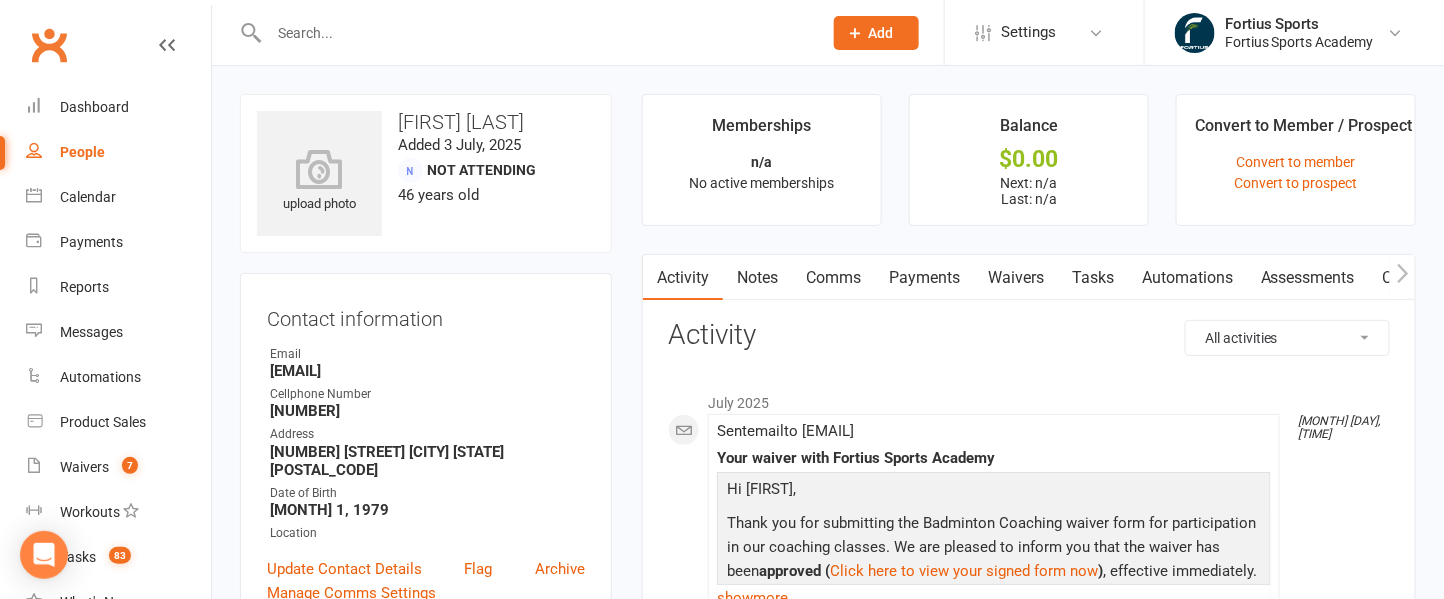 drag, startPoint x: 460, startPoint y: 373, endPoint x: 267, endPoint y: 370, distance: 193.02332 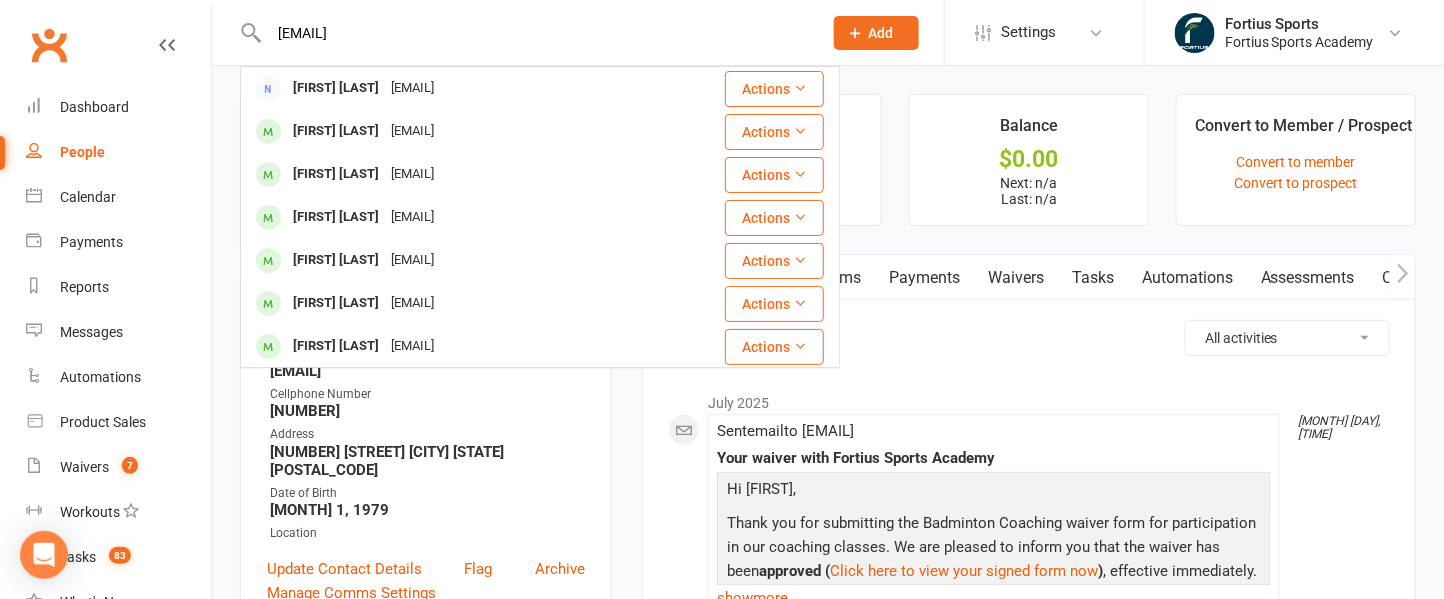 type on "[EMAIL]" 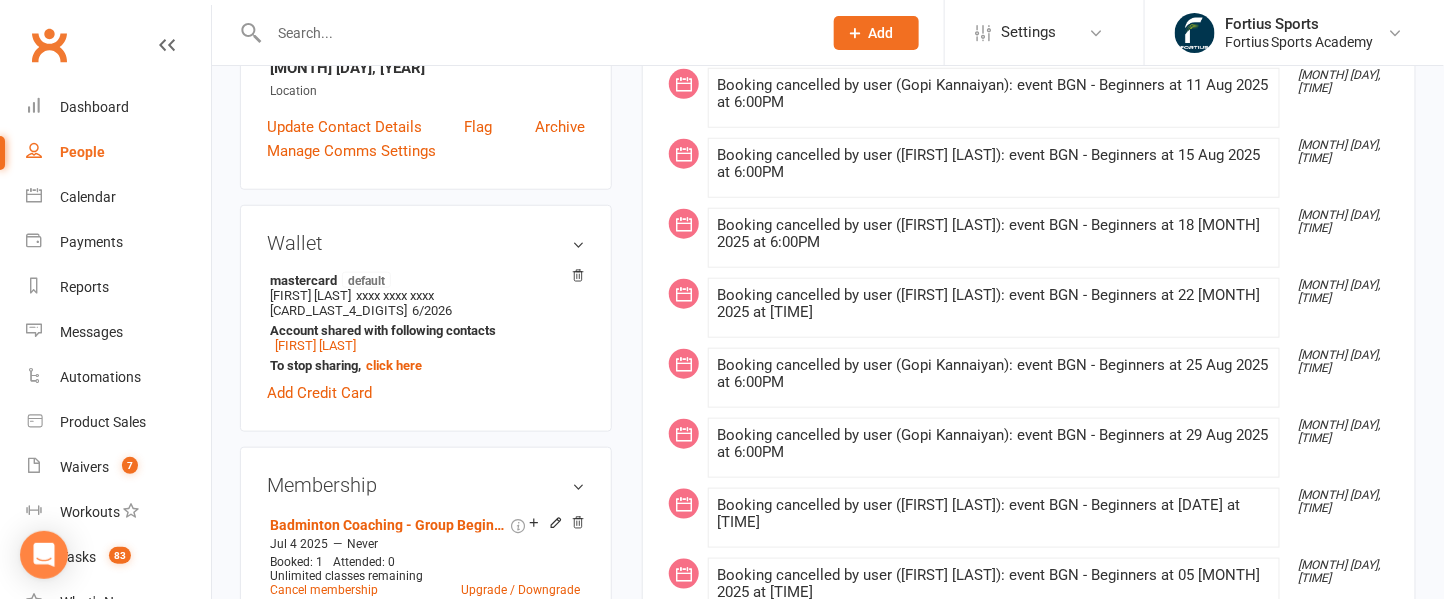 scroll, scrollTop: 0, scrollLeft: 0, axis: both 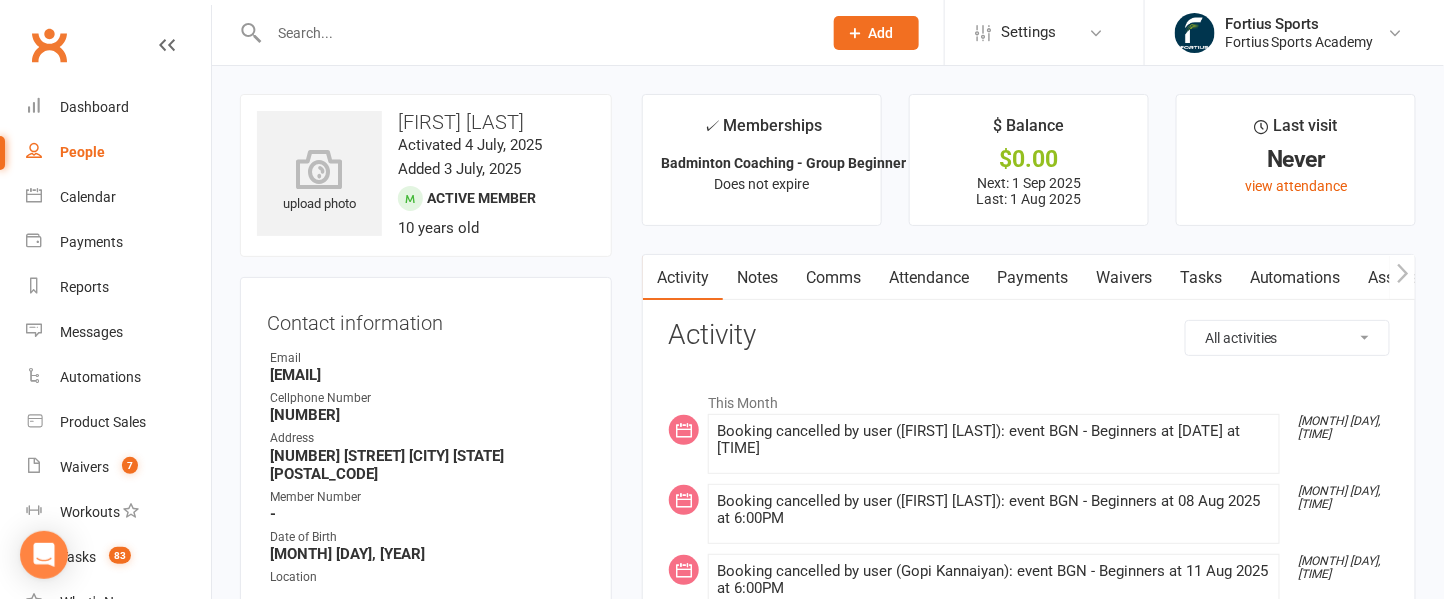 click on "Attendance" at bounding box center (929, 278) 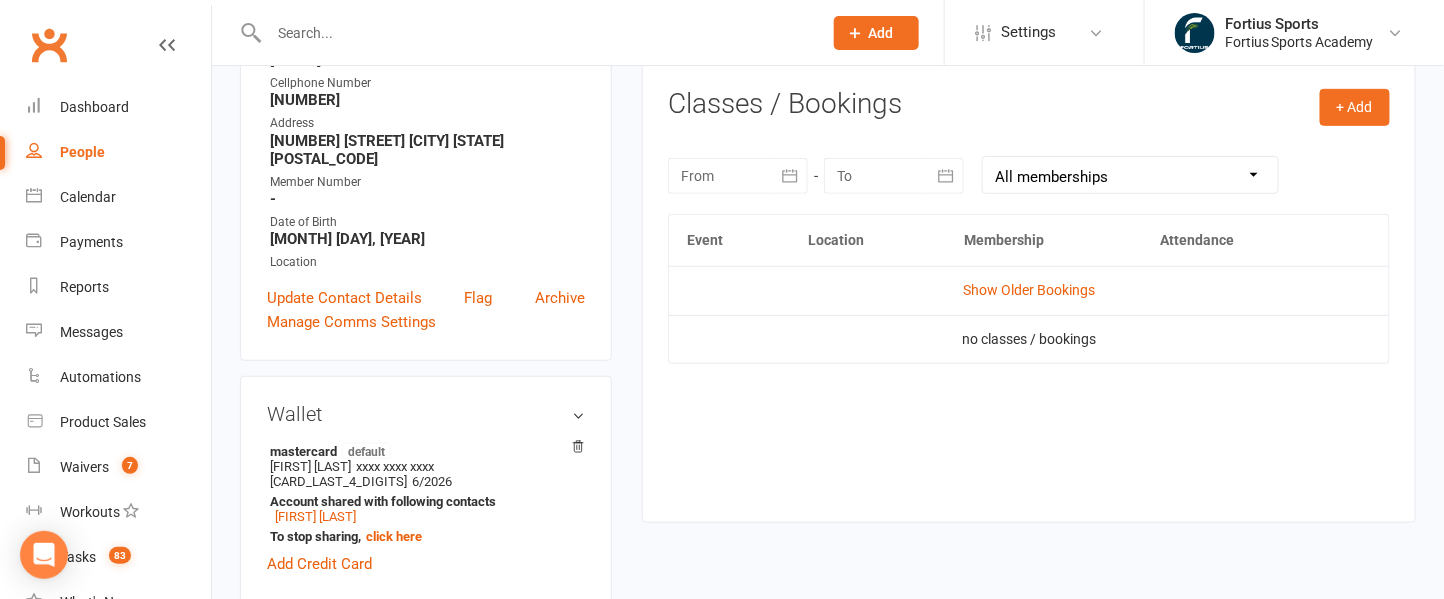scroll, scrollTop: 0, scrollLeft: 0, axis: both 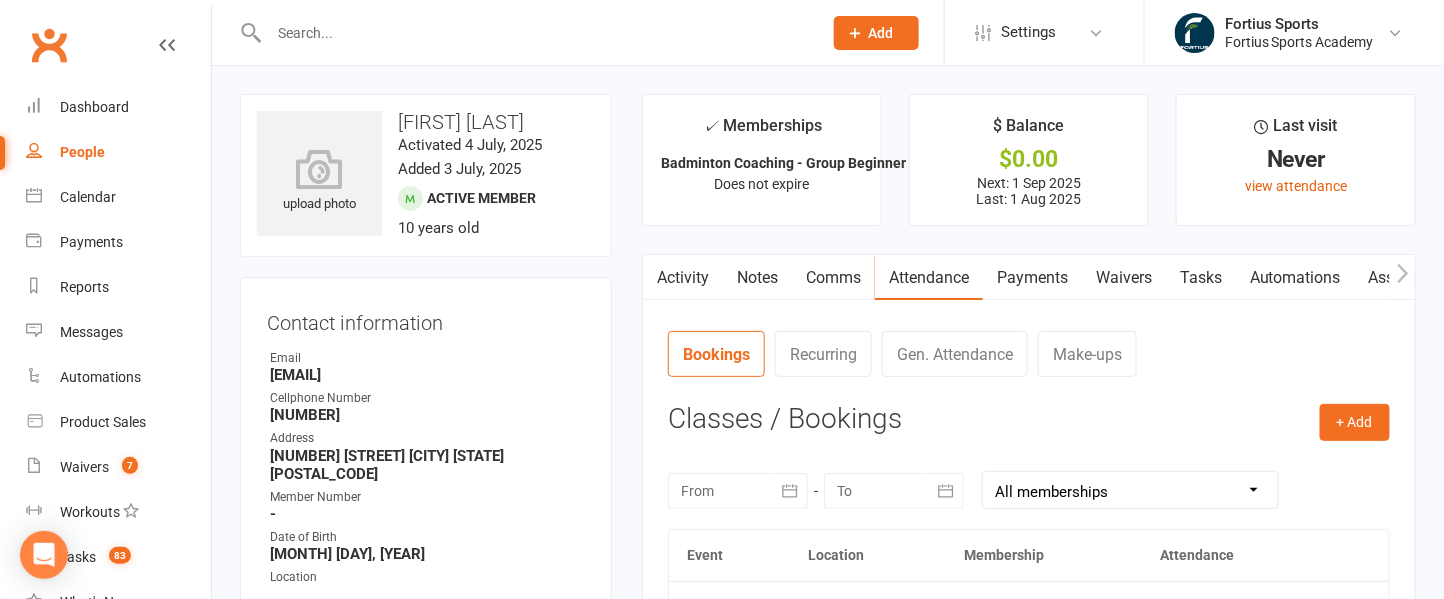 click at bounding box center (535, 33) 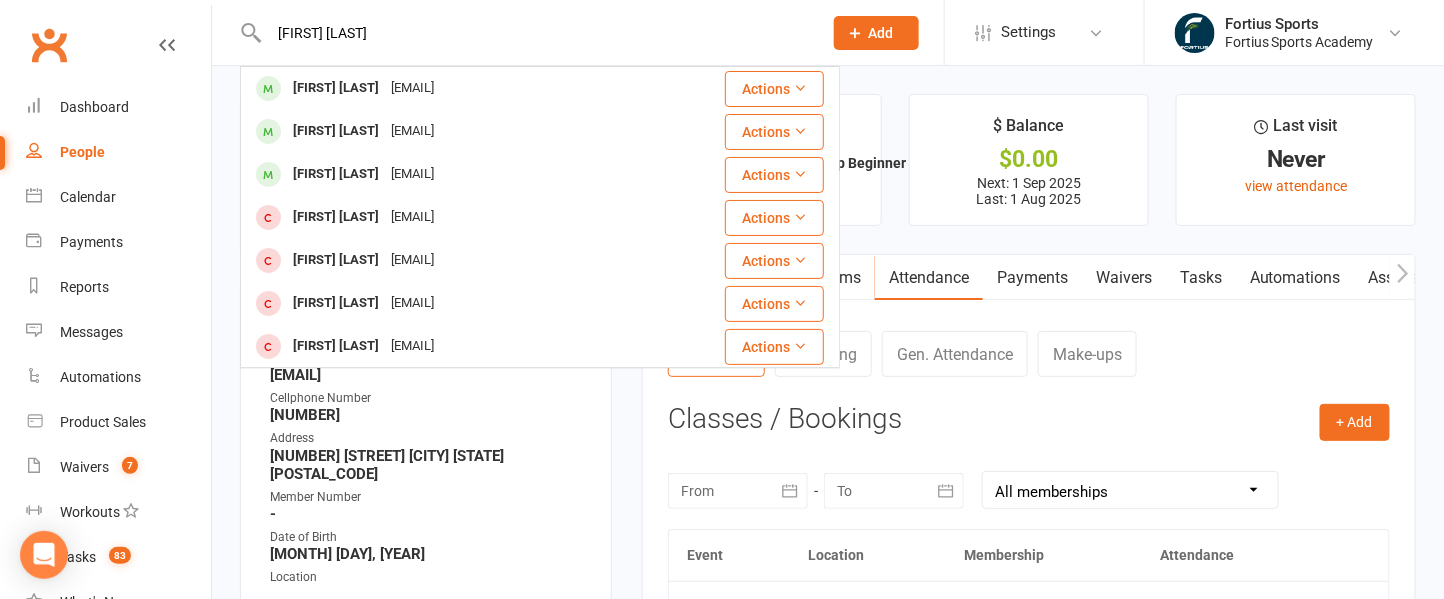 drag, startPoint x: 384, startPoint y: 40, endPoint x: 158, endPoint y: 35, distance: 226.0553 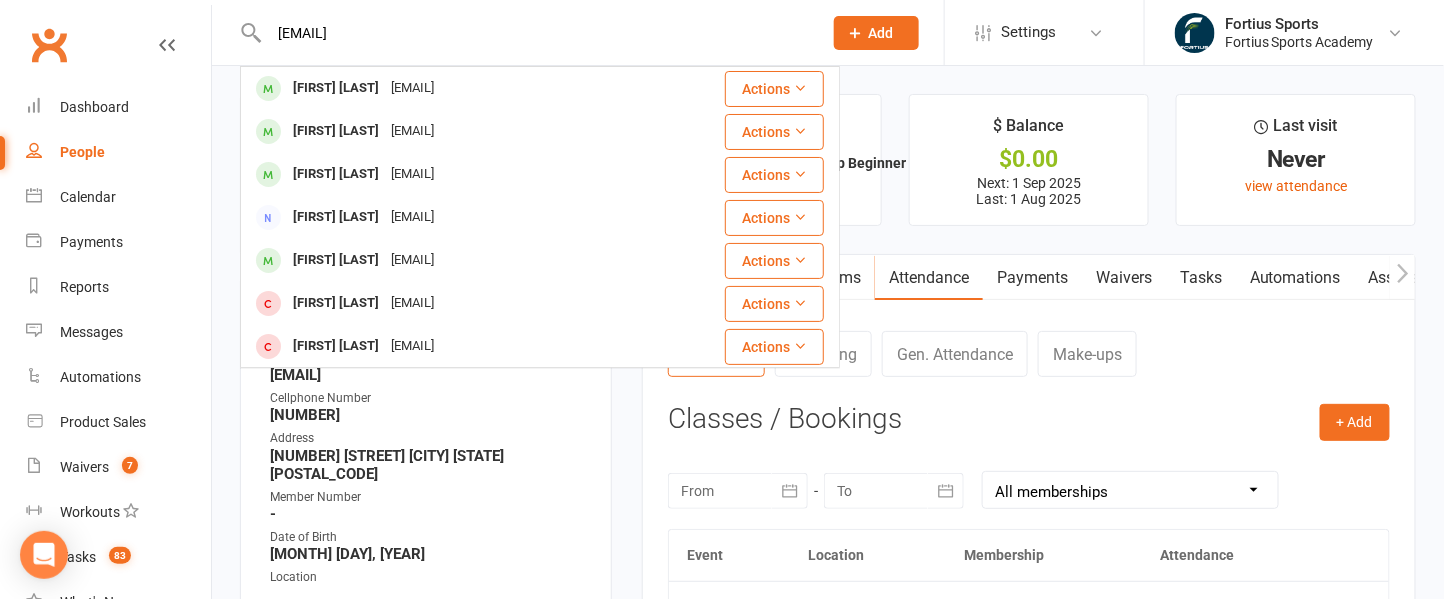 type on "[EMAIL]" 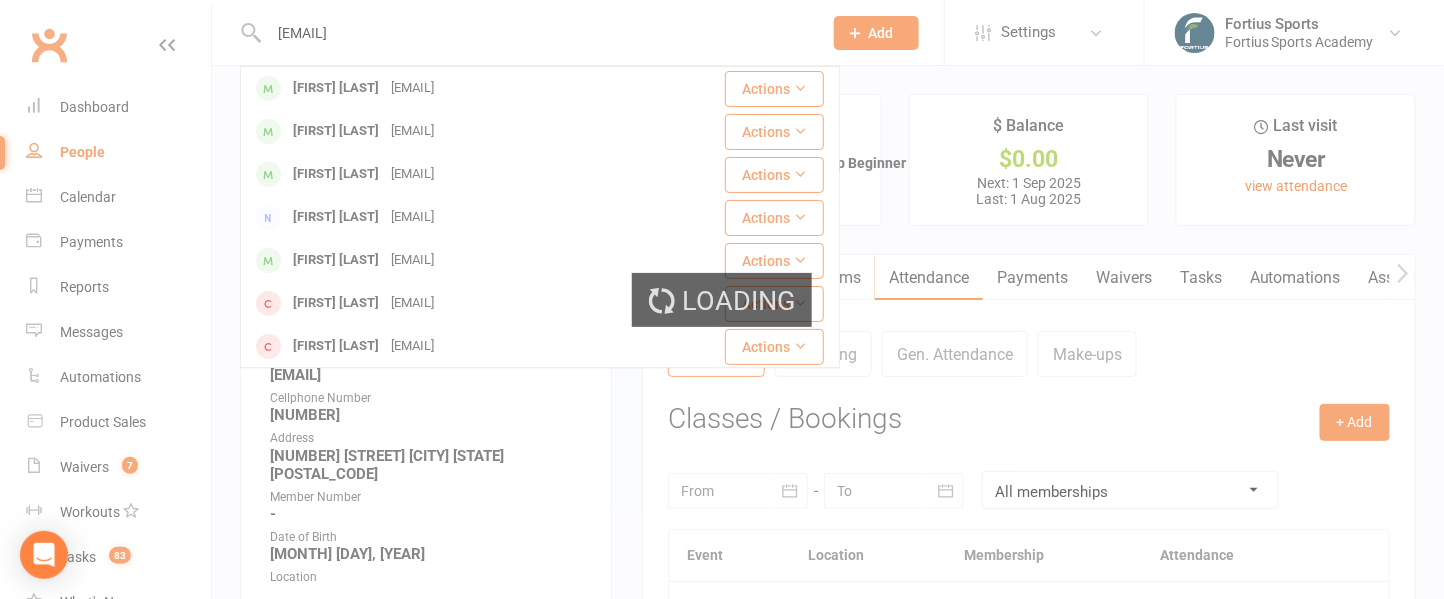 type 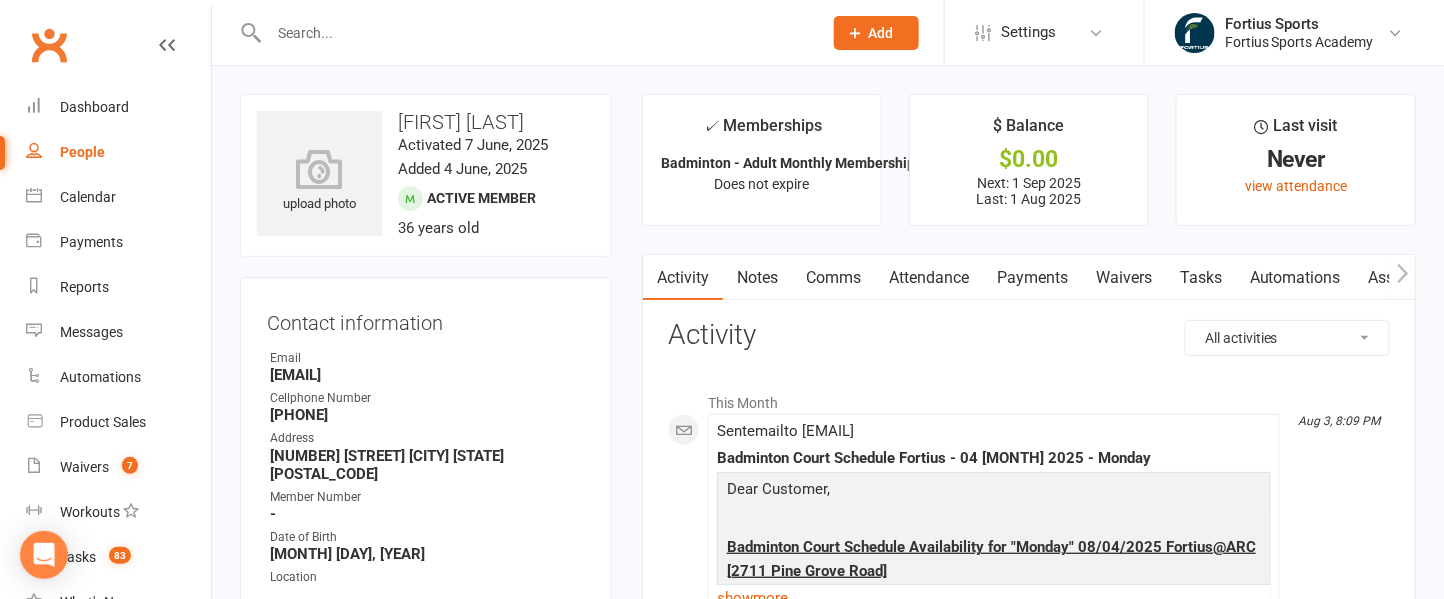 click on "Payments" at bounding box center (1032, 278) 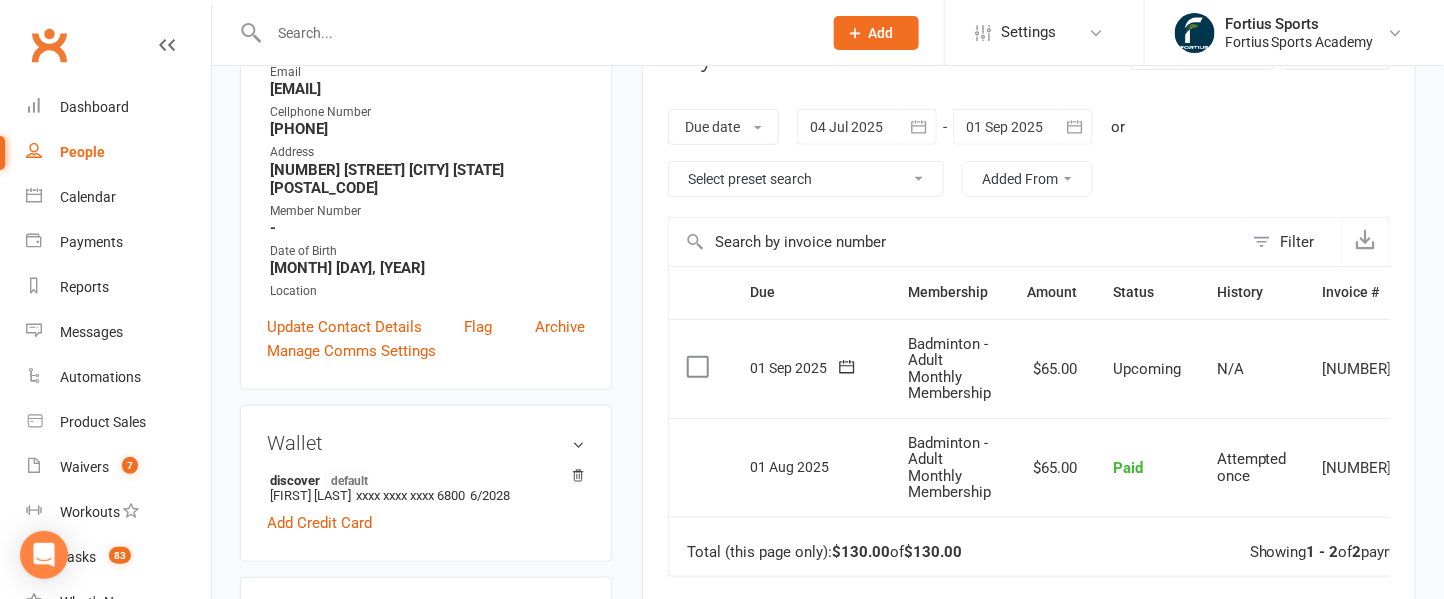 scroll, scrollTop: 288, scrollLeft: 0, axis: vertical 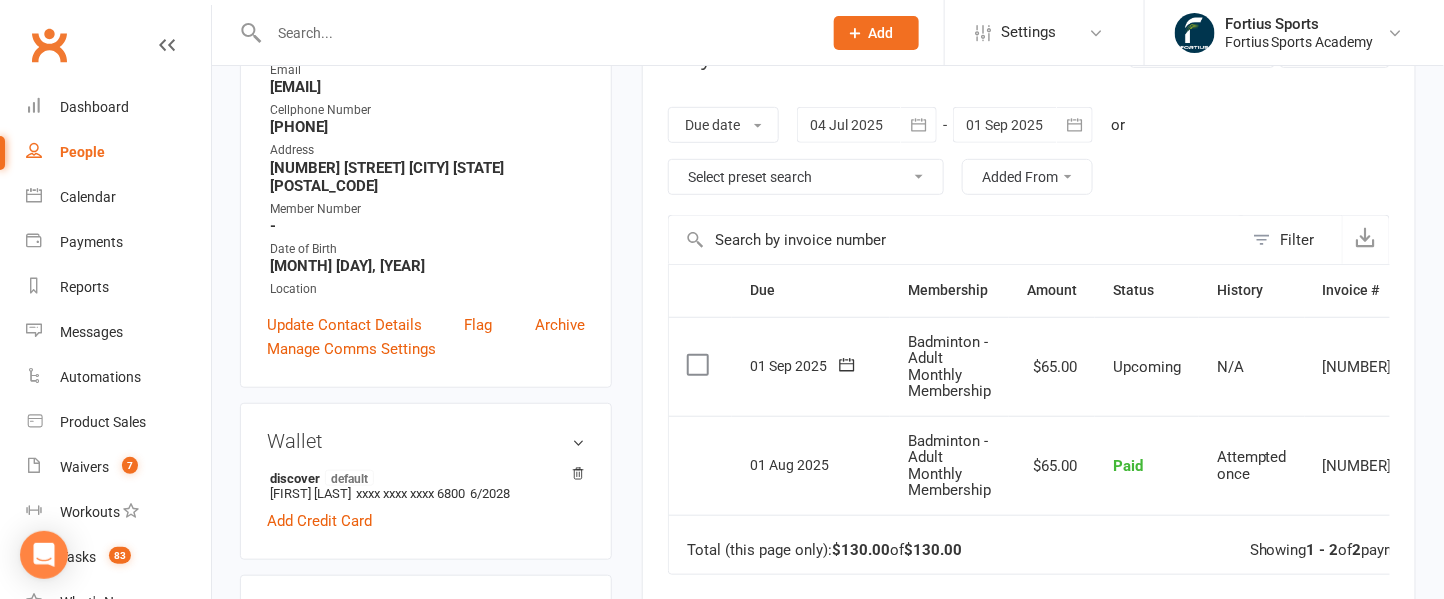 click 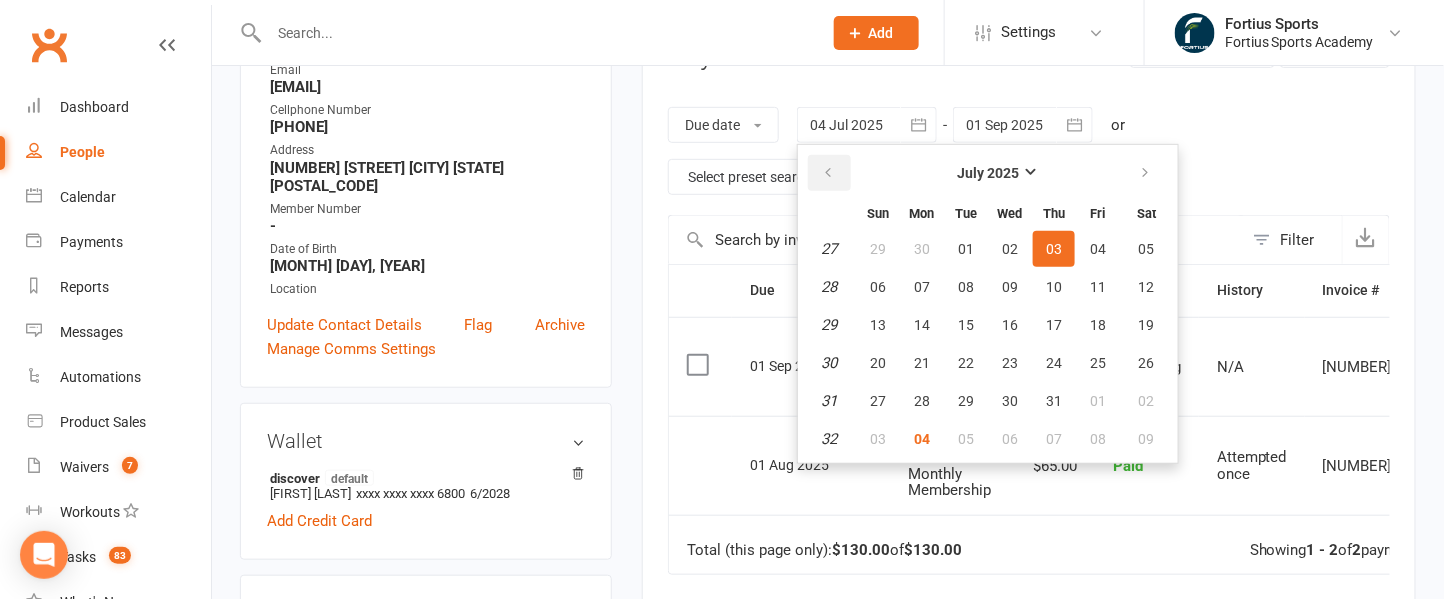 click at bounding box center [828, 173] 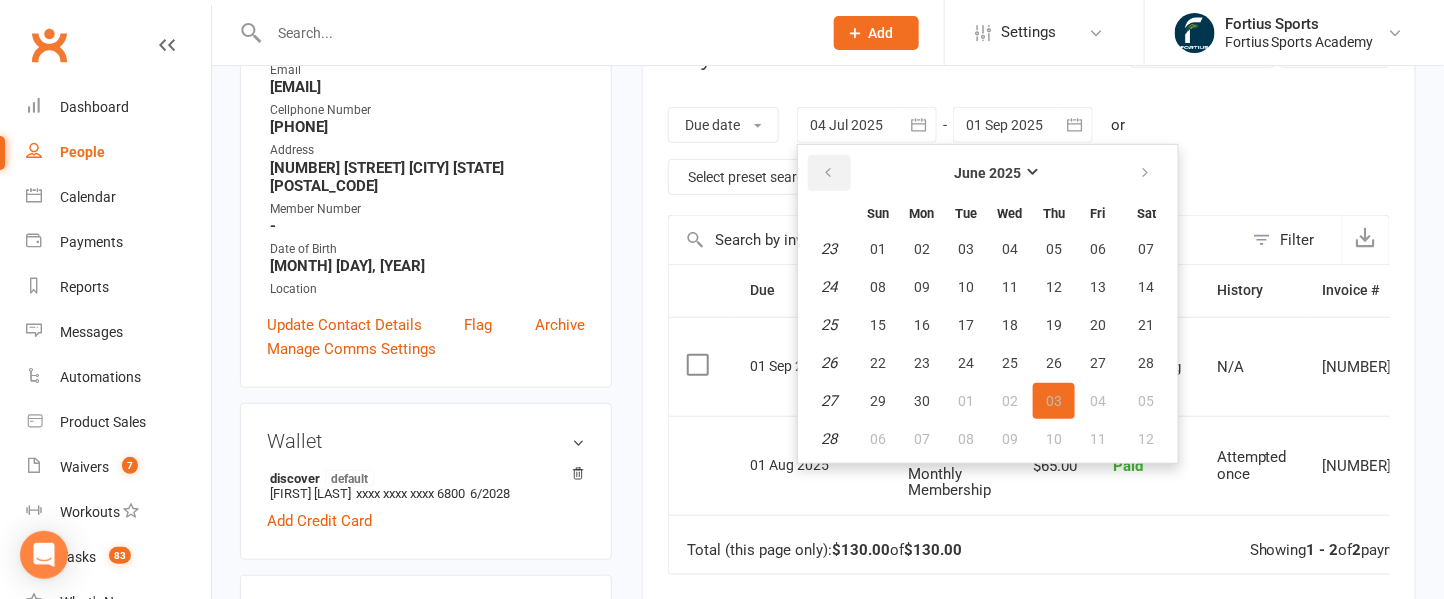 click at bounding box center [828, 173] 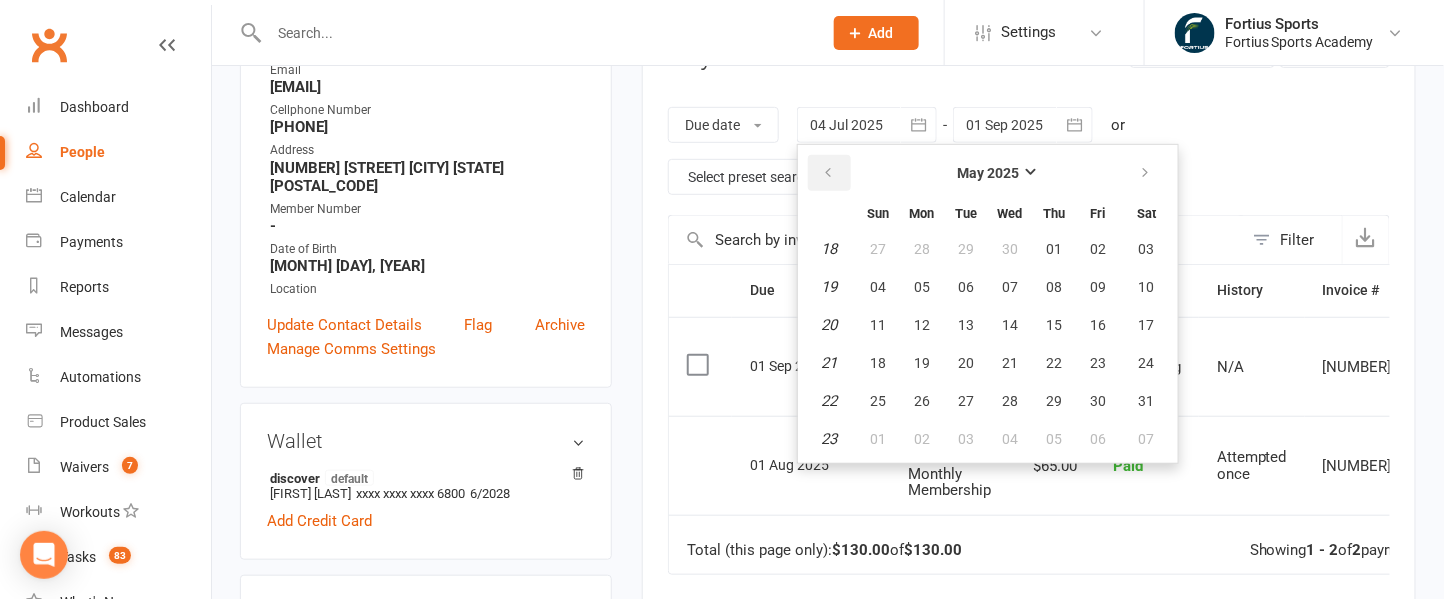 click at bounding box center [828, 173] 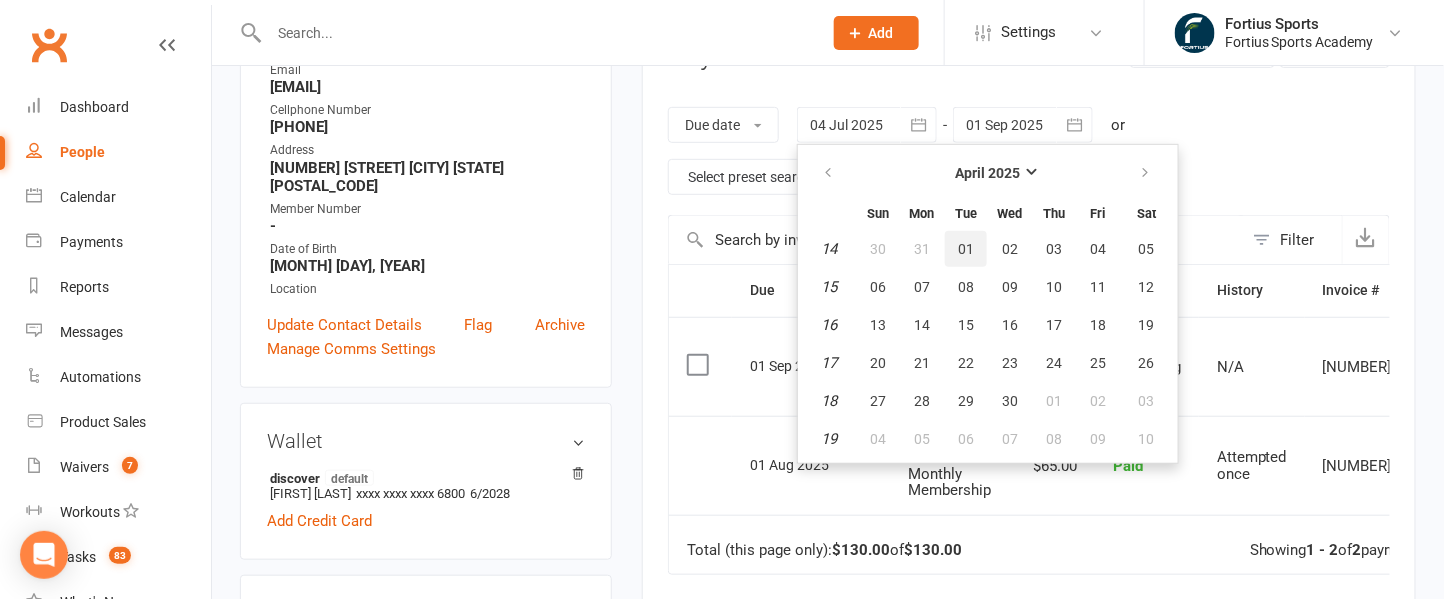 click on "01" at bounding box center [966, 249] 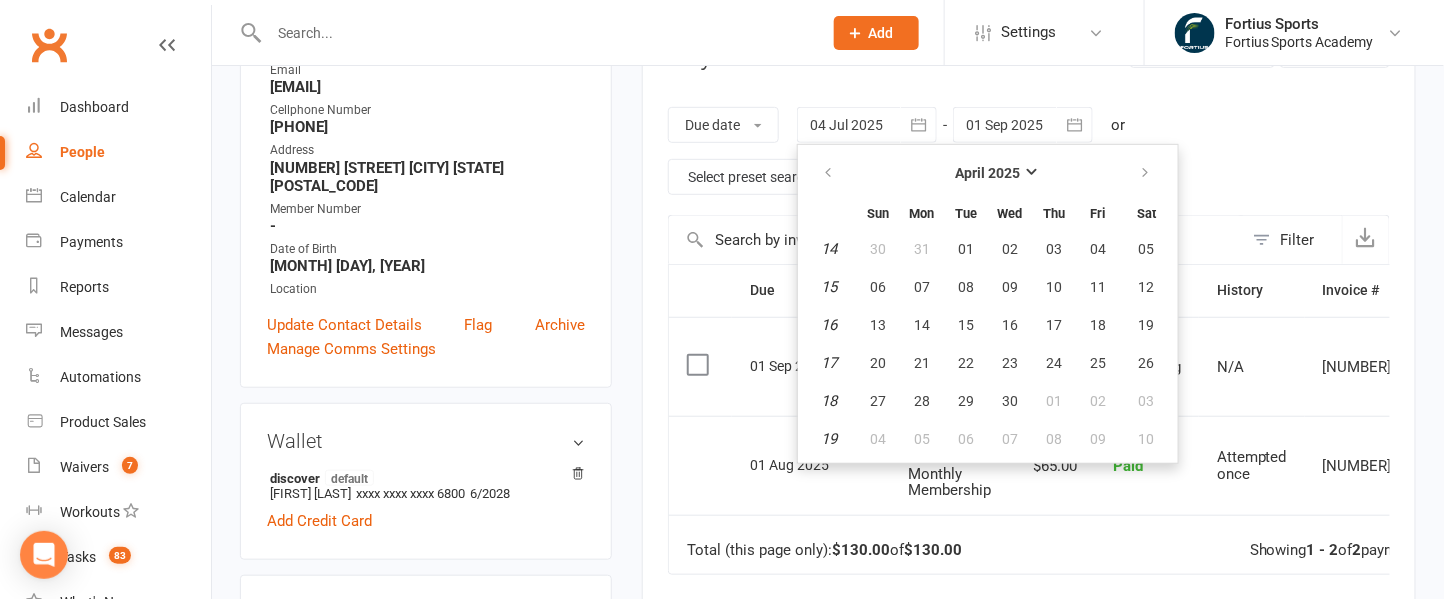 type on "01 Apr 2025" 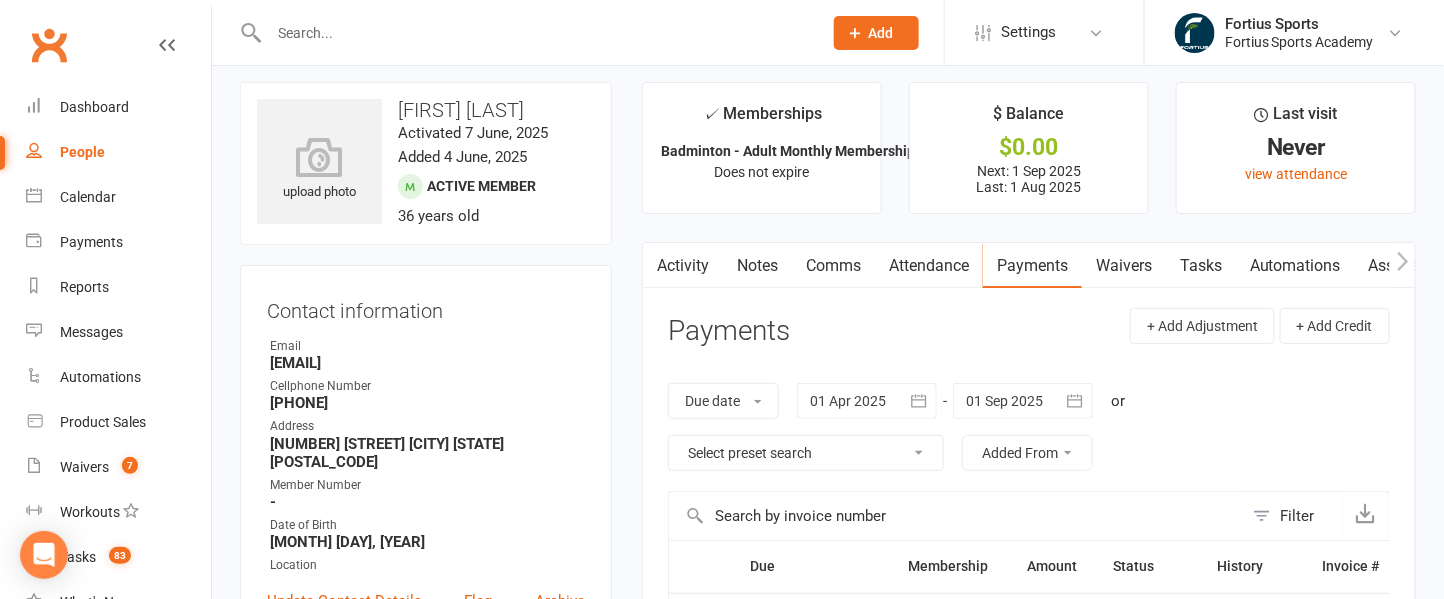 scroll, scrollTop: 0, scrollLeft: 0, axis: both 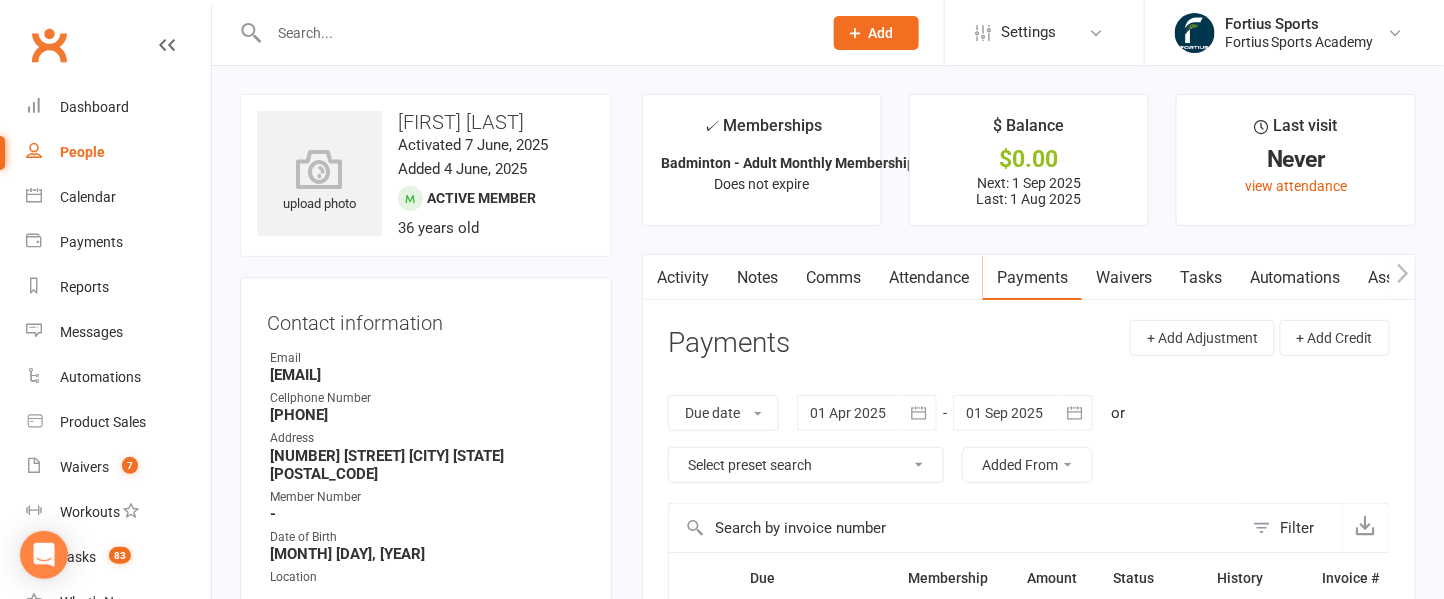 drag, startPoint x: 538, startPoint y: 128, endPoint x: 399, endPoint y: 116, distance: 139.51703 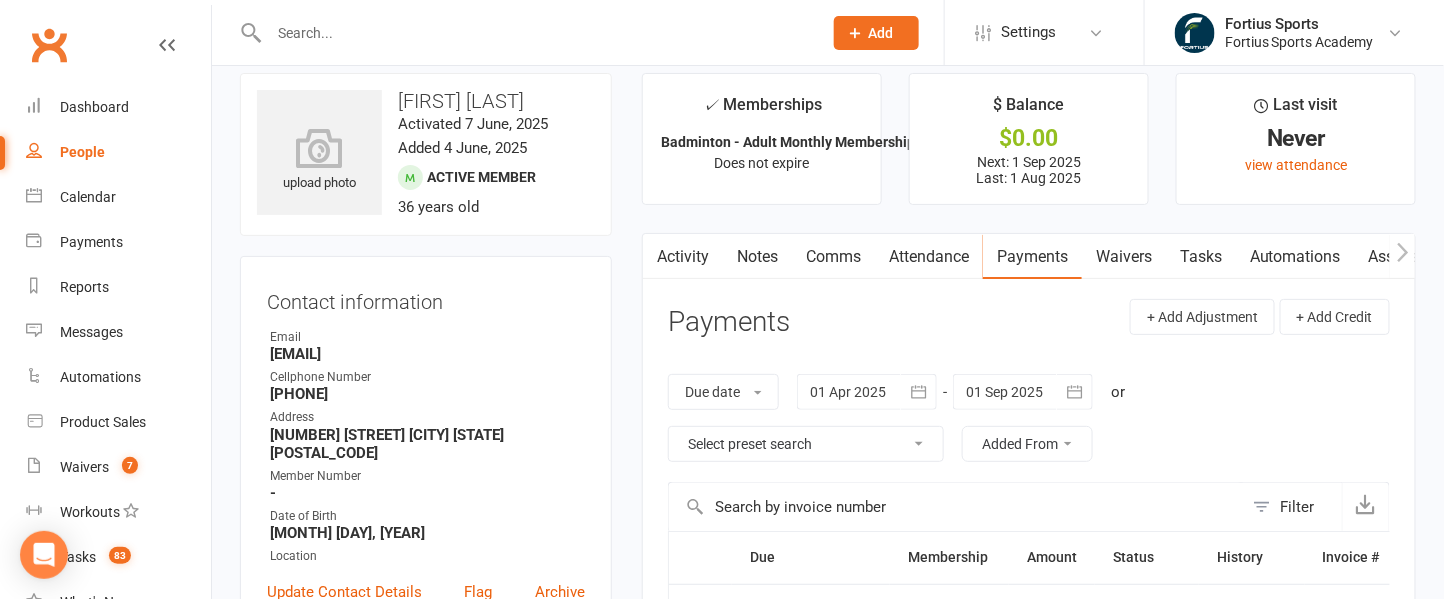 scroll, scrollTop: 0, scrollLeft: 0, axis: both 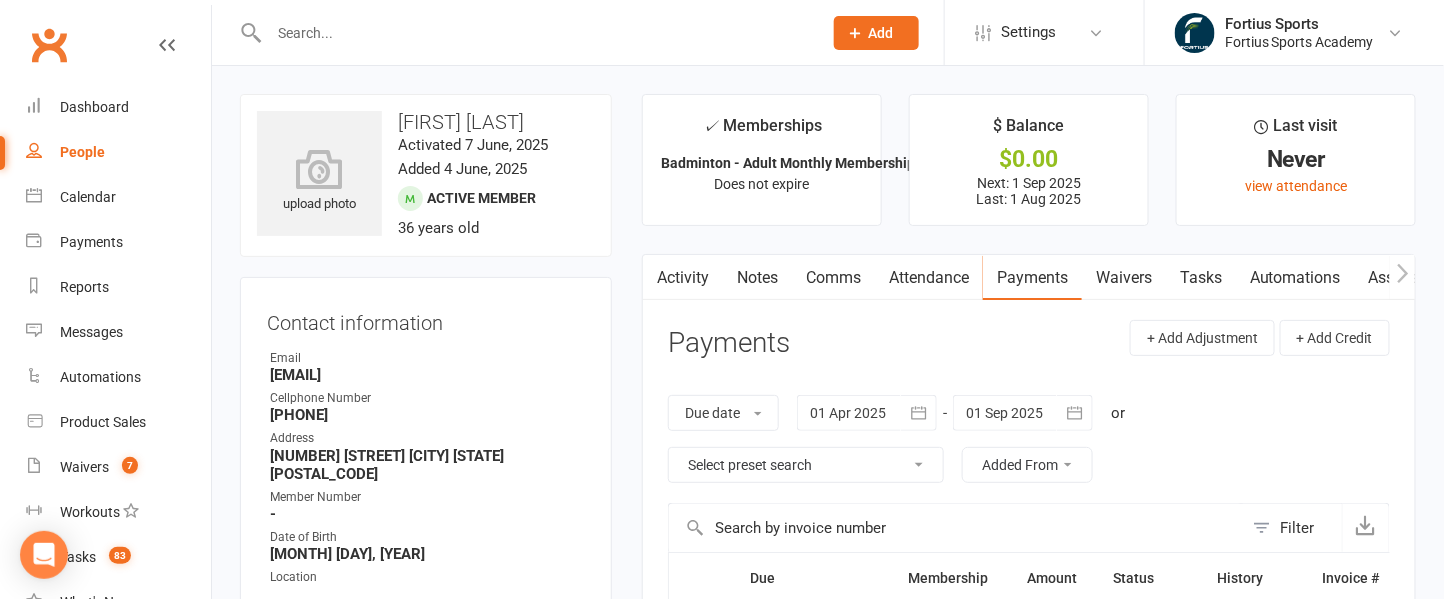 click 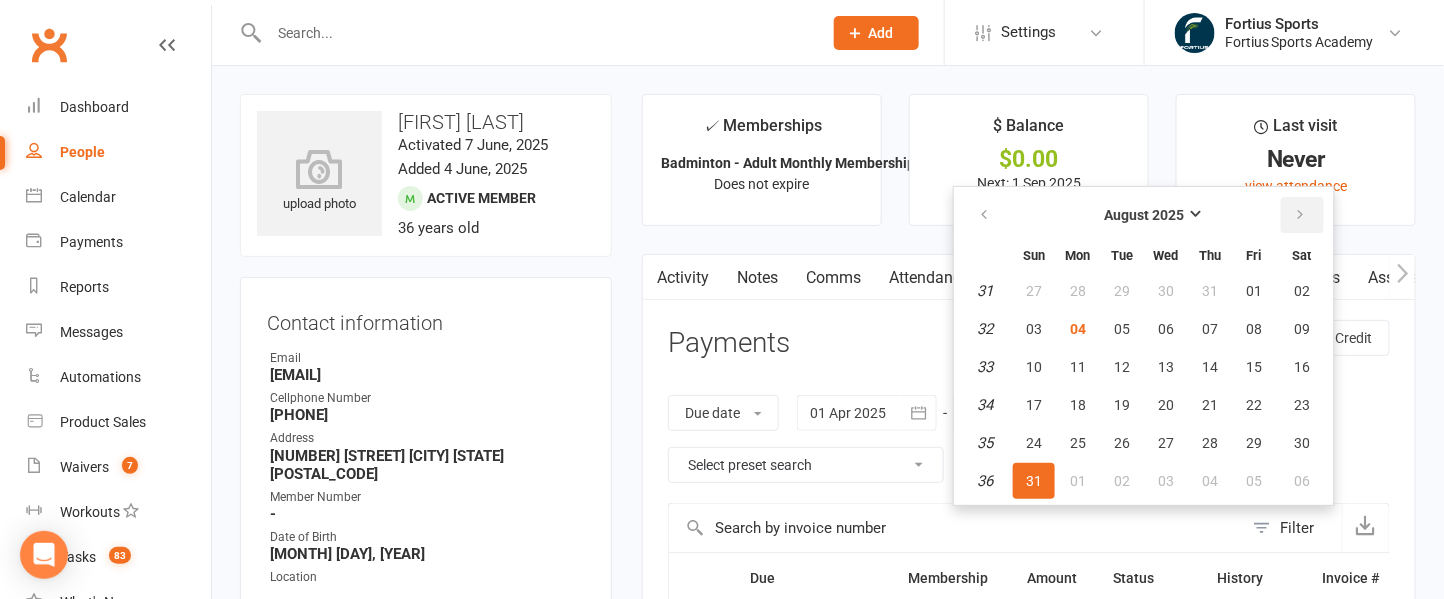 click at bounding box center (1301, 215) 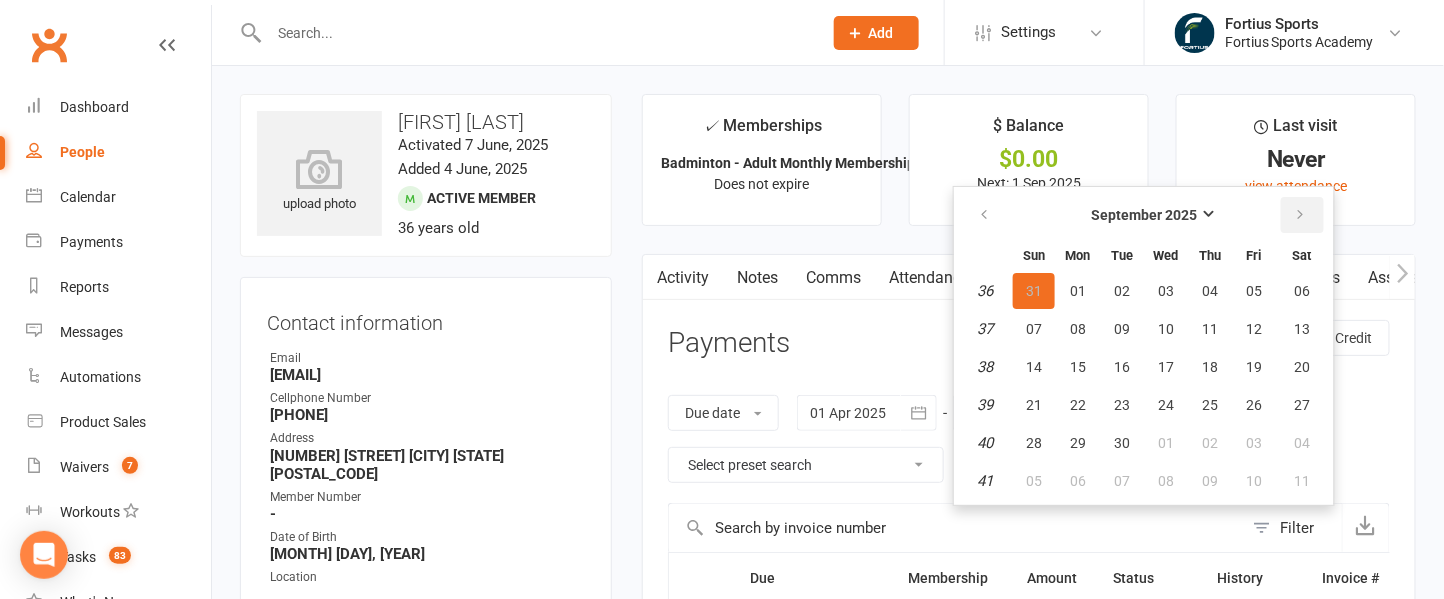 click at bounding box center [1301, 215] 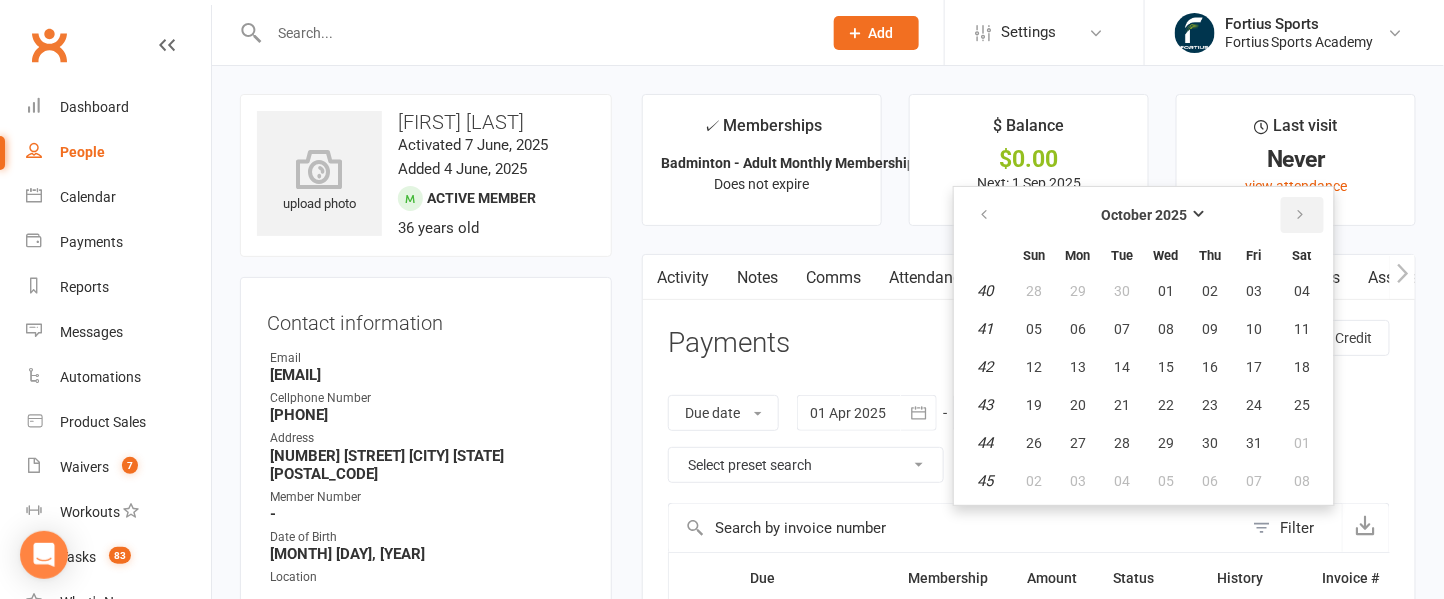 click at bounding box center (1301, 215) 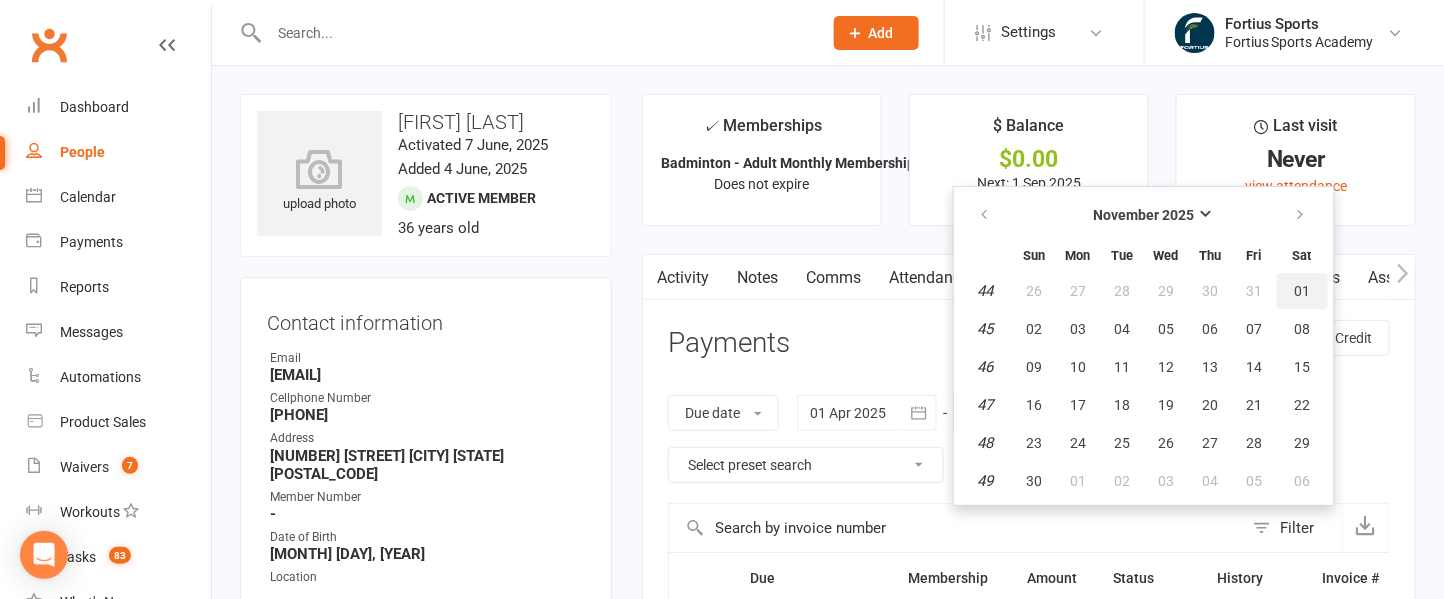 click on "01" at bounding box center (1303, 291) 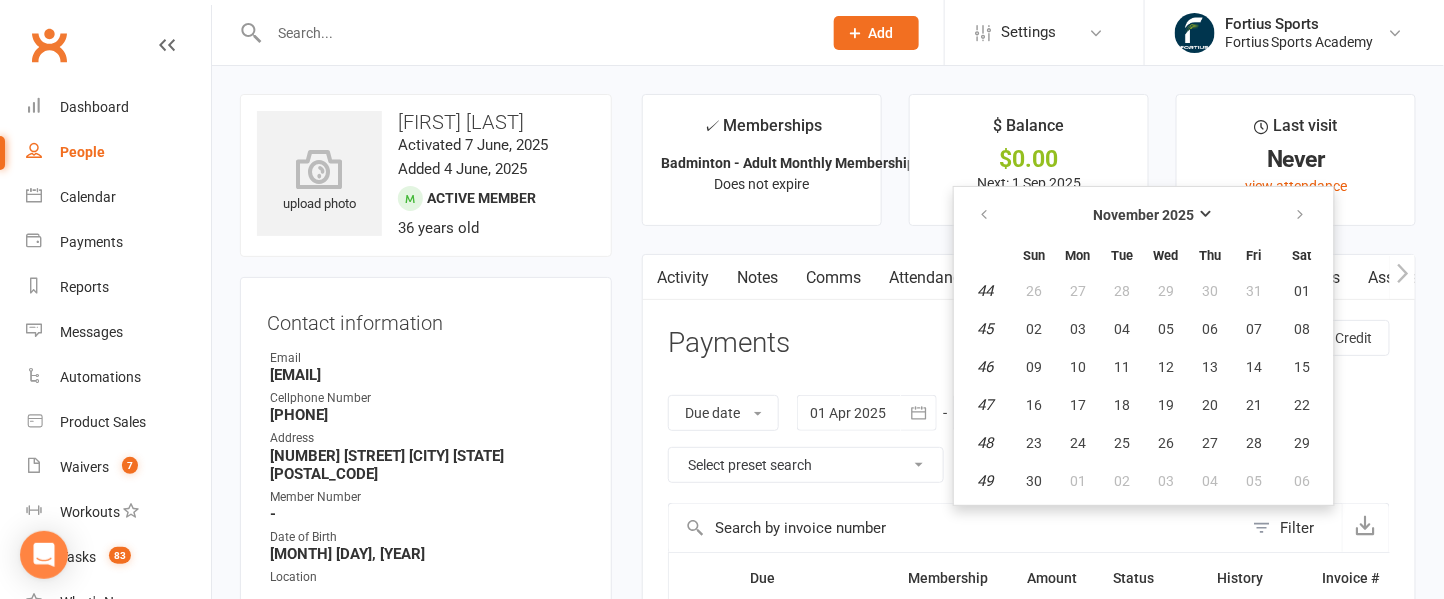 type on "01 Nov 2025" 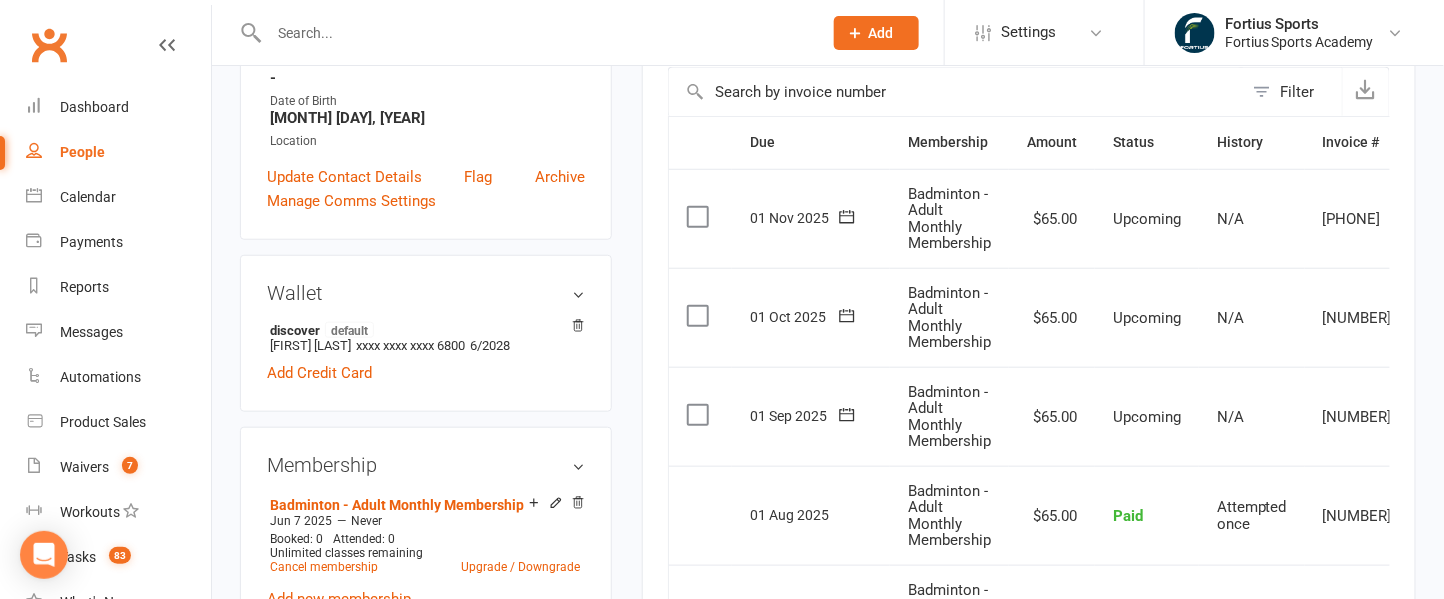 scroll, scrollTop: 445, scrollLeft: 0, axis: vertical 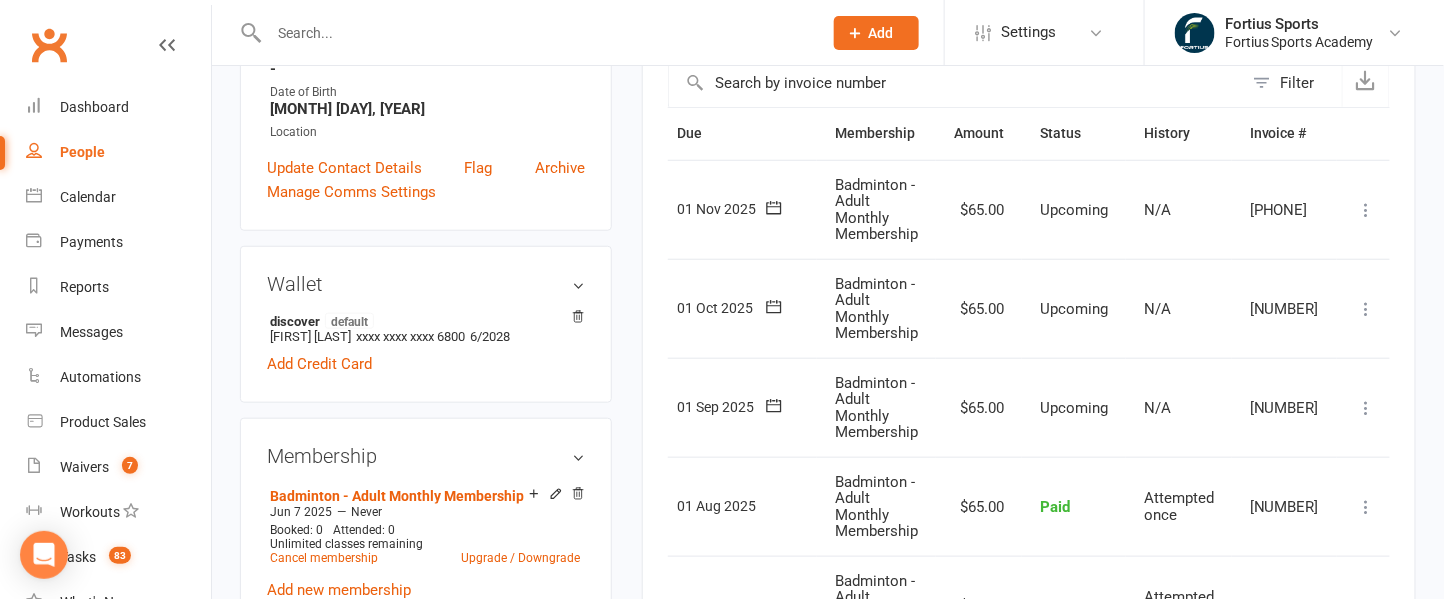 click at bounding box center (1367, 408) 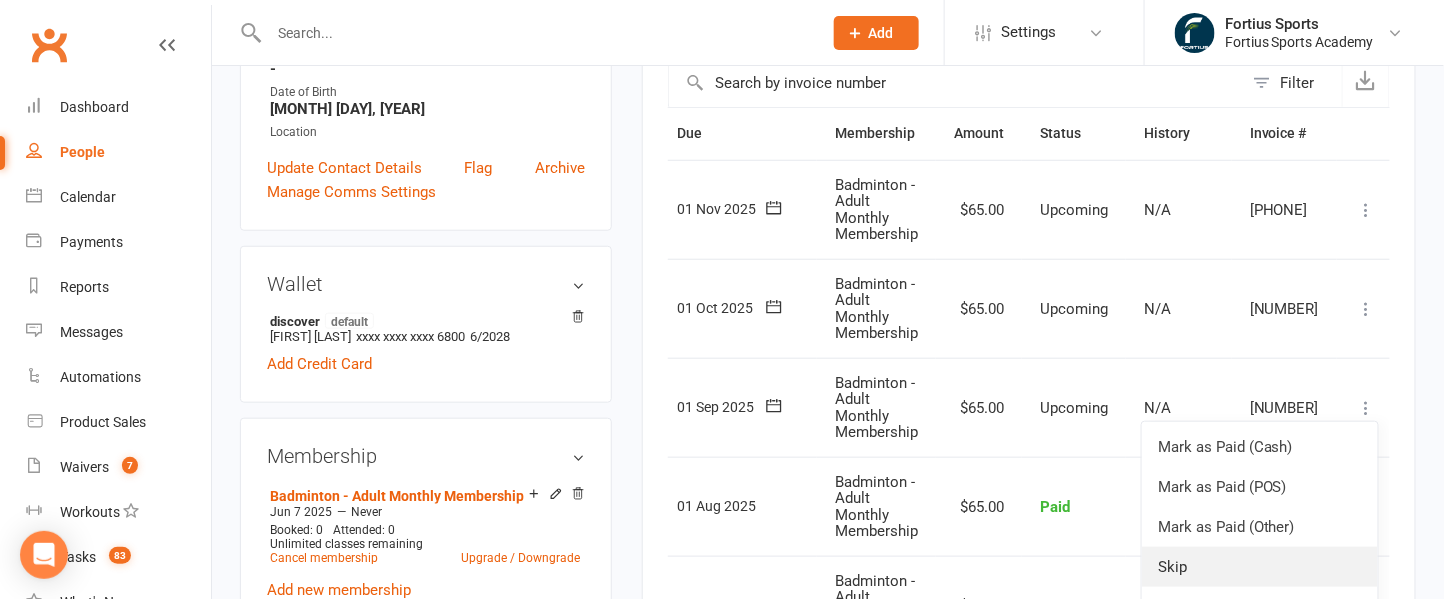 click on "Skip" at bounding box center [1260, 567] 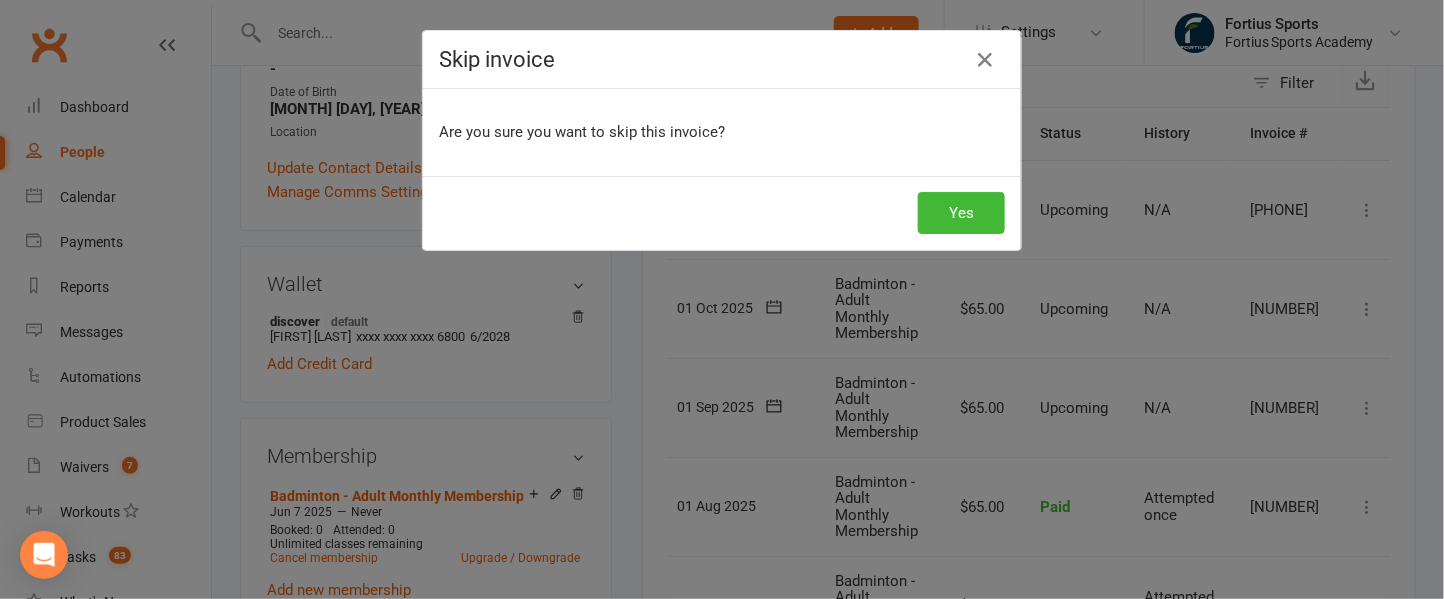 scroll, scrollTop: 0, scrollLeft: 60, axis: horizontal 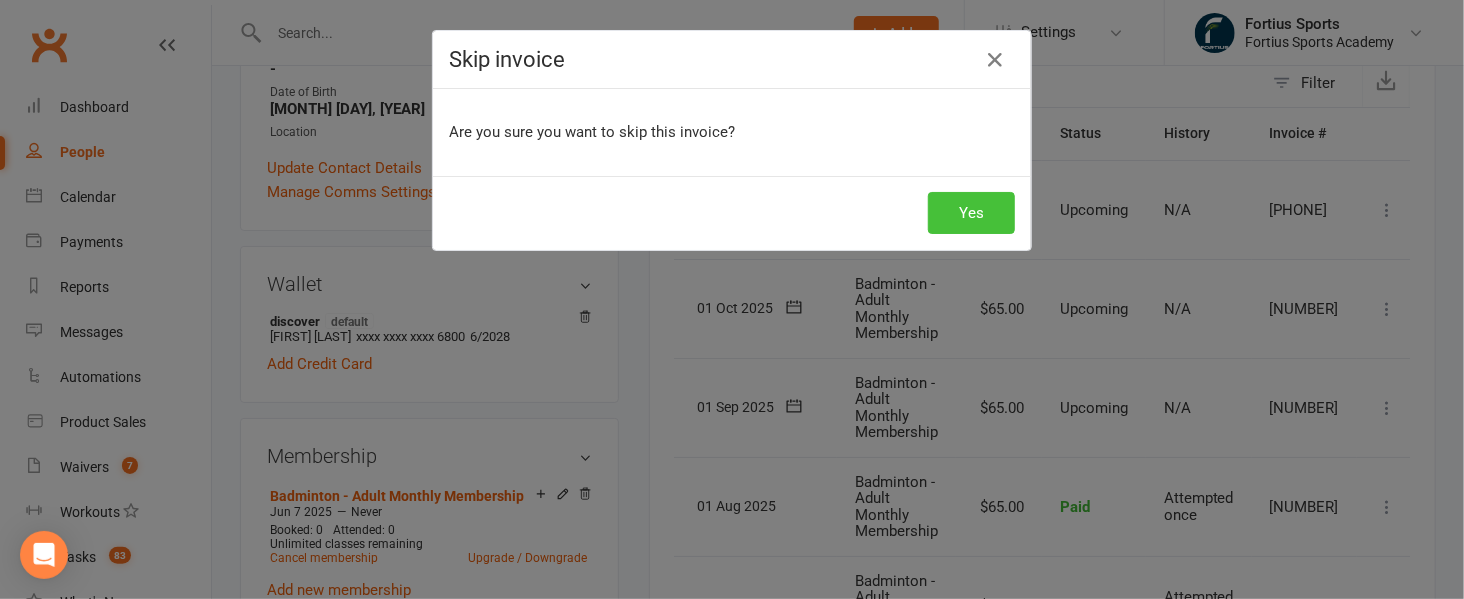 click on "Yes" at bounding box center (971, 213) 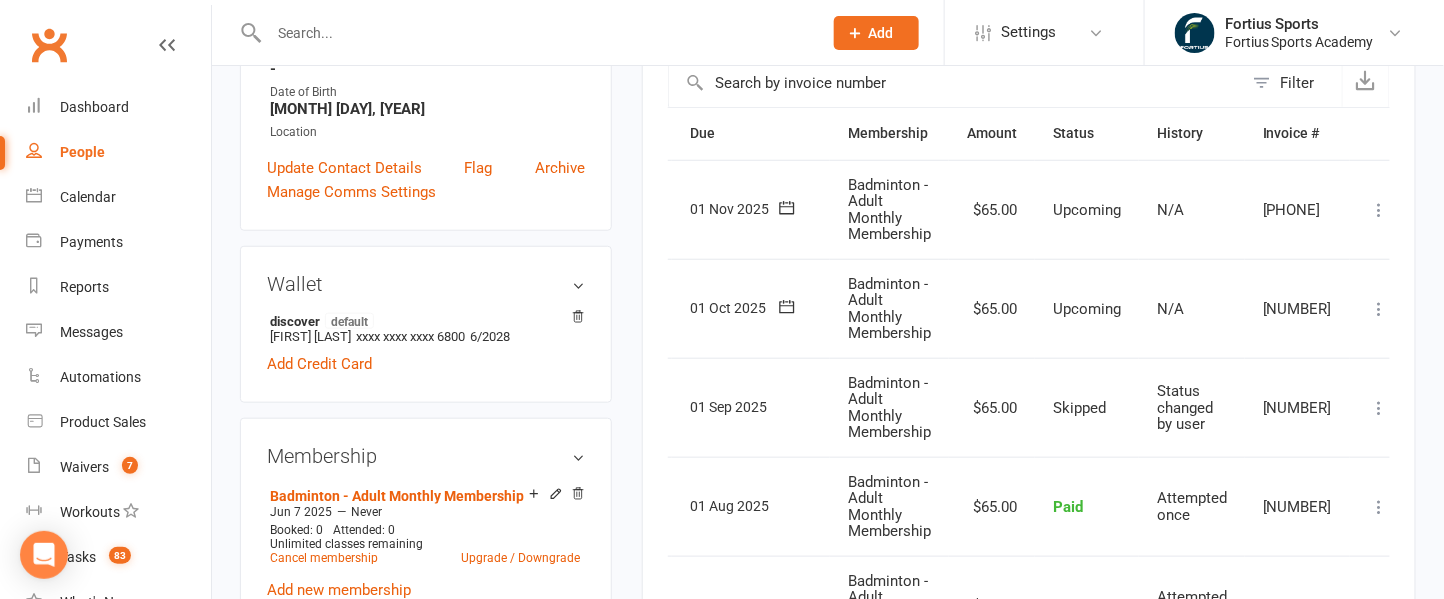 click at bounding box center [1380, 309] 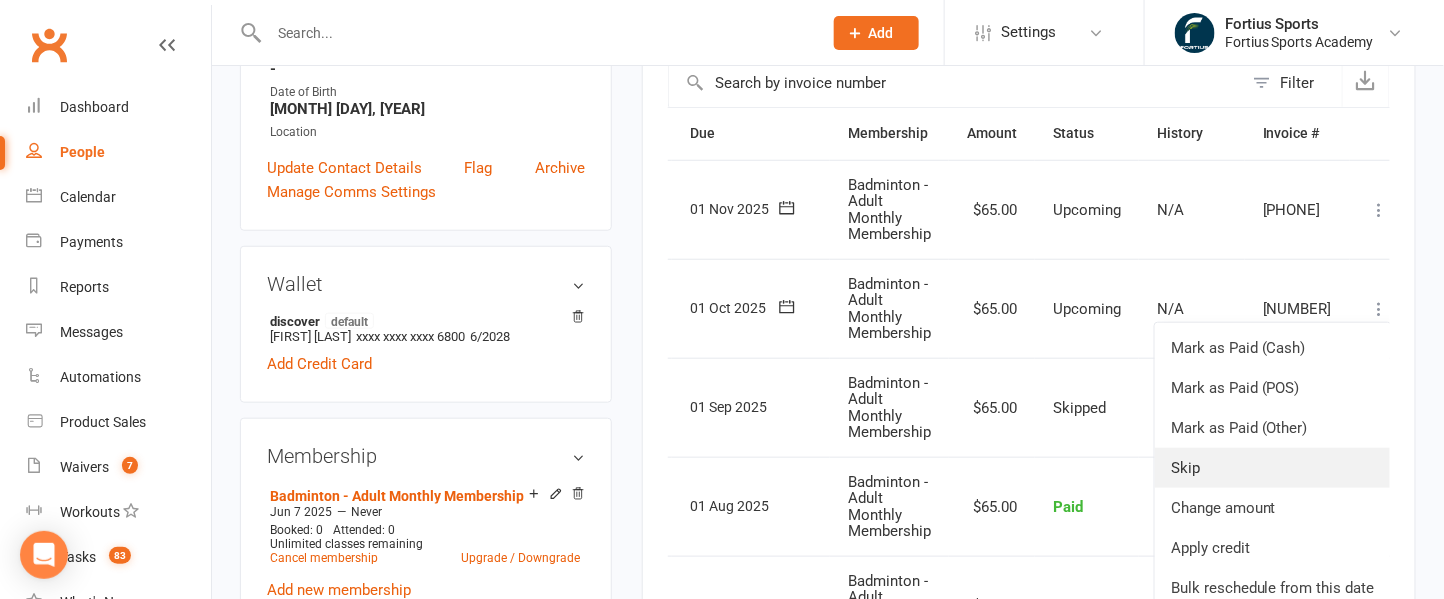 click on "Skip" at bounding box center [1273, 468] 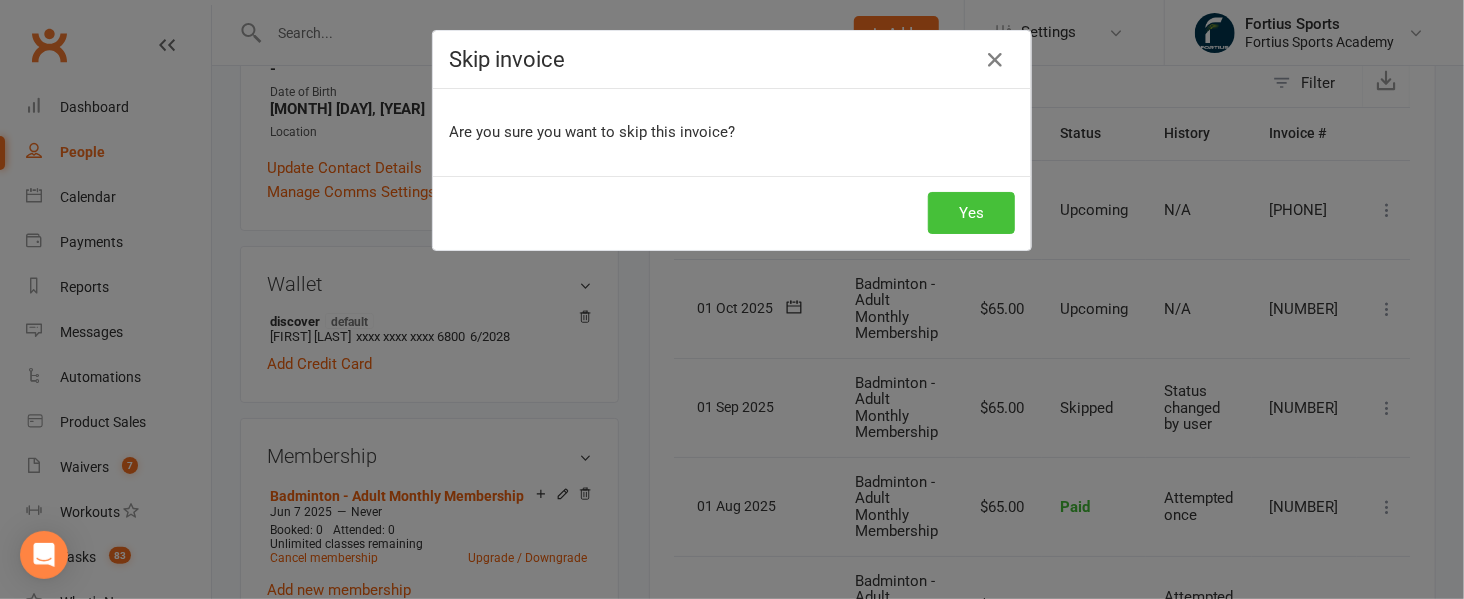 click on "Yes" at bounding box center [971, 213] 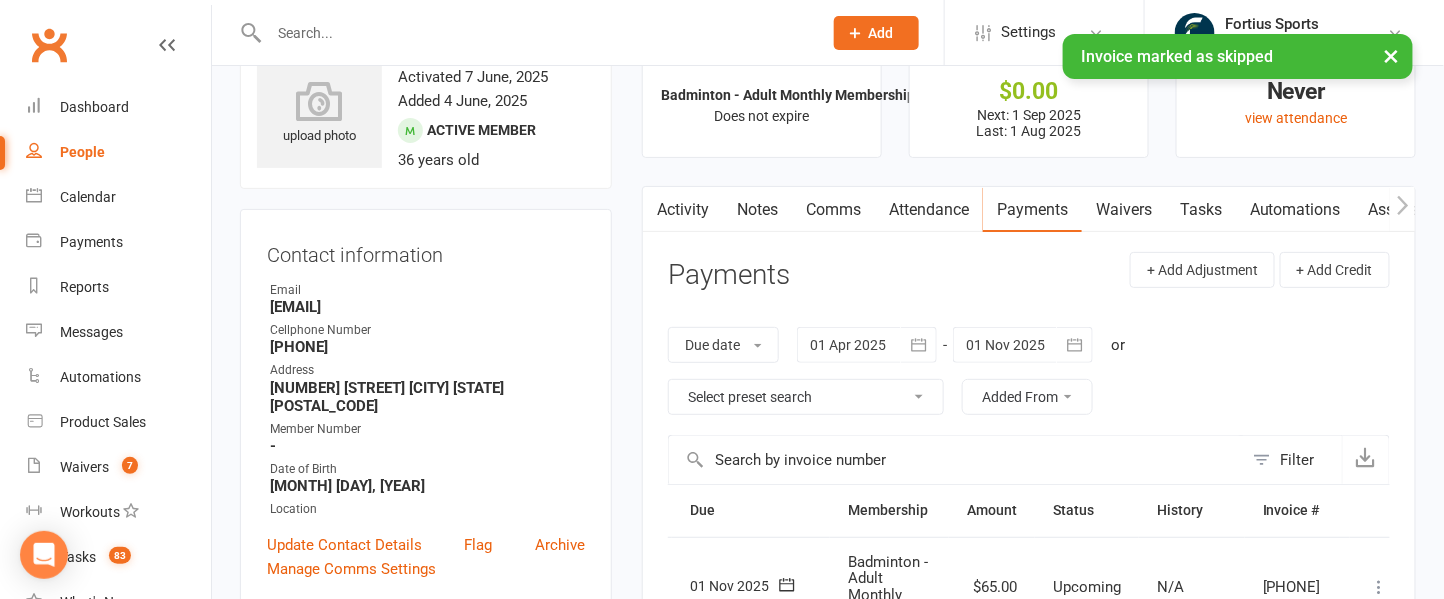 scroll, scrollTop: 0, scrollLeft: 0, axis: both 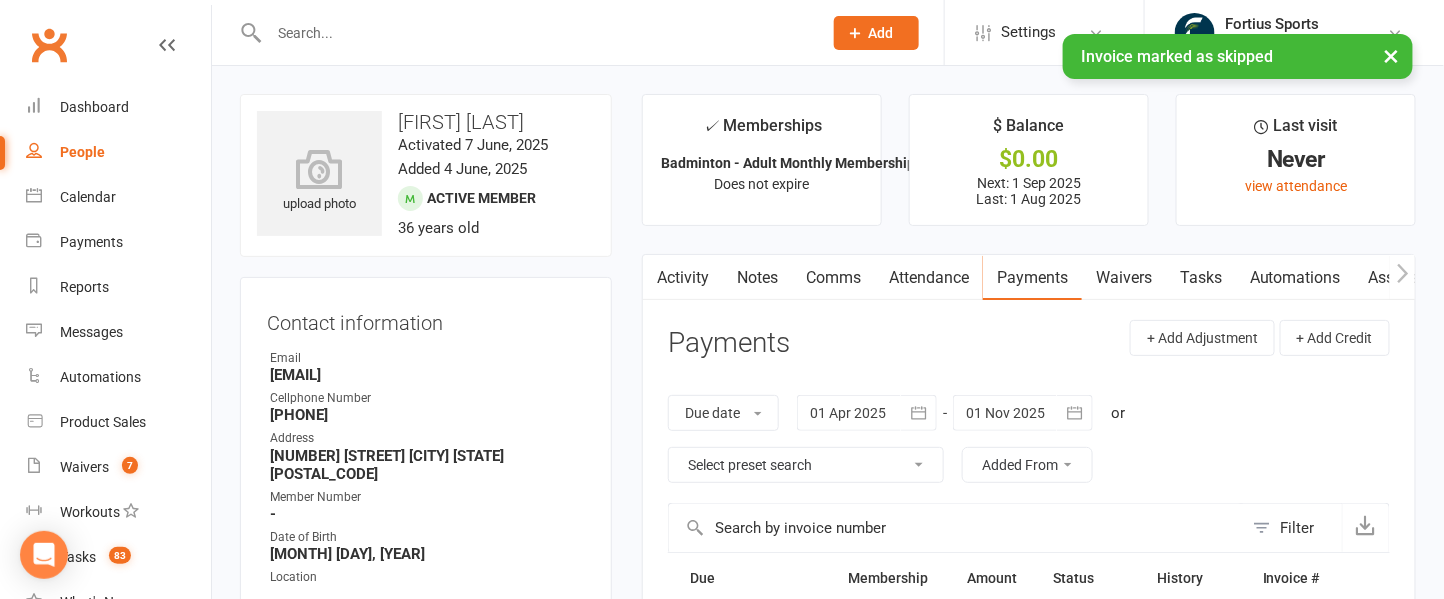 click on "Notes" at bounding box center (757, 278) 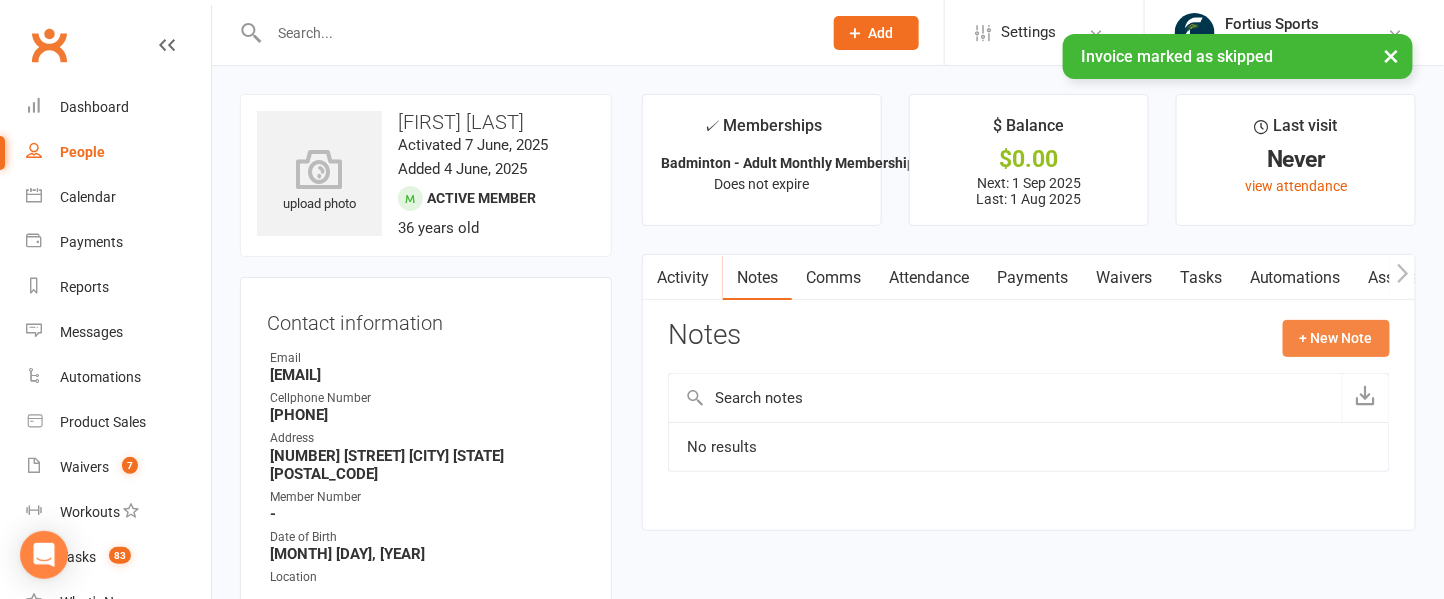 click on "+ New Note" 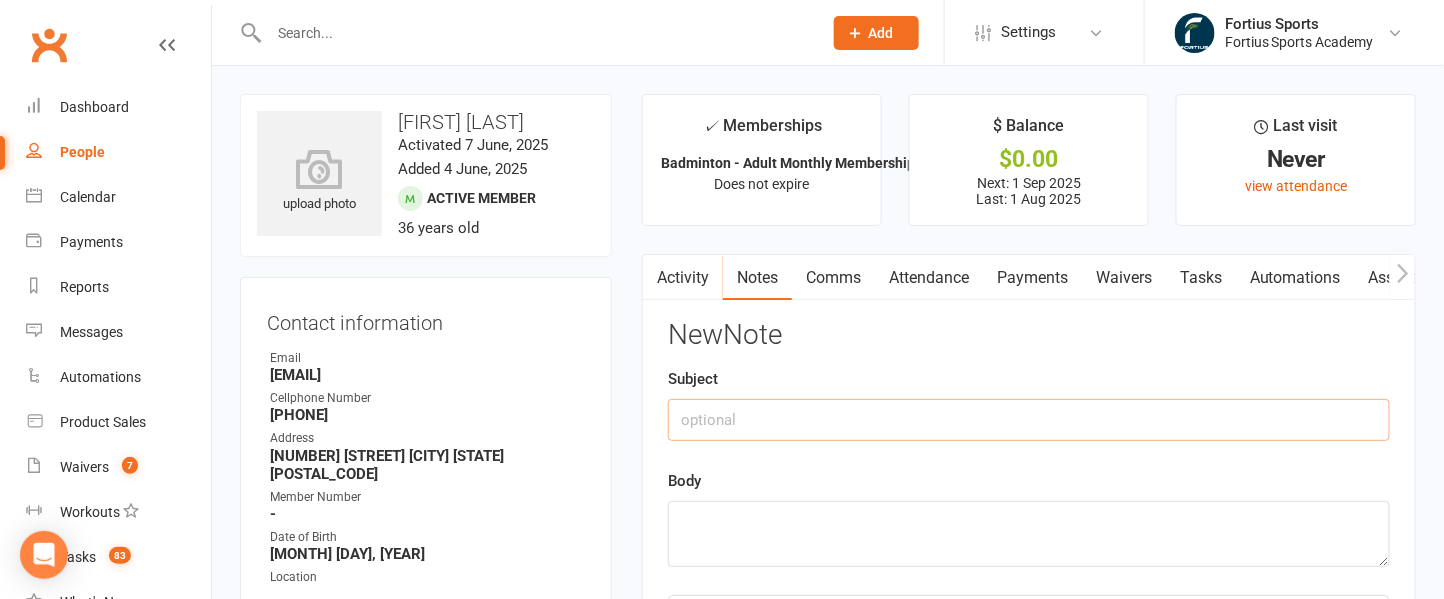click 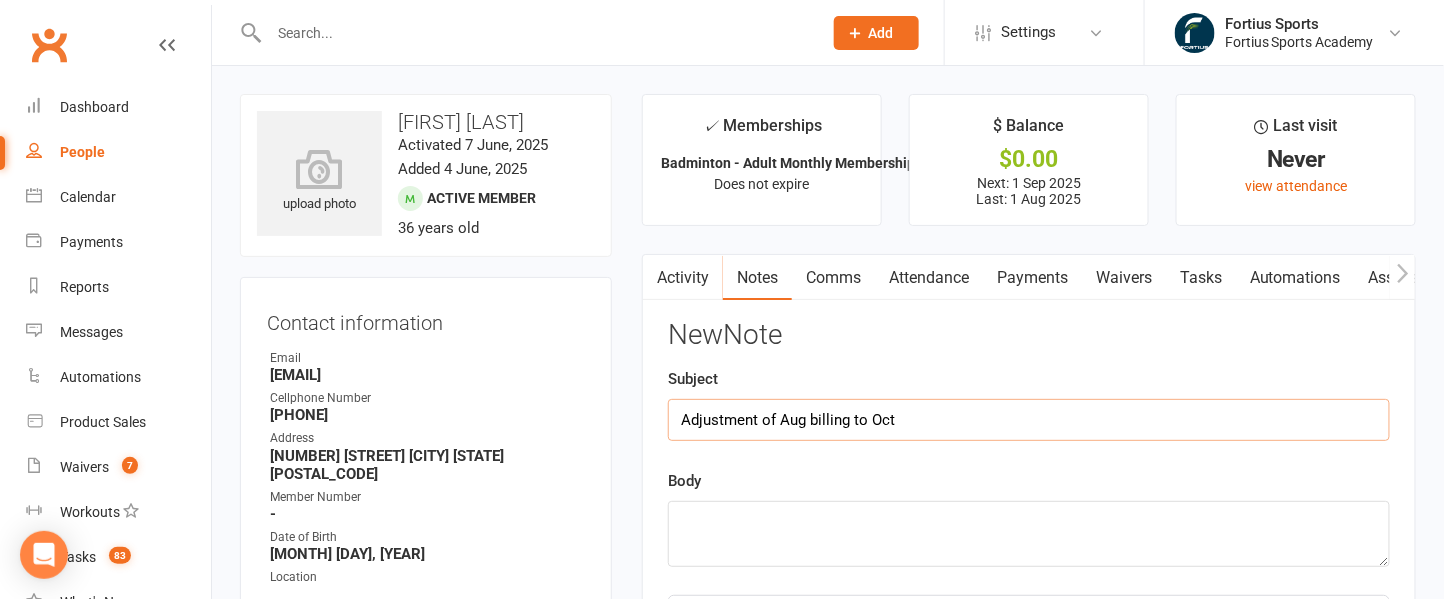 type on "Adjustment of Aug billing to Oct" 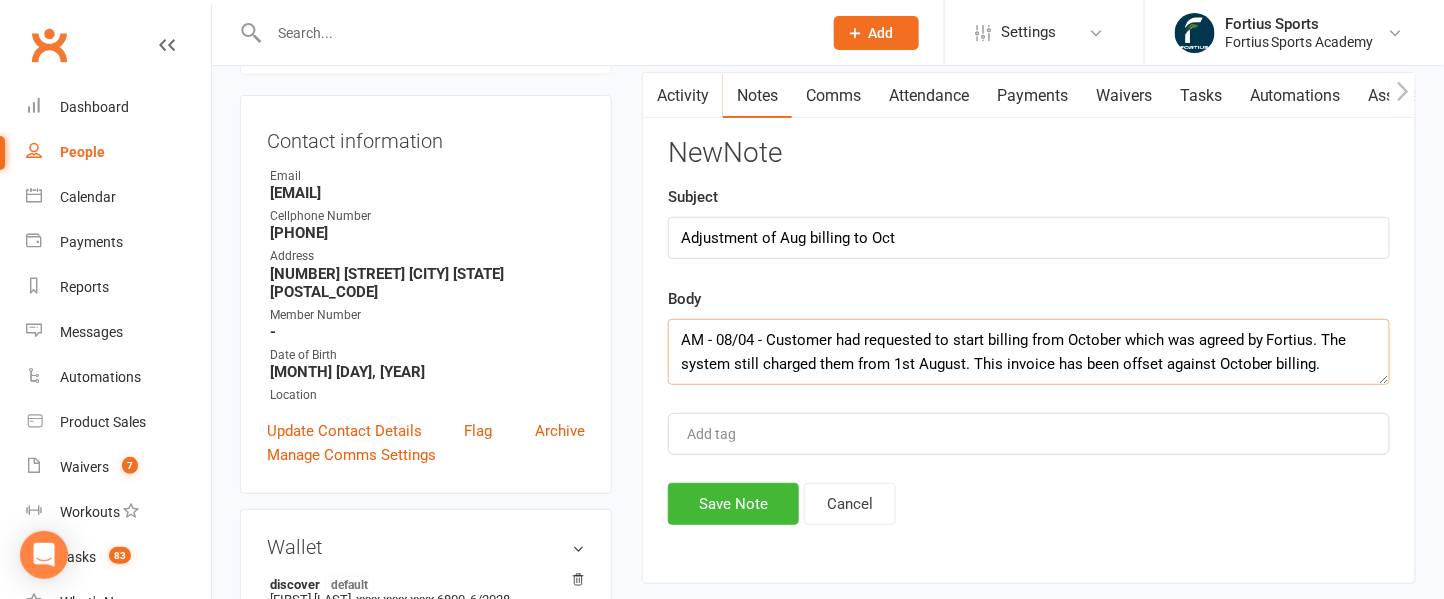 scroll, scrollTop: 184, scrollLeft: 0, axis: vertical 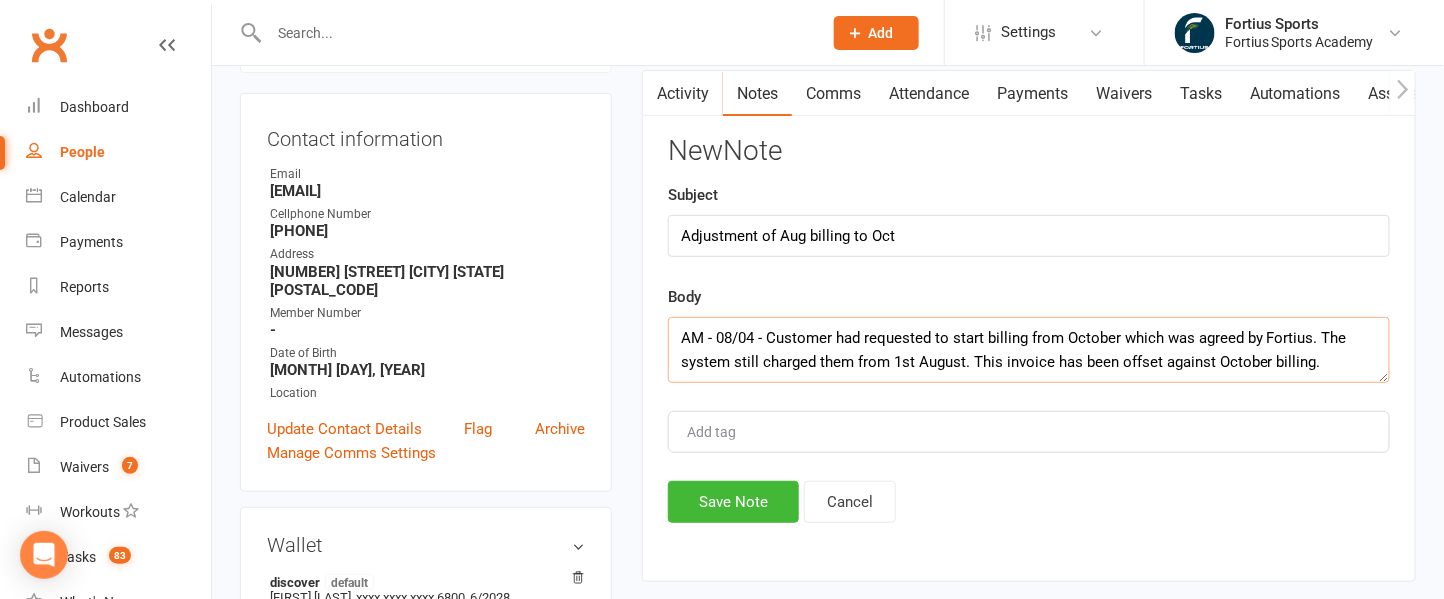 type on "AM - 08/04 - Customer had requested to start billing from October which was agreed by Fortius. The system still charged them from 1st August. This invoice has been offset against October billing." 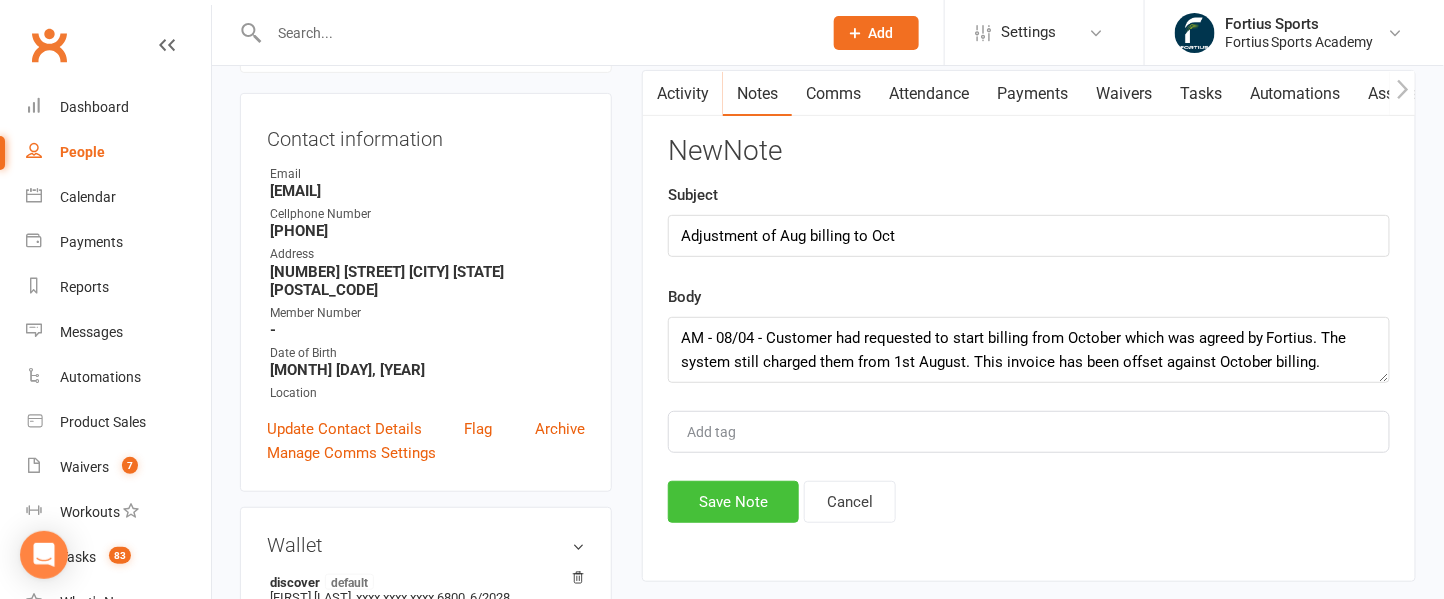 click on "Save Note" 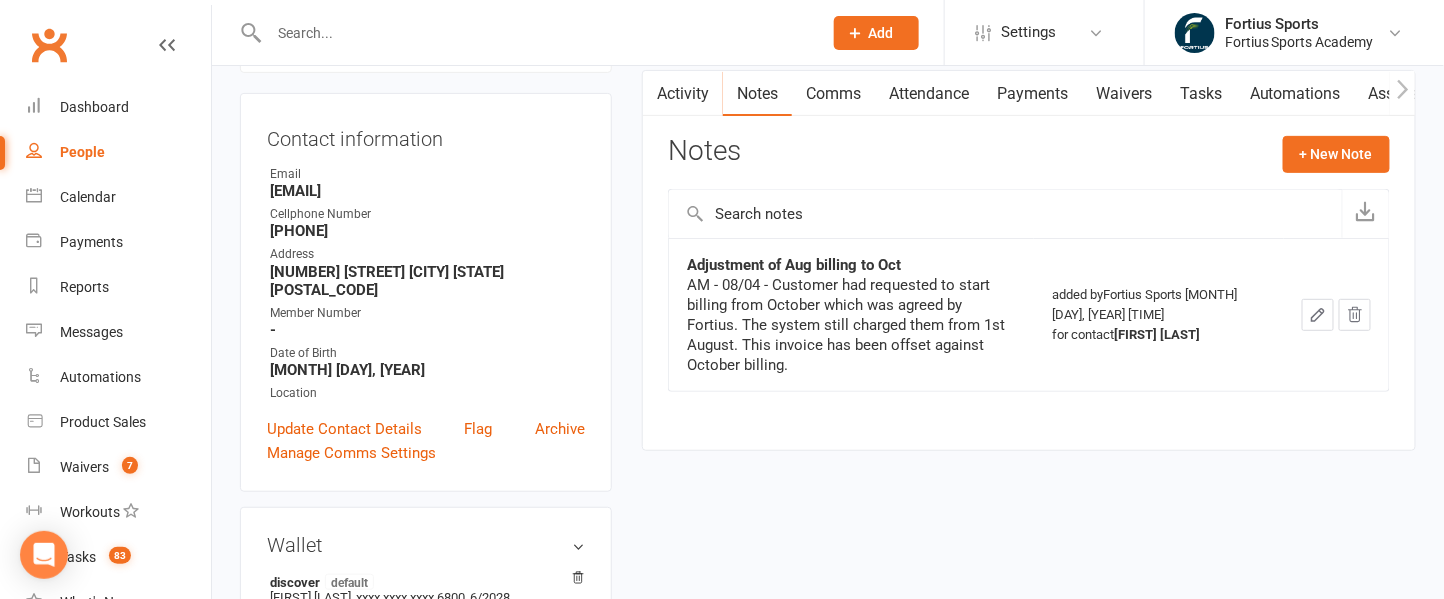 click at bounding box center [535, 33] 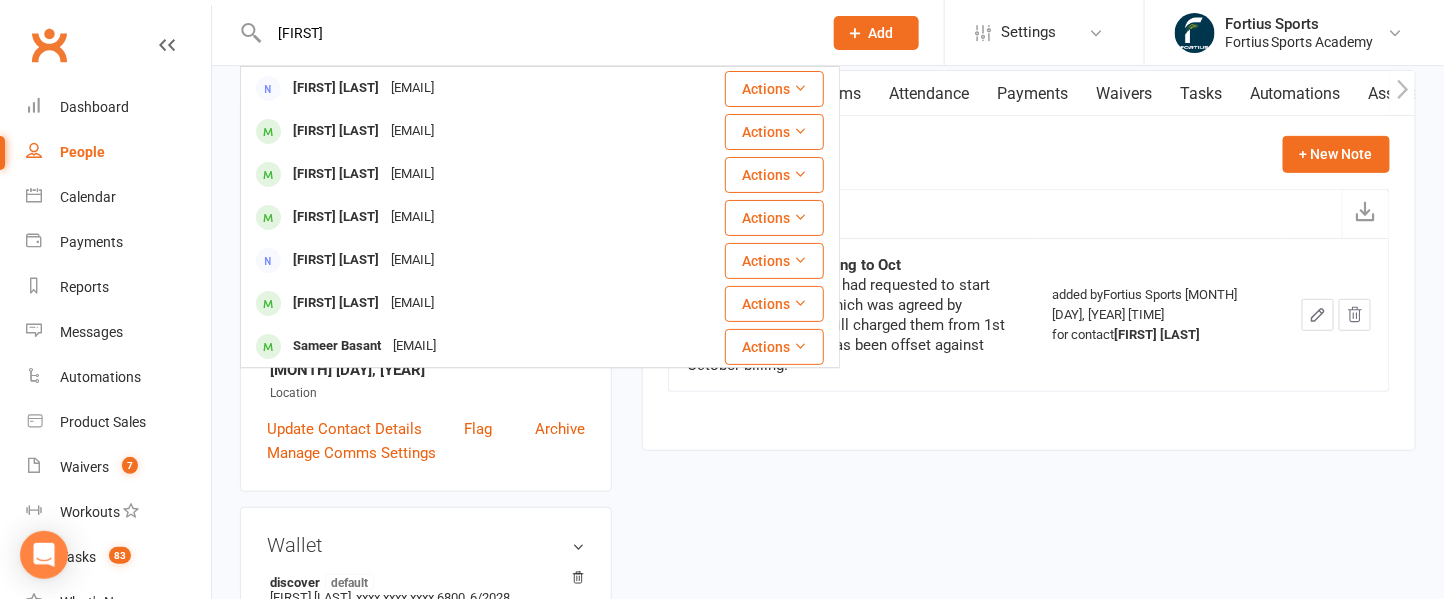 type on "[FIRST]" 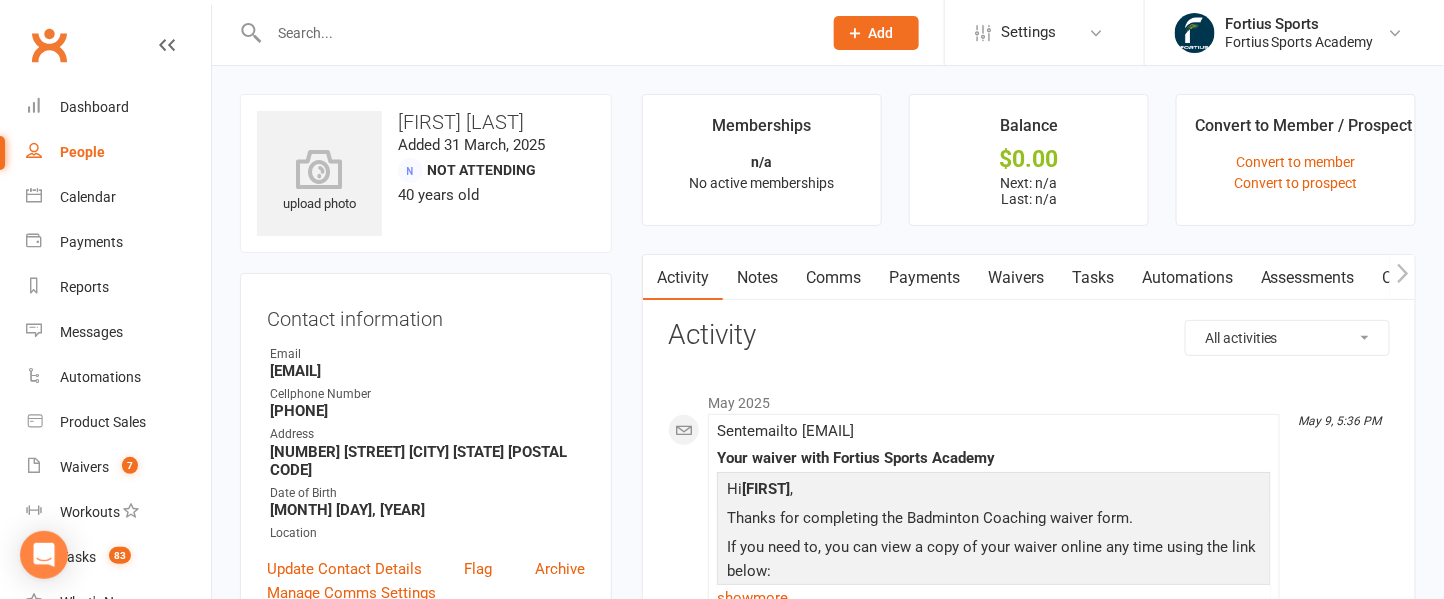 scroll, scrollTop: 2, scrollLeft: 0, axis: vertical 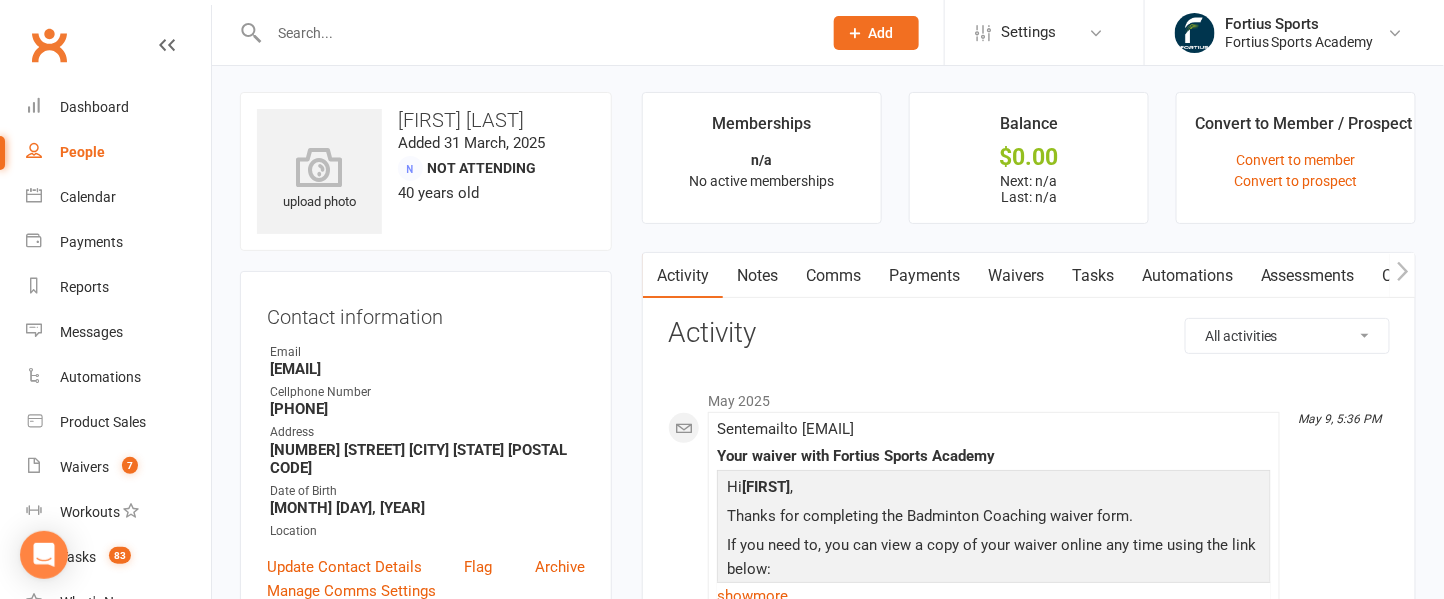 drag, startPoint x: 571, startPoint y: 122, endPoint x: 400, endPoint y: 116, distance: 171.10522 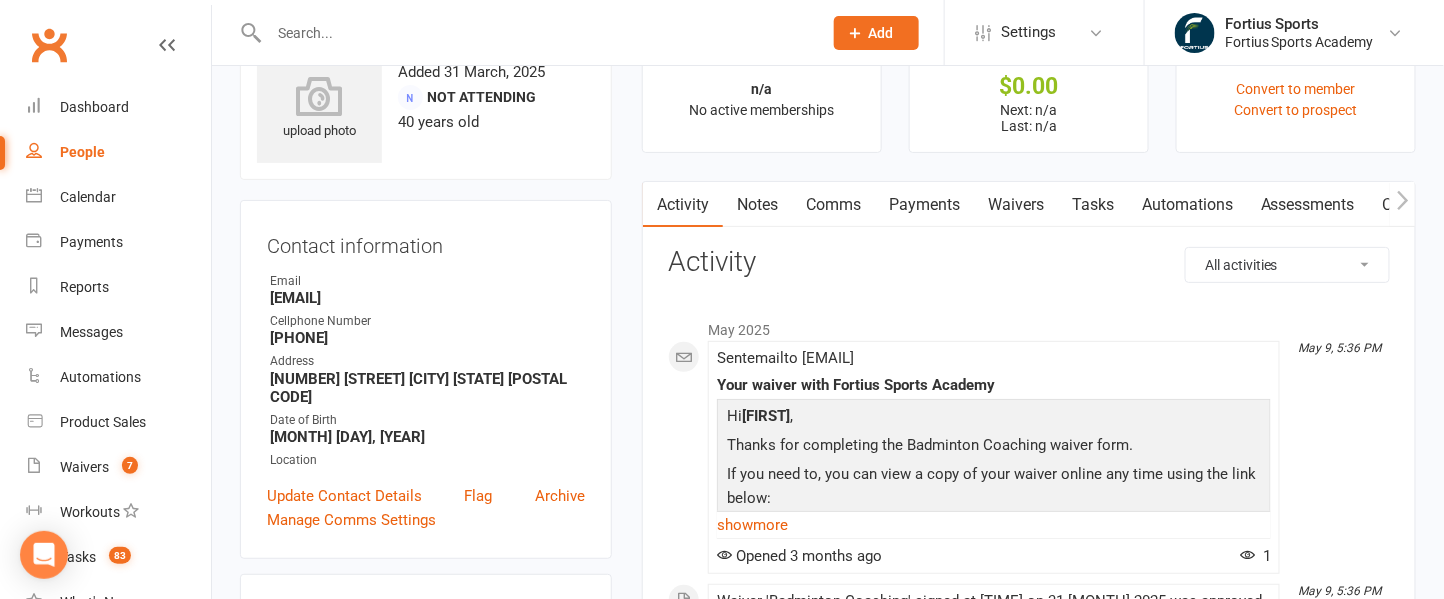 scroll, scrollTop: 77, scrollLeft: 0, axis: vertical 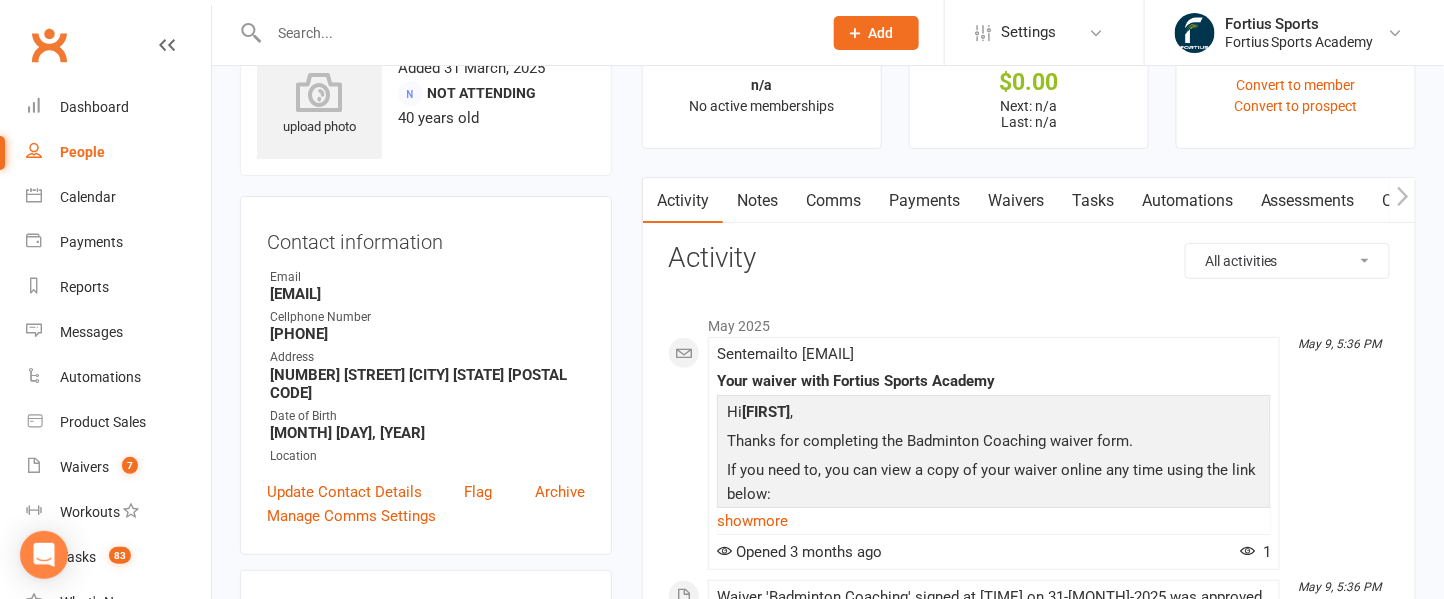 click on "Waivers" at bounding box center (1016, 201) 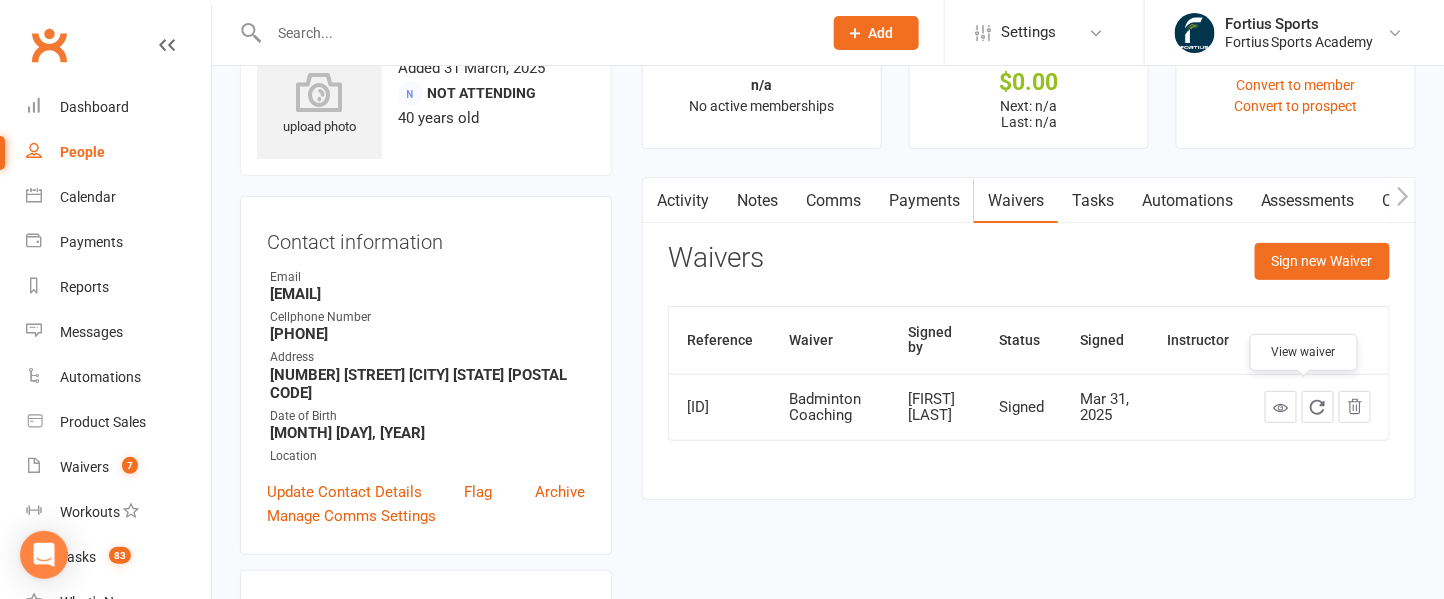 click at bounding box center (1281, 407) 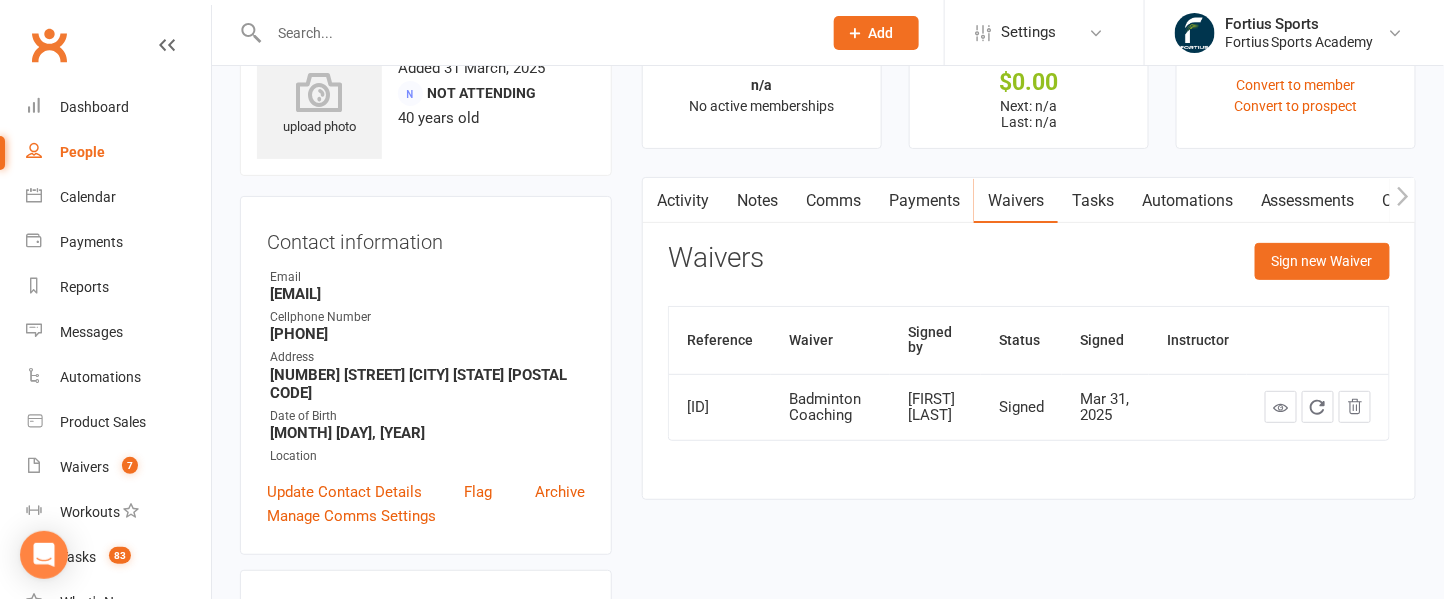 click at bounding box center (535, 33) 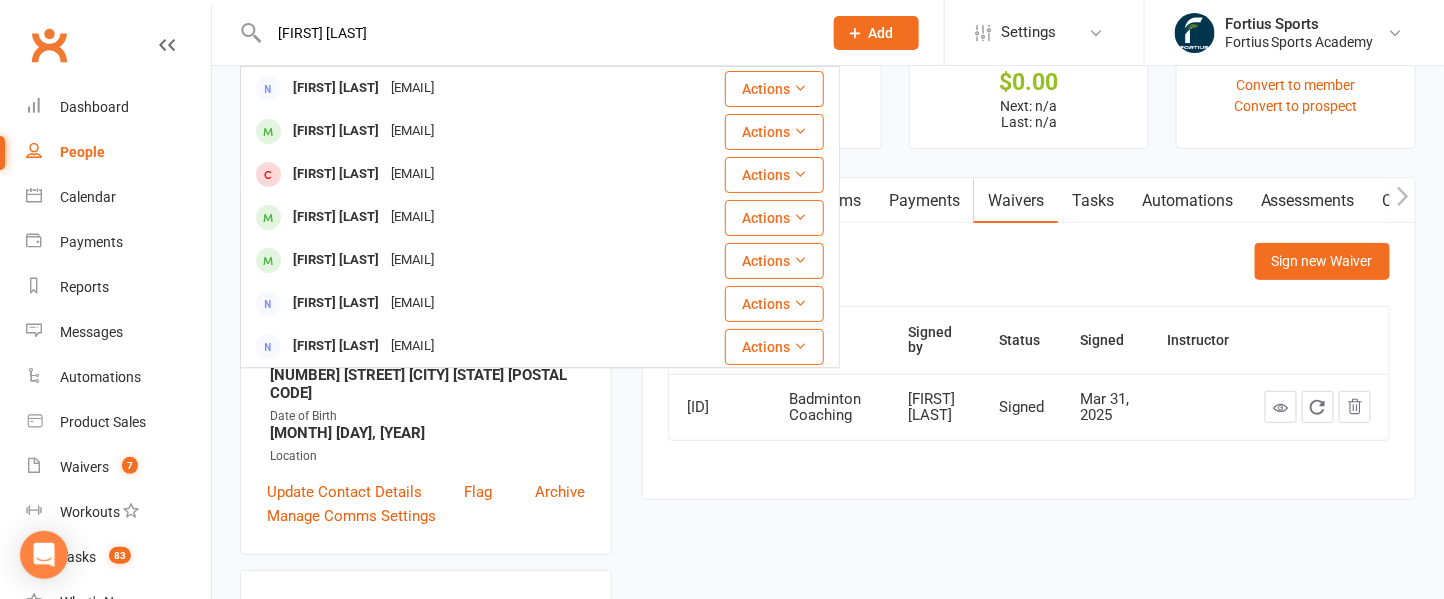 type on "[FIRST] [LAST]" 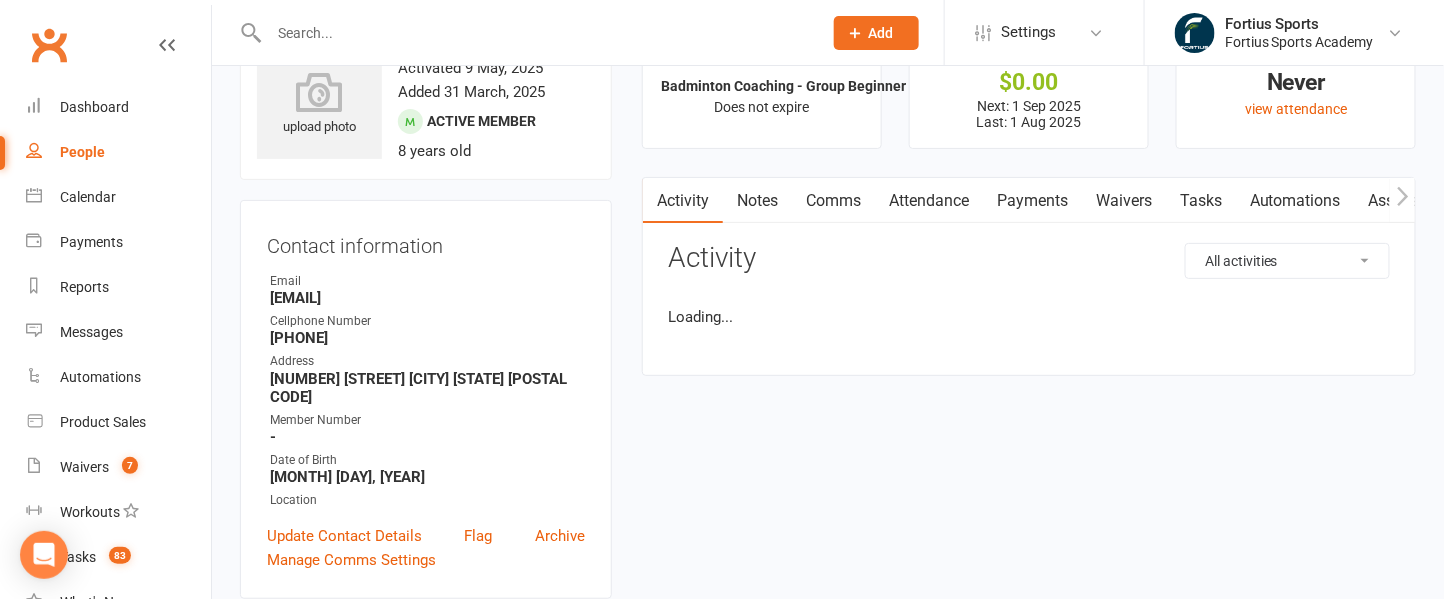scroll, scrollTop: 0, scrollLeft: 0, axis: both 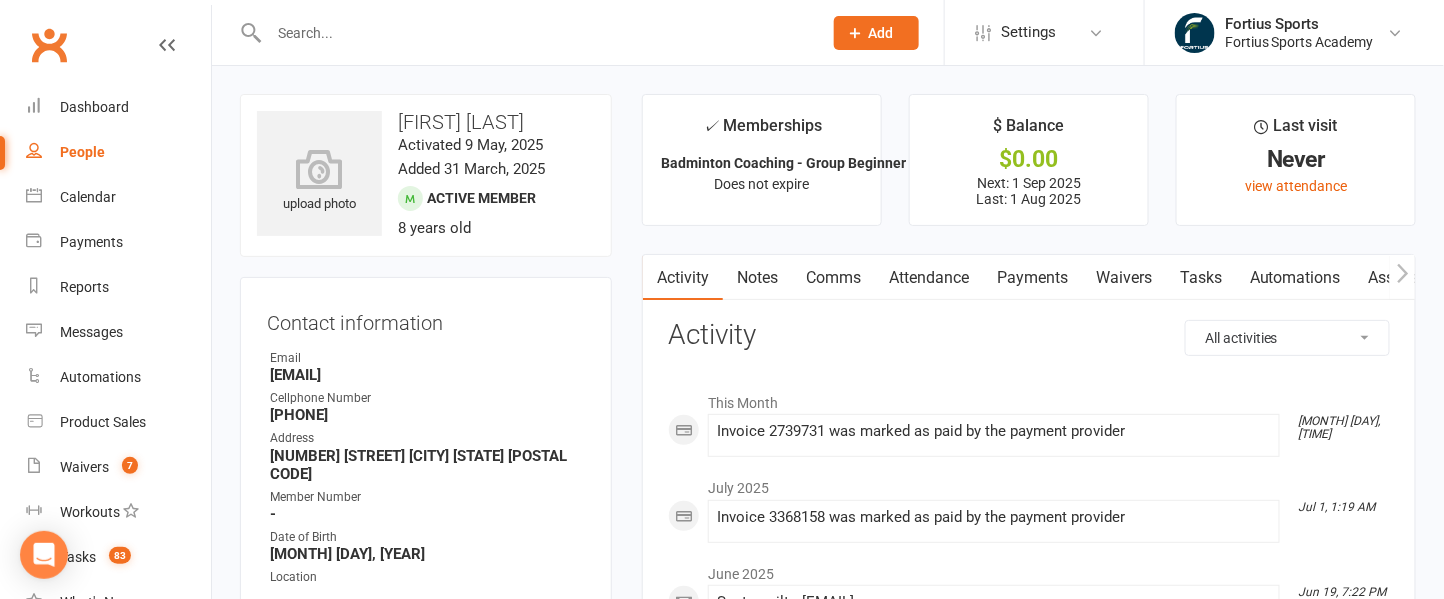 click on "Payments" at bounding box center [1032, 278] 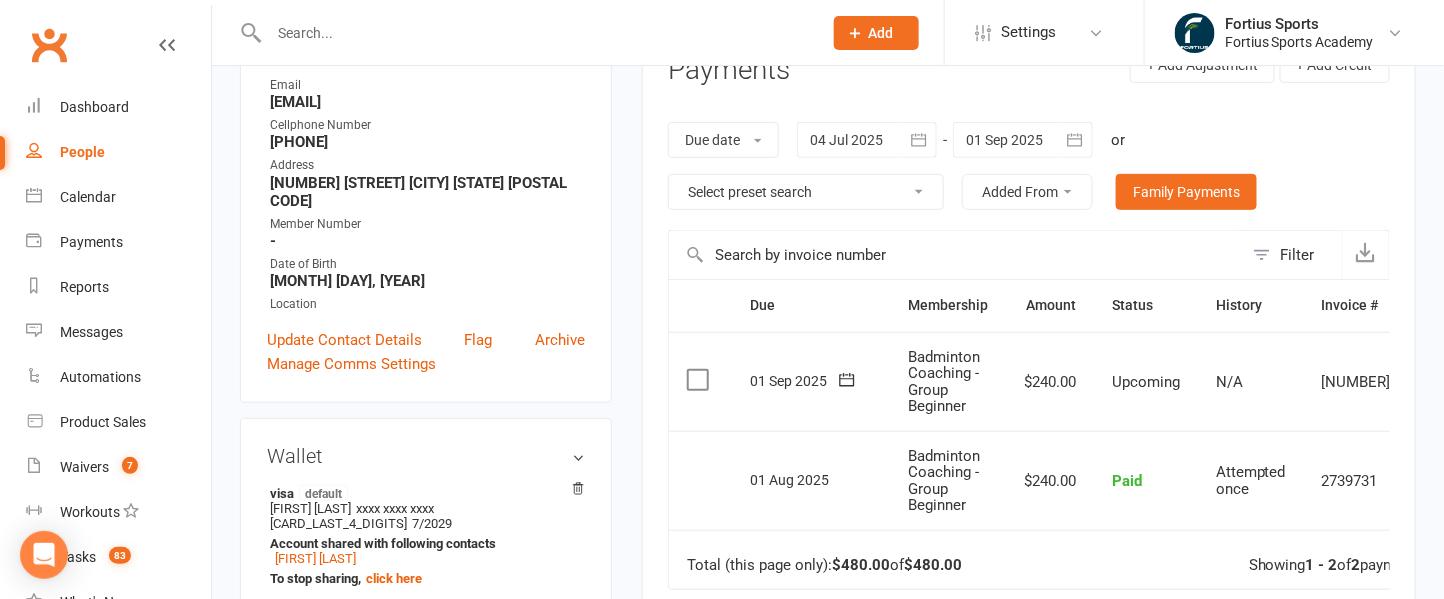 scroll, scrollTop: 275, scrollLeft: 0, axis: vertical 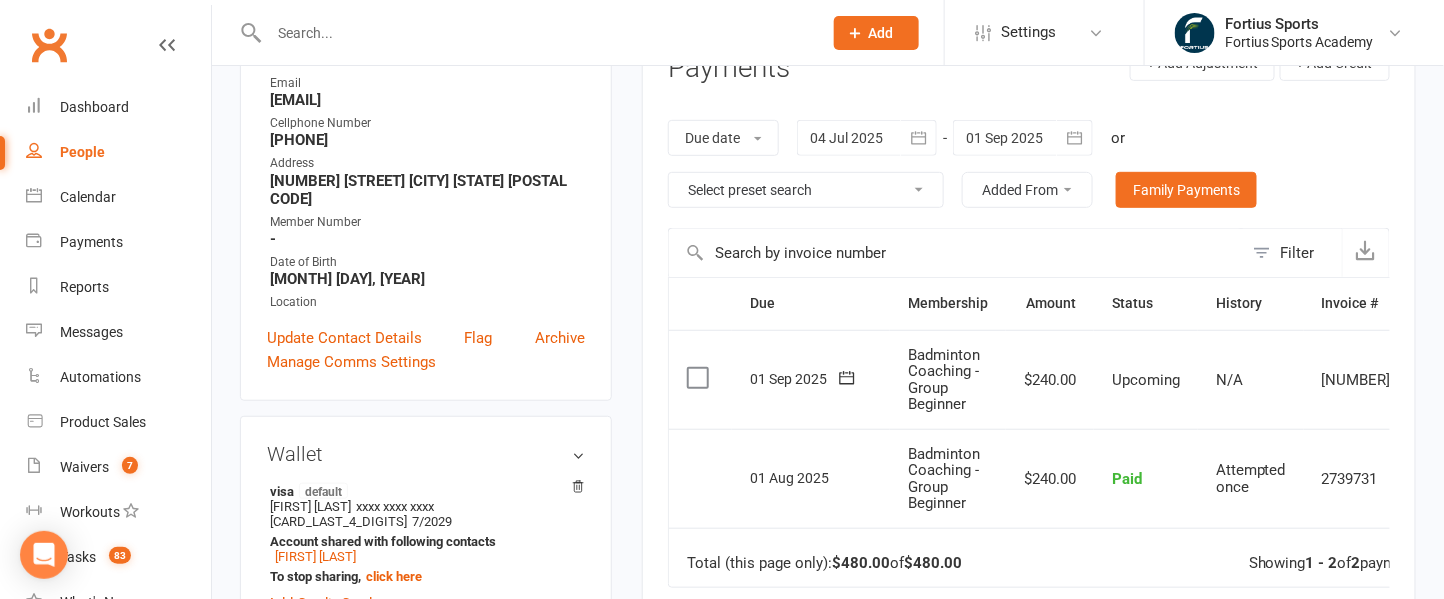 click 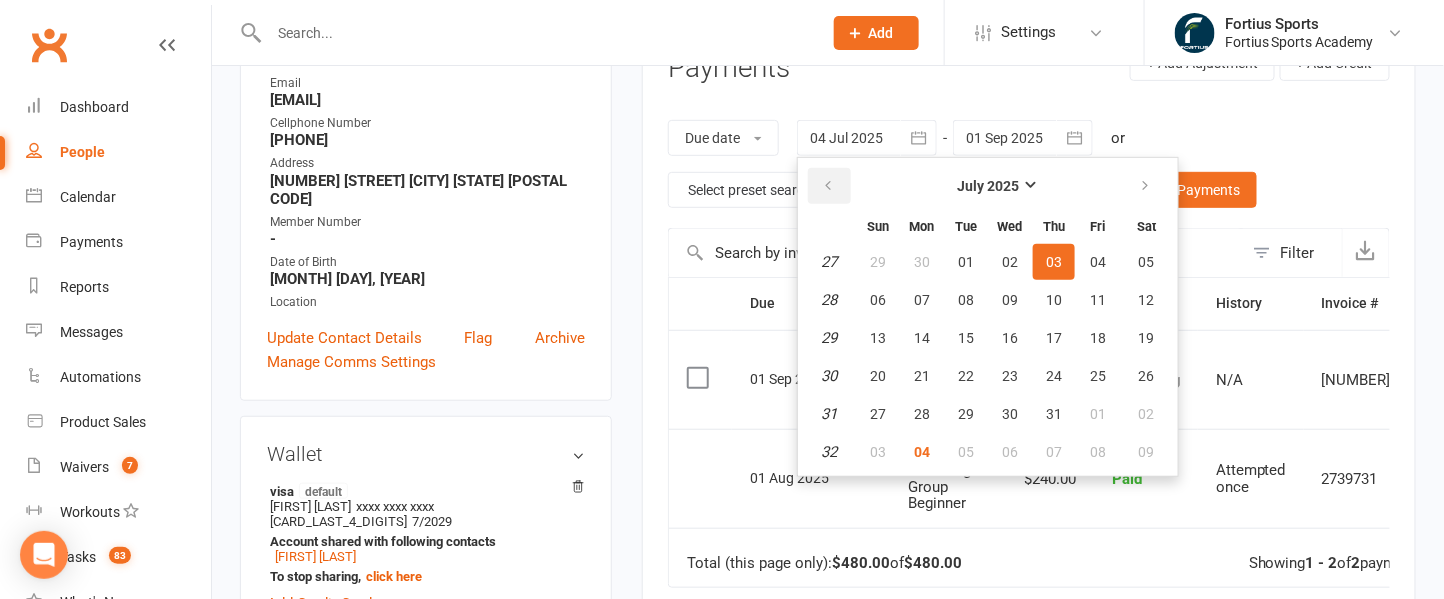 click at bounding box center [829, 186] 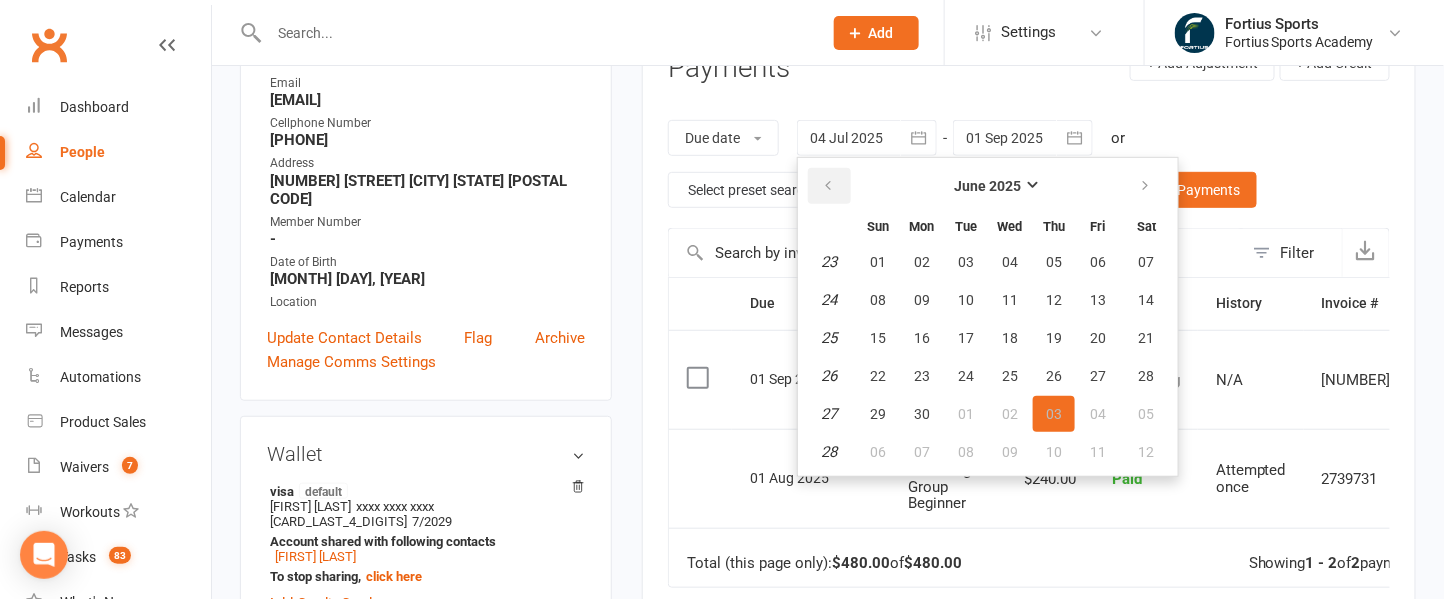 click at bounding box center [829, 186] 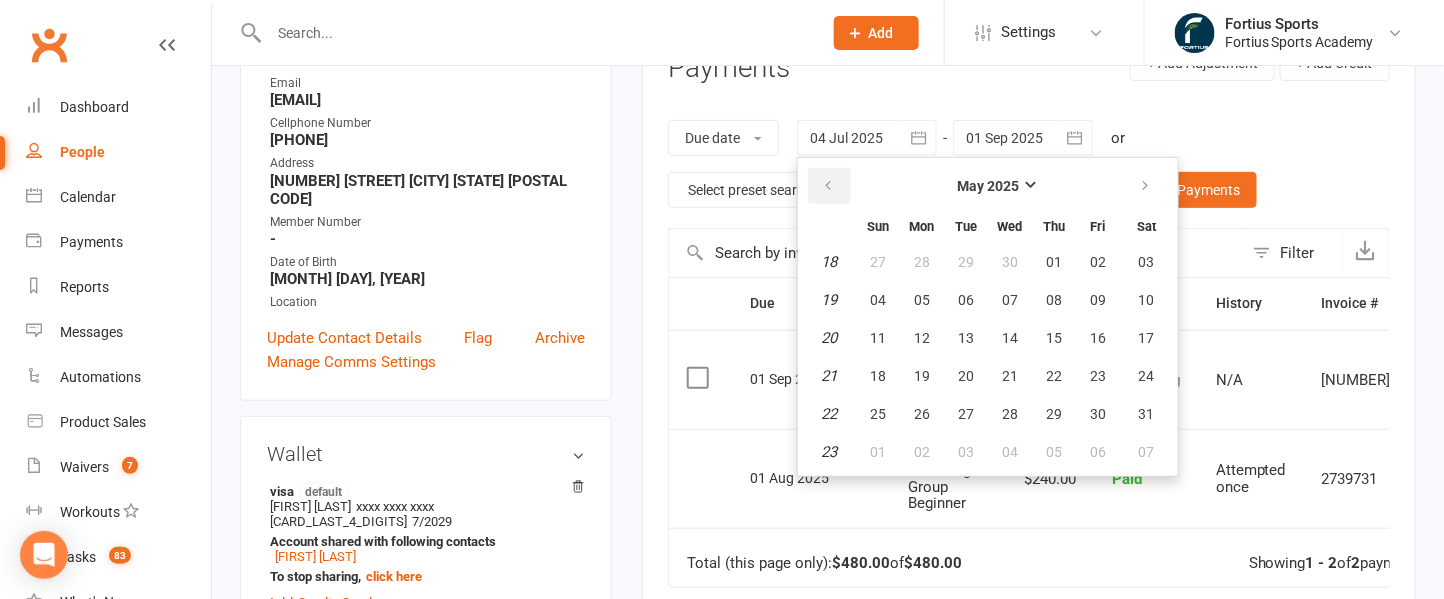 click at bounding box center (829, 186) 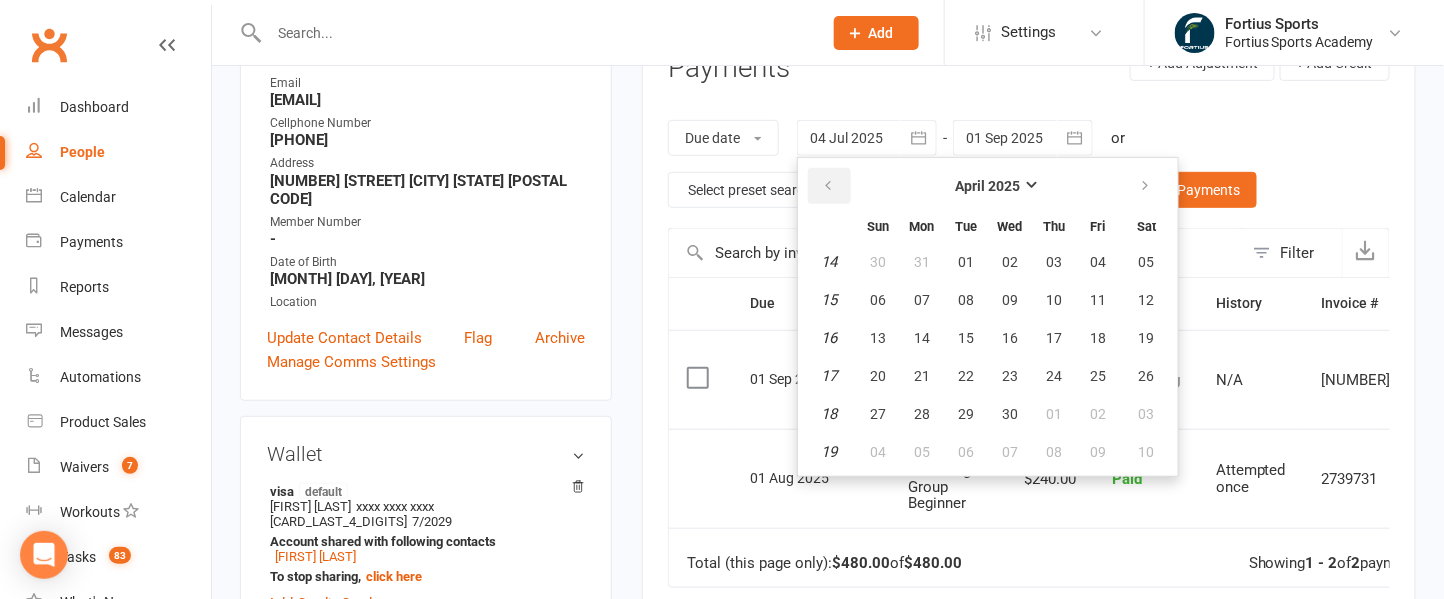 click at bounding box center [829, 186] 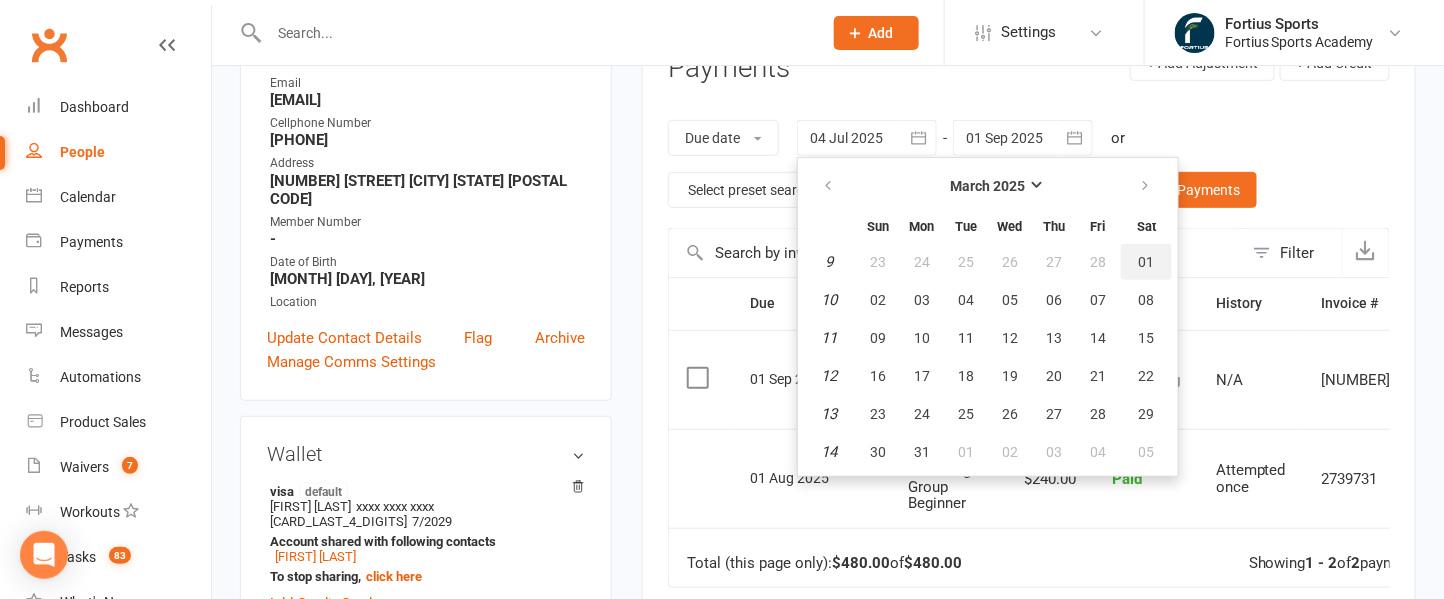 click on "01" at bounding box center (1147, 262) 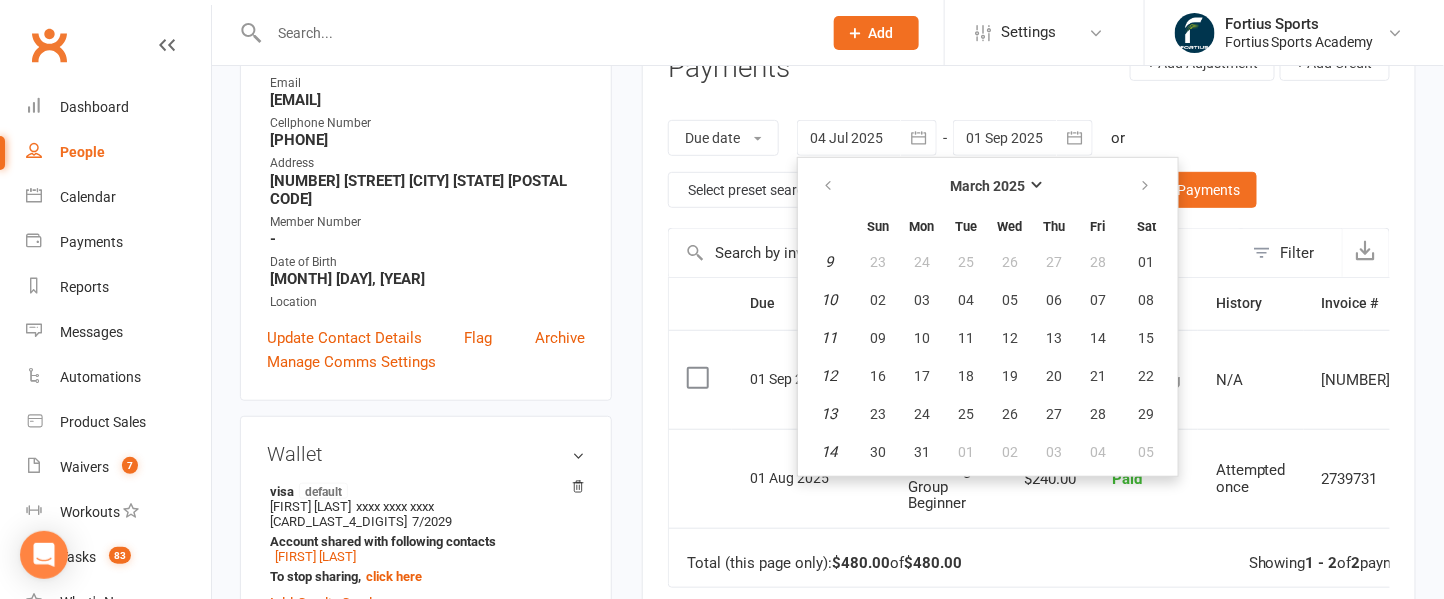 type on "01 Mar 2025" 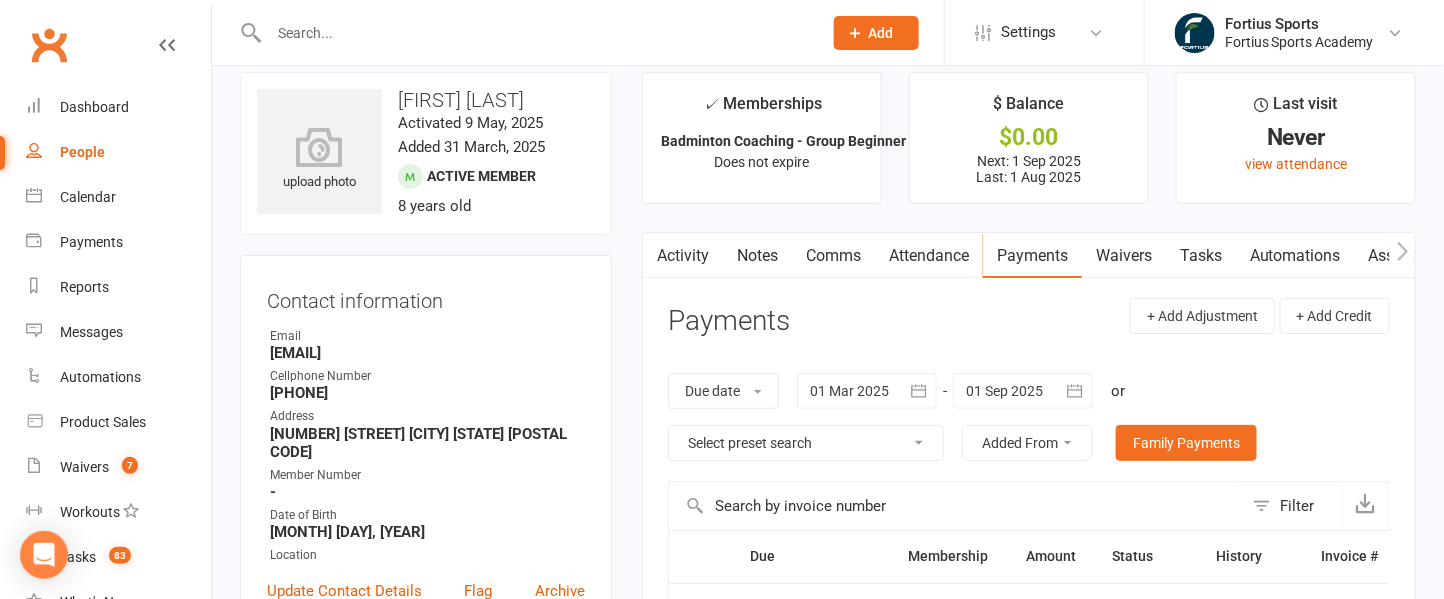 scroll, scrollTop: 0, scrollLeft: 0, axis: both 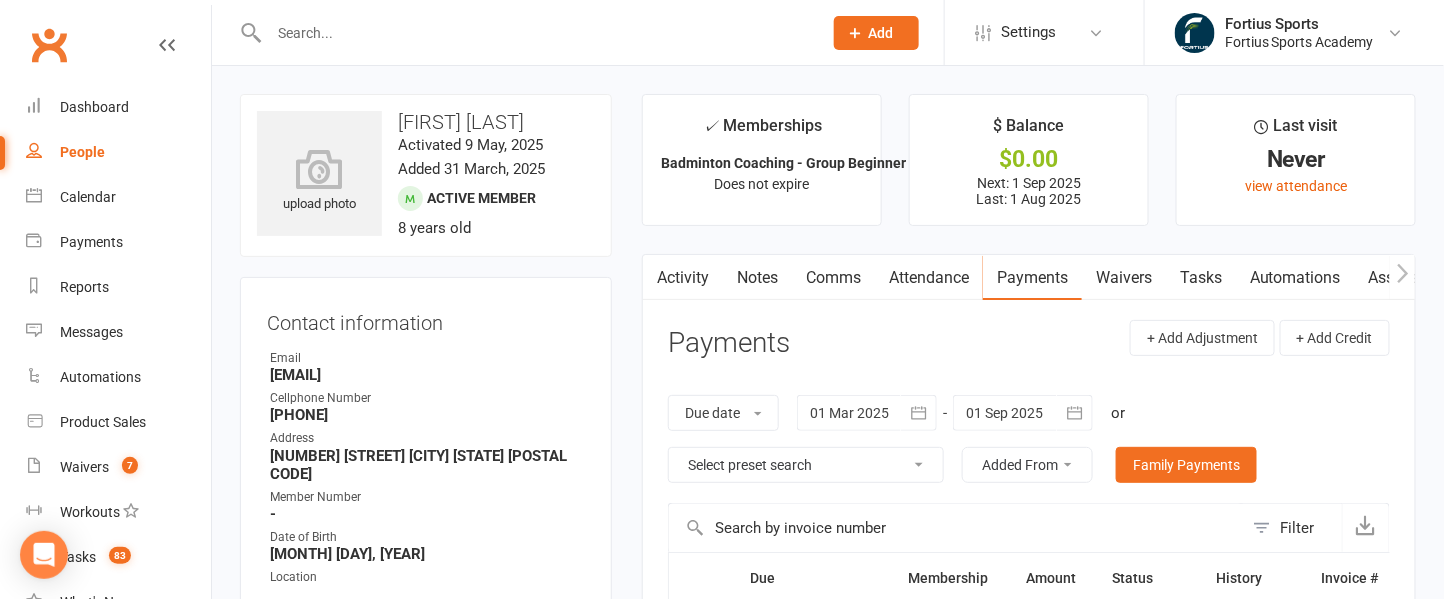 drag, startPoint x: 554, startPoint y: 121, endPoint x: 400, endPoint y: 118, distance: 154.02922 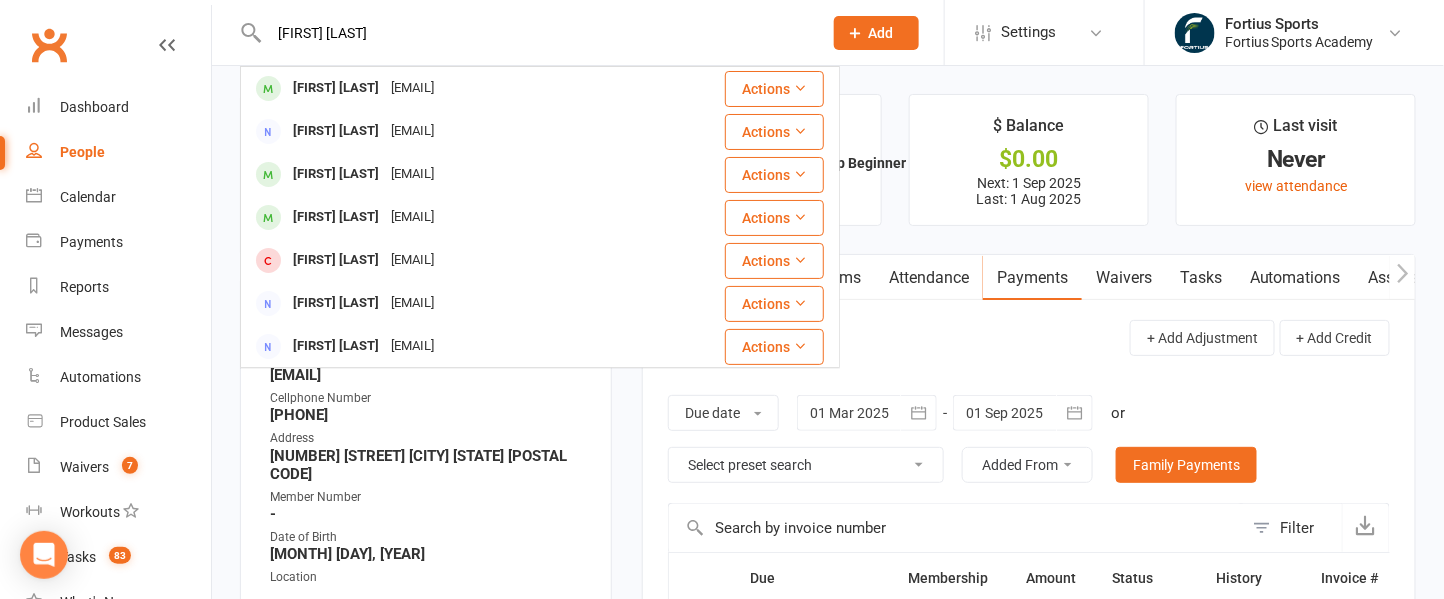 type on "[FIRST] [LAST]" 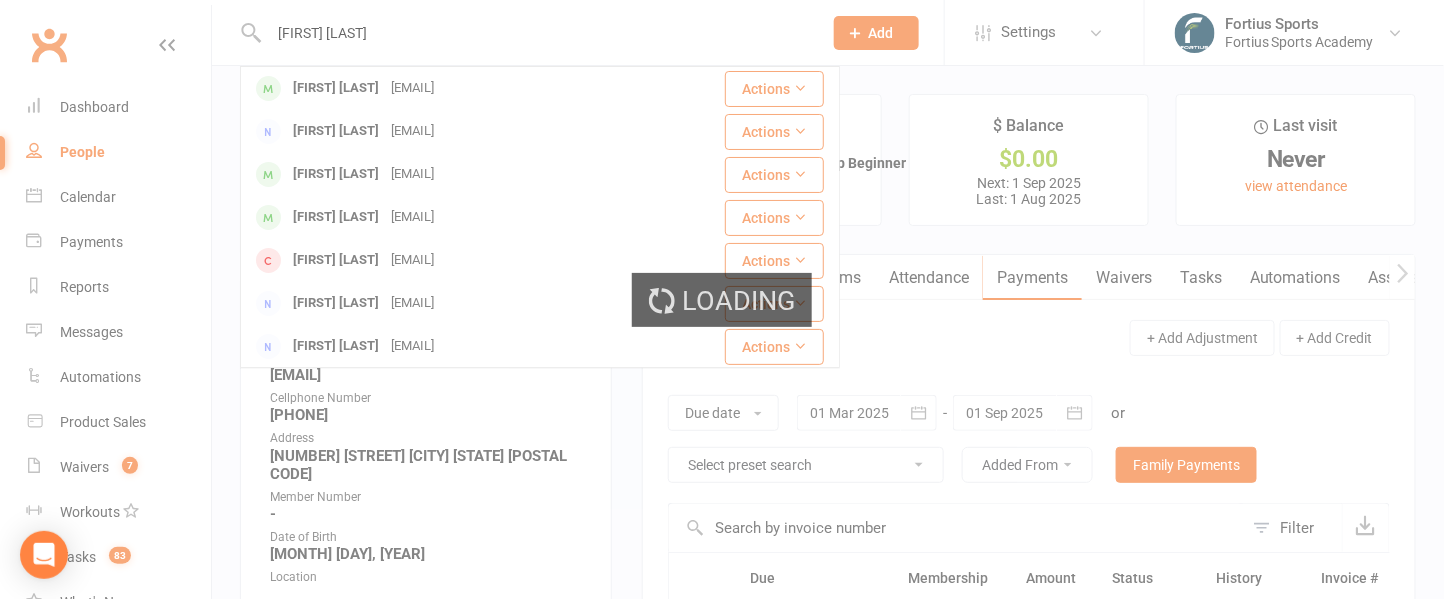 type 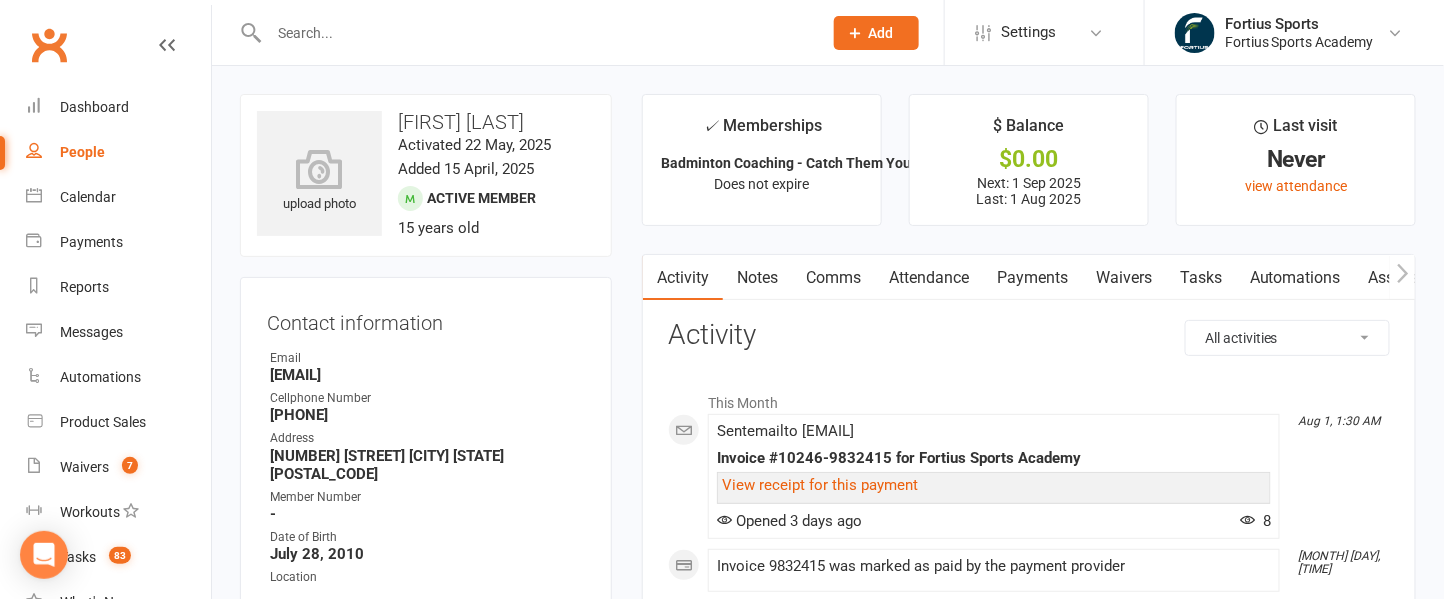 click on "Payments" at bounding box center [1032, 278] 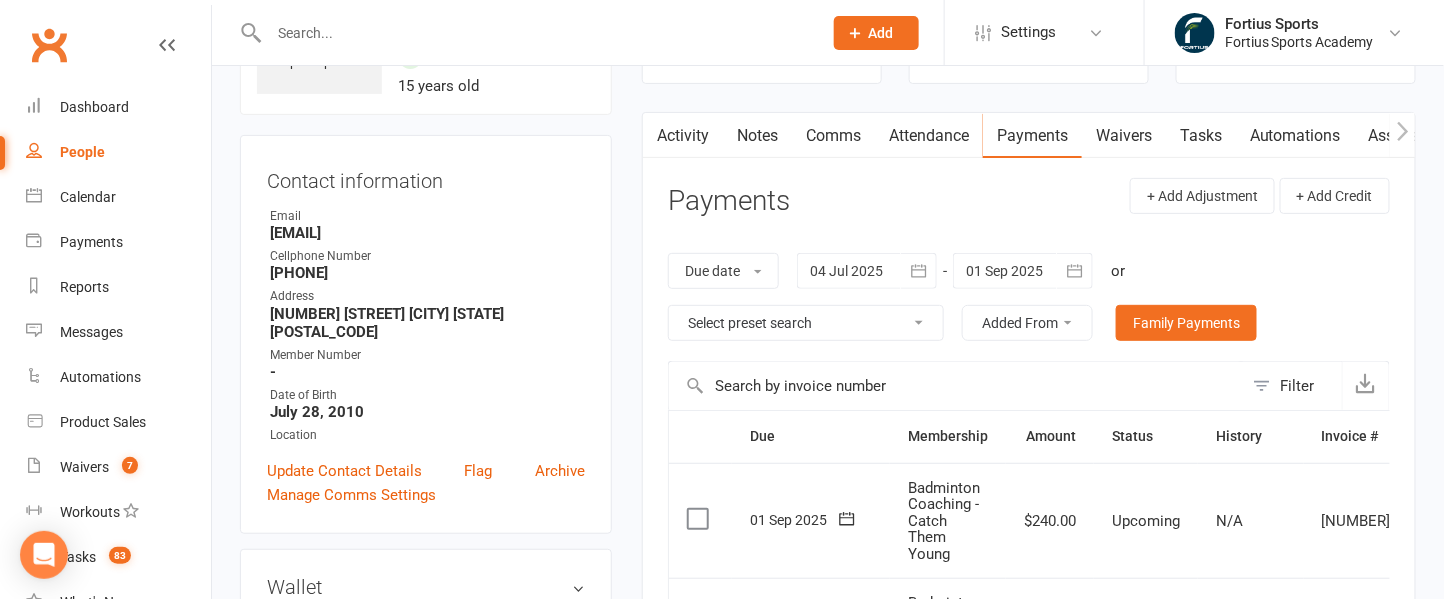 scroll, scrollTop: 144, scrollLeft: 0, axis: vertical 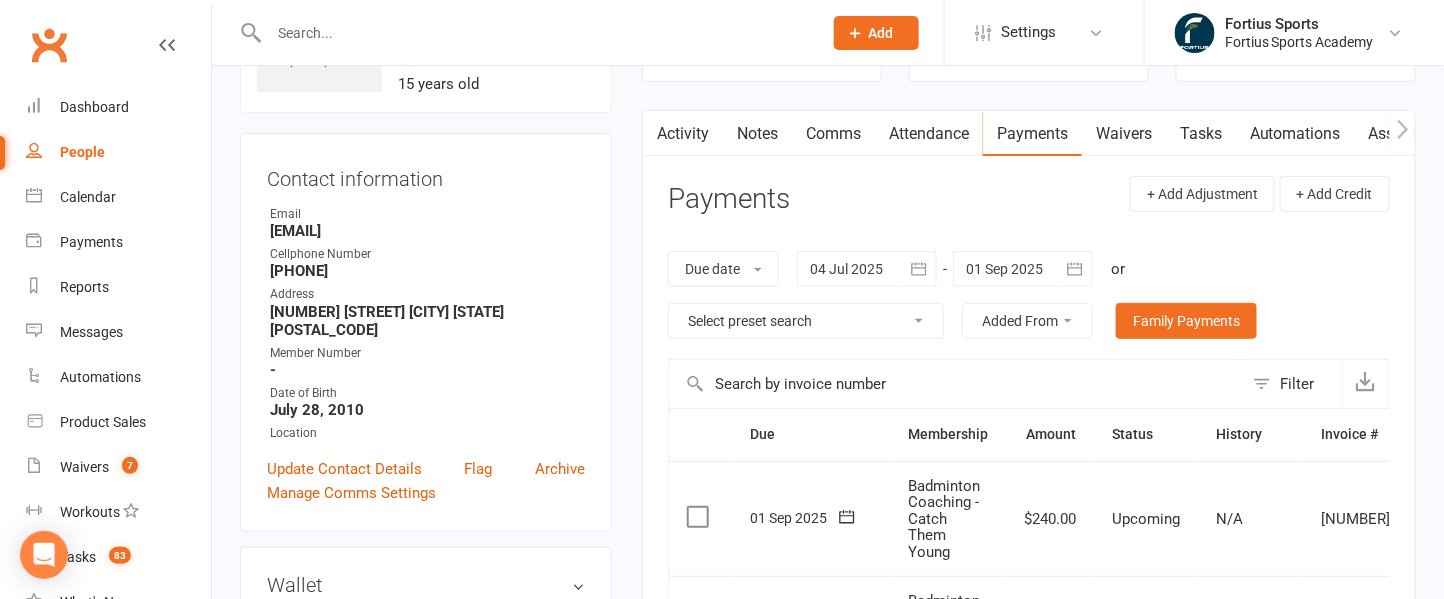 click on "Notes" at bounding box center [757, 134] 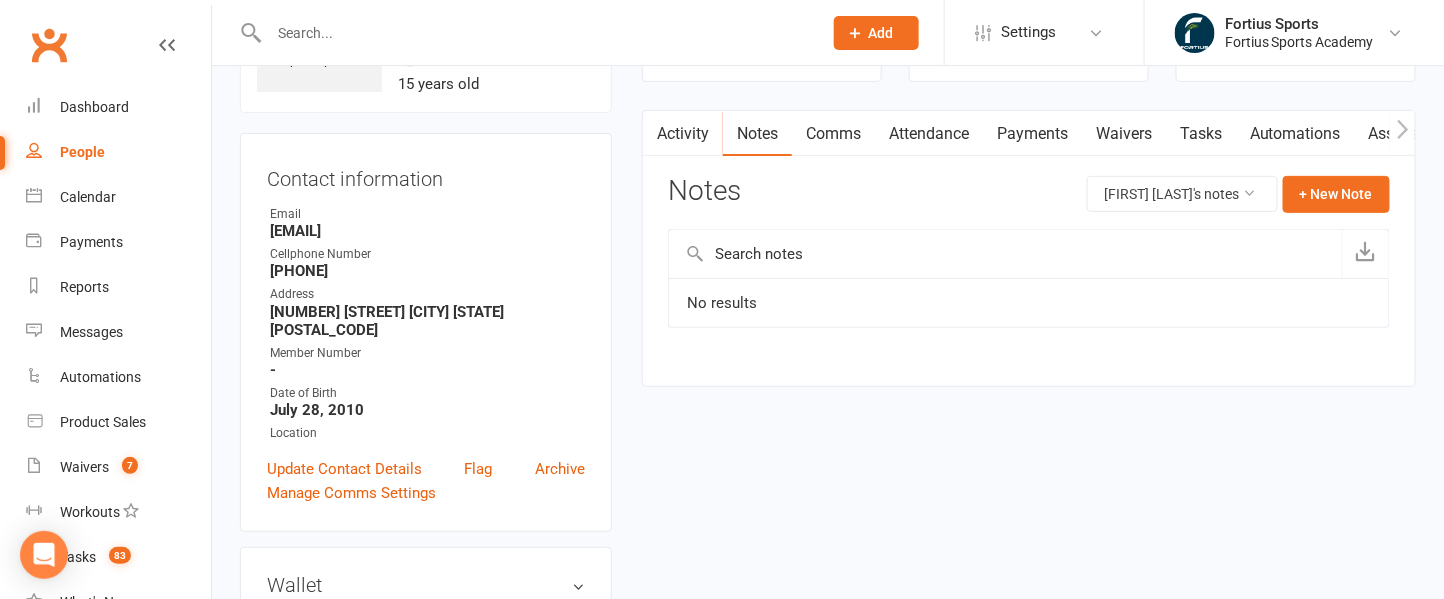 click on "Payments" at bounding box center (1032, 134) 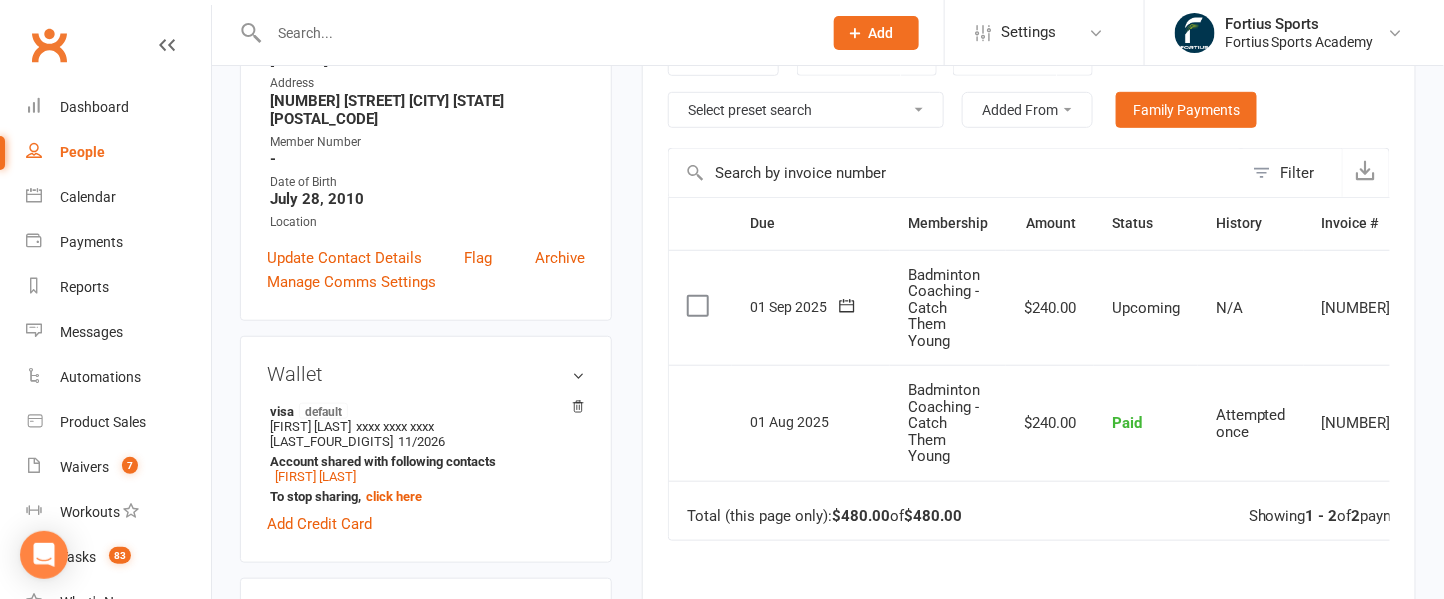 scroll, scrollTop: 358, scrollLeft: 0, axis: vertical 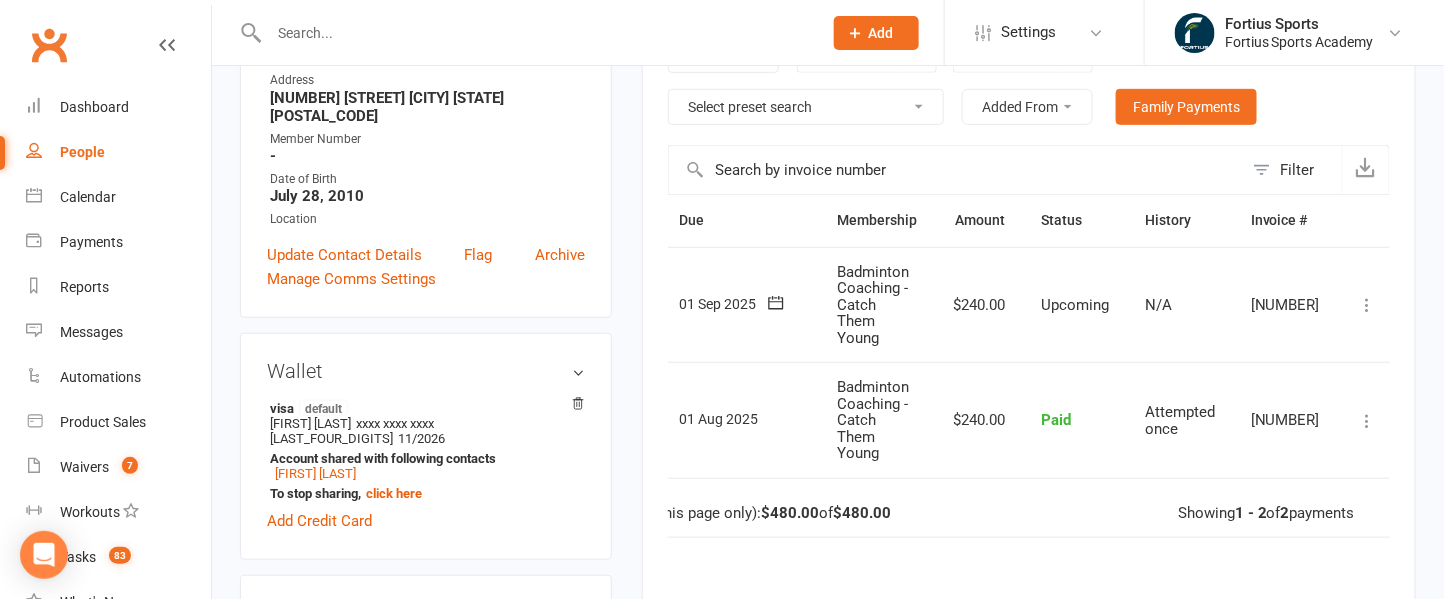 click at bounding box center (1368, 305) 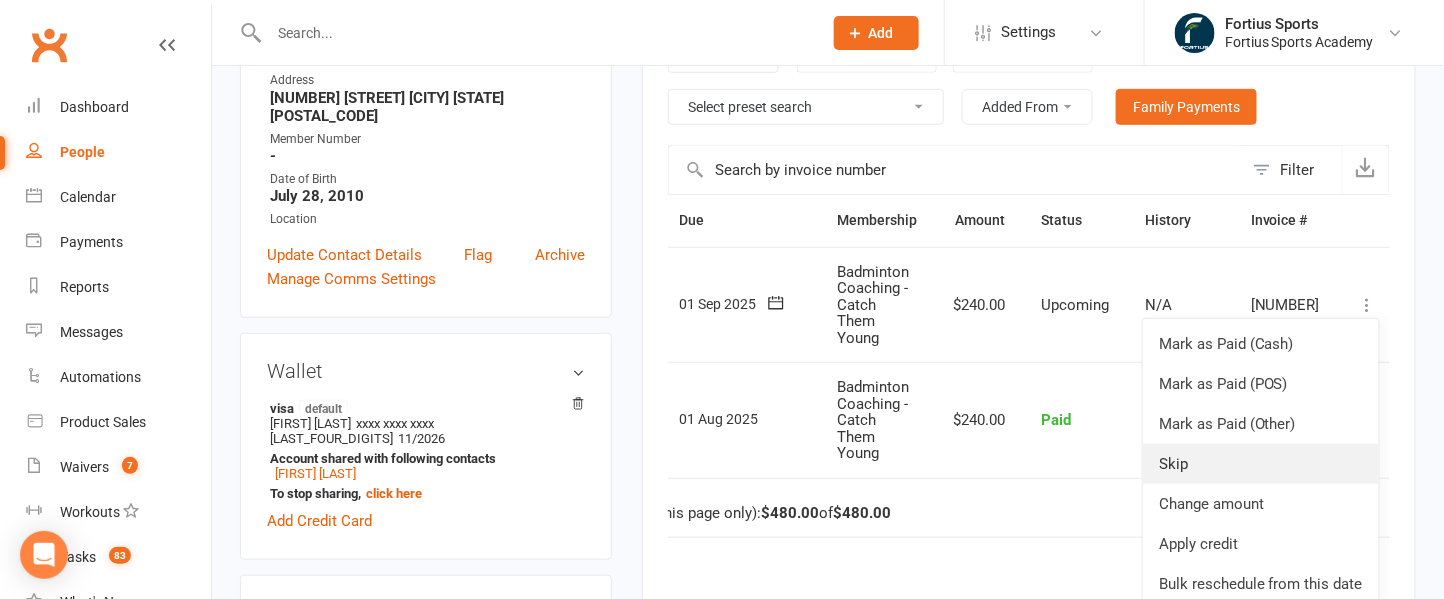 click on "Skip" at bounding box center [1261, 464] 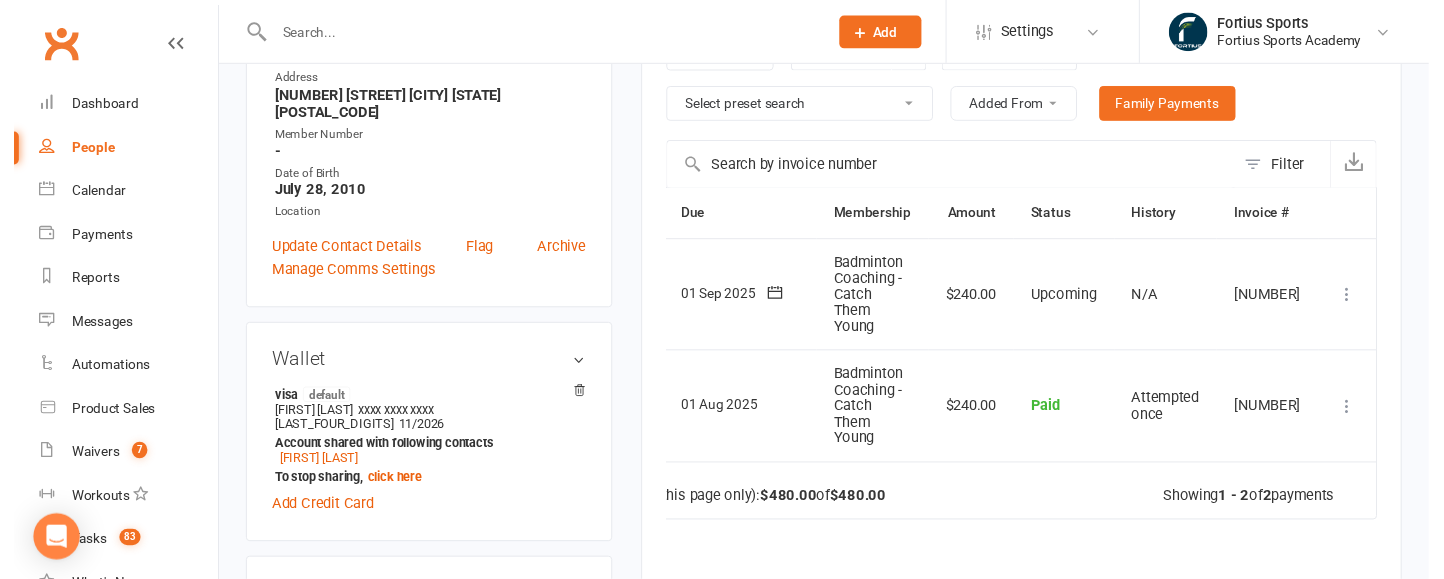 scroll, scrollTop: 0, scrollLeft: 58, axis: horizontal 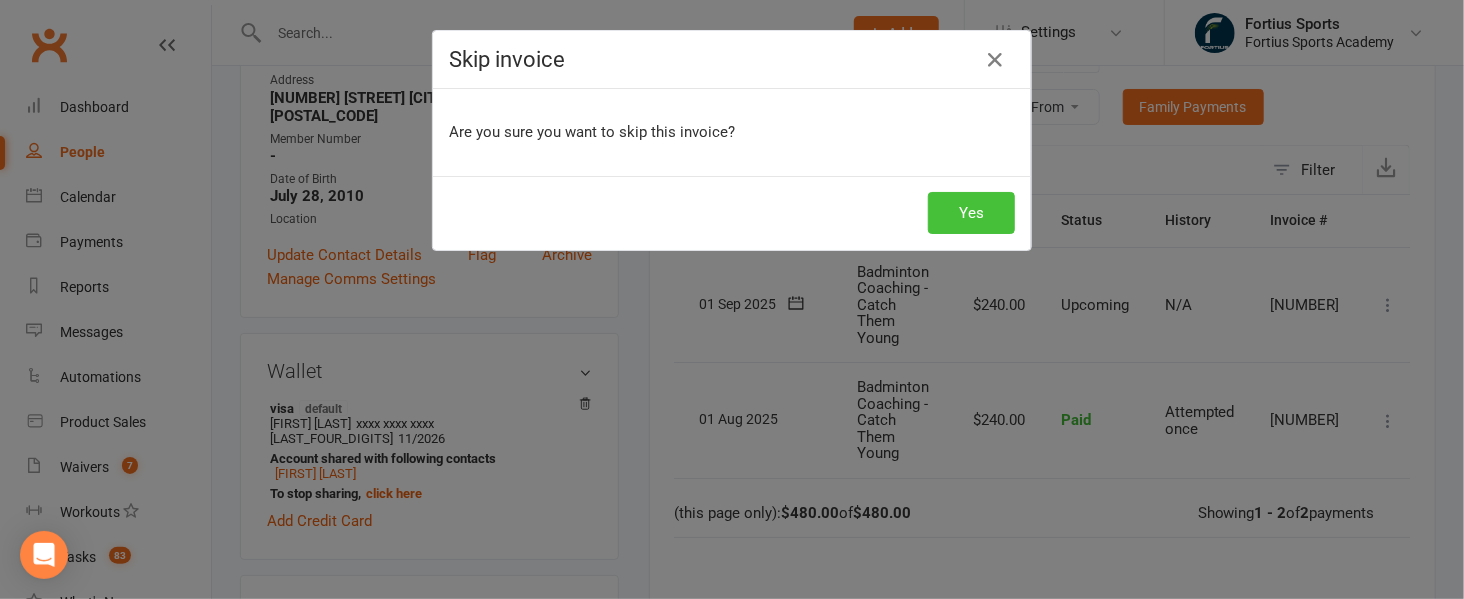 click on "Yes" at bounding box center [971, 213] 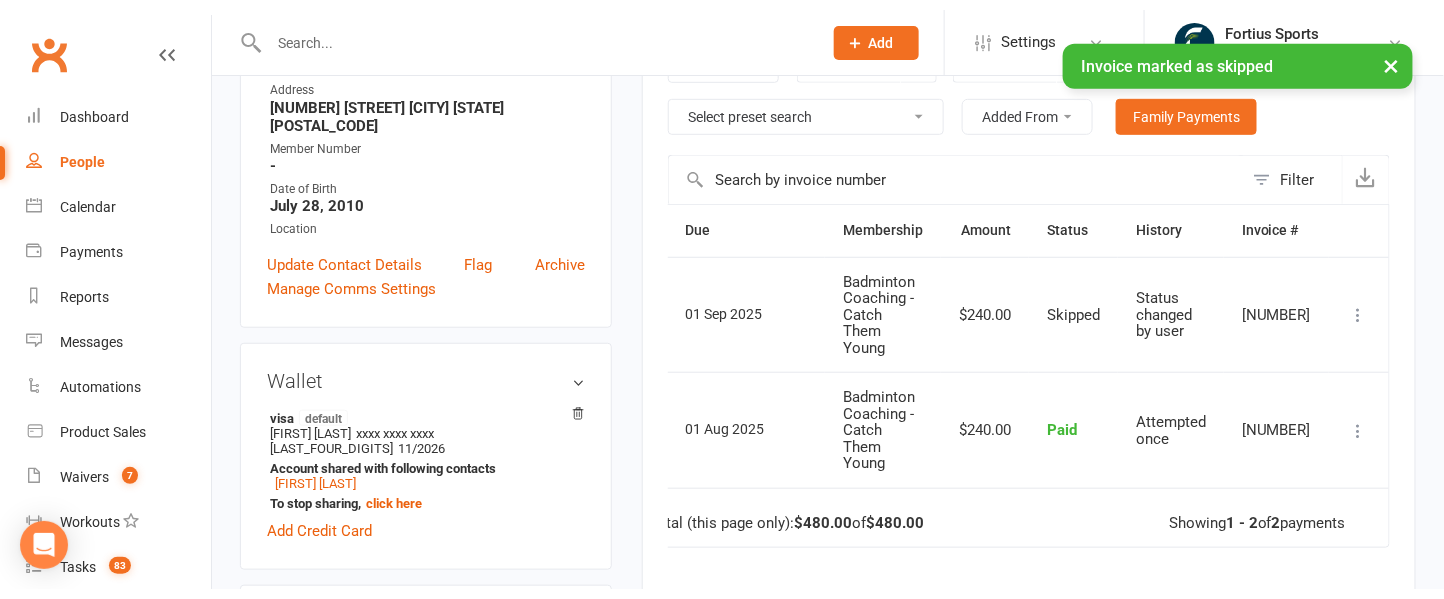 scroll, scrollTop: 0, scrollLeft: 30, axis: horizontal 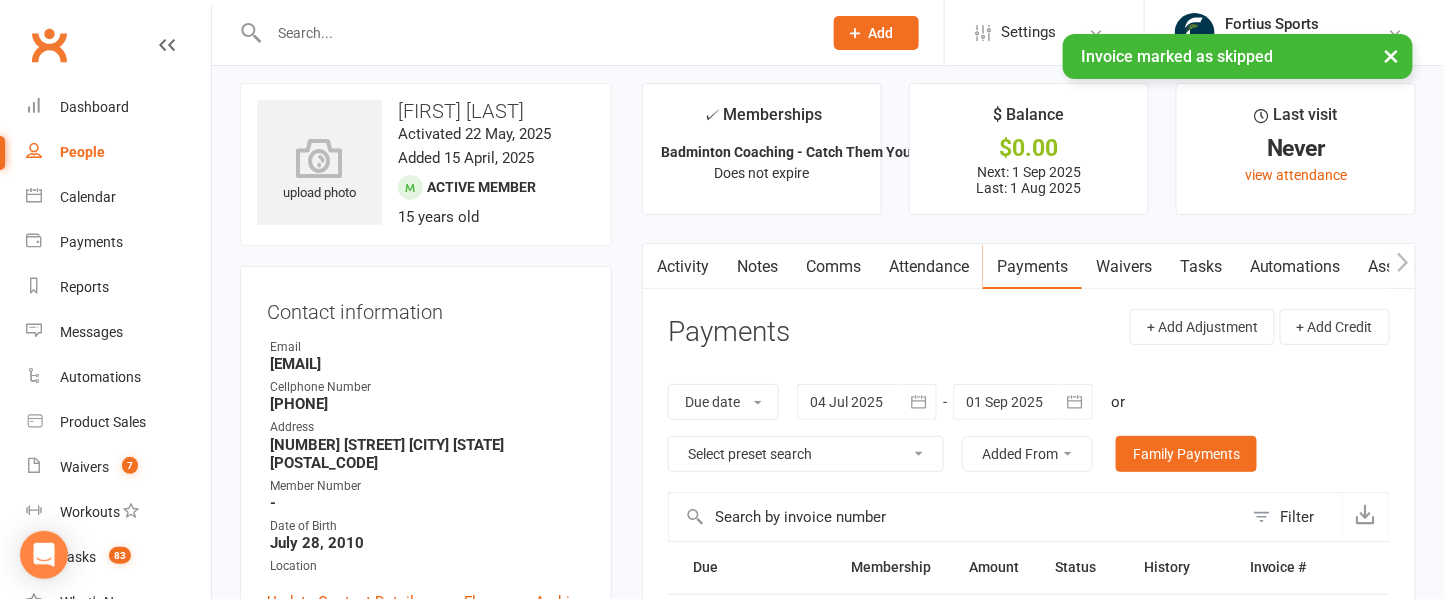 click on "Activity" at bounding box center (683, 267) 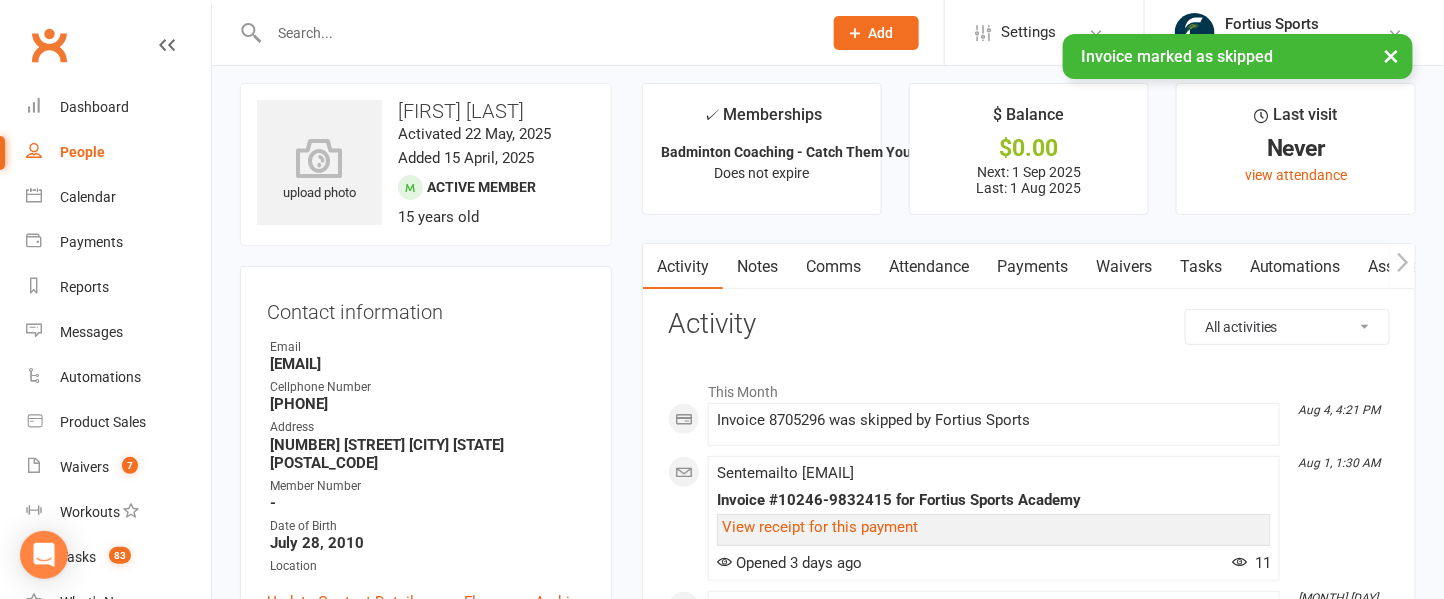 click on "Notes" at bounding box center [757, 267] 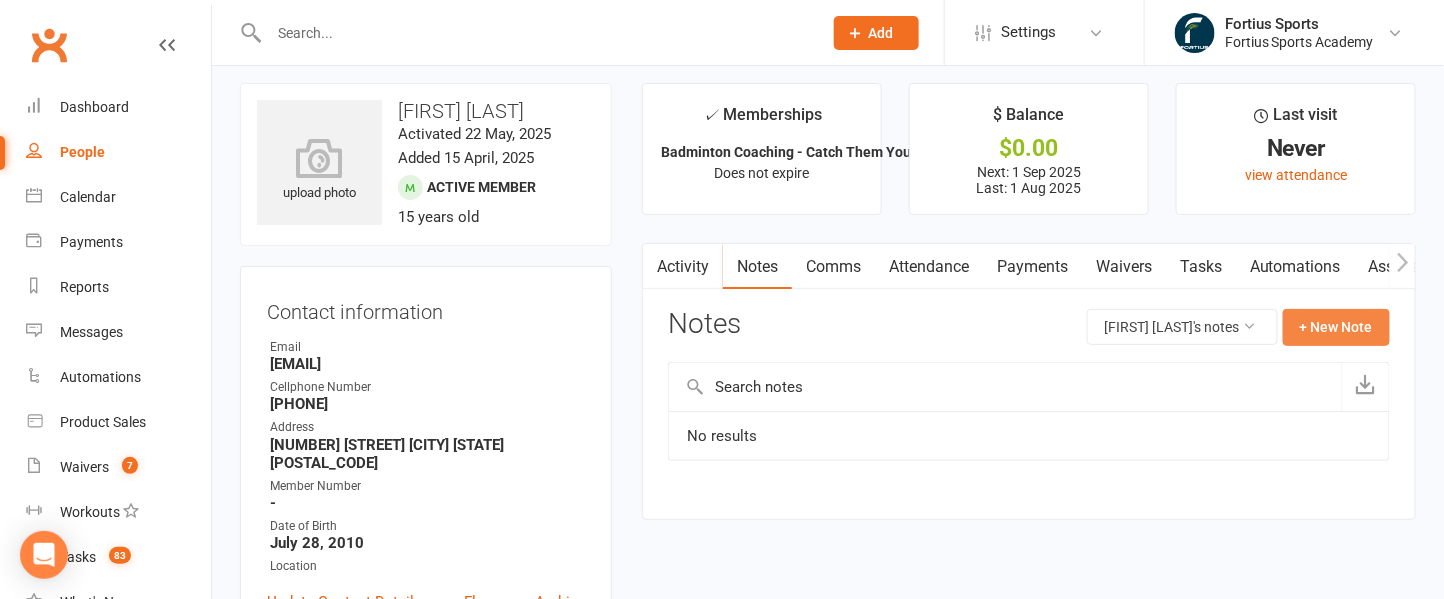 click on "+ New Note" 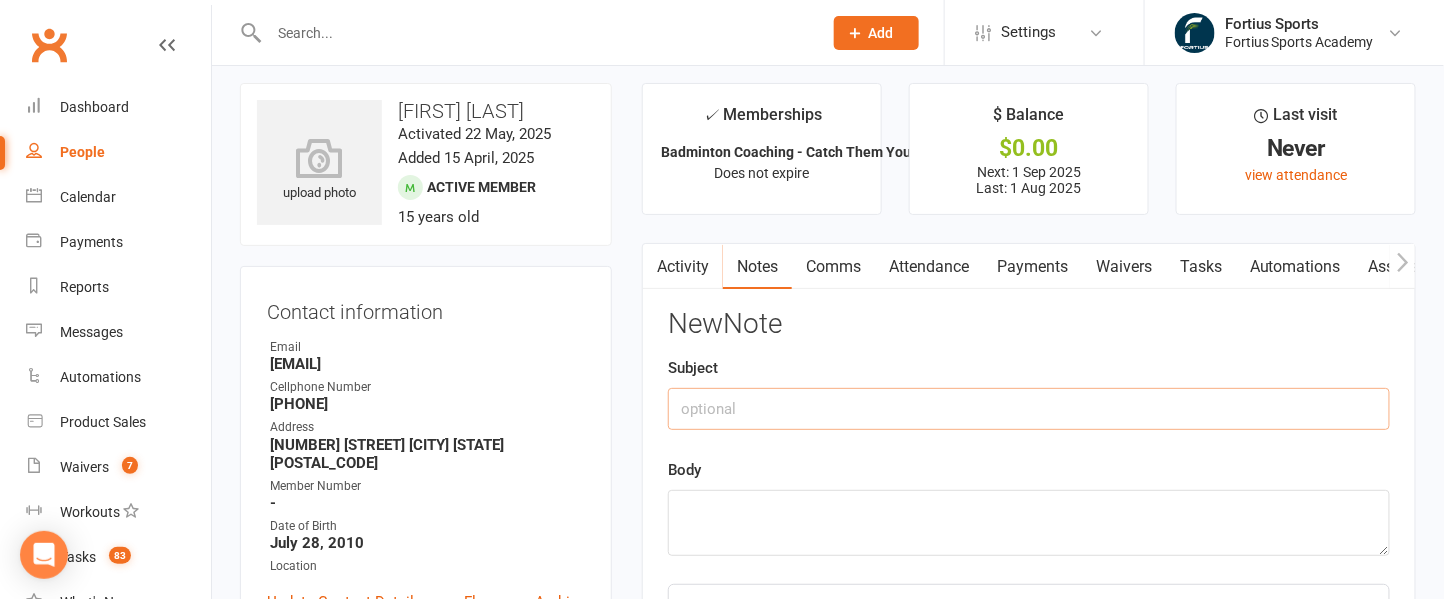 click 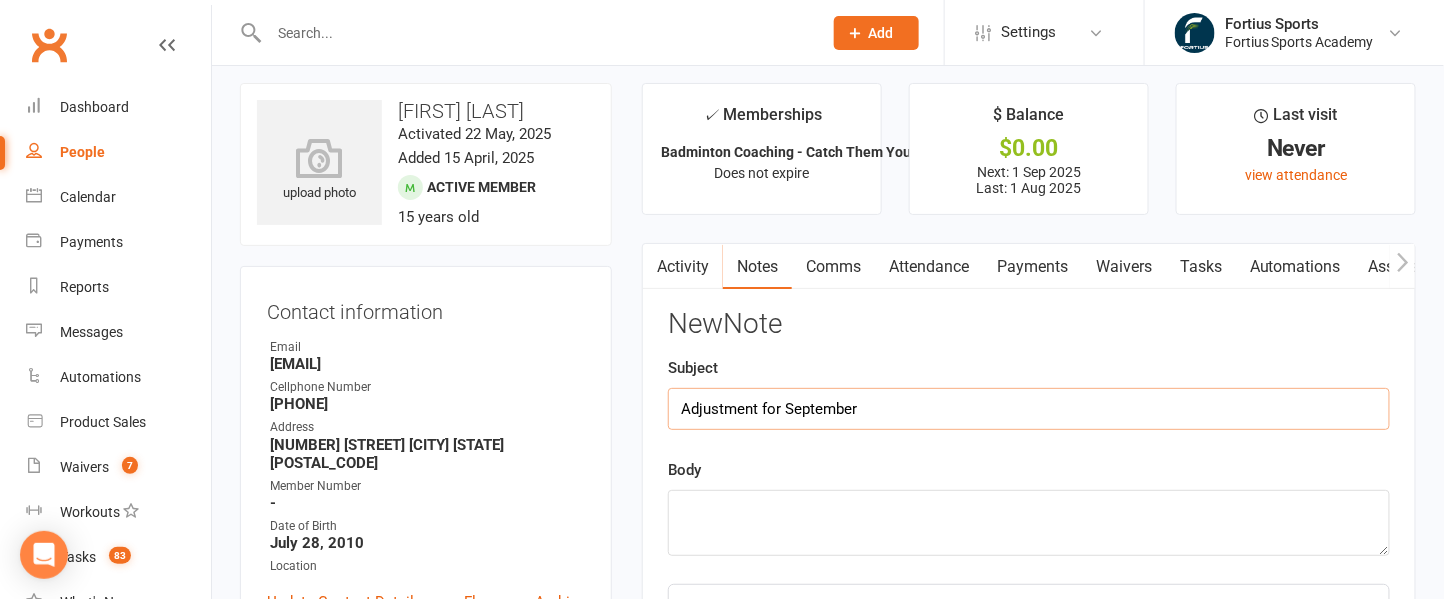 type on "Adjustment for September" 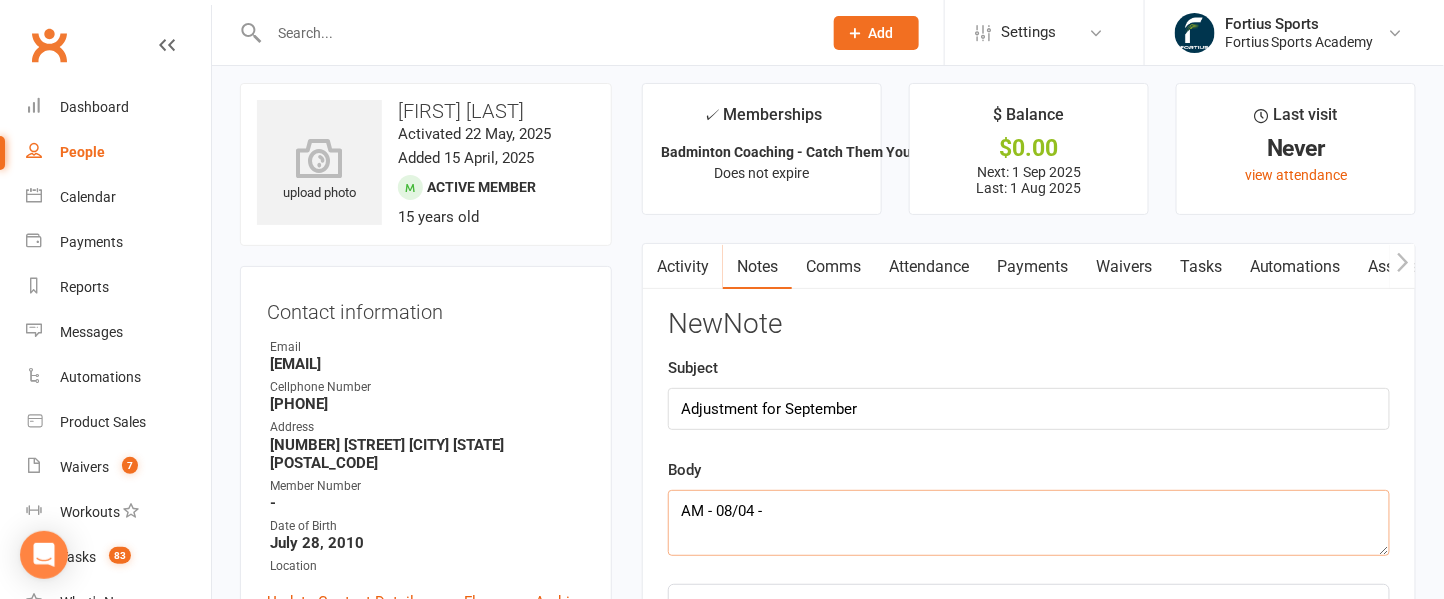 paste on "[FIRST] [LAST]" 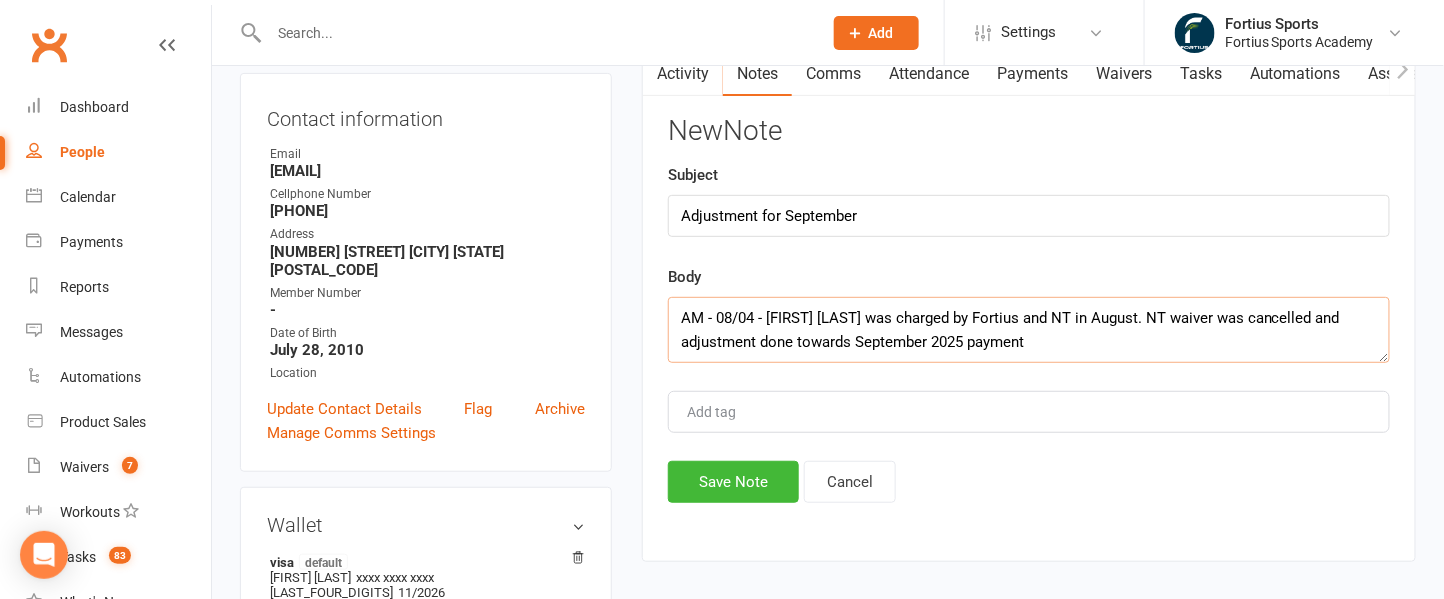 scroll, scrollTop: 227, scrollLeft: 0, axis: vertical 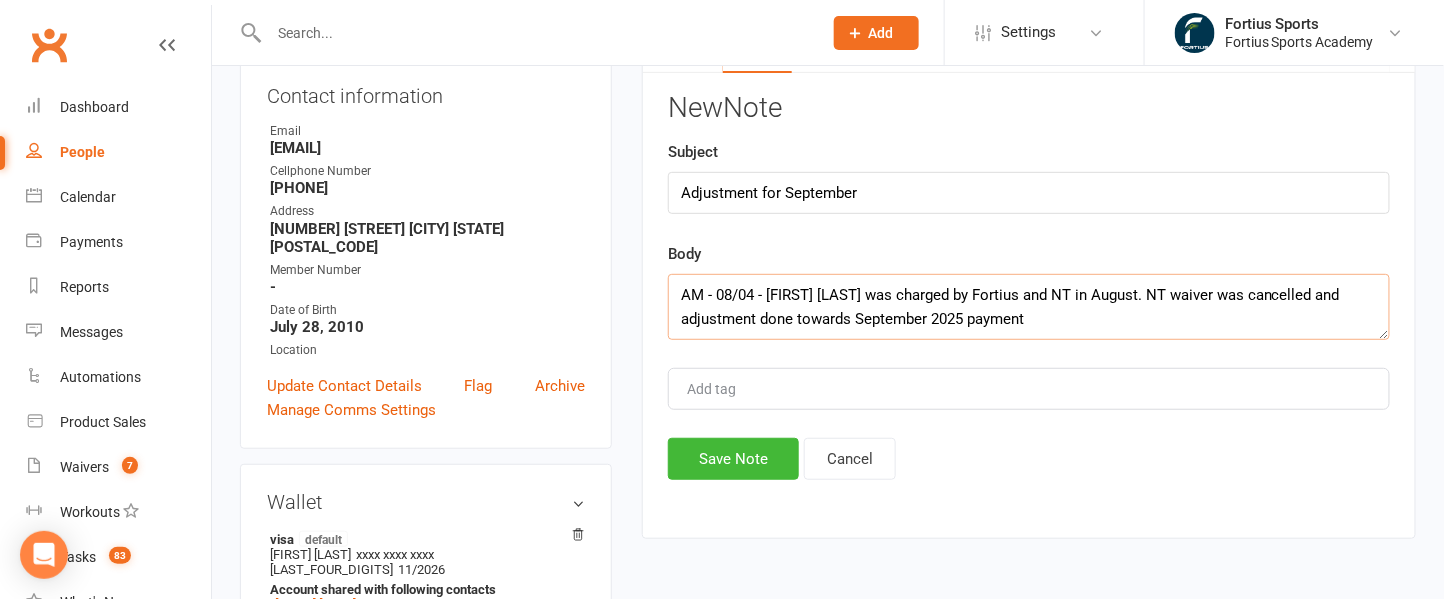 type on "AM - 08/04 - [FIRST] [LAST] was charged by Fortius and NT in August. NT waiver was cancelled and adjustment done towards September 2025 payment" 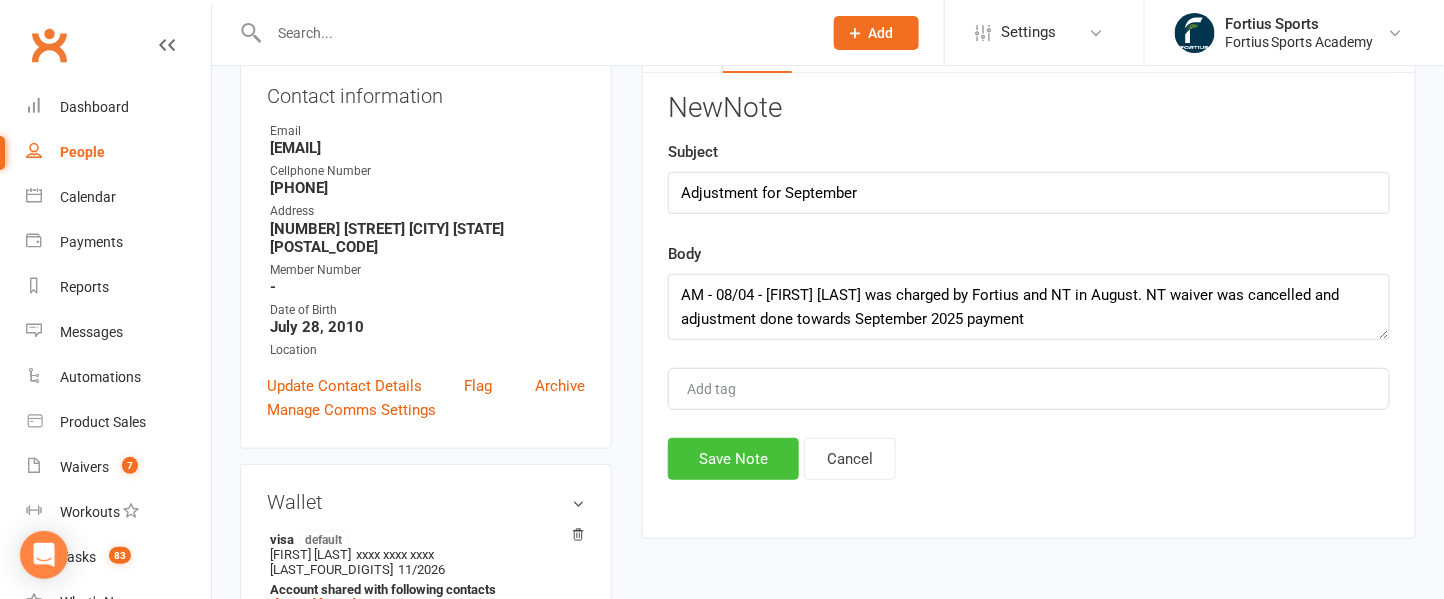 click on "Save Note" 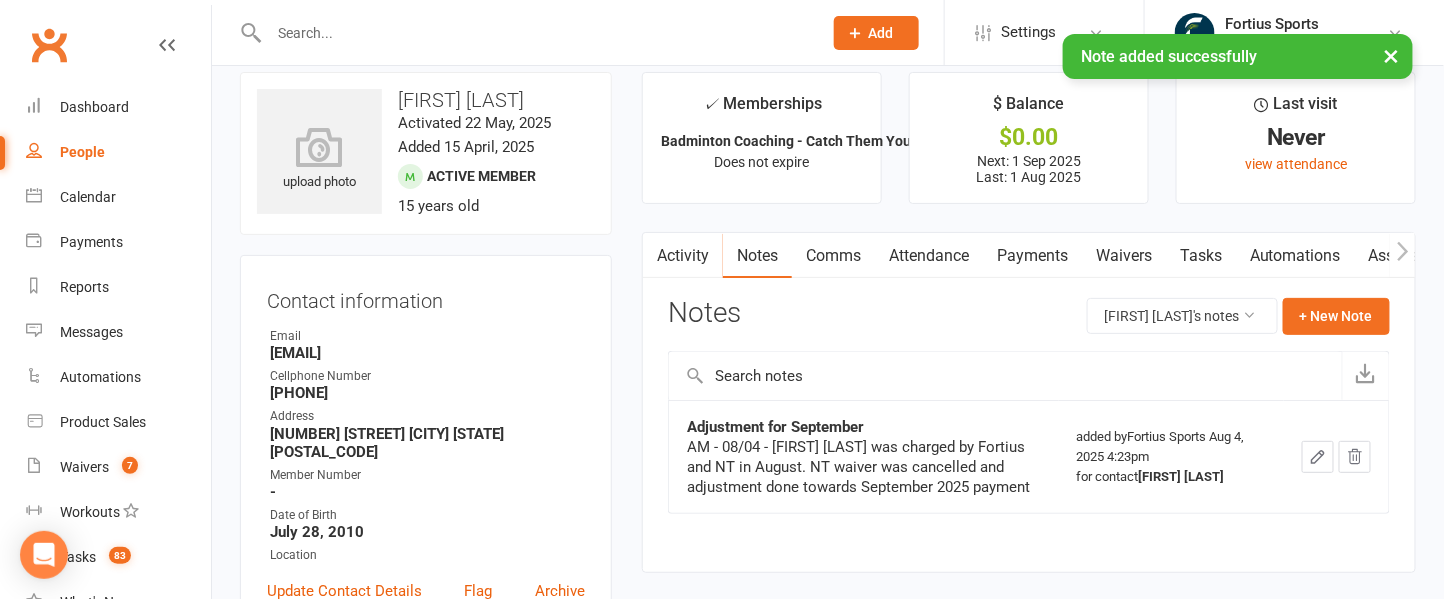 scroll, scrollTop: 0, scrollLeft: 0, axis: both 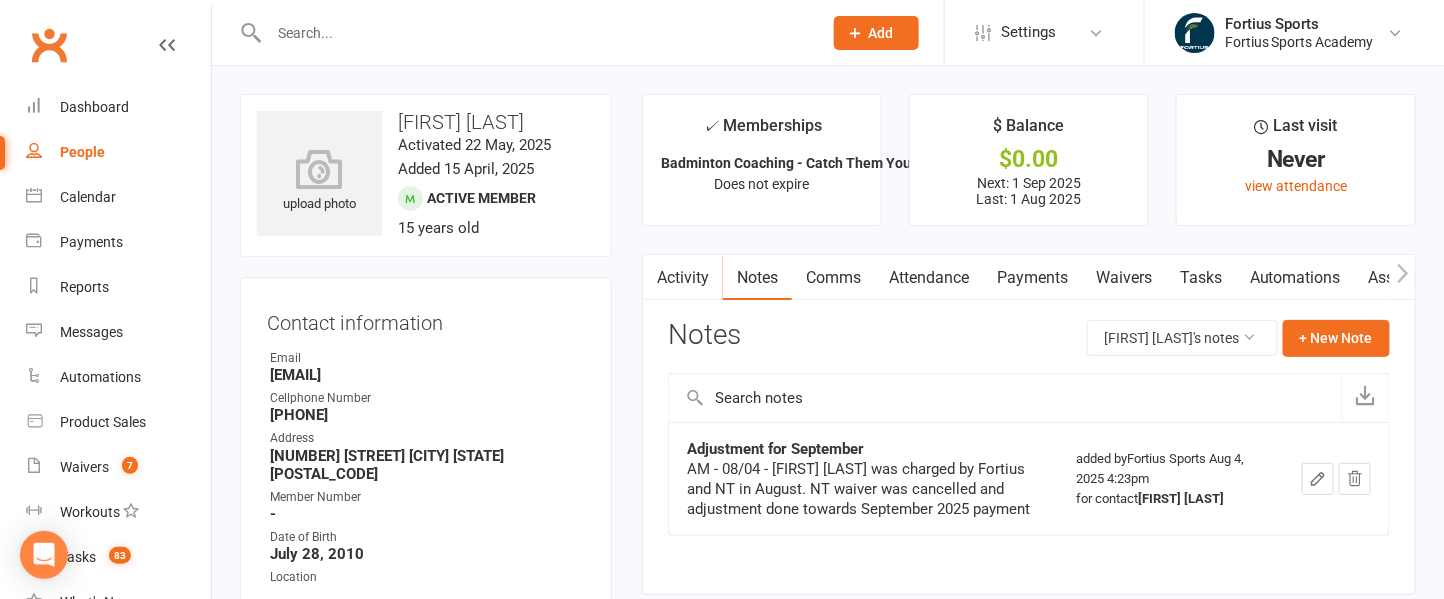 click at bounding box center (535, 33) 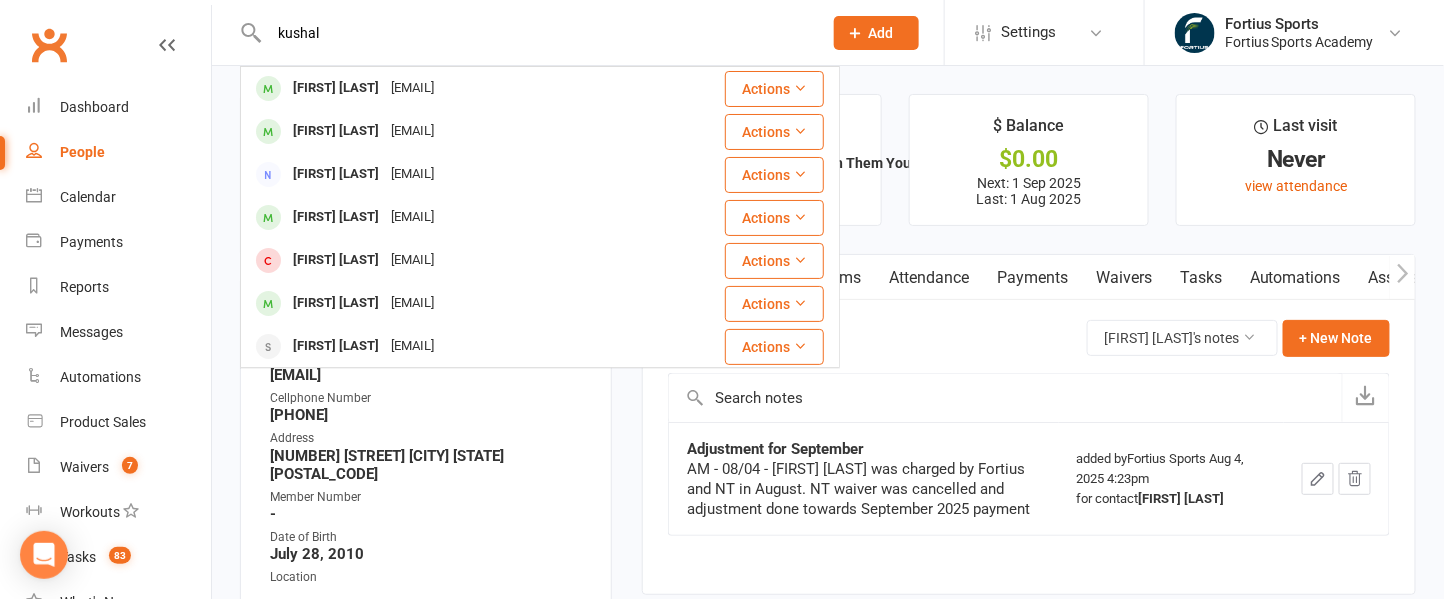 type on "kushal" 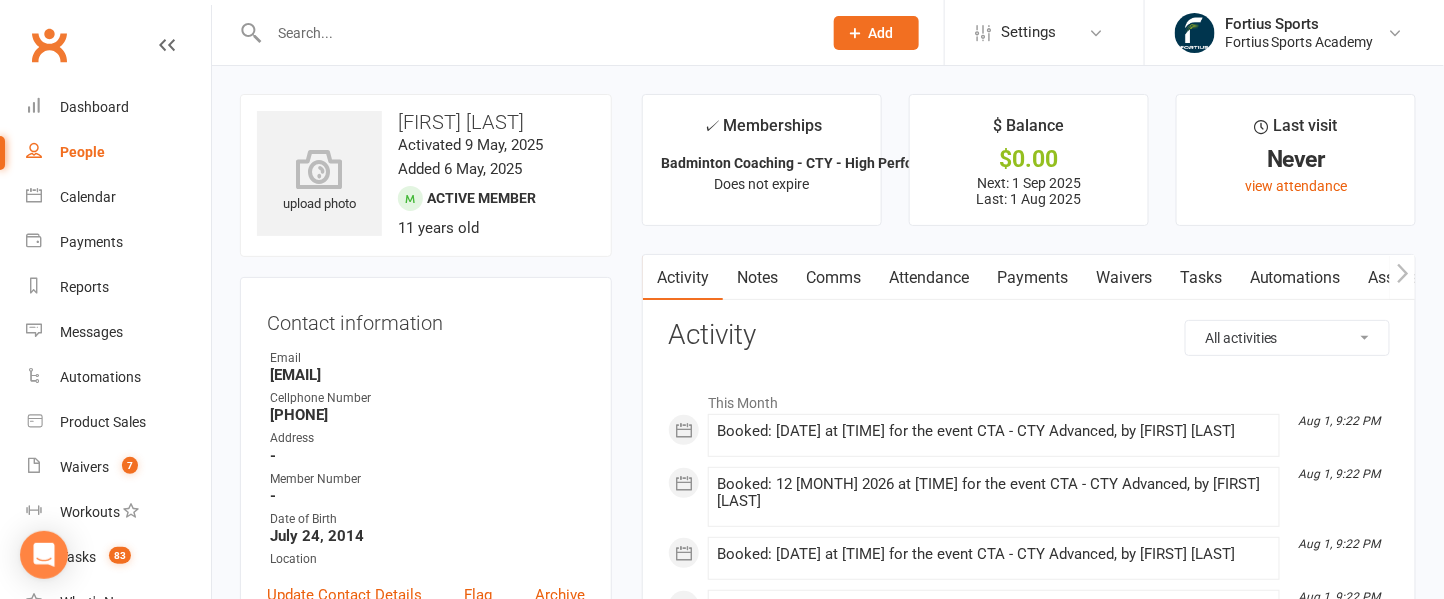 click on "Payments" at bounding box center (1032, 278) 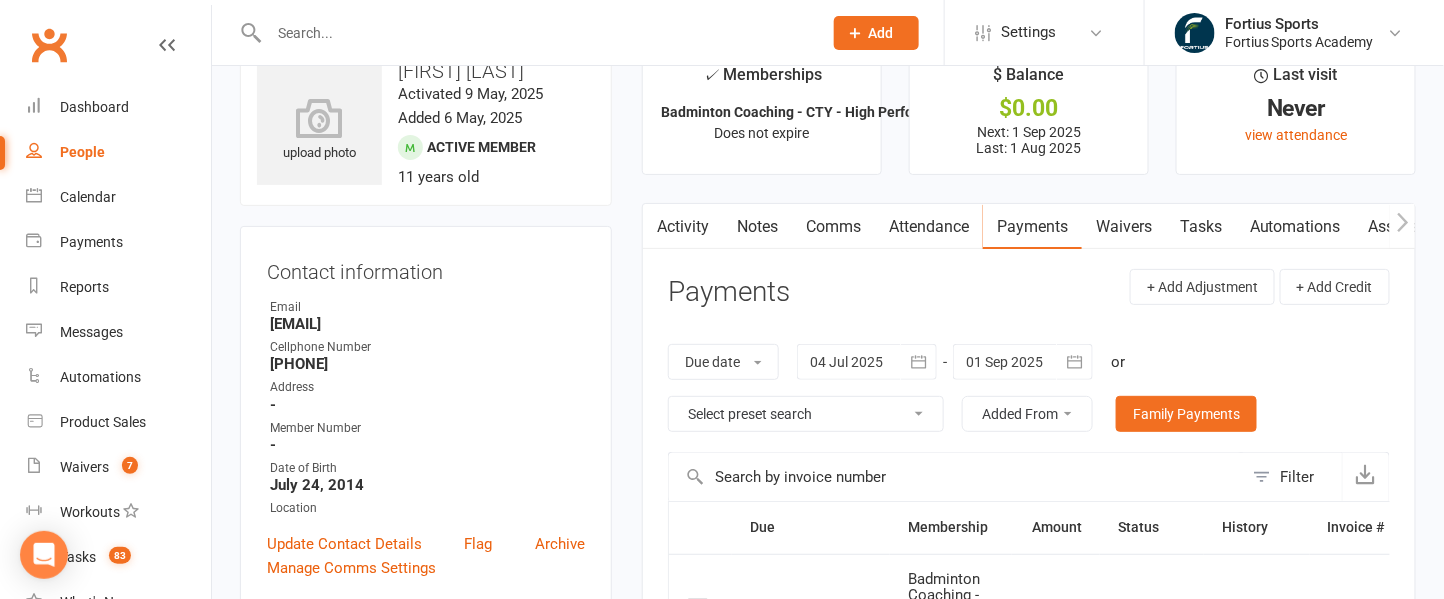 scroll, scrollTop: 48, scrollLeft: 0, axis: vertical 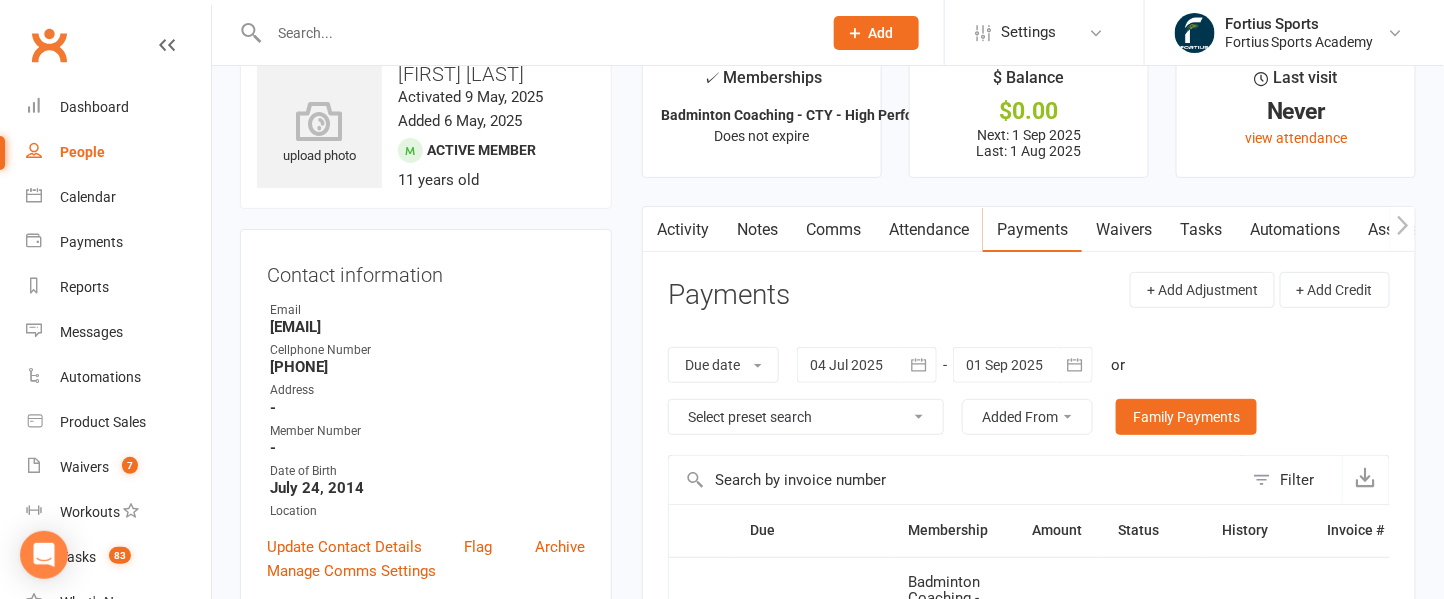 click at bounding box center (535, 33) 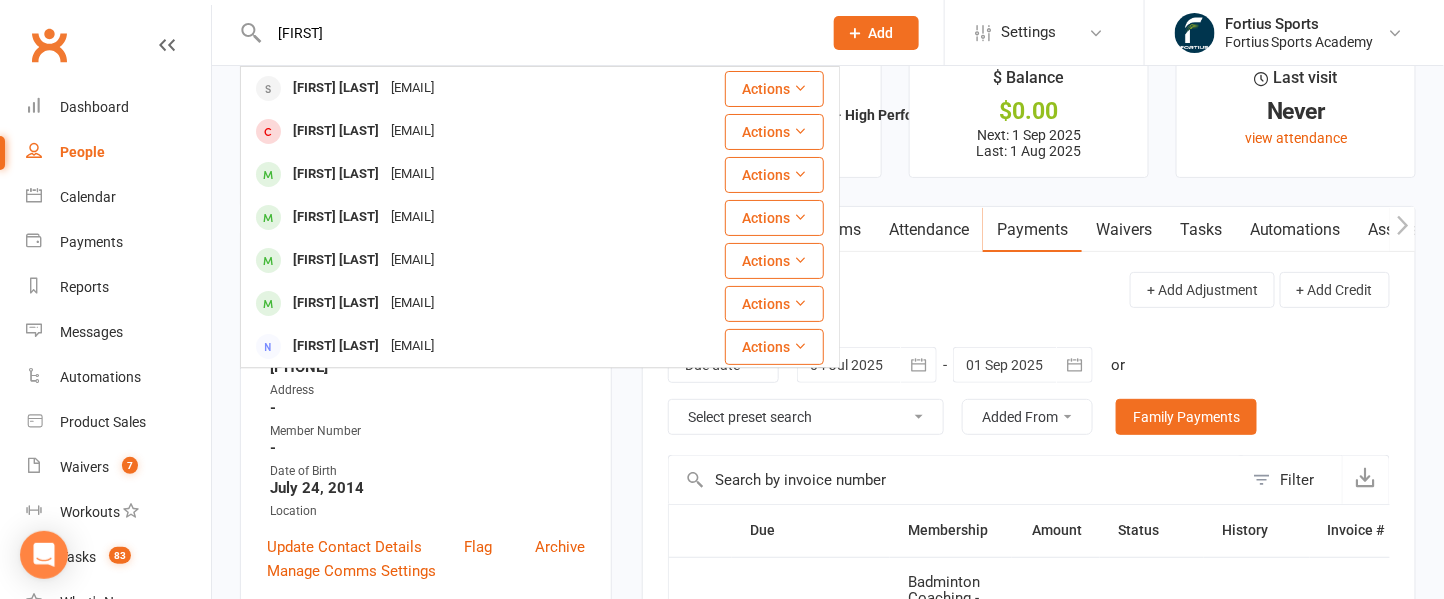 type on "[FIRST]" 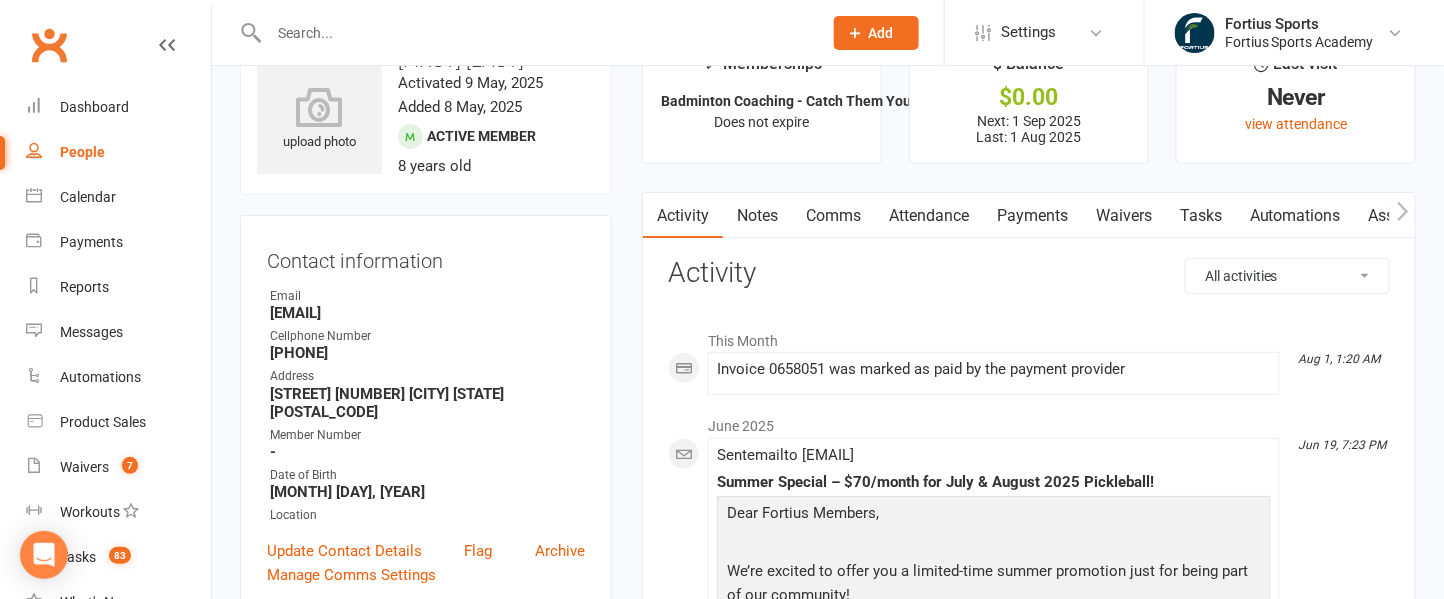 scroll, scrollTop: 0, scrollLeft: 0, axis: both 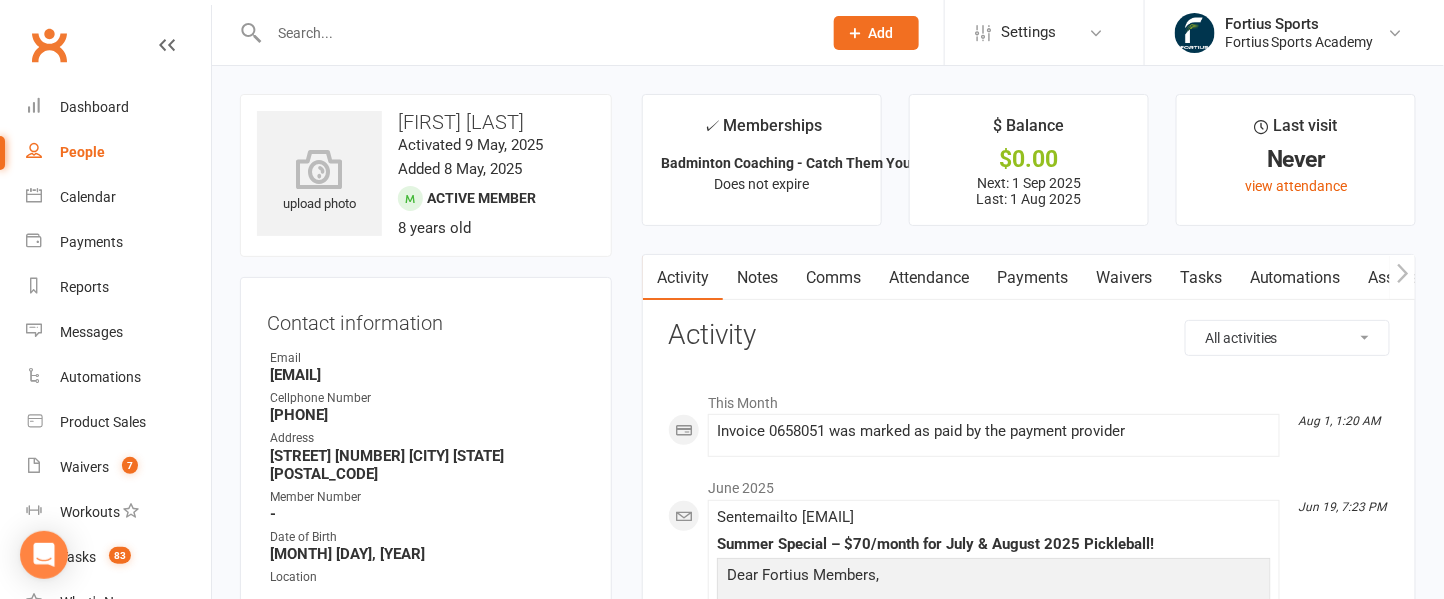click at bounding box center [535, 33] 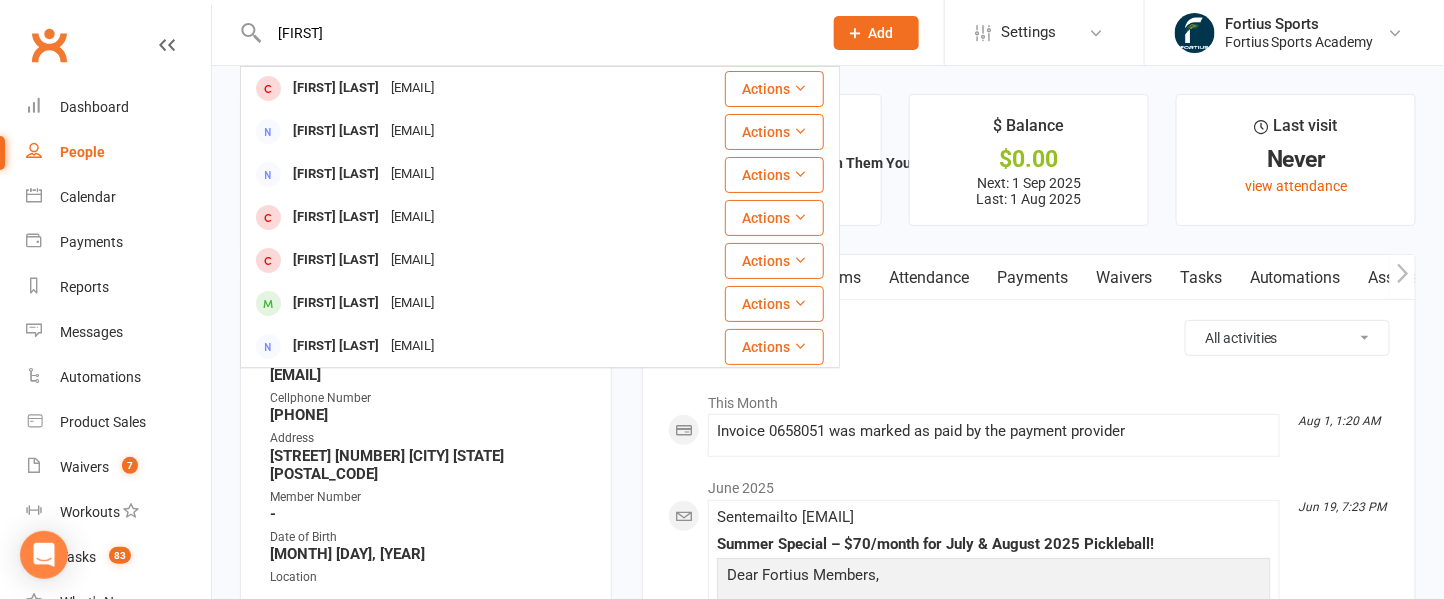 type on "[FIRST]" 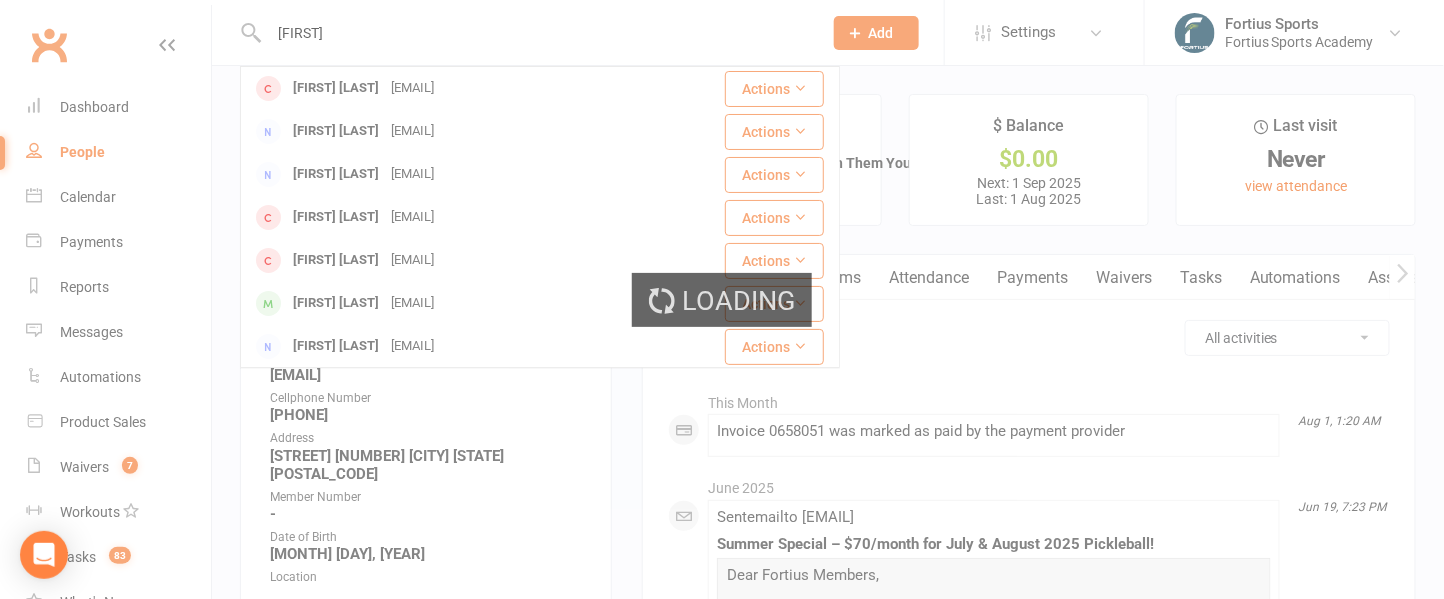 type 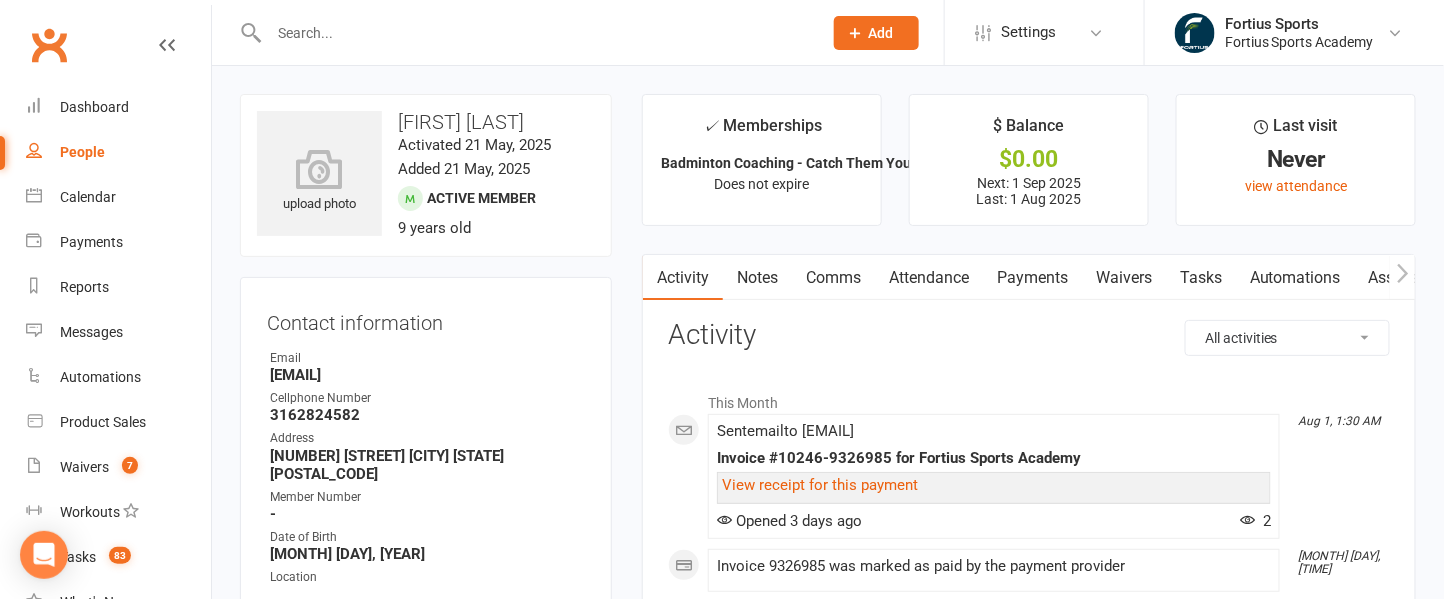 click on "Payments" at bounding box center [1032, 278] 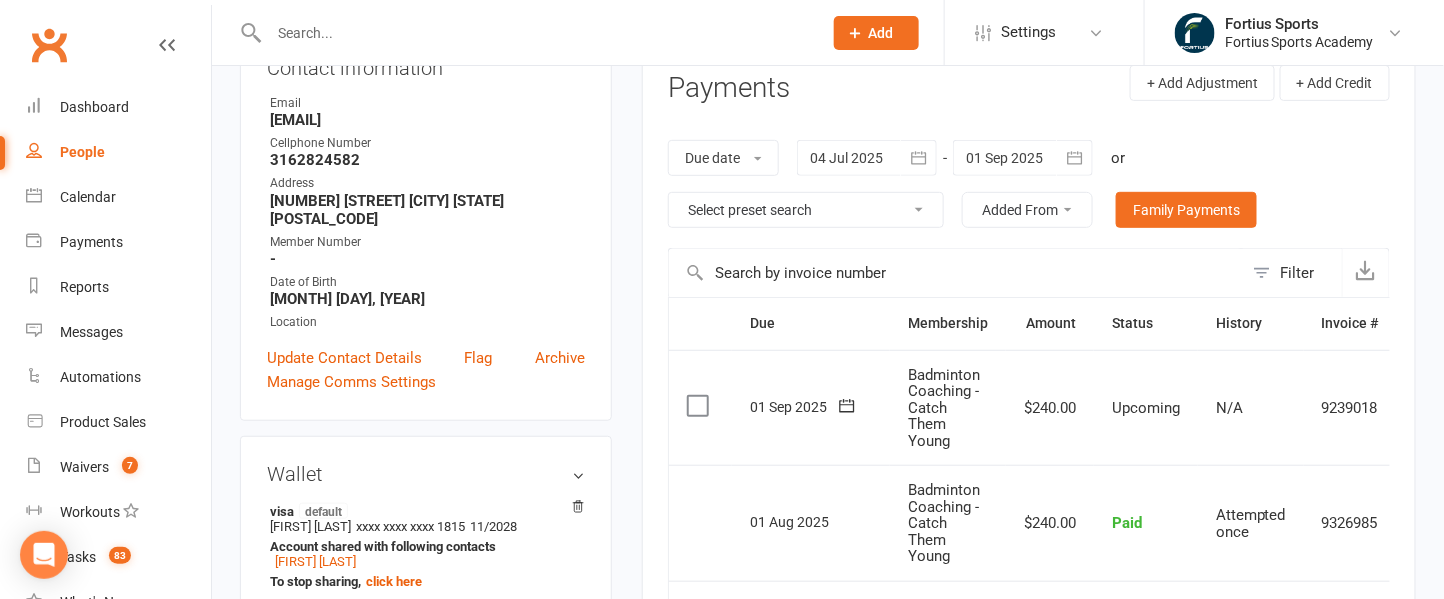 scroll, scrollTop: 0, scrollLeft: 0, axis: both 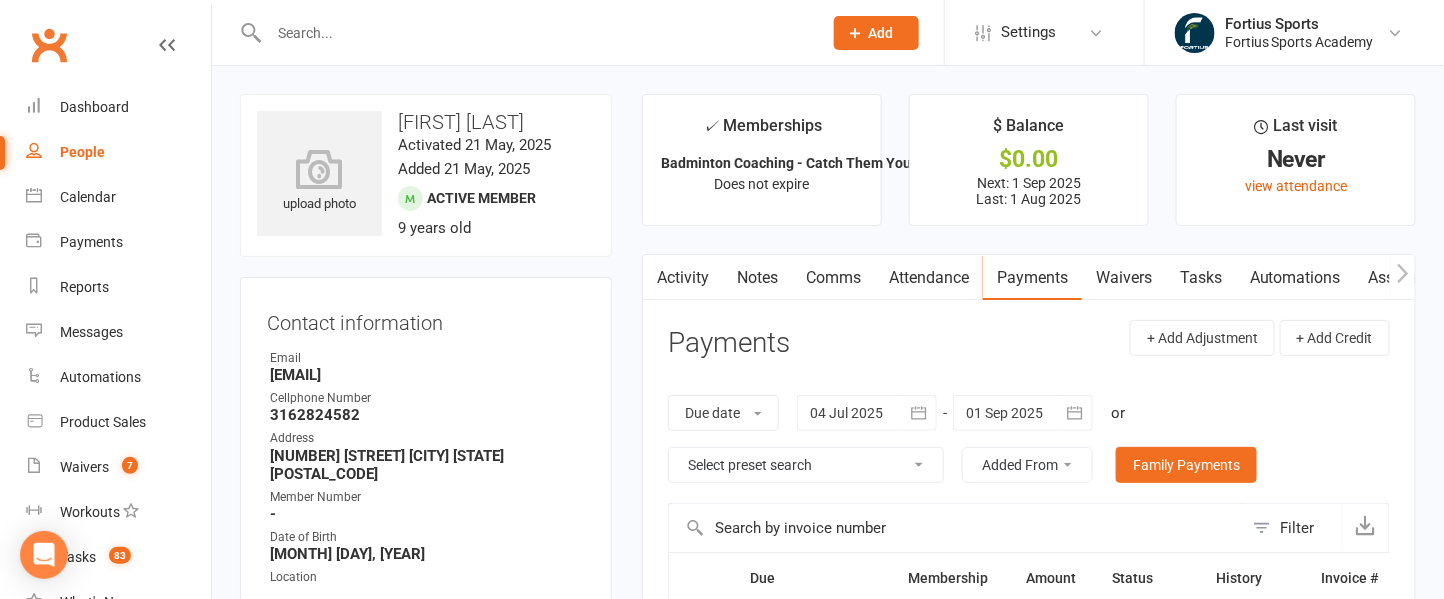 drag, startPoint x: 400, startPoint y: 119, endPoint x: 599, endPoint y: 112, distance: 199.12308 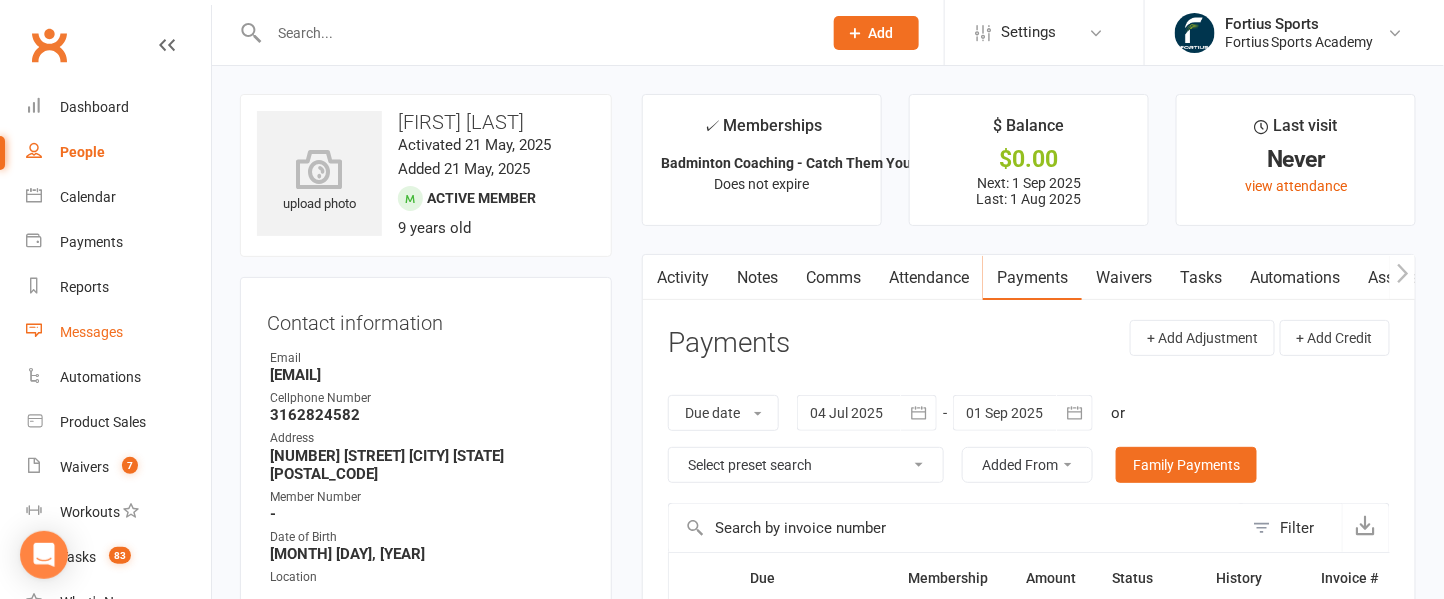 click on "Messages" at bounding box center (91, 332) 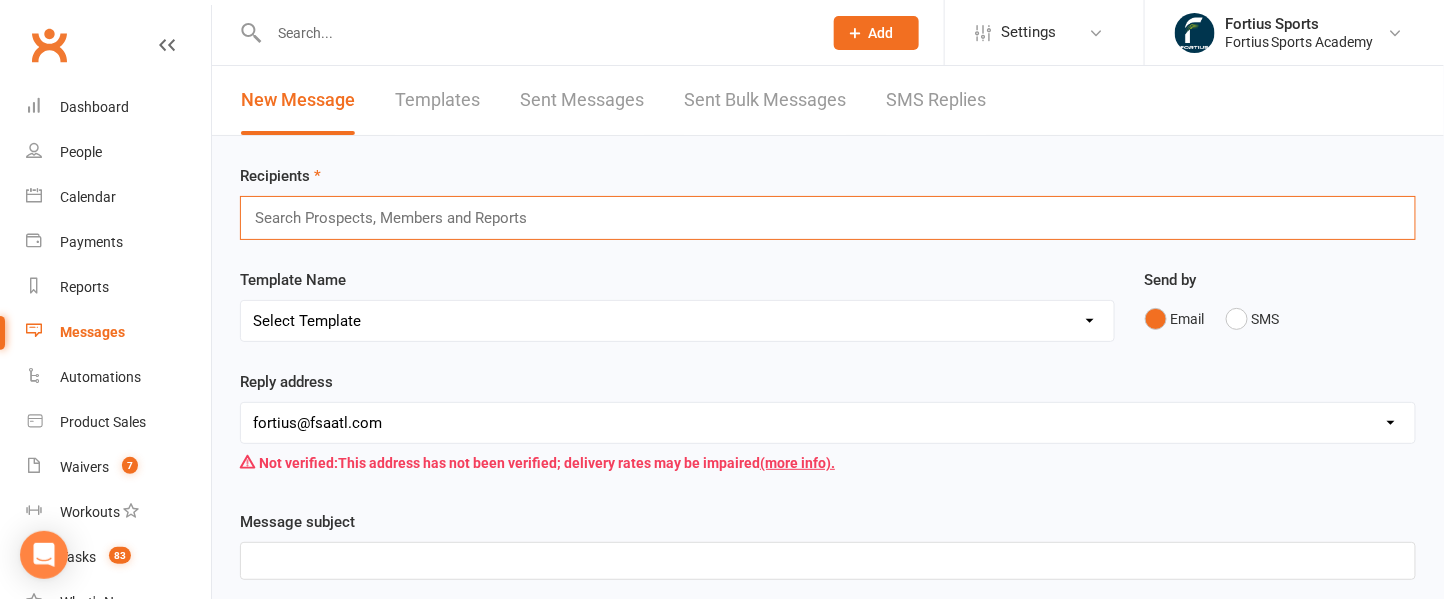 click at bounding box center (399, 218) 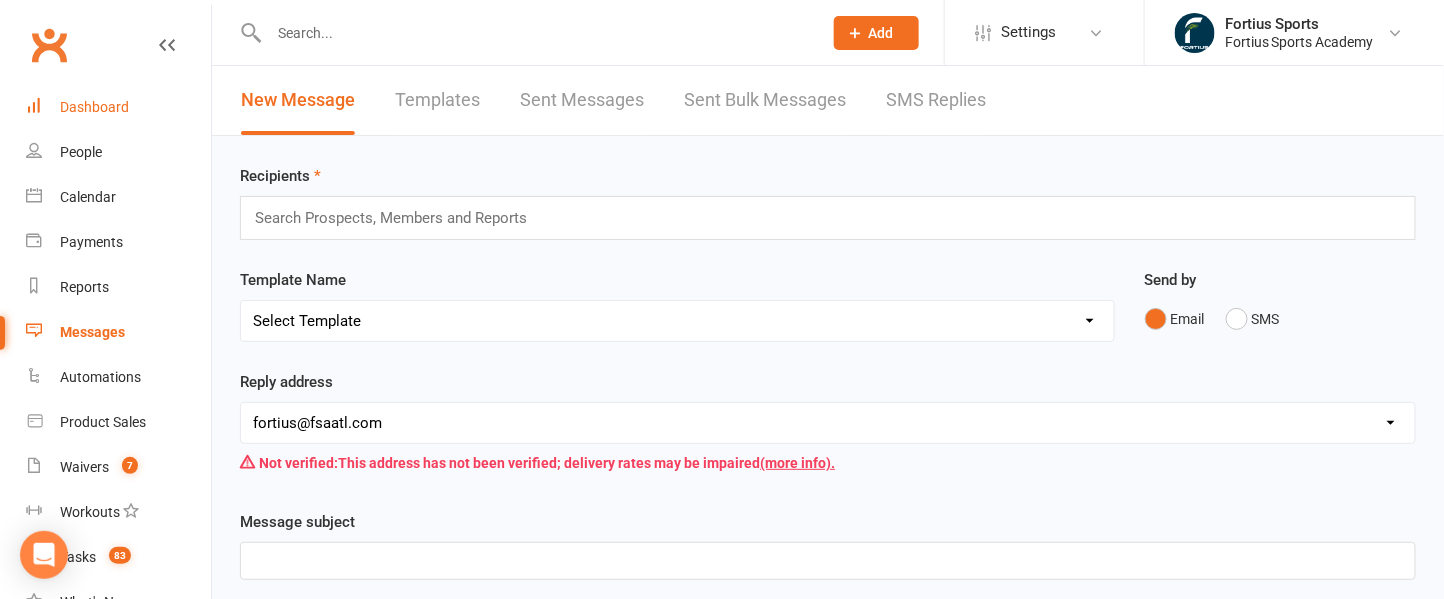 click on "Dashboard" at bounding box center [94, 107] 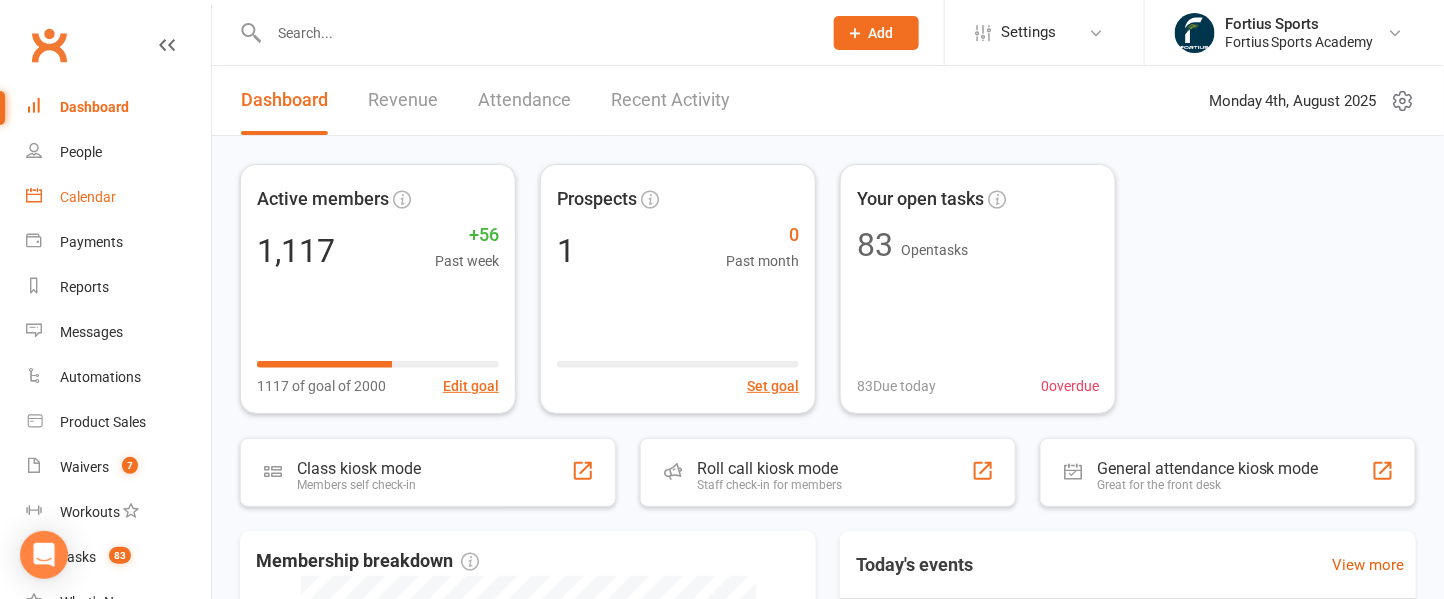 click on "Calendar" at bounding box center (88, 197) 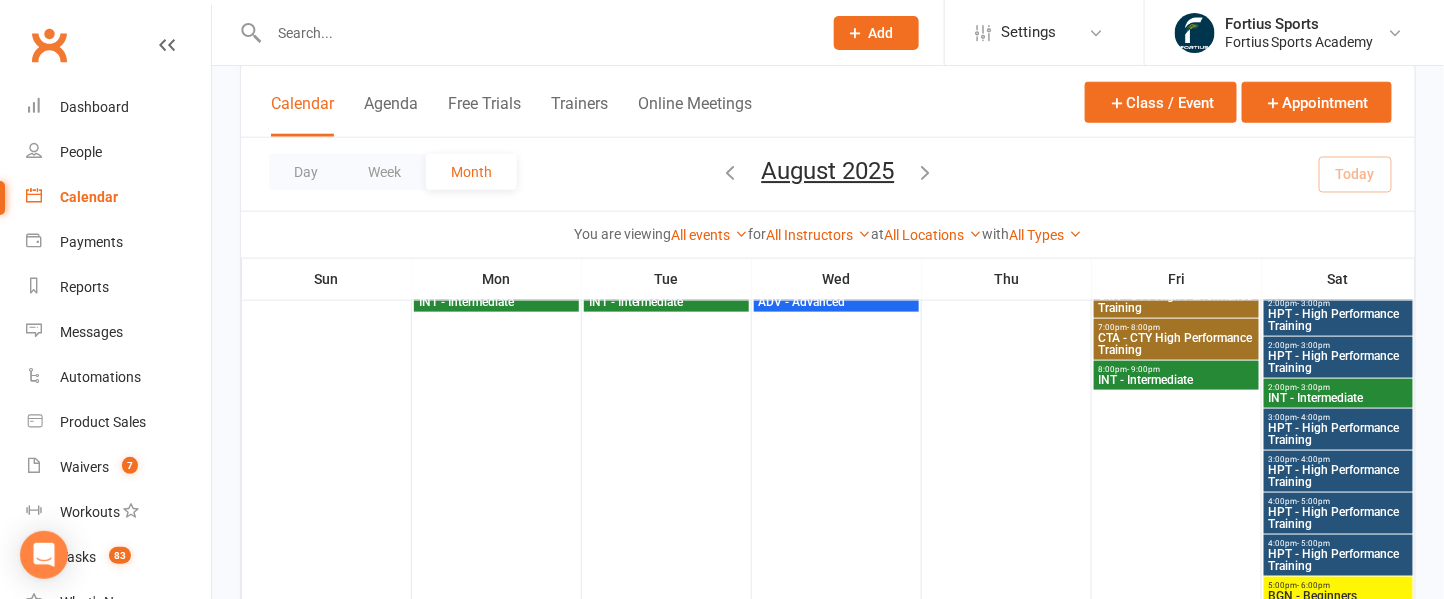 scroll, scrollTop: 821, scrollLeft: 0, axis: vertical 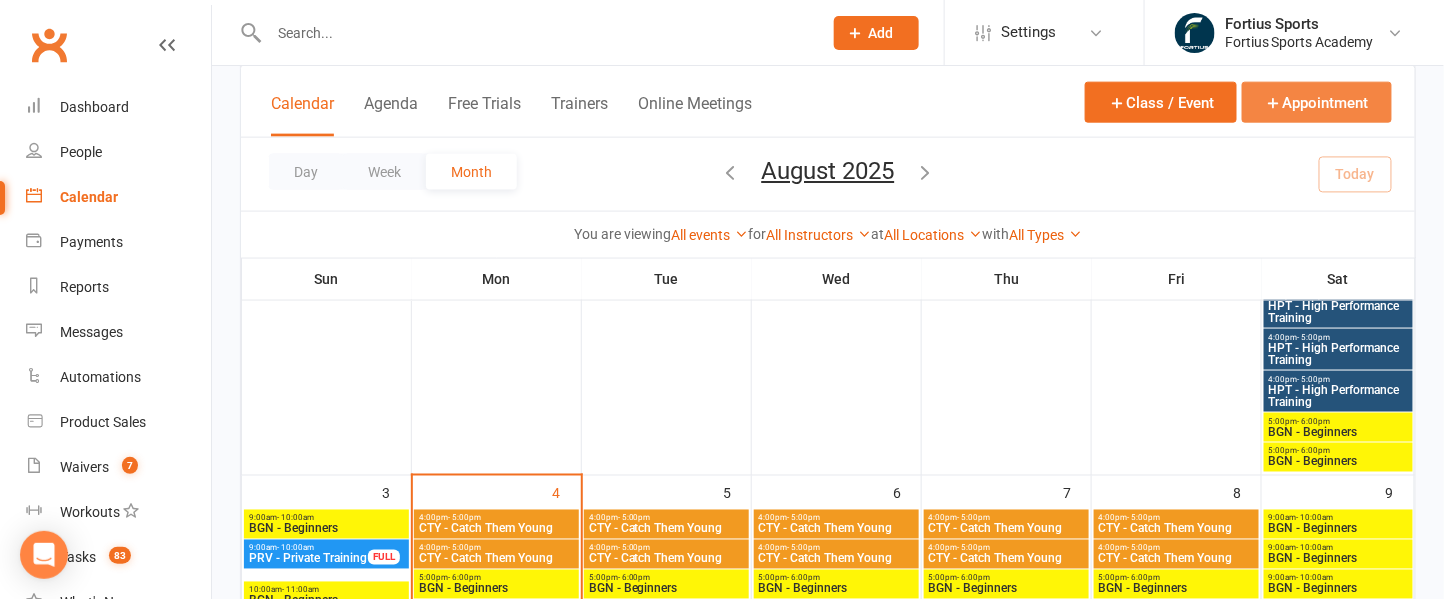 click on "Appointment" at bounding box center (1317, 102) 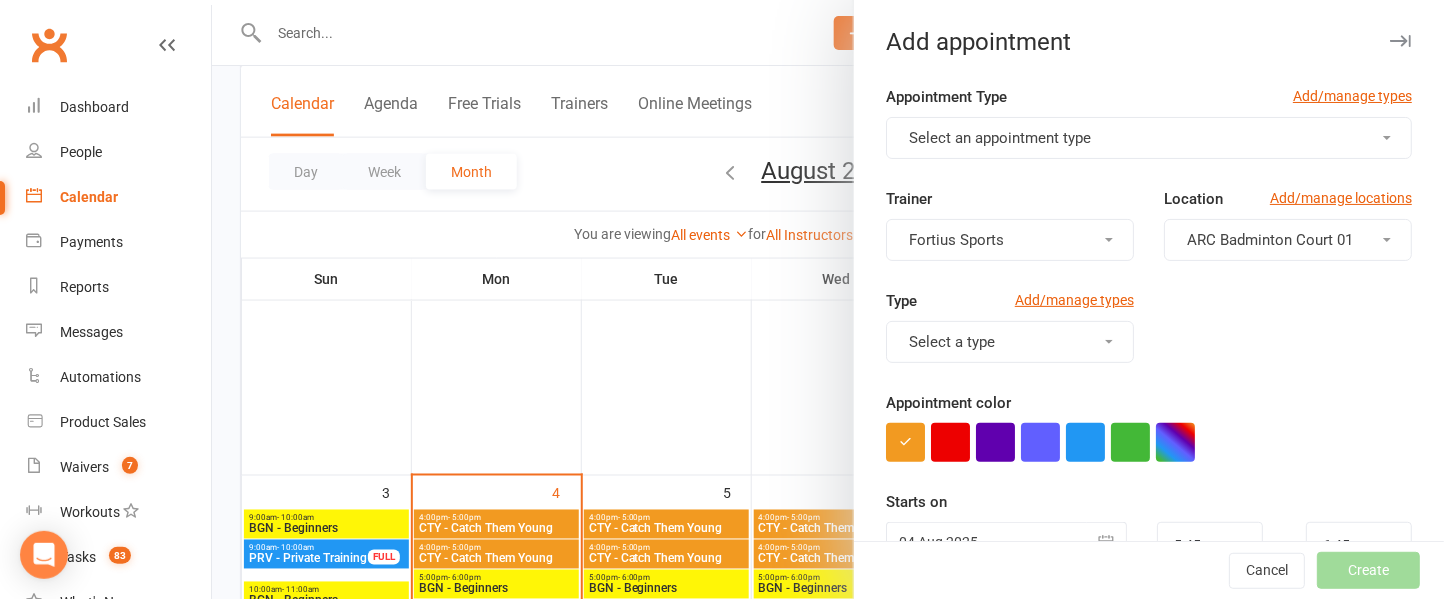 click on "Fortius Sports" at bounding box center [1010, 240] 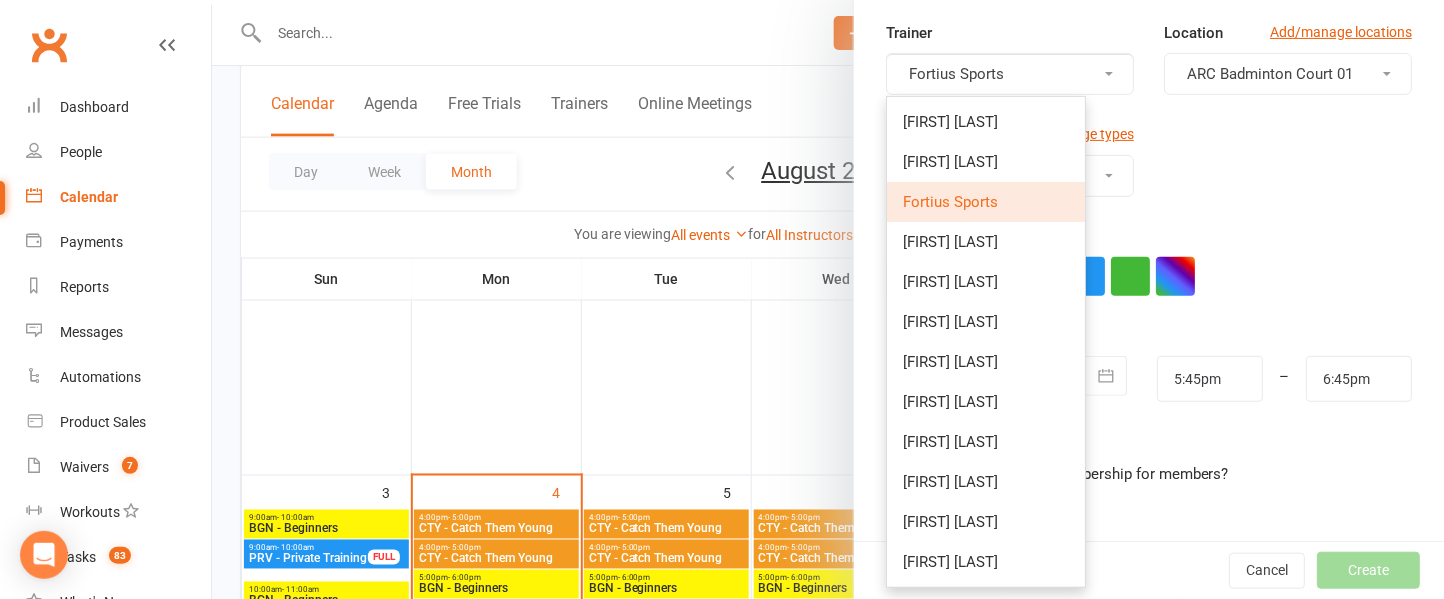 scroll, scrollTop: 191, scrollLeft: 0, axis: vertical 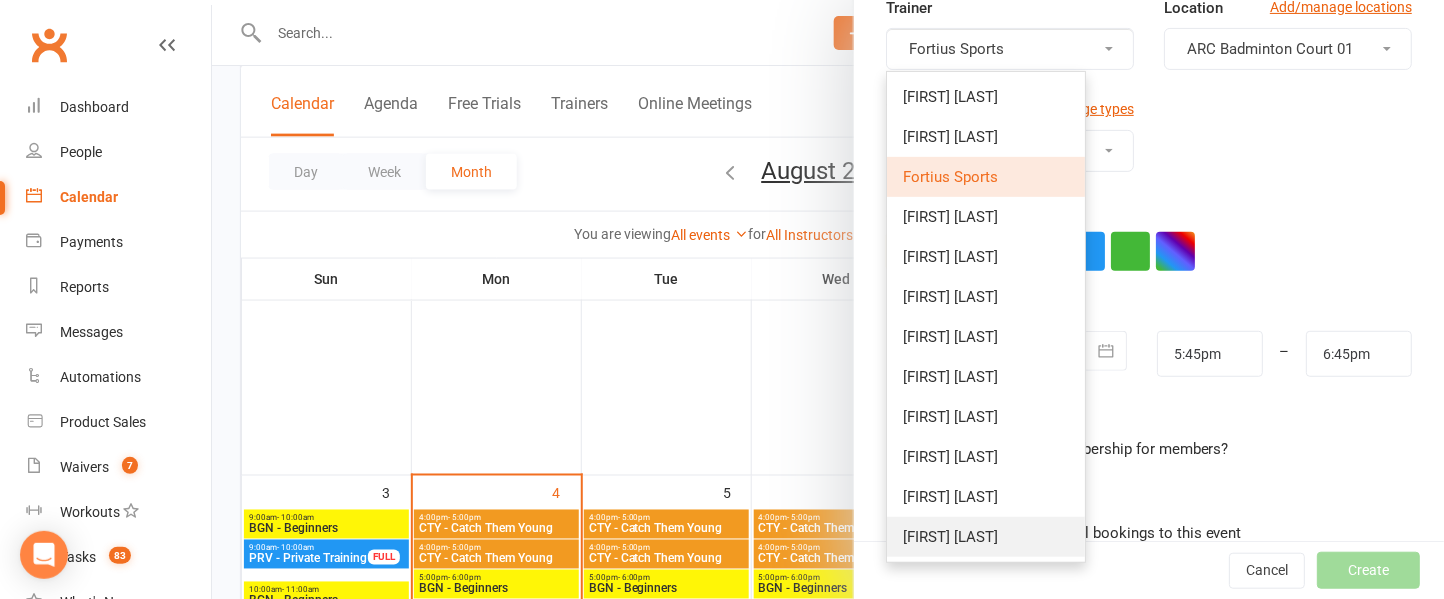click on "[FIRST] [LAST]" at bounding box center (950, 537) 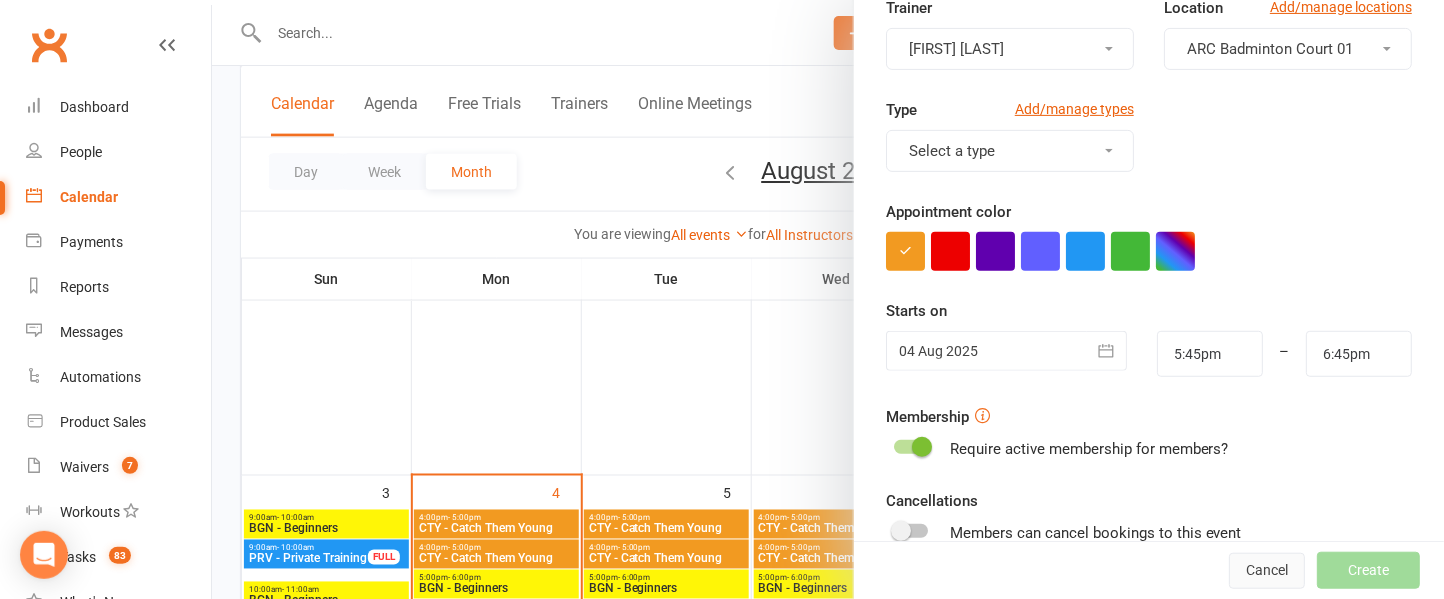 click on "Cancel" at bounding box center [1267, 571] 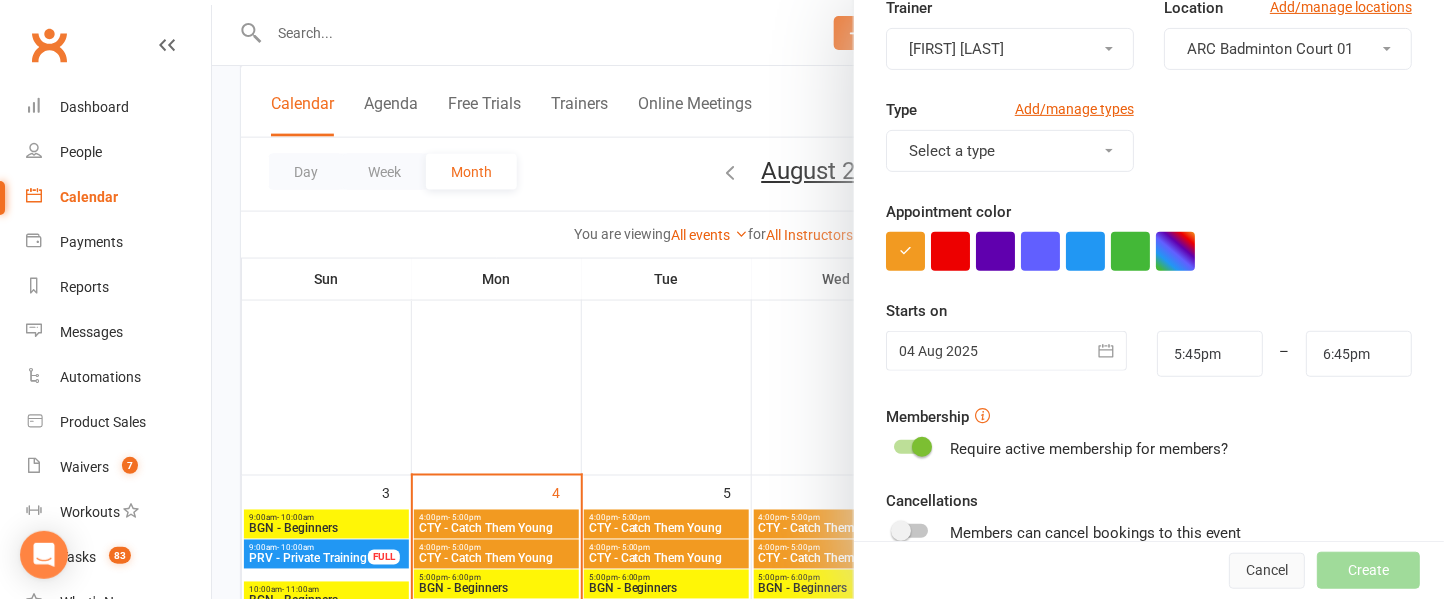 click on "Cancel" at bounding box center (1267, 571) 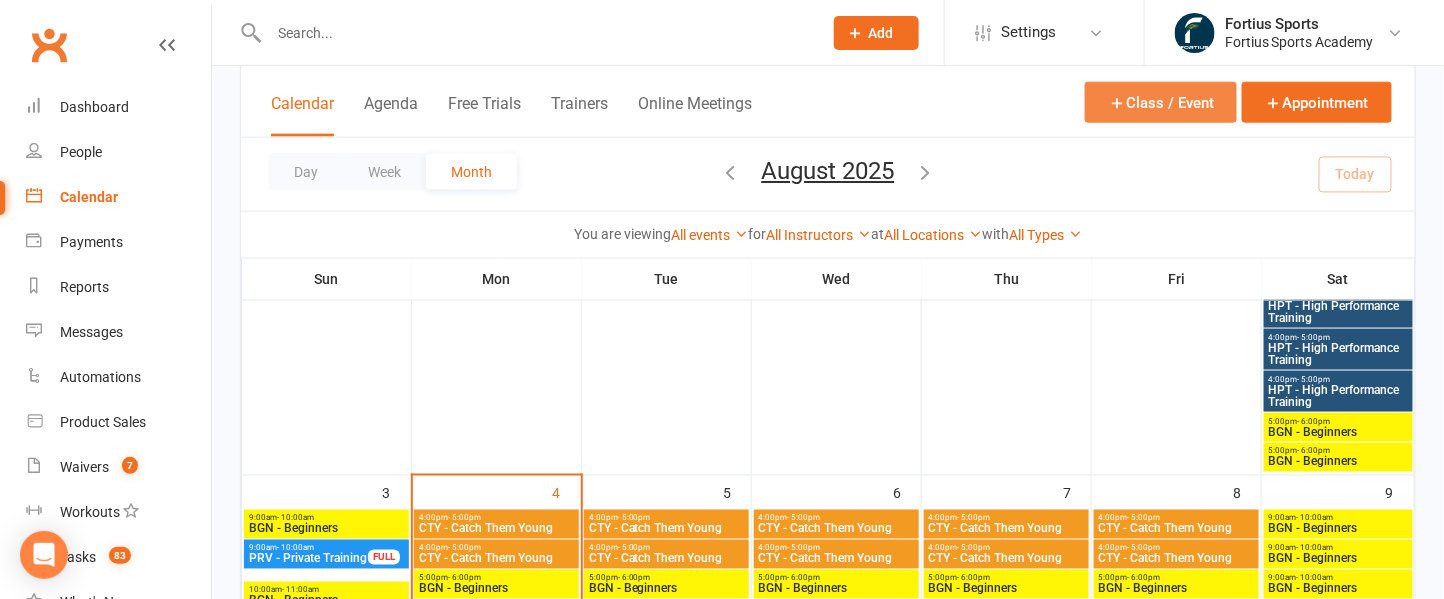 click on "Class / Event" at bounding box center (1161, 102) 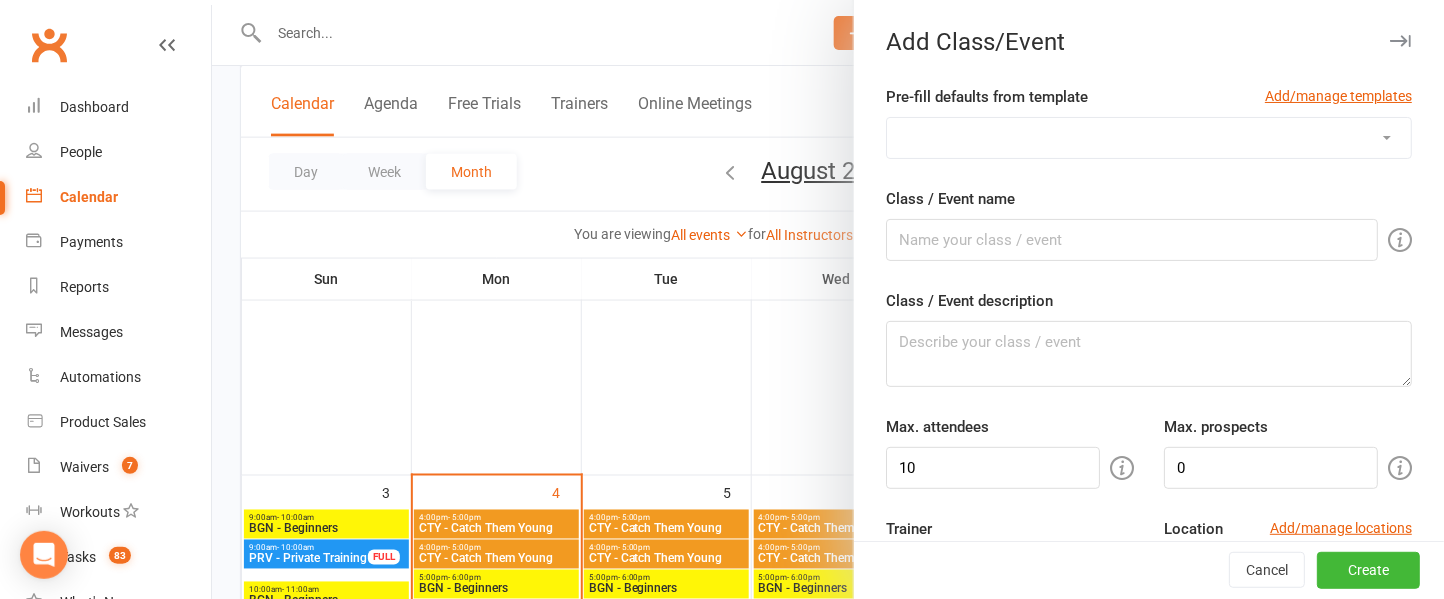 click on "Badminton Coaching - ADT - Adult Training Badminton Coaching - ADV - Advanced Badminton Coaching - BGN - Beginners Badminton Coaching - CTA - CTY Advanced Badminton Coaching - CTY - Catch Them Young Badminton Coaching - HPT - High Performance Badminton Coaching - INT - Intermediate Badminton Coaching - PRV - Private Badminton Coaching - SPR - Semi Private Pickleball Coaching - BGN - Beginners Pickleball Coaching - PRV - Private Table Tennis Coaching - PRV - Private Table Tennis Coaching - SPR - Semi Private" at bounding box center [1149, 138] 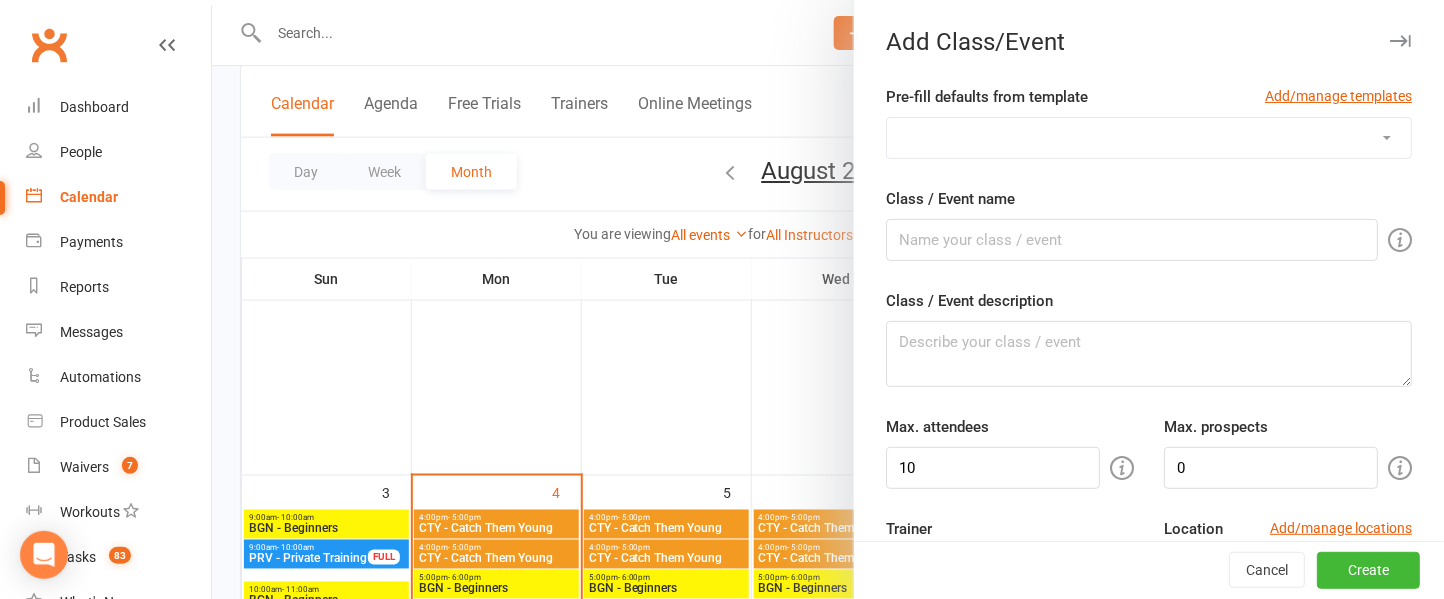 select on "1181" 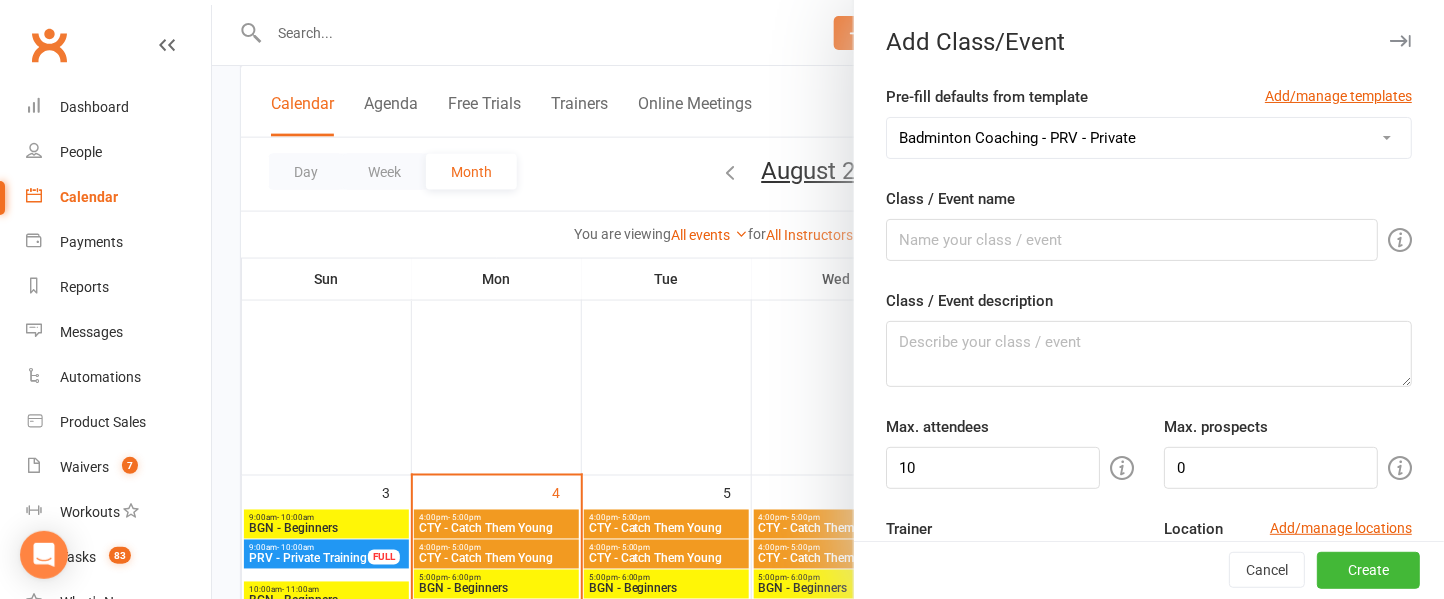 click on "Badminton Coaching - ADT - Adult Training Badminton Coaching - ADV - Advanced Badminton Coaching - BGN - Beginners Badminton Coaching - CTA - CTY Advanced Badminton Coaching - CTY - Catch Them Young Badminton Coaching - HPT - High Performance Badminton Coaching - INT - Intermediate Badminton Coaching - PRV - Private Badminton Coaching - SPR - Semi Private Pickleball Coaching - BGN - Beginners Pickleball Coaching - PRV - Private Table Tennis Coaching - PRV - Private Table Tennis Coaching - SPR - Semi Private" at bounding box center (1149, 138) 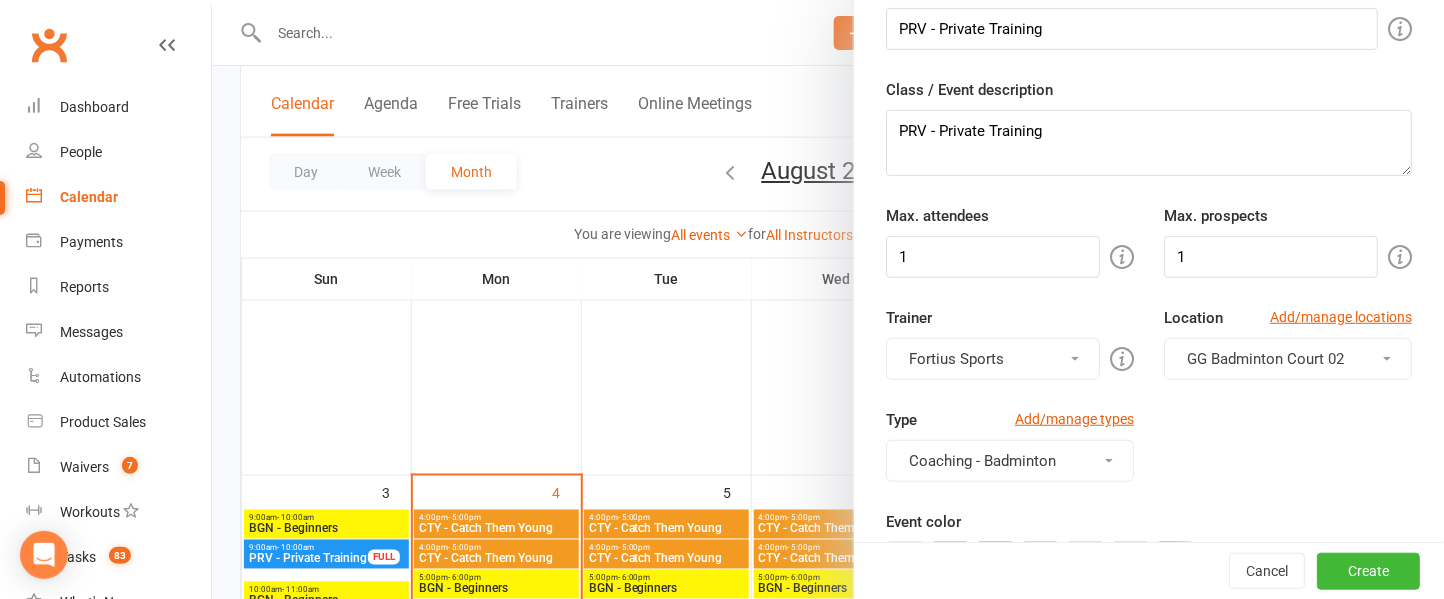 scroll, scrollTop: 222, scrollLeft: 0, axis: vertical 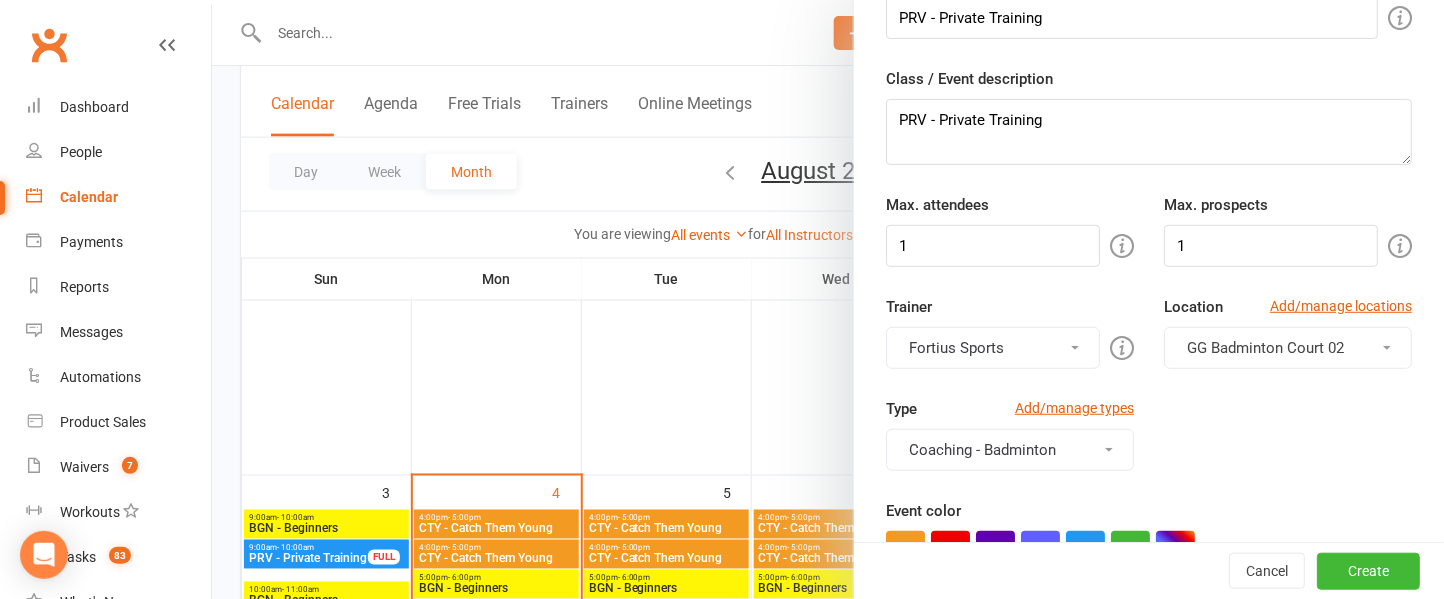 click on "Fortius Sports" at bounding box center (993, 348) 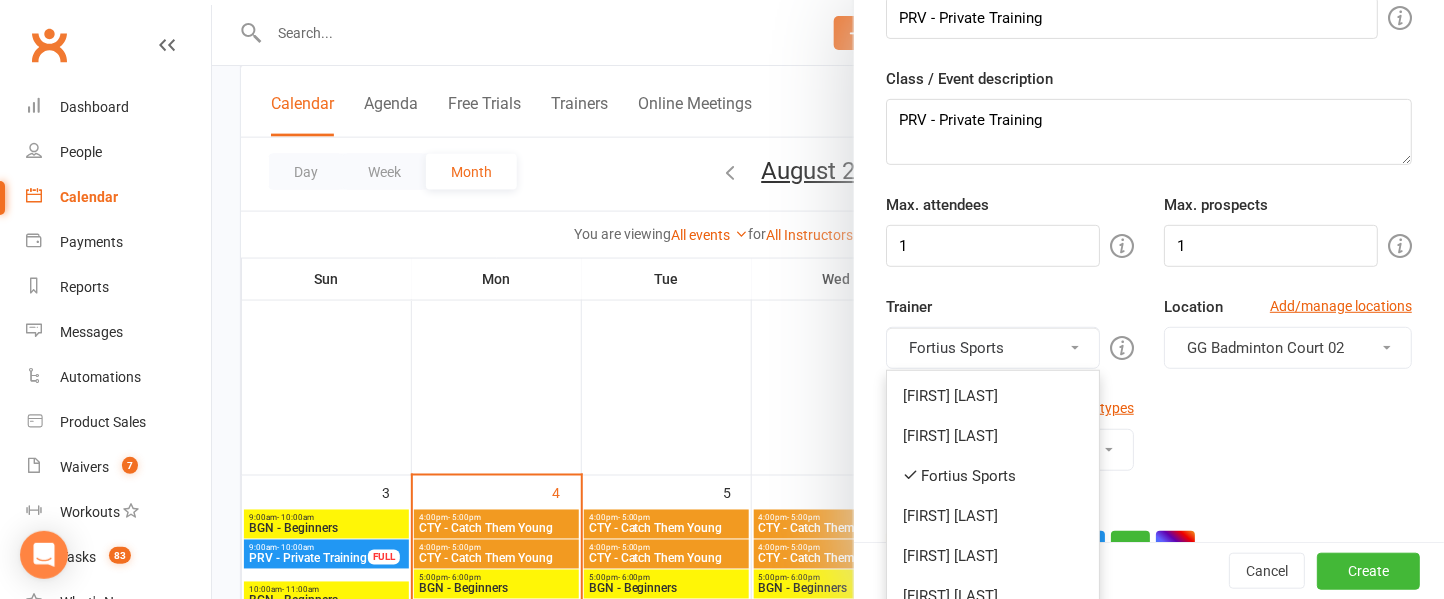 click on "Fortius Sports" at bounding box center [993, 476] 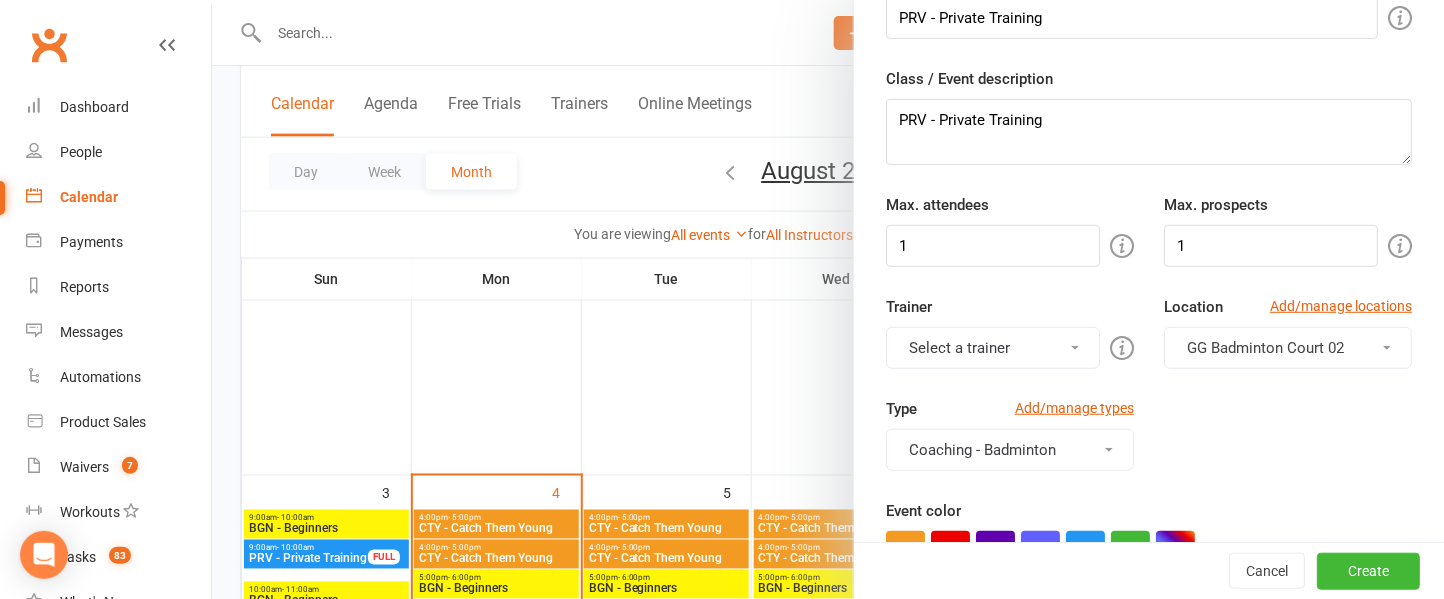 click on "Select a trainer" at bounding box center (993, 348) 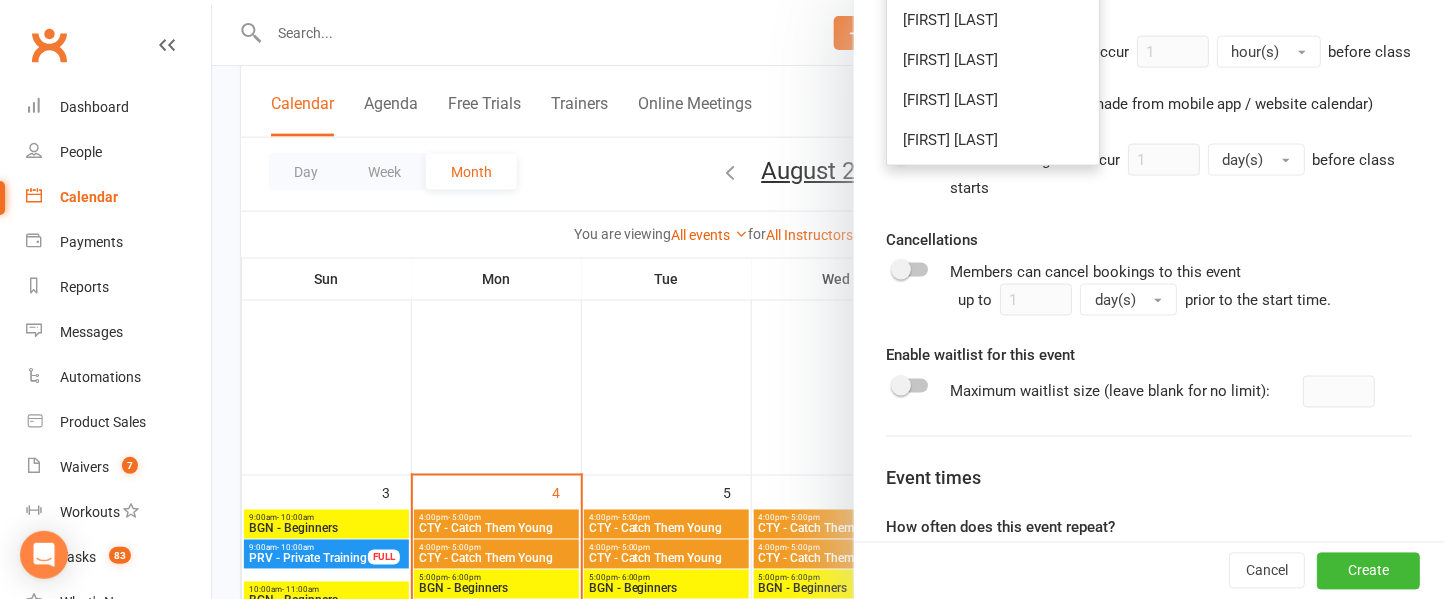 scroll, scrollTop: 870, scrollLeft: 0, axis: vertical 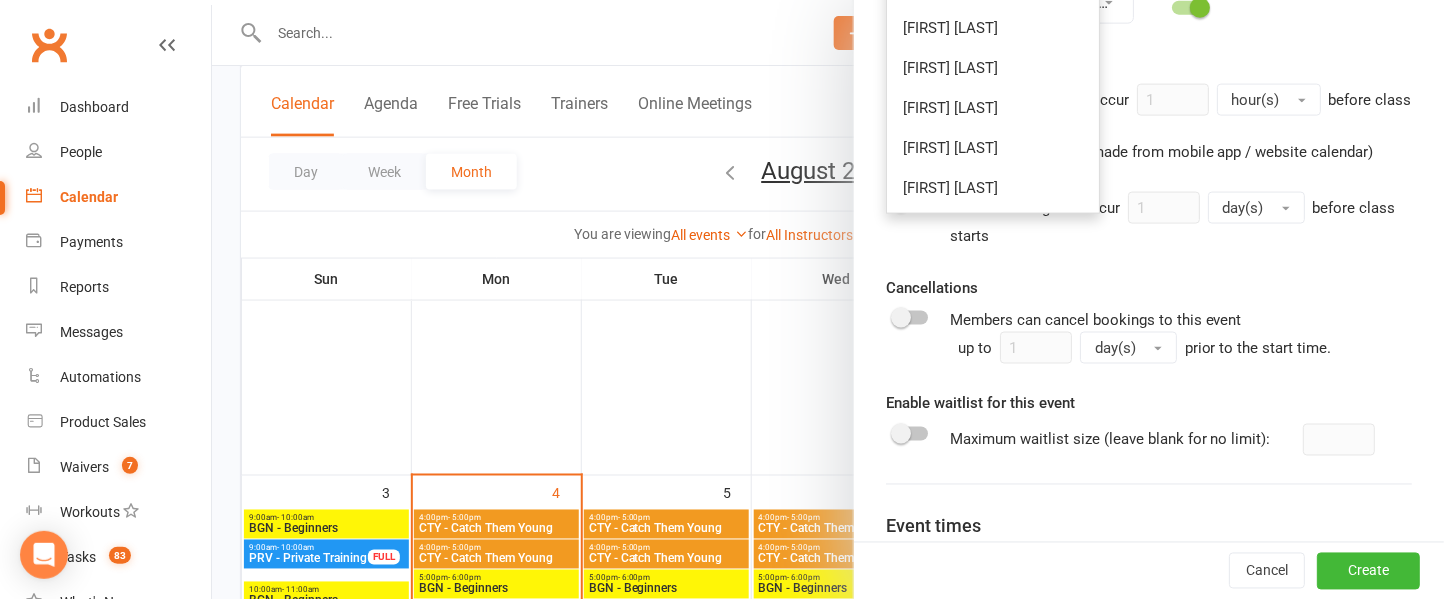 click on "[FIRST] [LAST]" at bounding box center [993, 188] 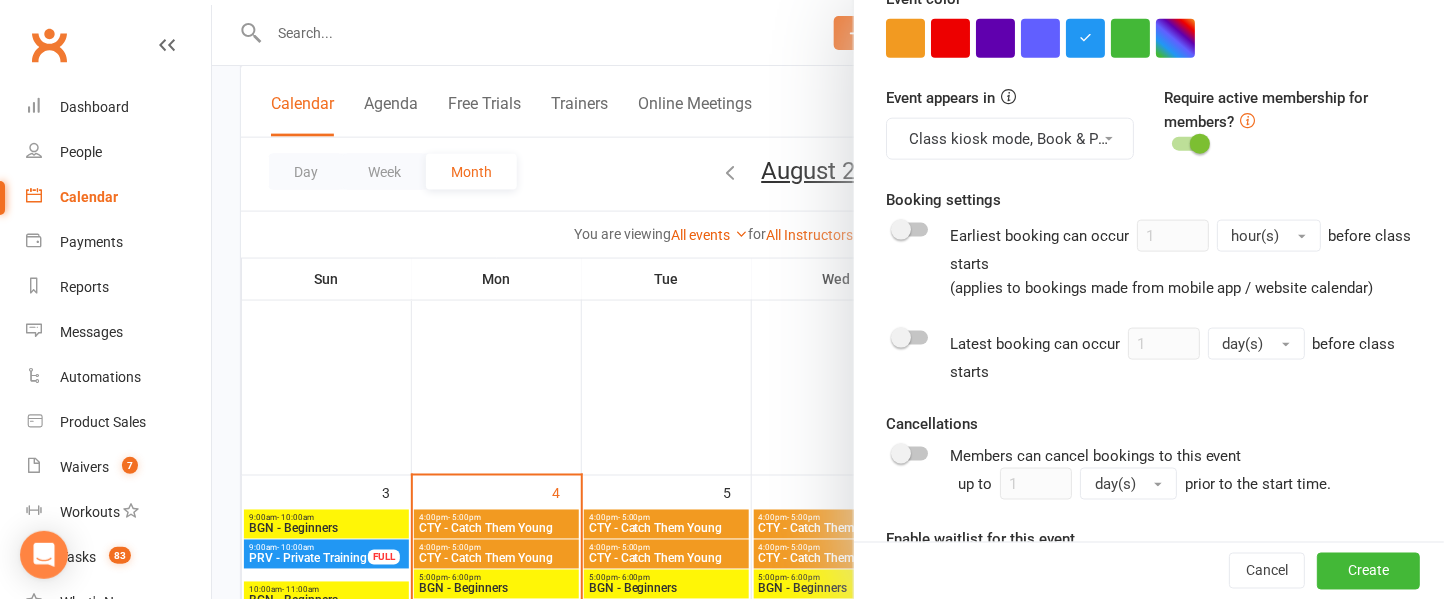 scroll, scrollTop: 727, scrollLeft: 0, axis: vertical 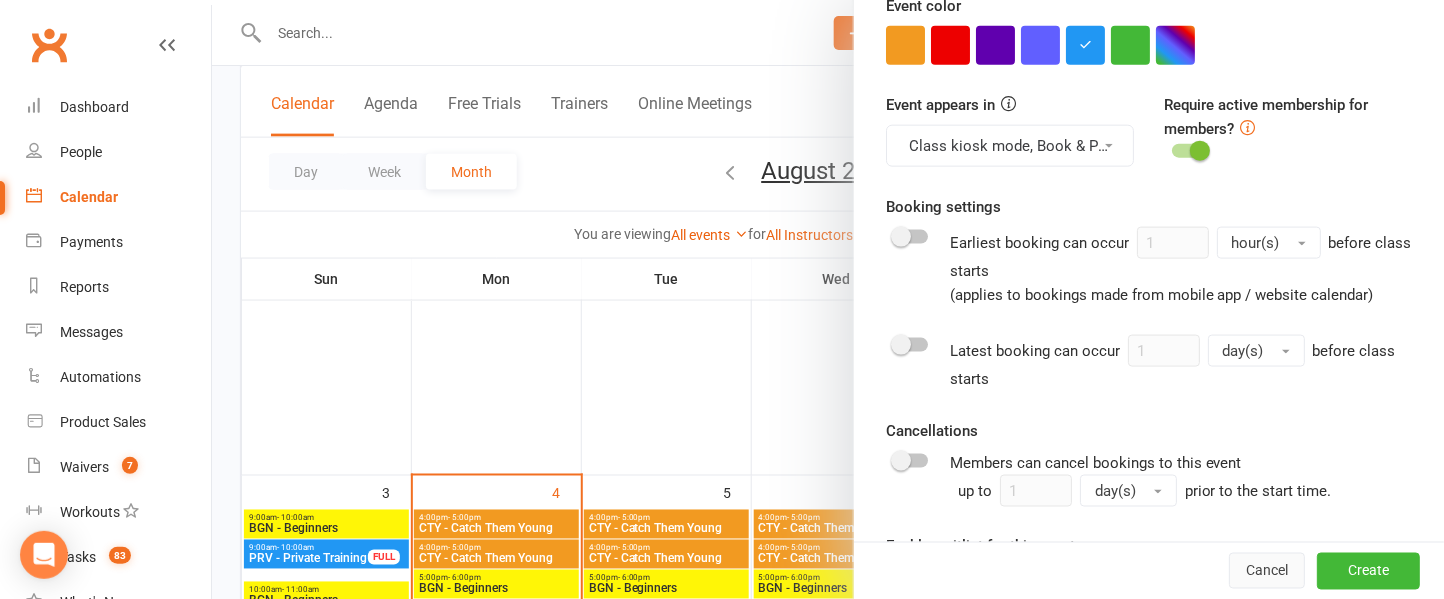 click on "Cancel" at bounding box center (1267, 571) 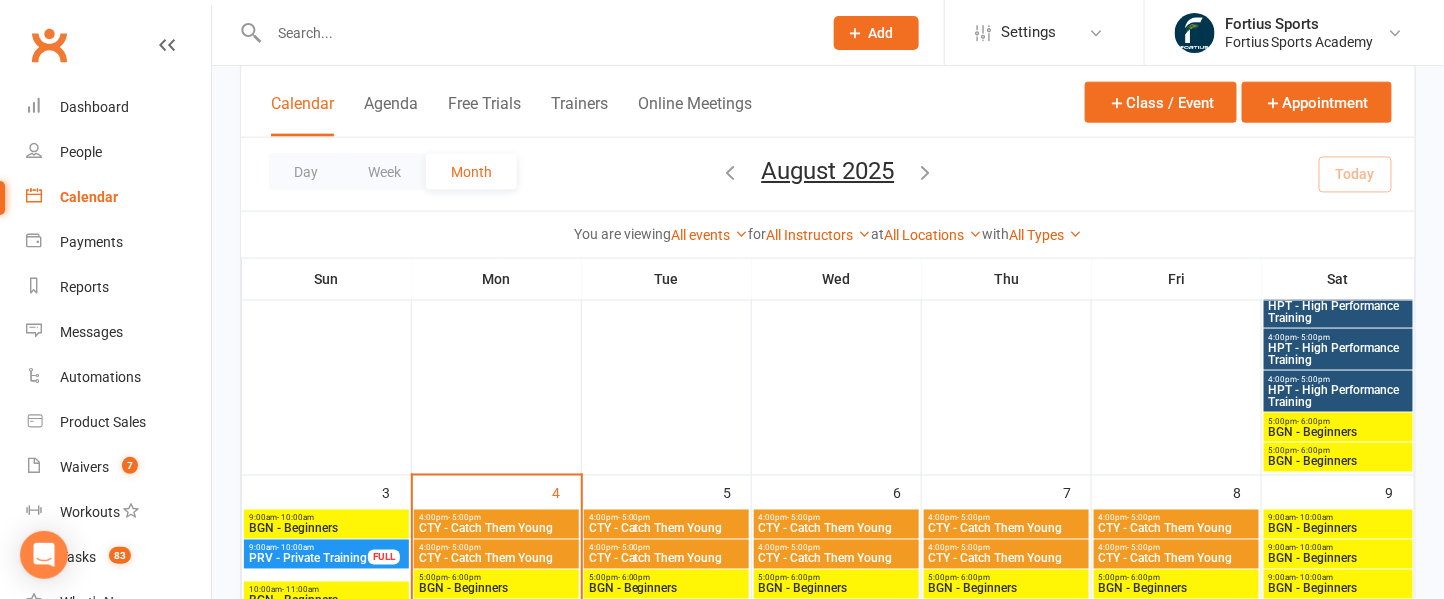 click at bounding box center (731, 172) 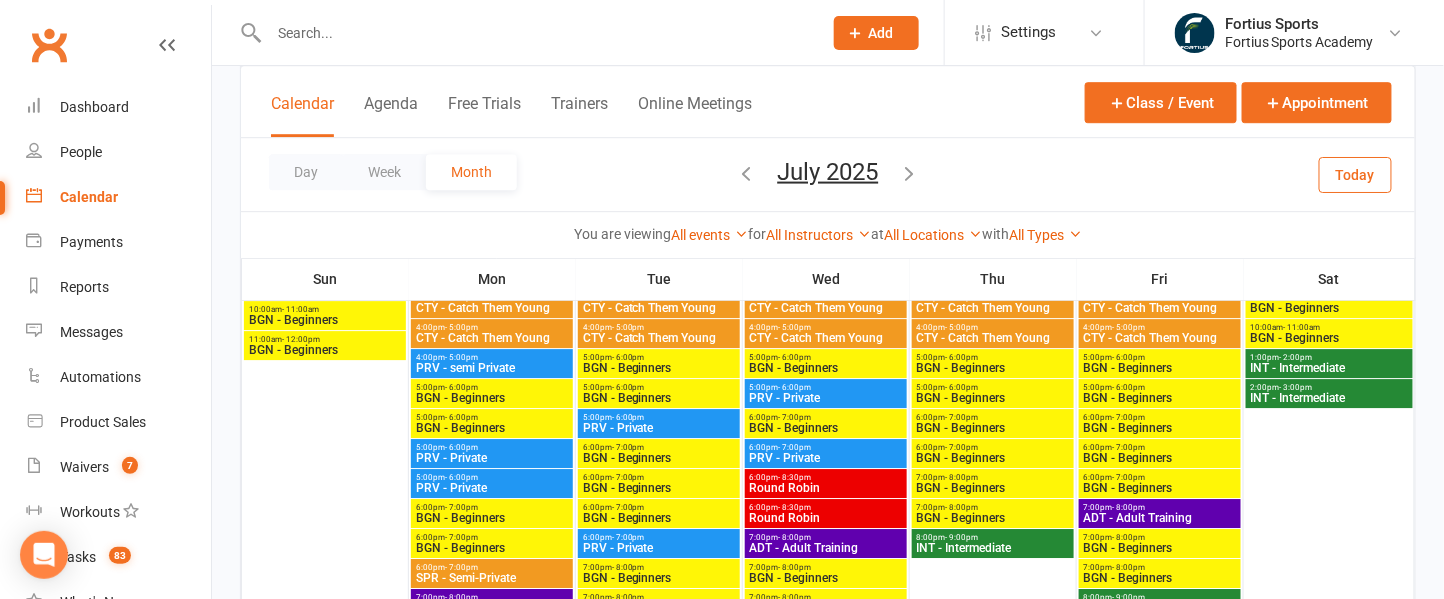 scroll, scrollTop: 1897, scrollLeft: 0, axis: vertical 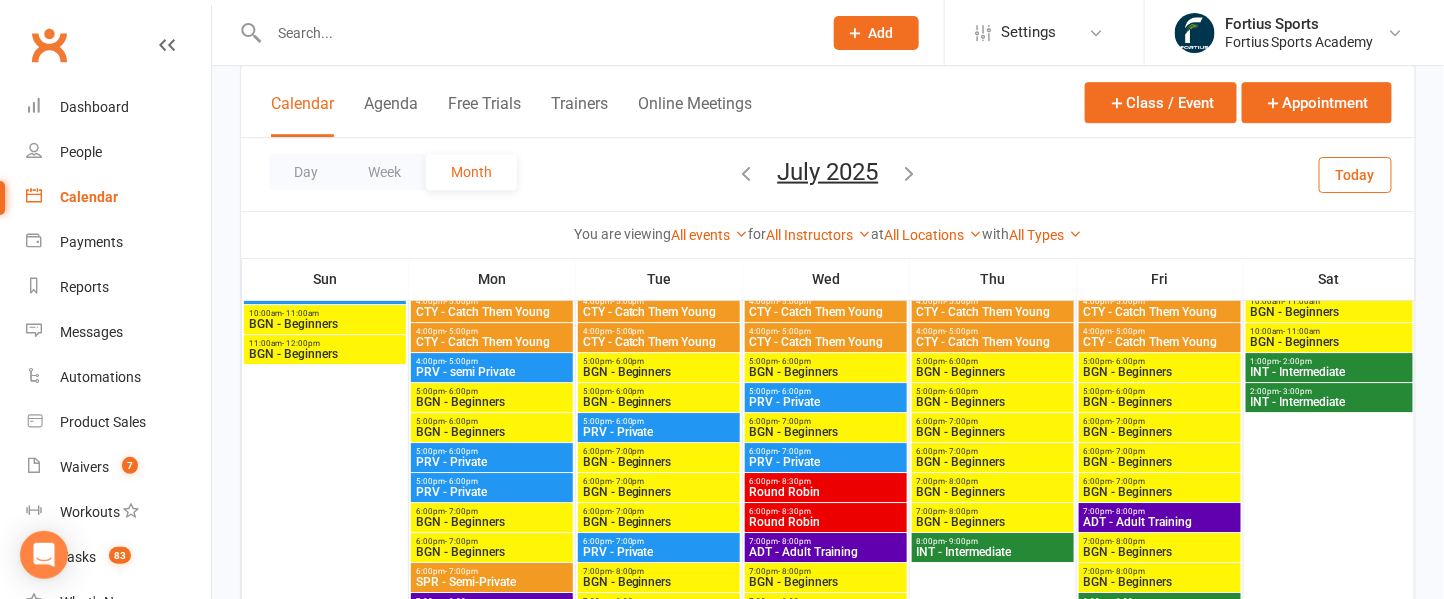 click on "All Instructors" at bounding box center (818, 235) 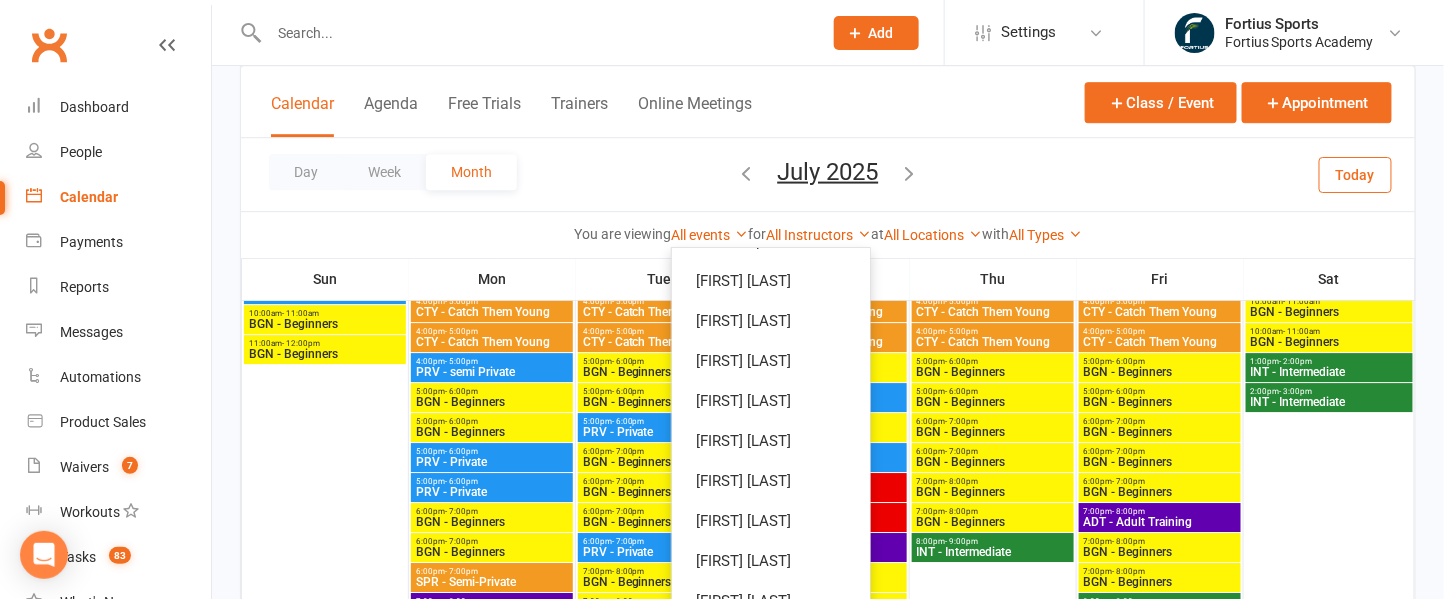 scroll, scrollTop: 134, scrollLeft: 0, axis: vertical 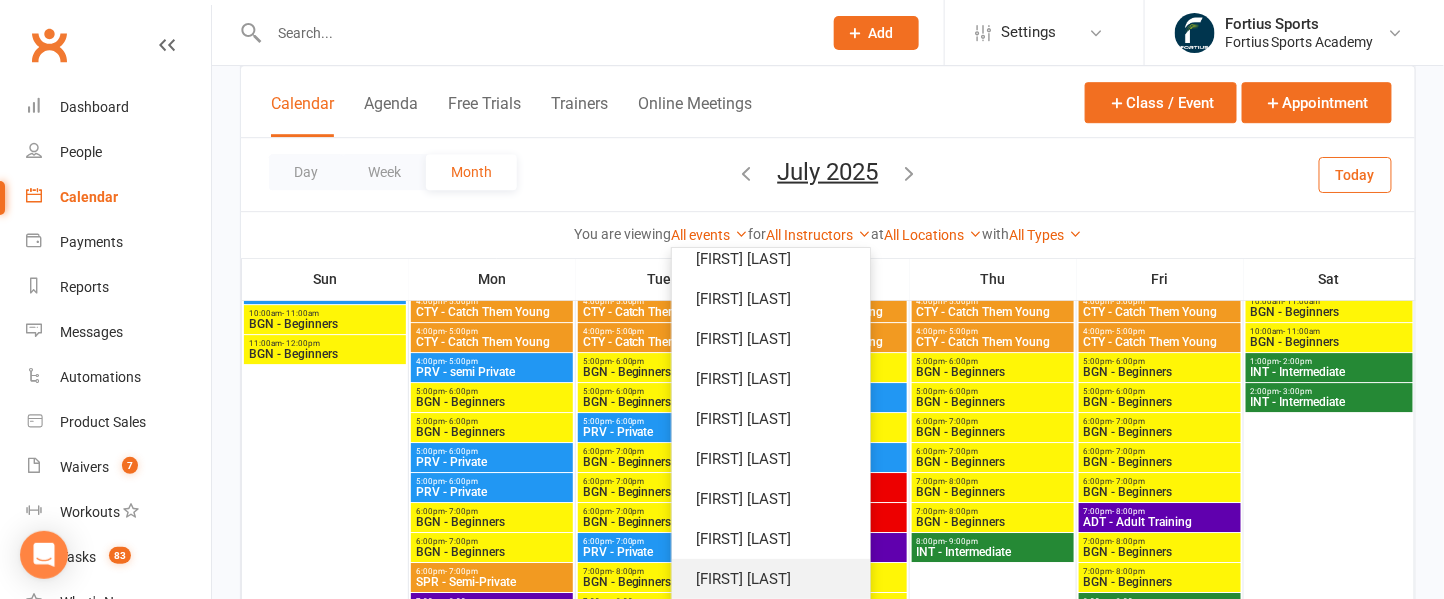 click on "[FIRST] [LAST]" at bounding box center [771, 579] 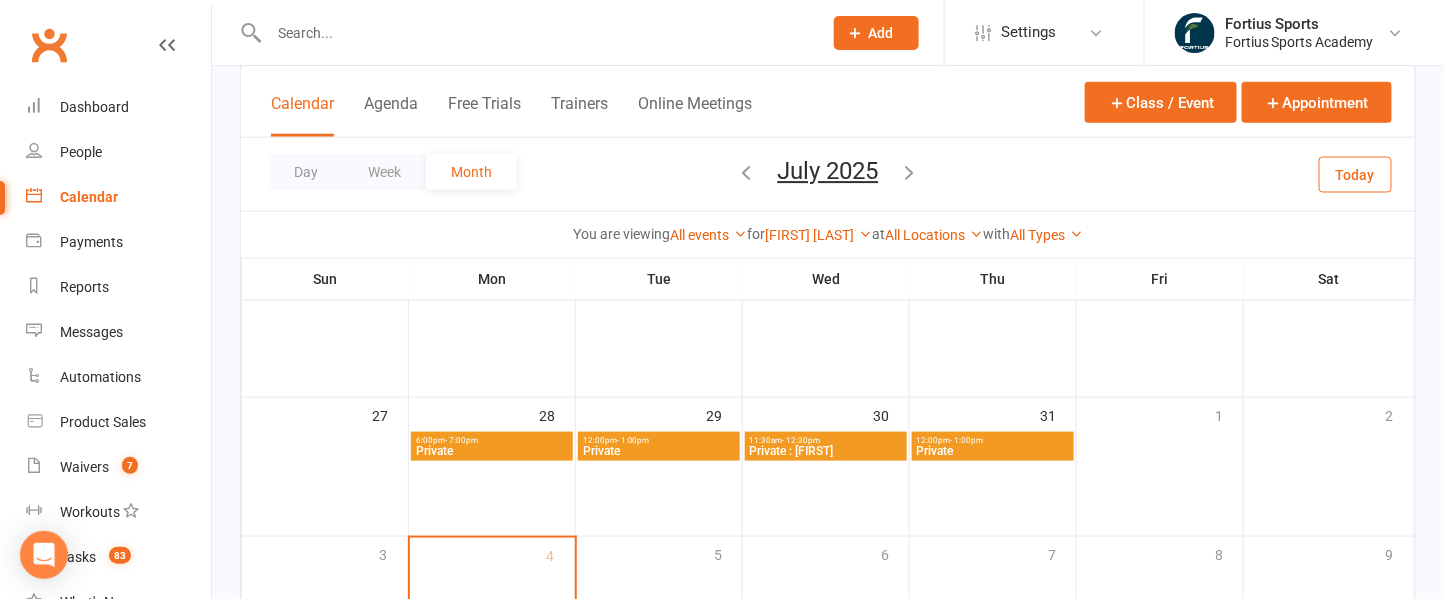 scroll, scrollTop: 582, scrollLeft: 0, axis: vertical 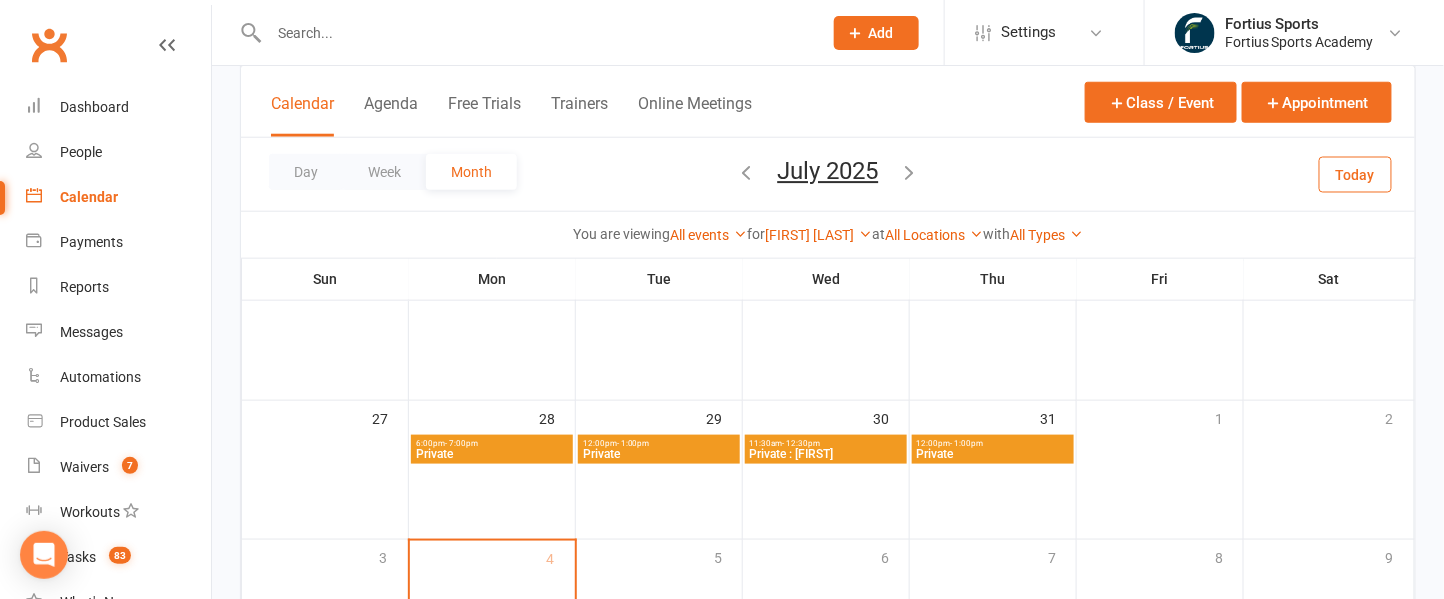 click on "Private" at bounding box center (993, 454) 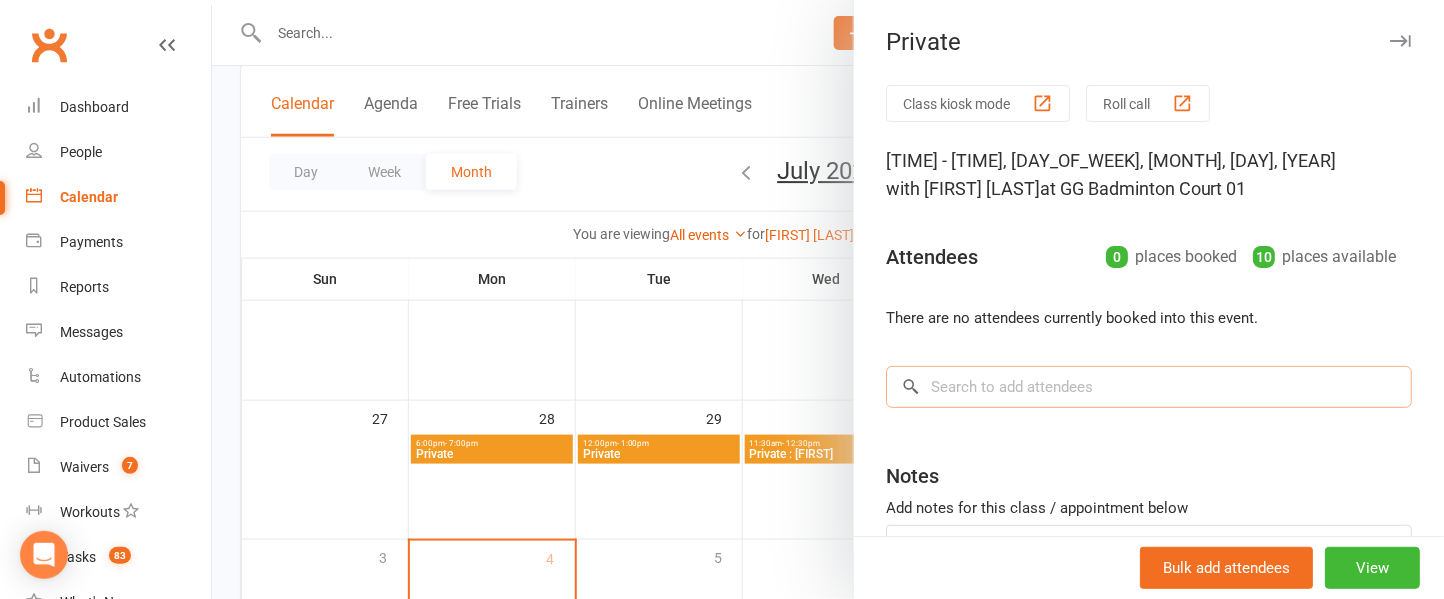 click at bounding box center [1149, 387] 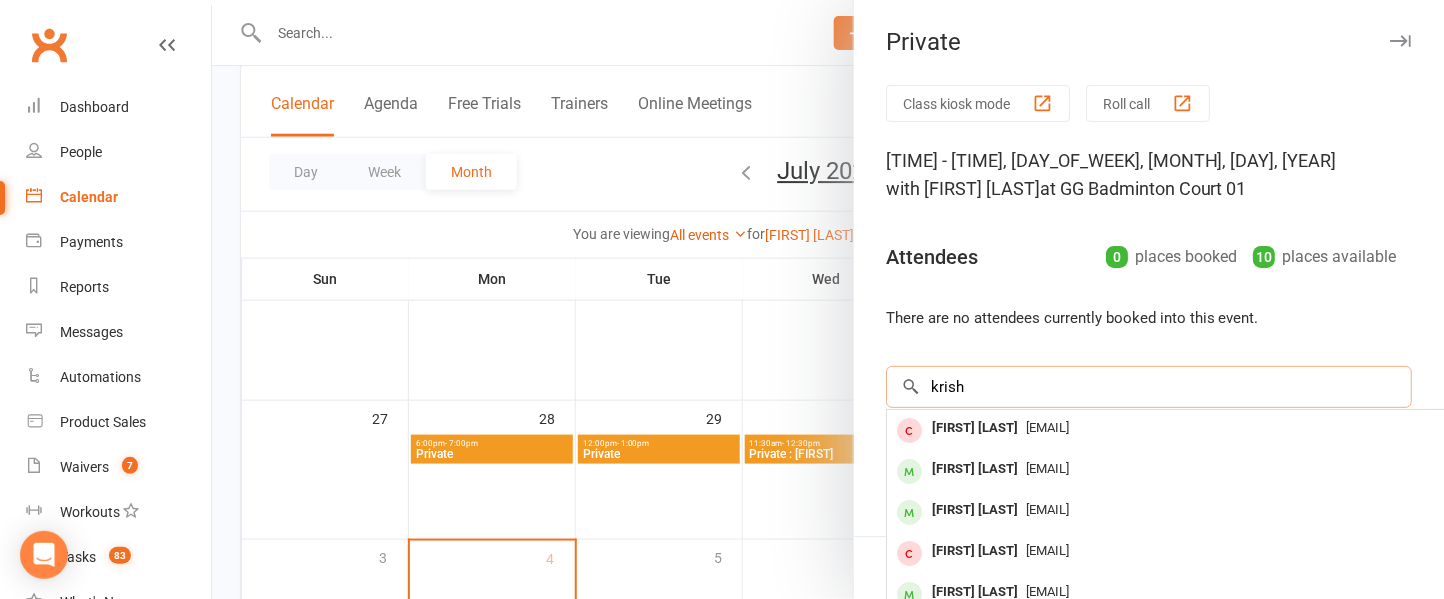 type on "krish" 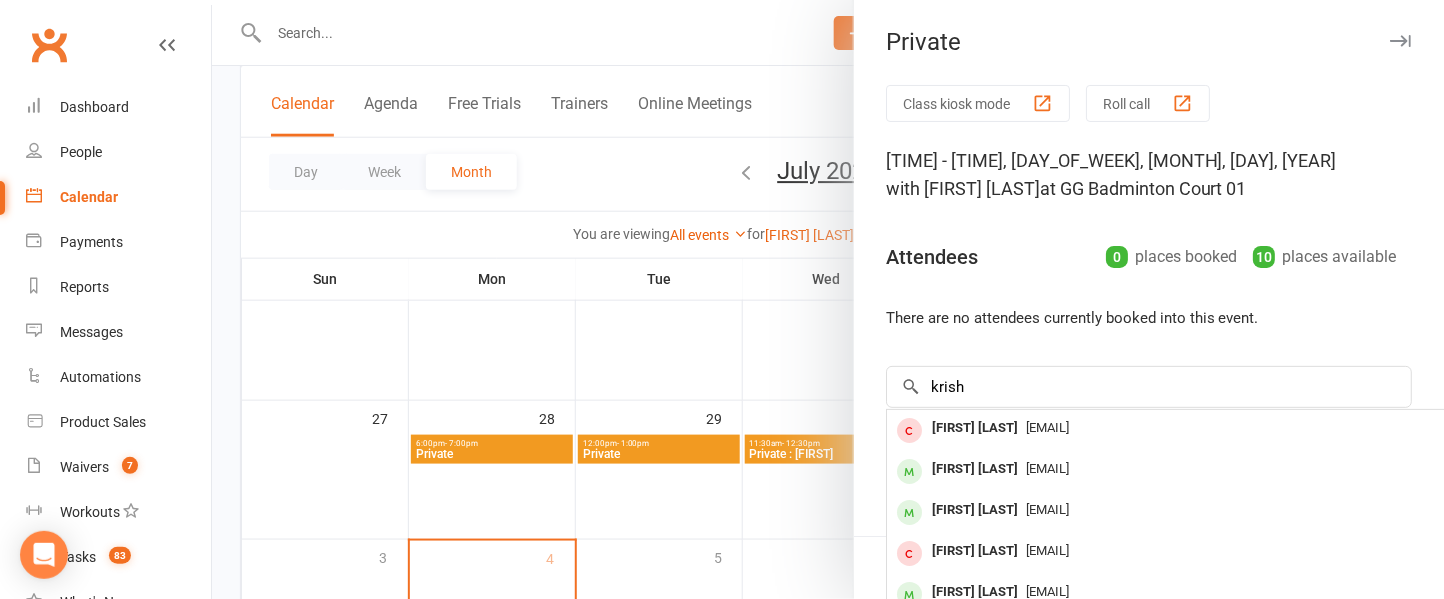 click on "[FIRST] [LAST]" at bounding box center (975, 510) 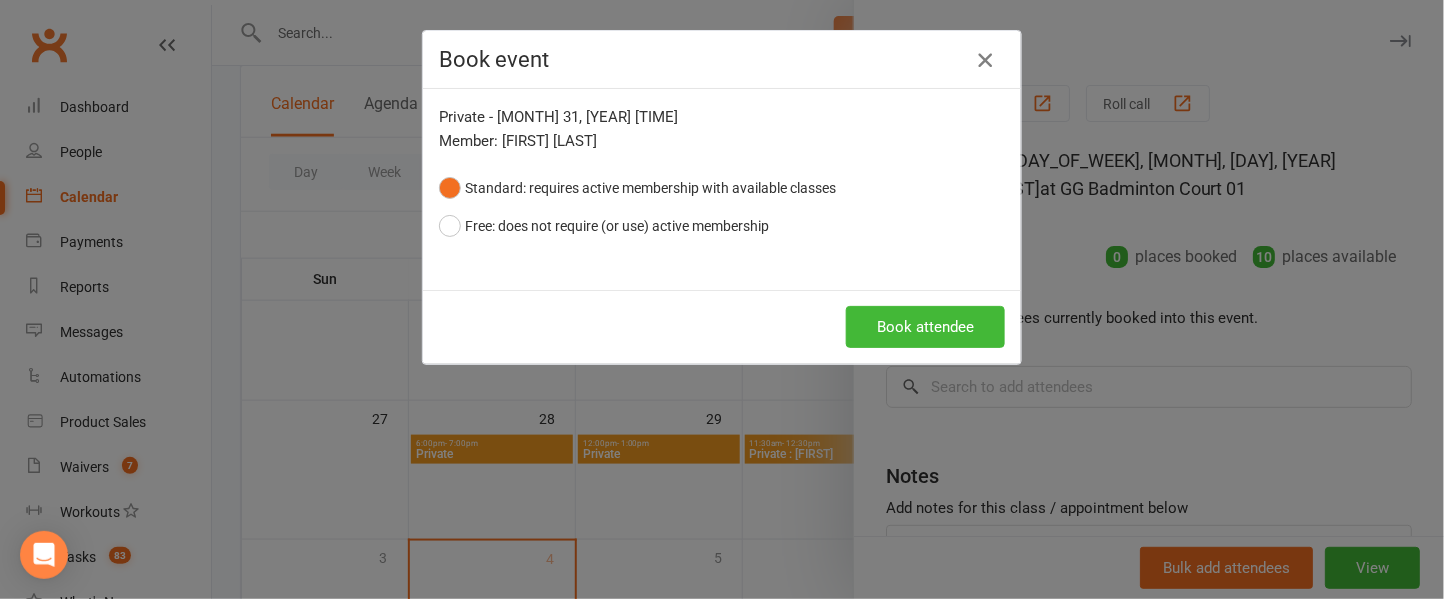 click at bounding box center (985, 60) 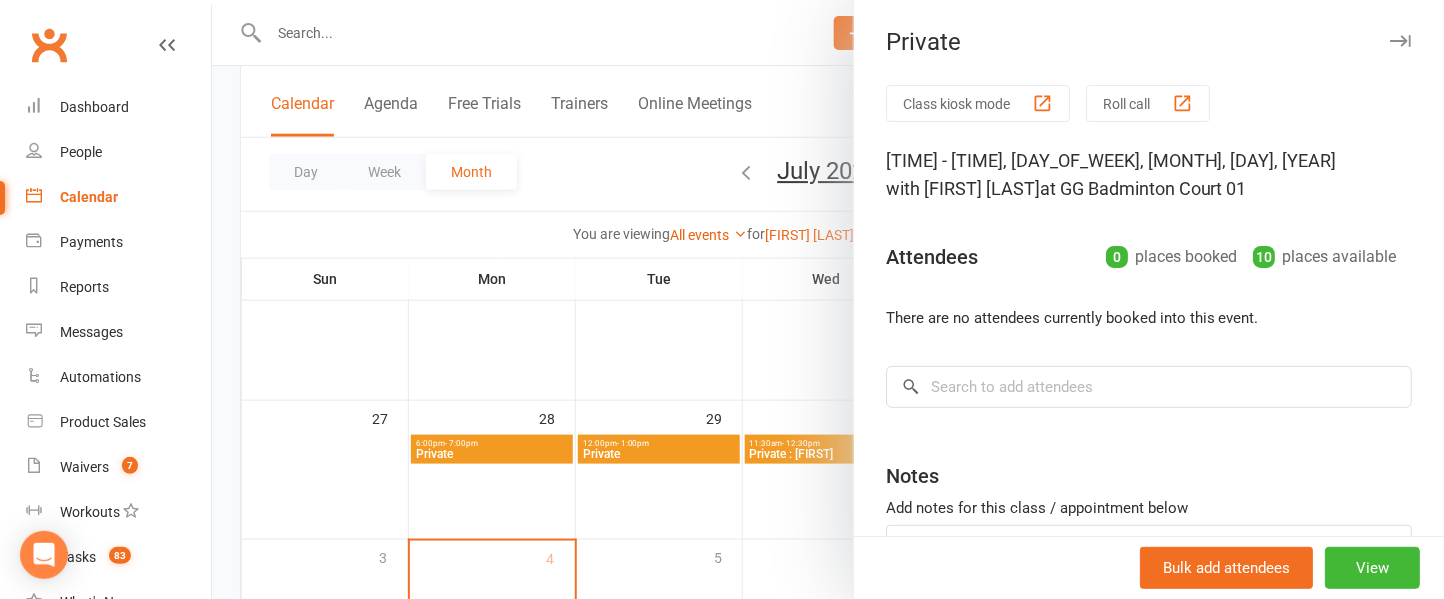 click at bounding box center (828, 299) 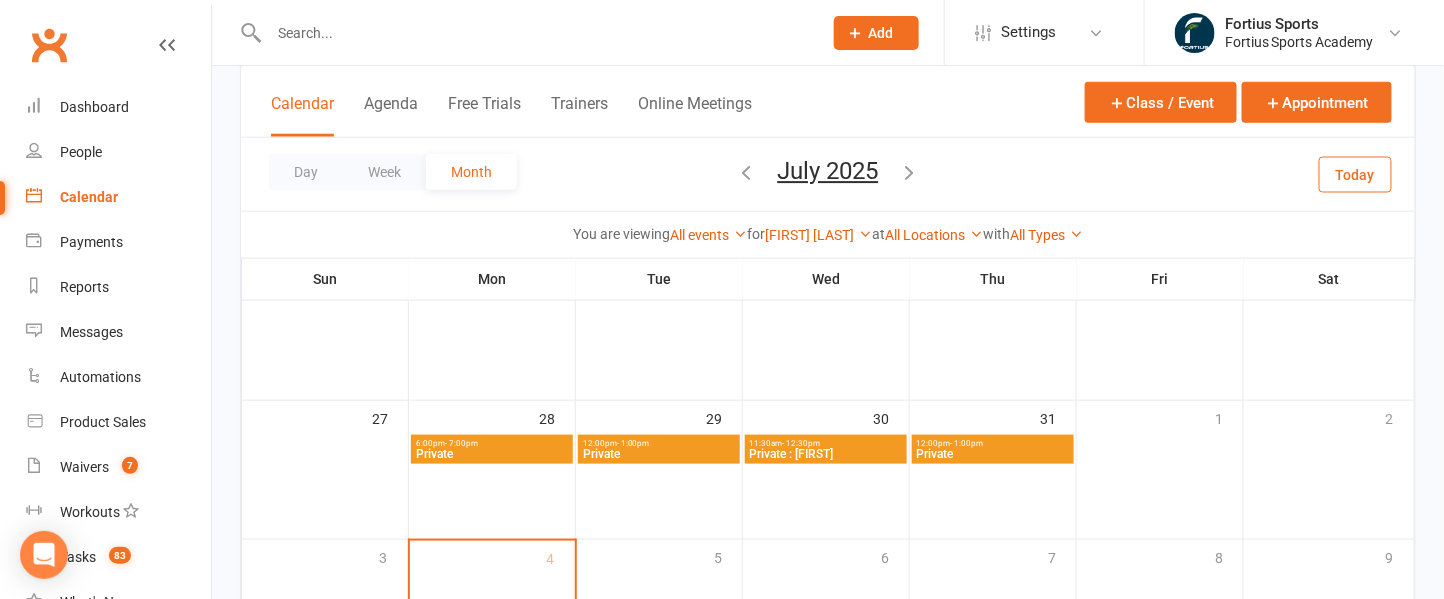 click at bounding box center (535, 33) 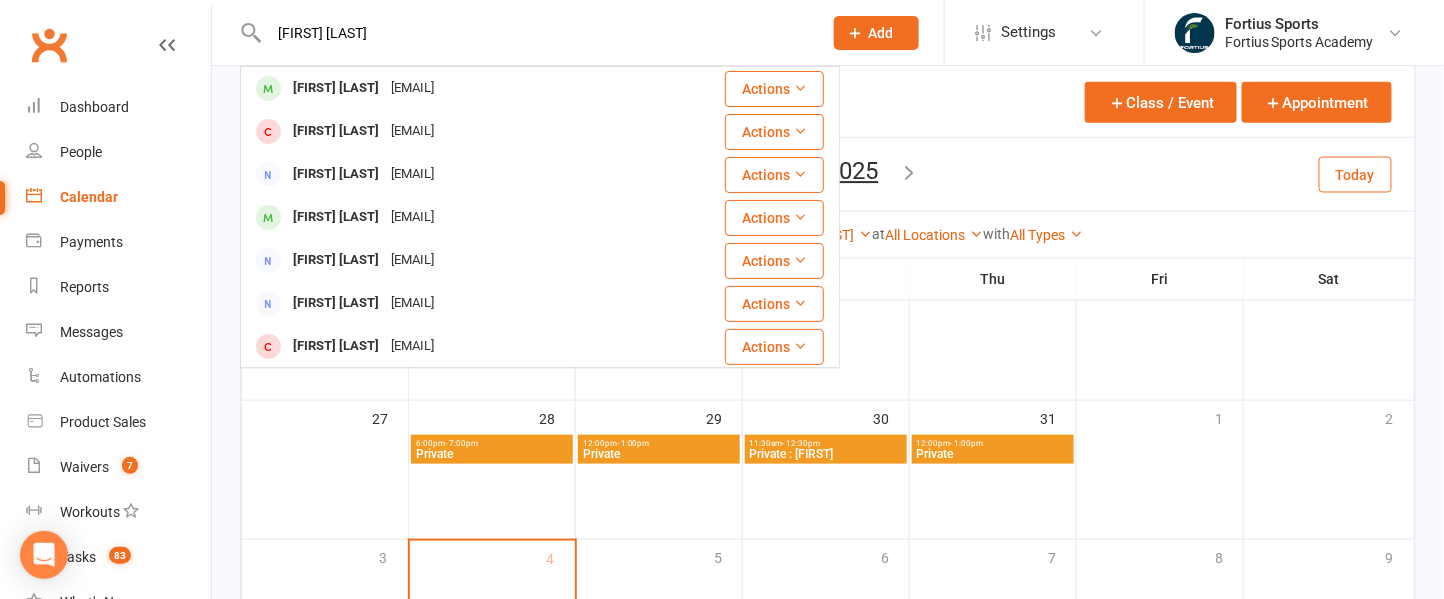 type on "[FIRST] [LAST]" 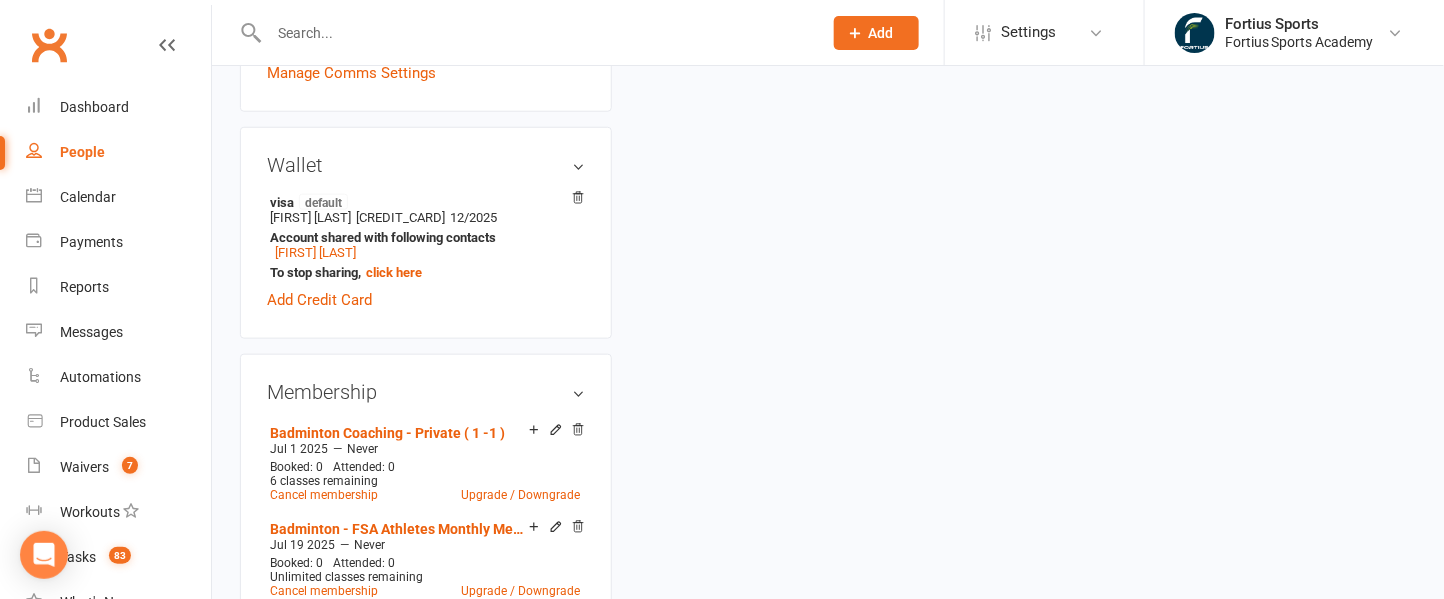 scroll, scrollTop: 0, scrollLeft: 0, axis: both 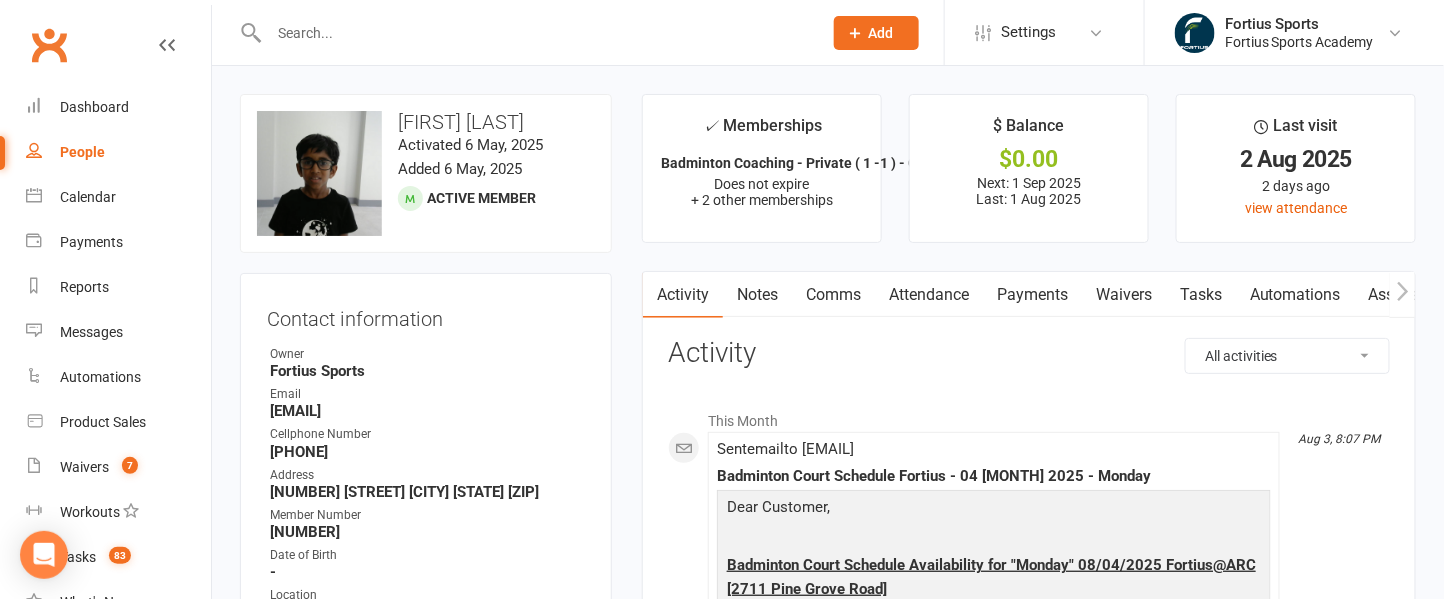click on "Waivers" at bounding box center (1124, 295) 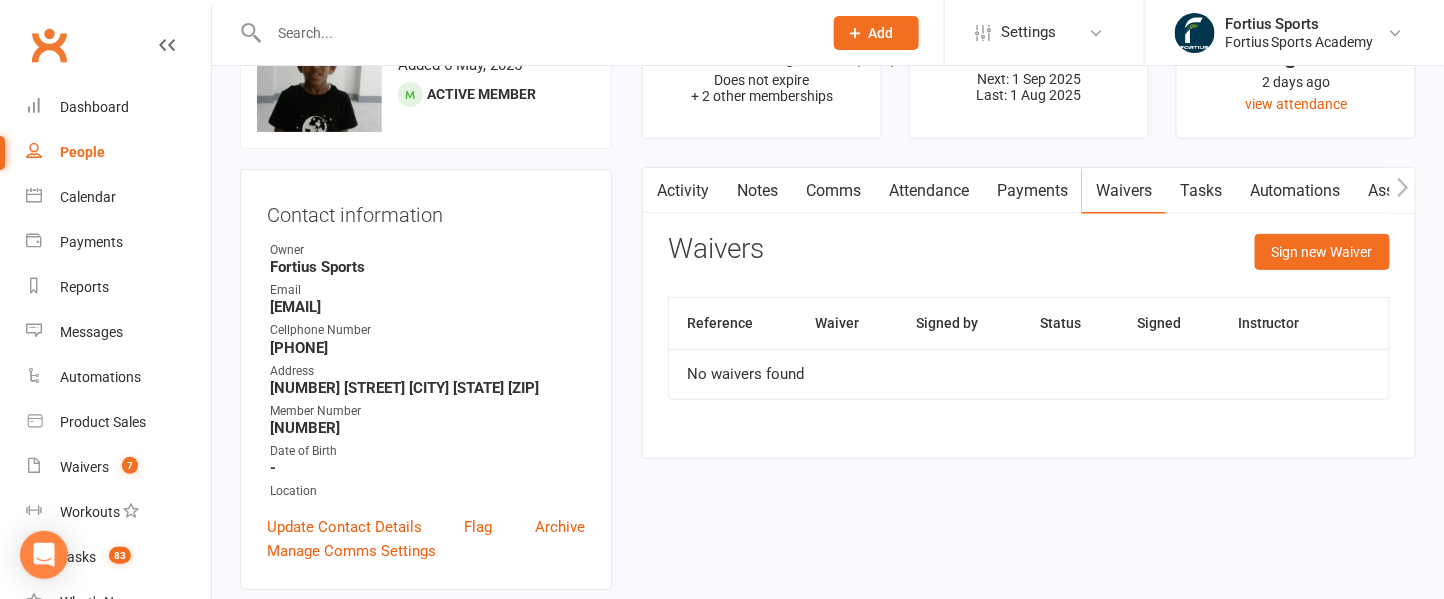 scroll, scrollTop: 0, scrollLeft: 0, axis: both 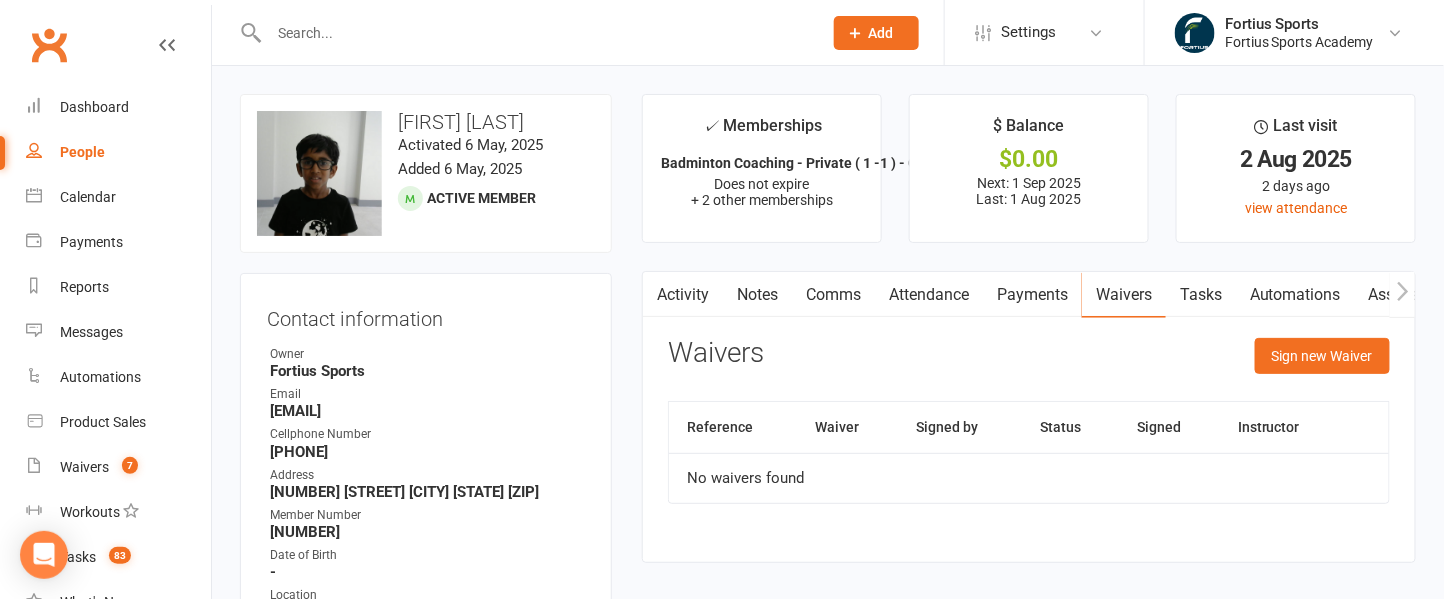 click at bounding box center [535, 33] 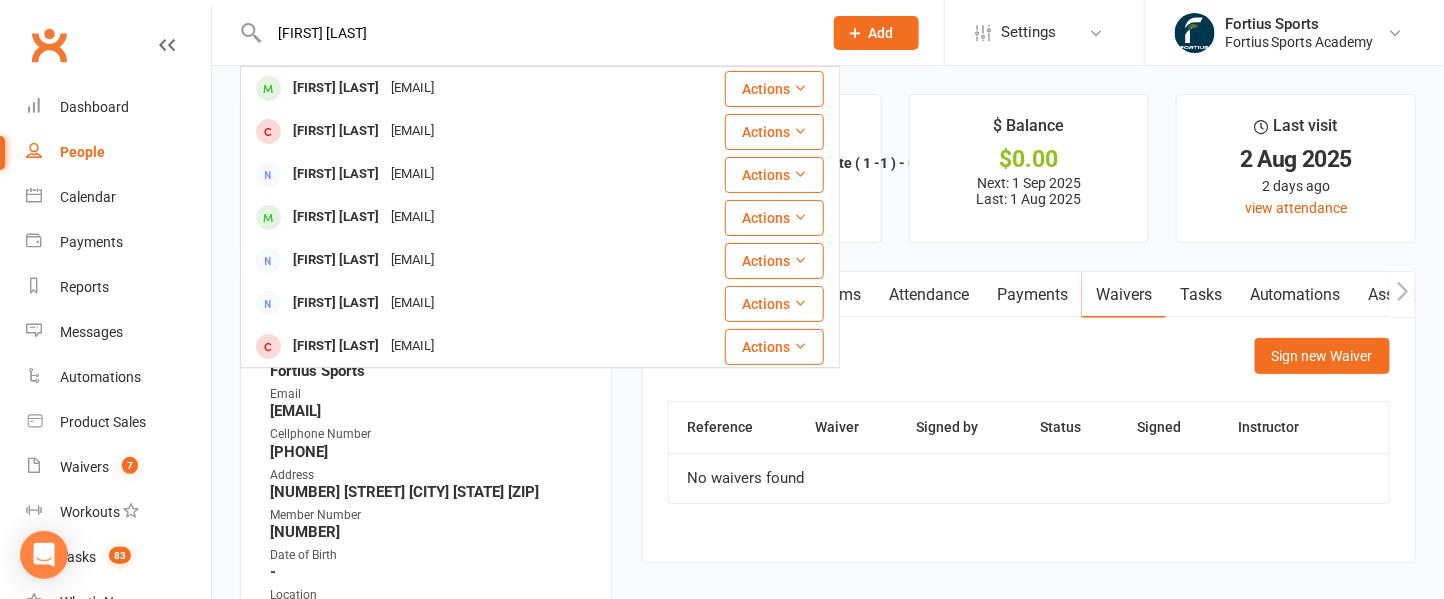 type on "[FIRST] [LAST]" 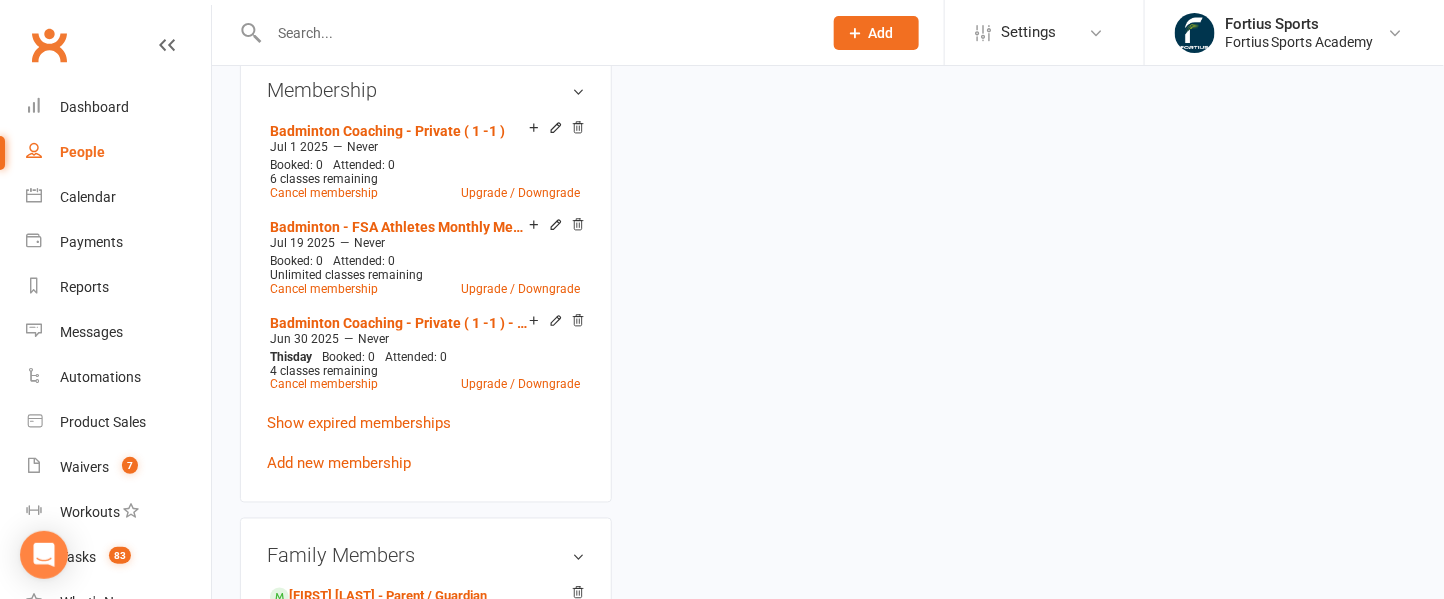 scroll, scrollTop: 889, scrollLeft: 0, axis: vertical 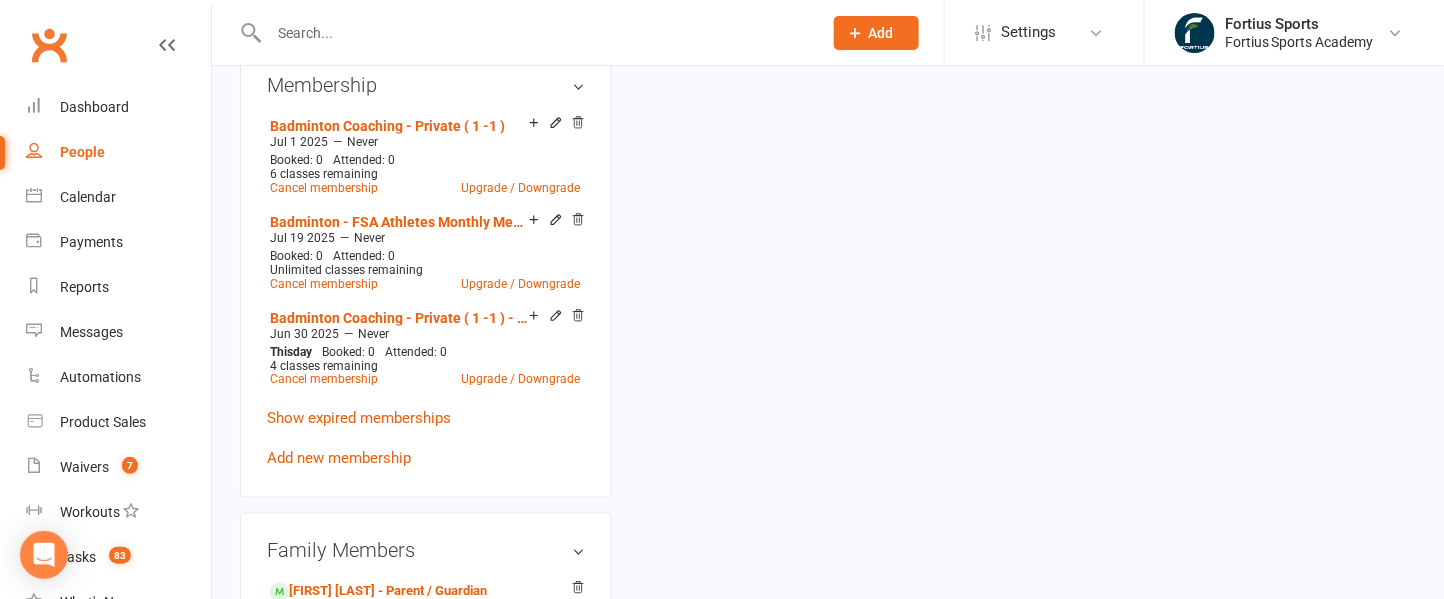 click on "upload photo change photo [FIRST] [LAST] Activated 6 May, 2025 Added 6 May, 2025   Active member Contact information Owner   Fortius Sports Email  [EMAIL]
Cellphone Number  [PHONE]
Address  [NUMBER] [STREET] [CITY] [STATE] [ZIP]
Member Number  [PHONE]
Date of Birth  -
Location
Update Contact Details Flag Archive Manage Comms Settings
Wallet visa  default   [FIRST] [LAST]  xxxx xxxx xxxx 0370 12/2025 Account shared with following contacts [FIRST] [LAST] To stop sharing, click here
Add Credit Card
Membership      Badminton Coaching - Private ( 1 -1 ) Jul 1 2025 — Never Booked: 0 Attended: 0 6 classes remaining    Cancel membership Upgrade / Downgrade     Badminton - FSA Athletes Monthly Membership Jul 19 2025 — Never Booked: 0 Attended: 0 Unlimited classes remaining   Cancel membership Upgrade / Downgrade     Badminton Coaching - Private ( 1 -1 ) - Coach [FIRST] [LAST] Jun 30 2025 — Never This  day Booked: 0 Attended: 0 4 classes remaining    Cancel membership" at bounding box center [828, 417] 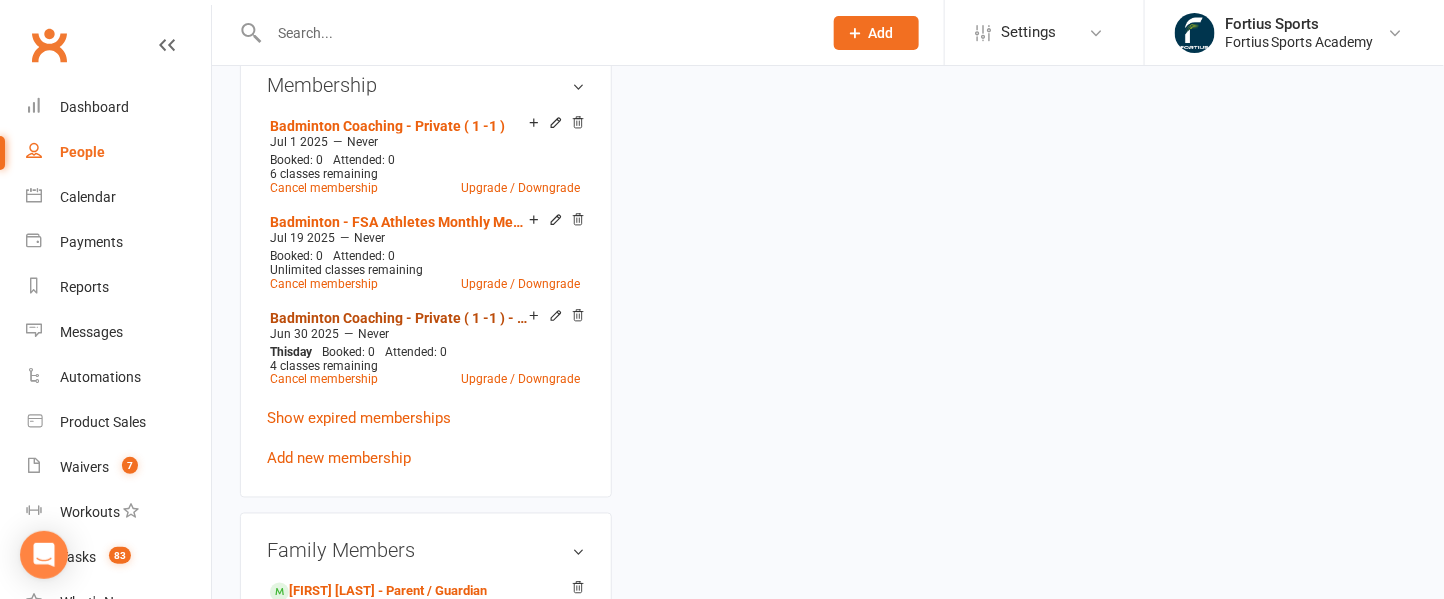 click on "Badminton Coaching - Private ( 1 -1 ) - Coach Anshuman" at bounding box center [399, 318] 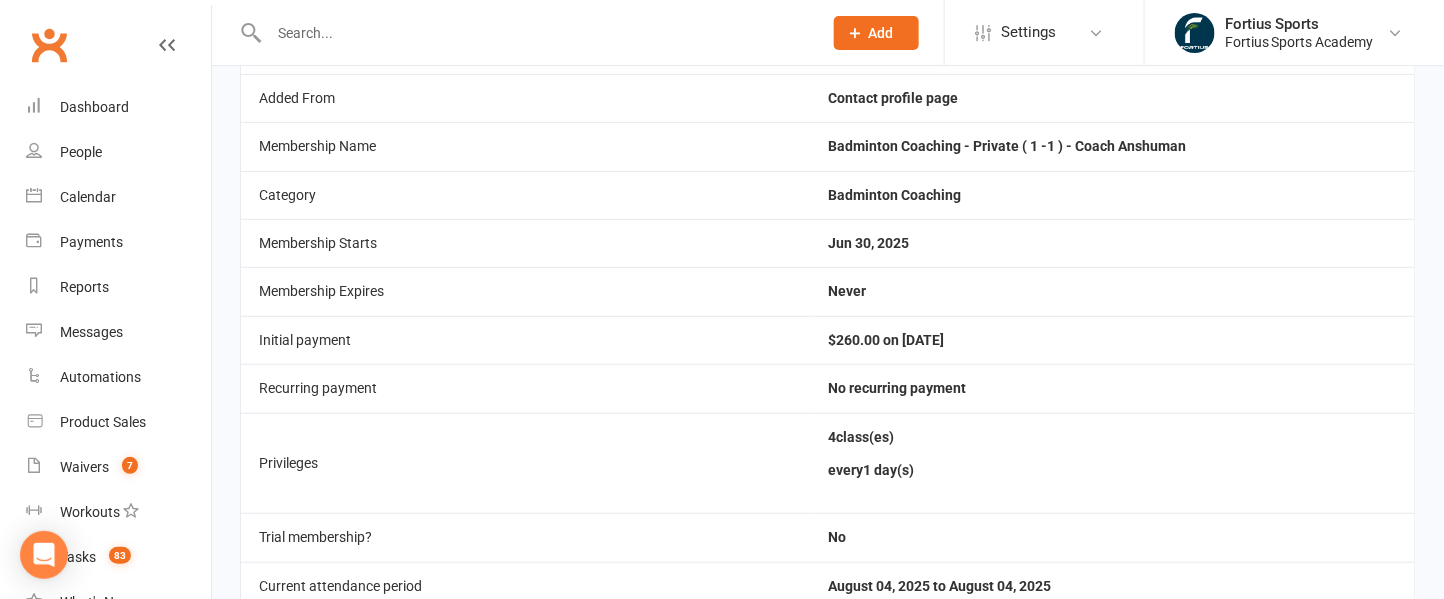 scroll, scrollTop: 0, scrollLeft: 0, axis: both 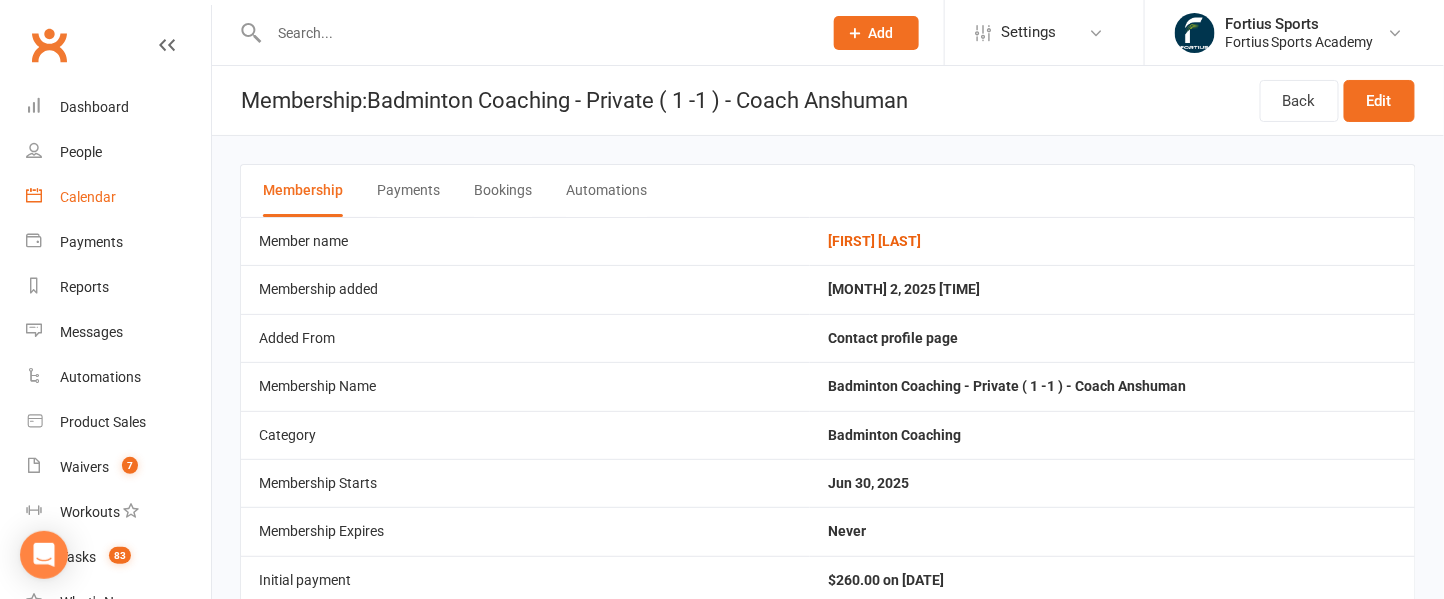 click on "Calendar" at bounding box center [118, 197] 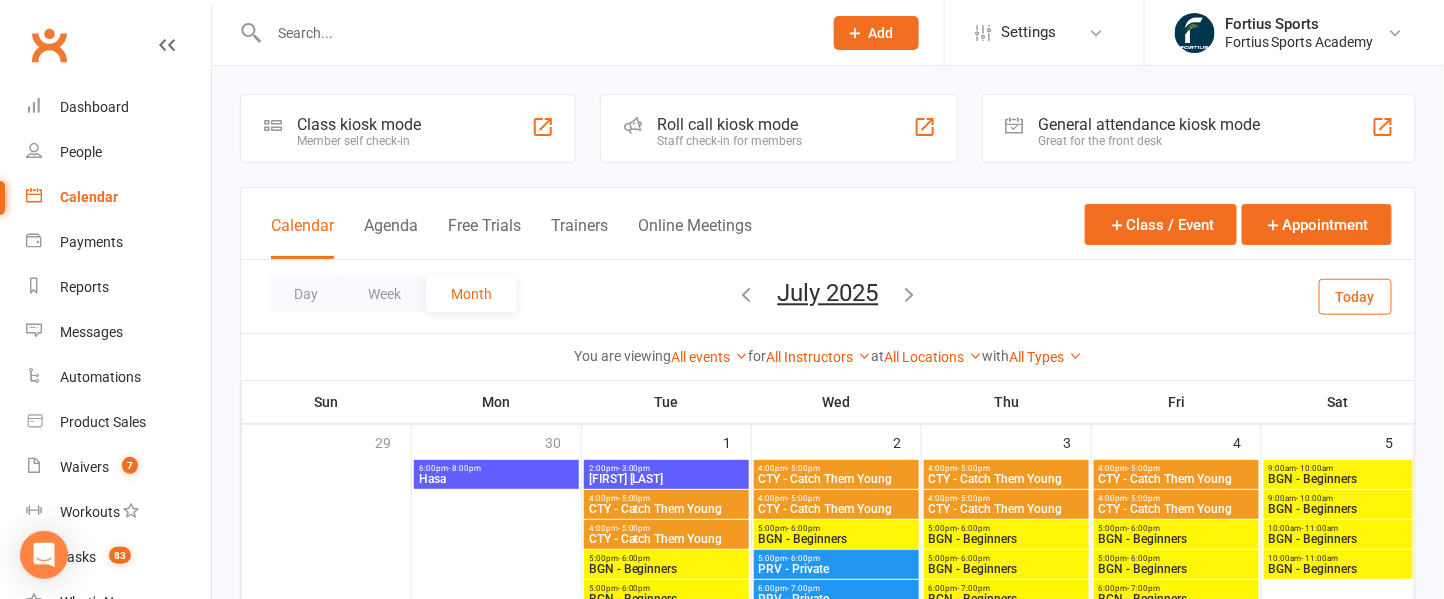 click at bounding box center [864, 356] 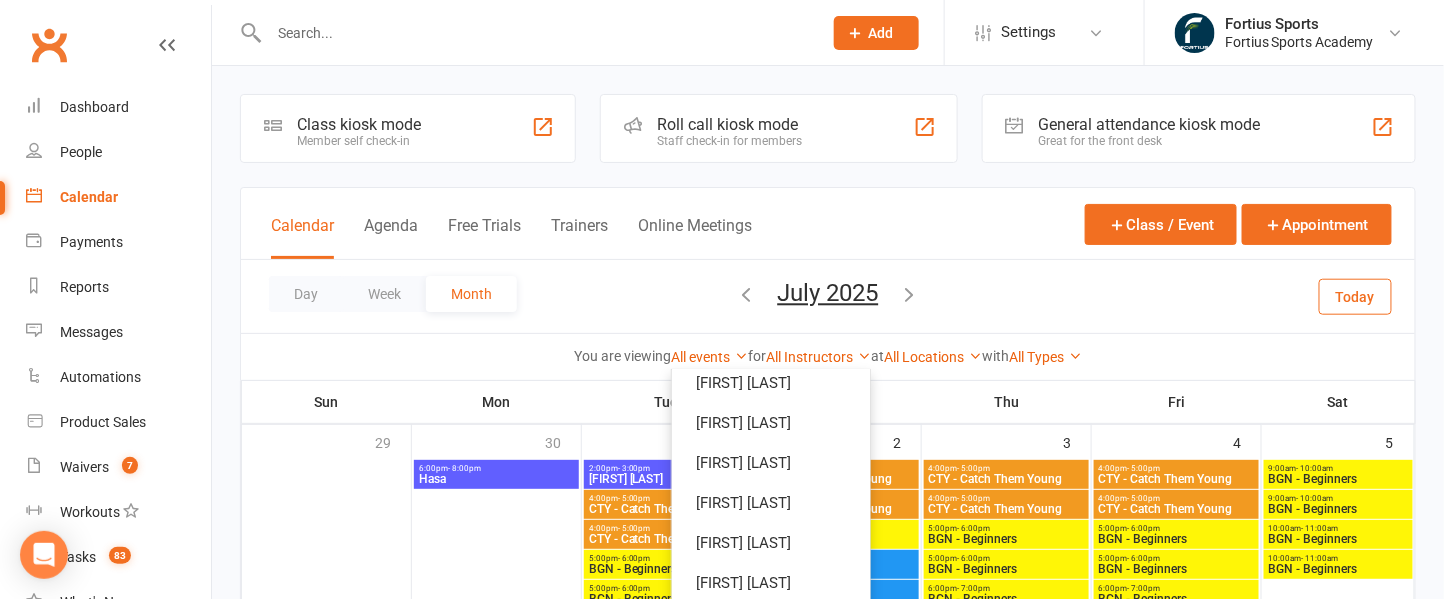 scroll, scrollTop: 256, scrollLeft: 0, axis: vertical 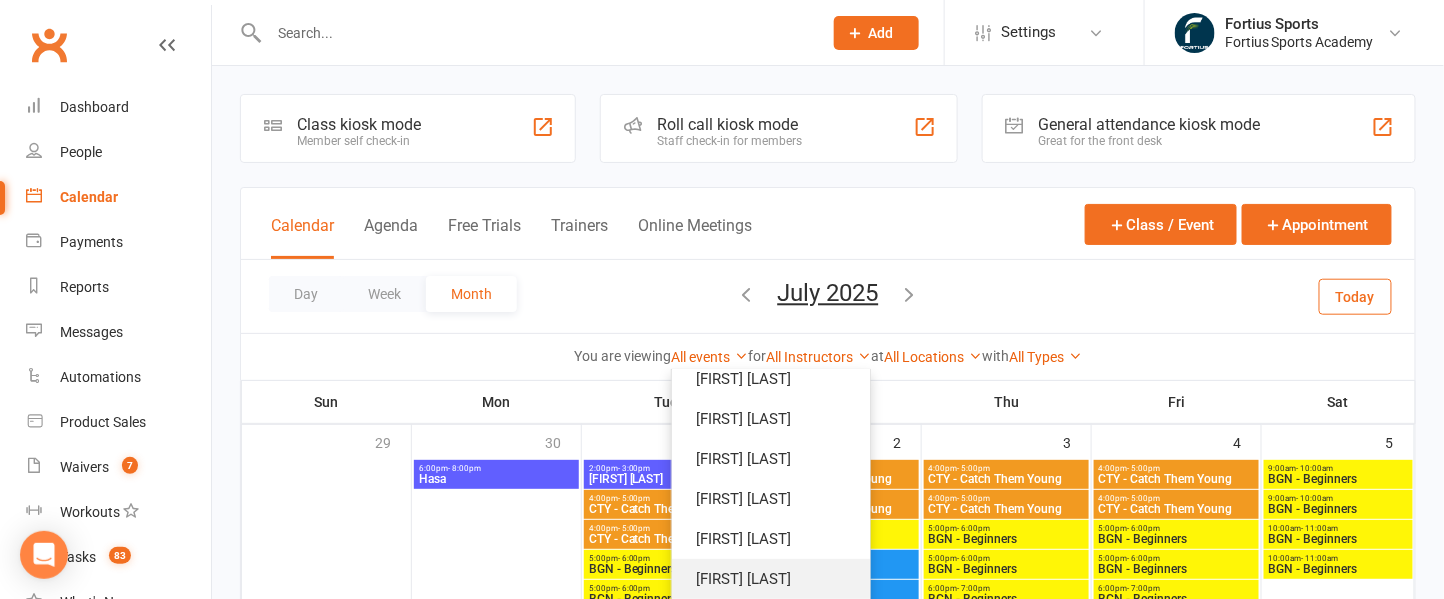 click on "[FIRST] [LAST]" at bounding box center (771, 579) 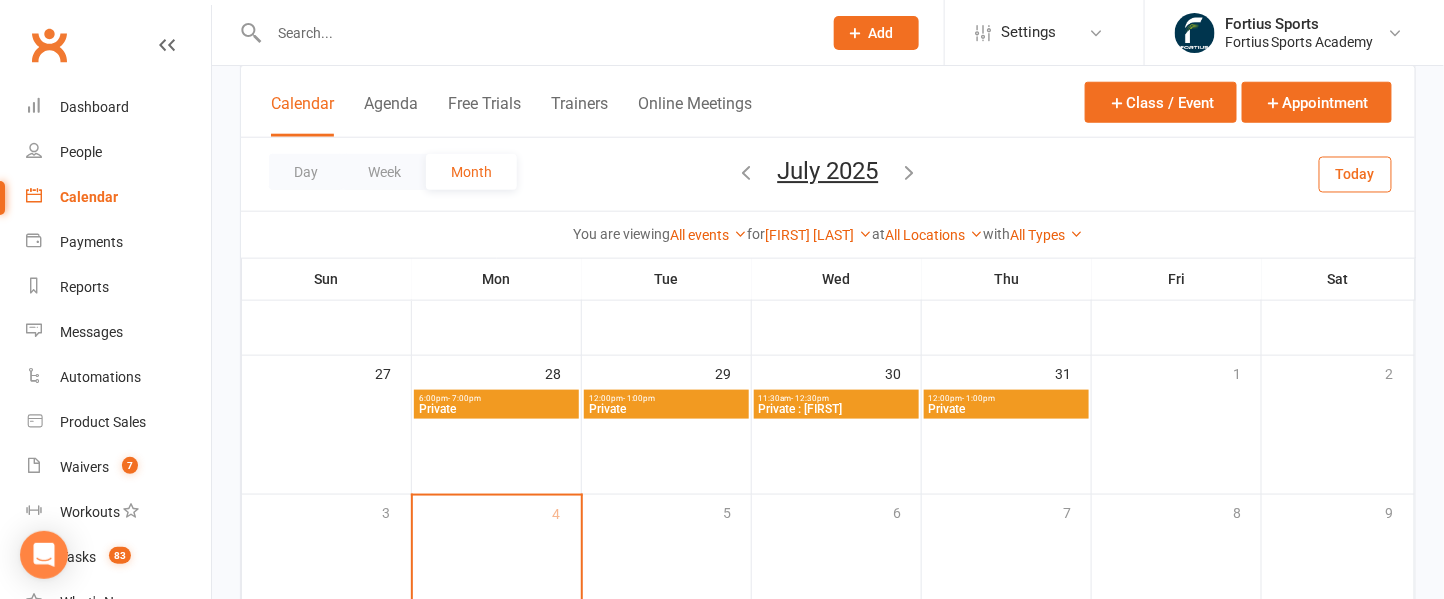 scroll, scrollTop: 628, scrollLeft: 0, axis: vertical 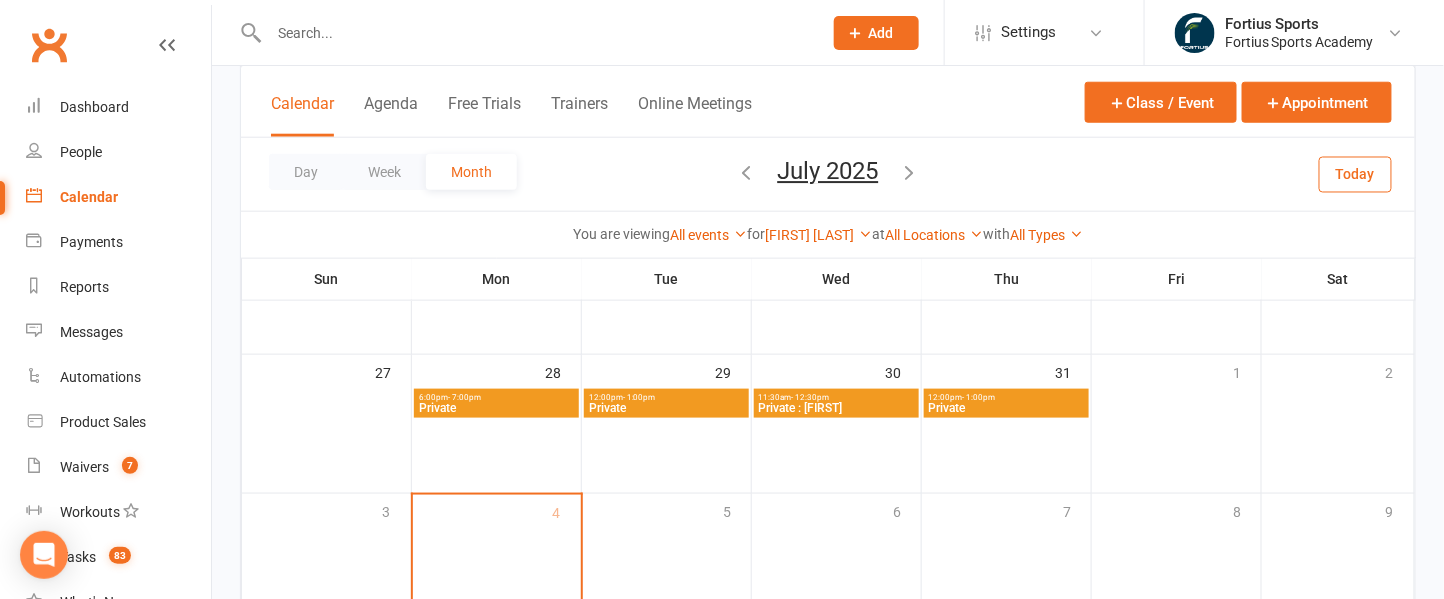 click at bounding box center [535, 33] 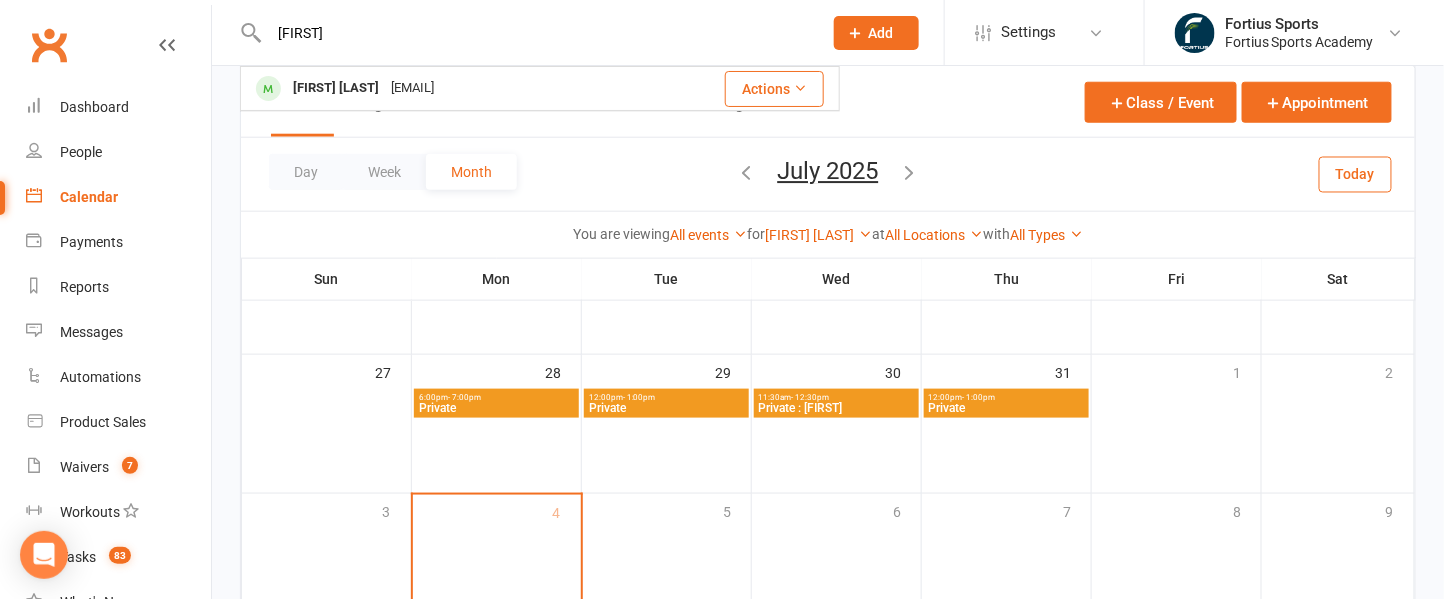 type on "[FIRST]" 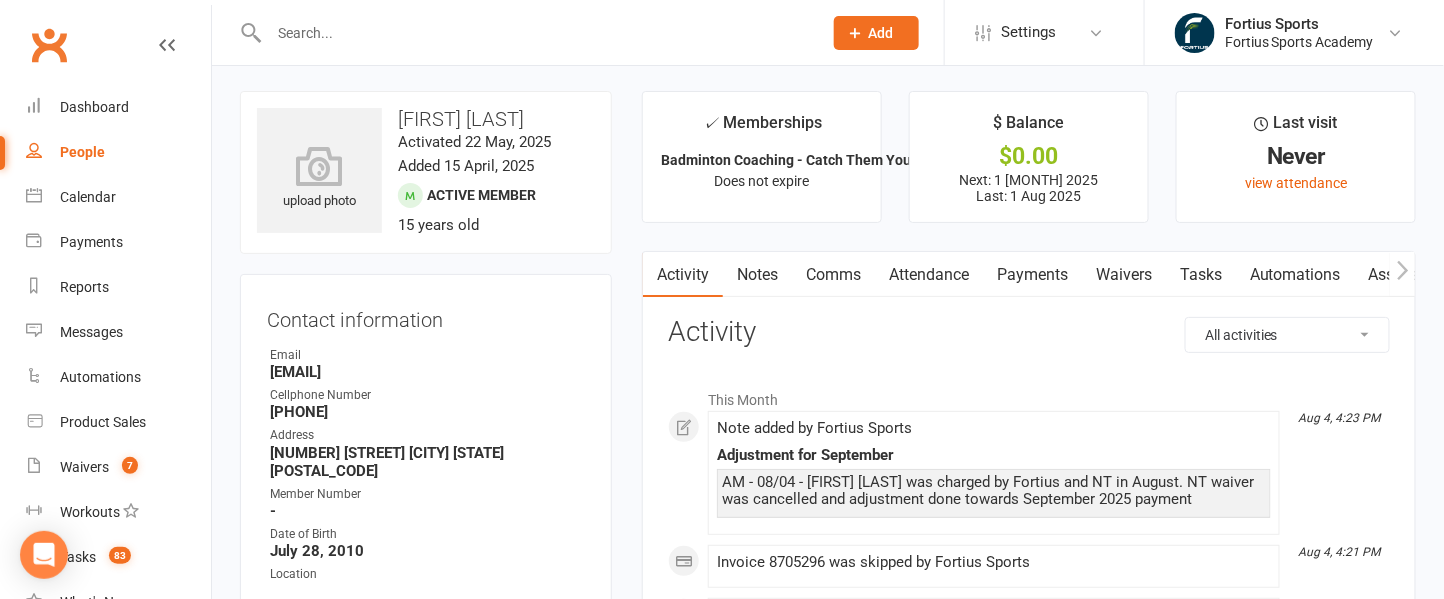 scroll, scrollTop: 1, scrollLeft: 0, axis: vertical 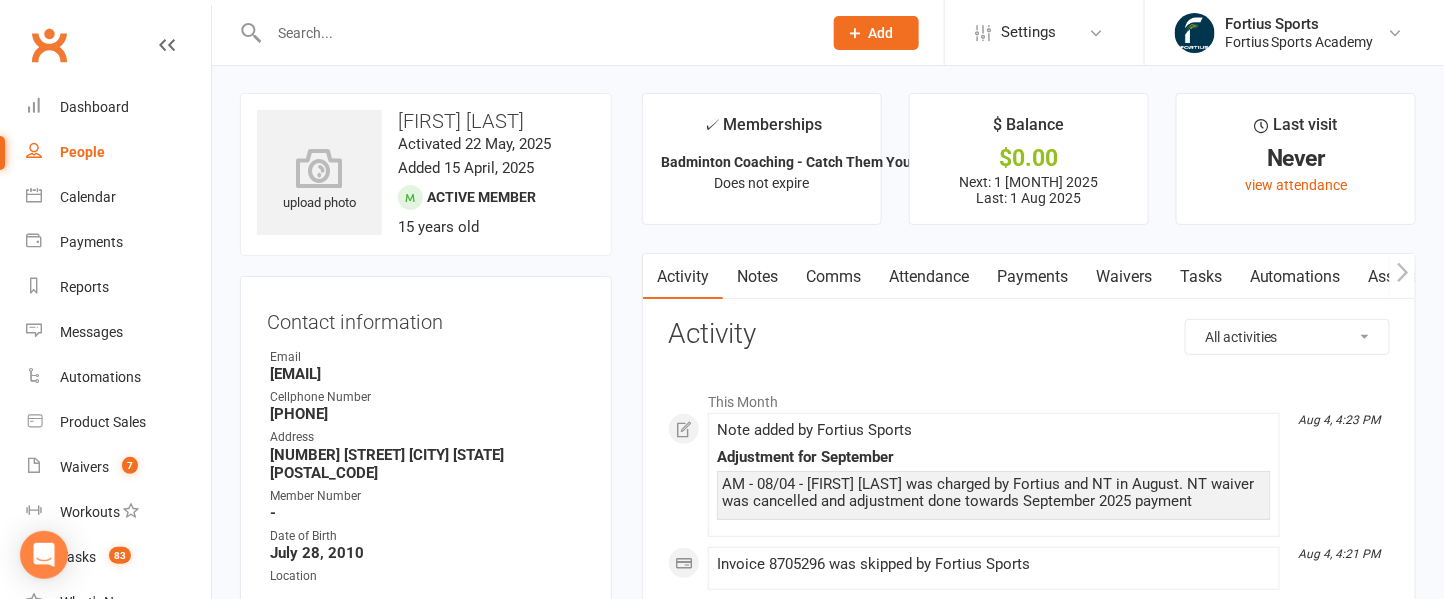 drag, startPoint x: 561, startPoint y: 121, endPoint x: 400, endPoint y: 116, distance: 161.07762 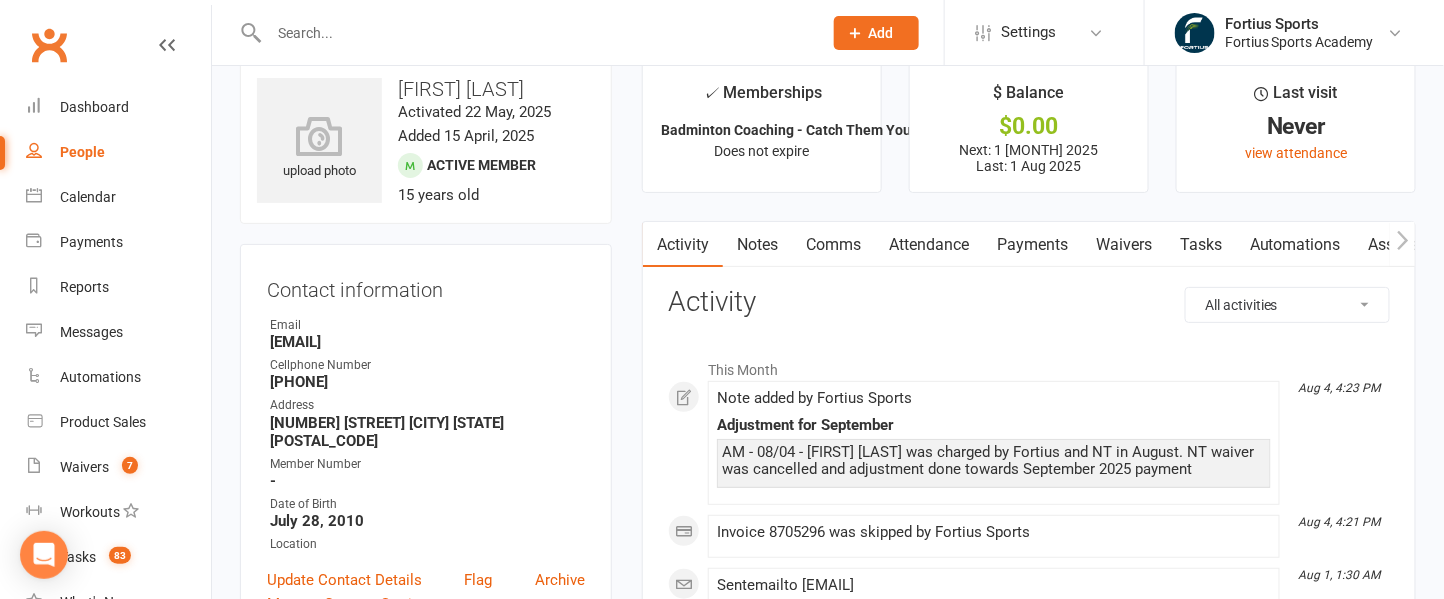 scroll, scrollTop: 0, scrollLeft: 0, axis: both 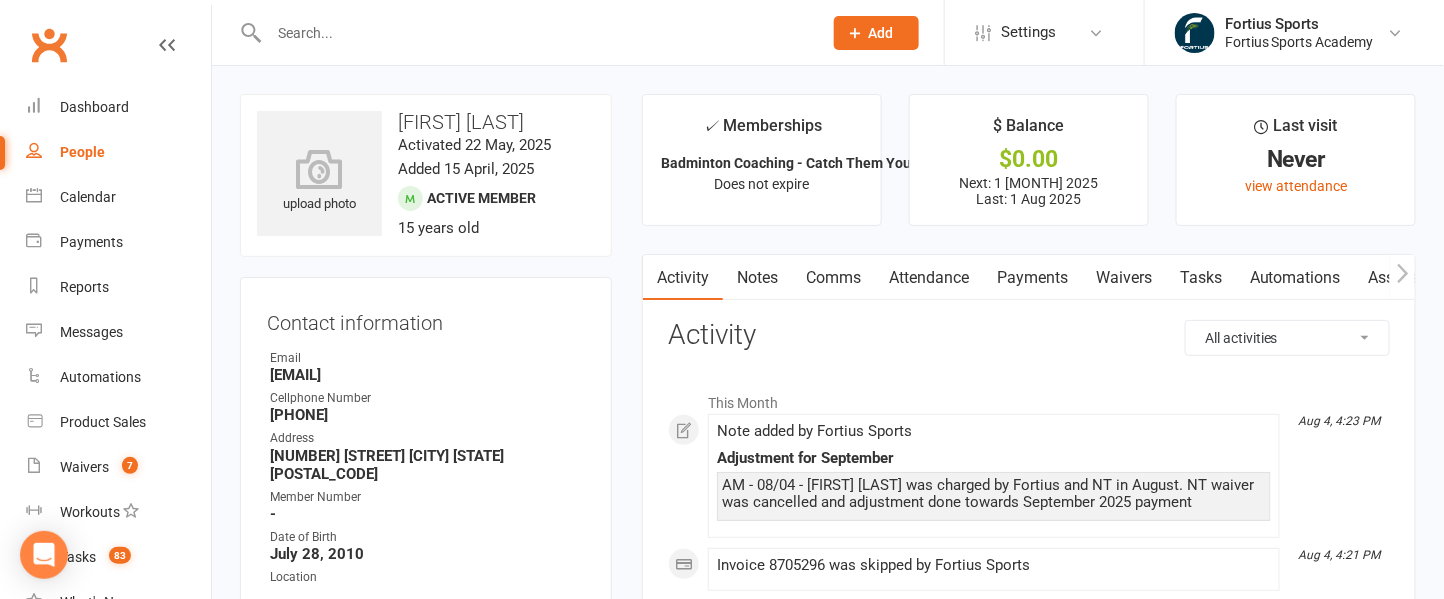 drag, startPoint x: 262, startPoint y: 354, endPoint x: 264, endPoint y: 364, distance: 10.198039 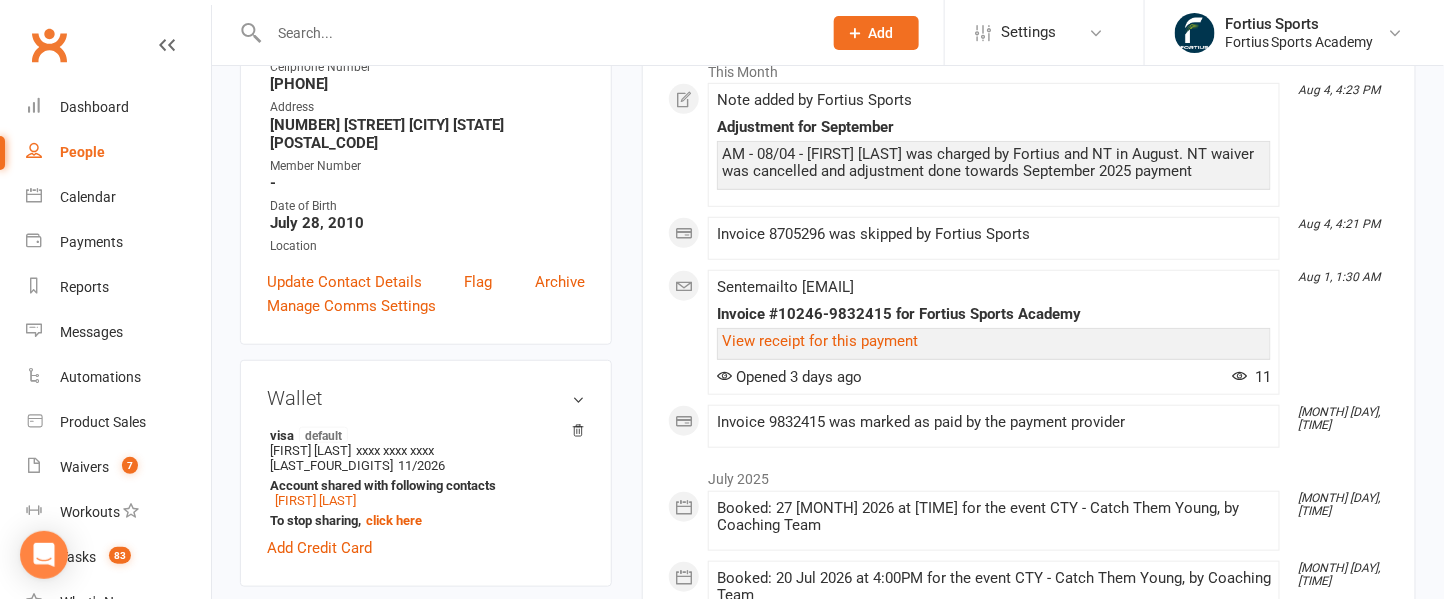 scroll, scrollTop: 332, scrollLeft: 0, axis: vertical 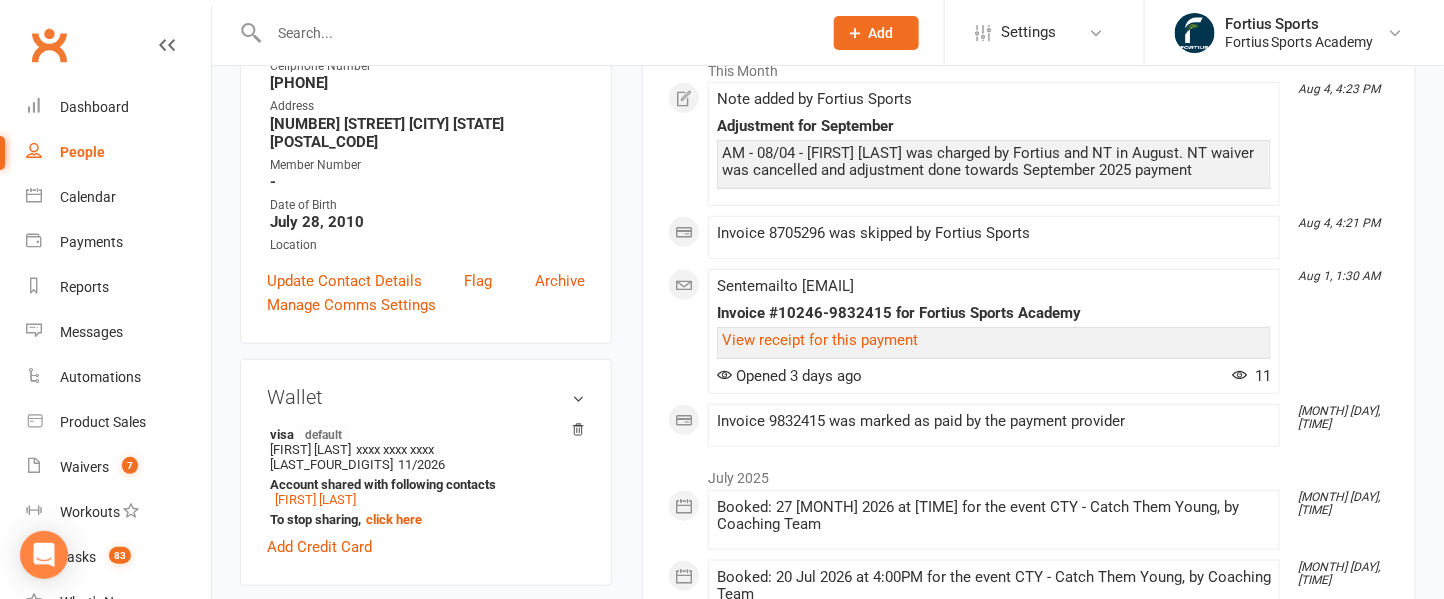 click at bounding box center (535, 33) 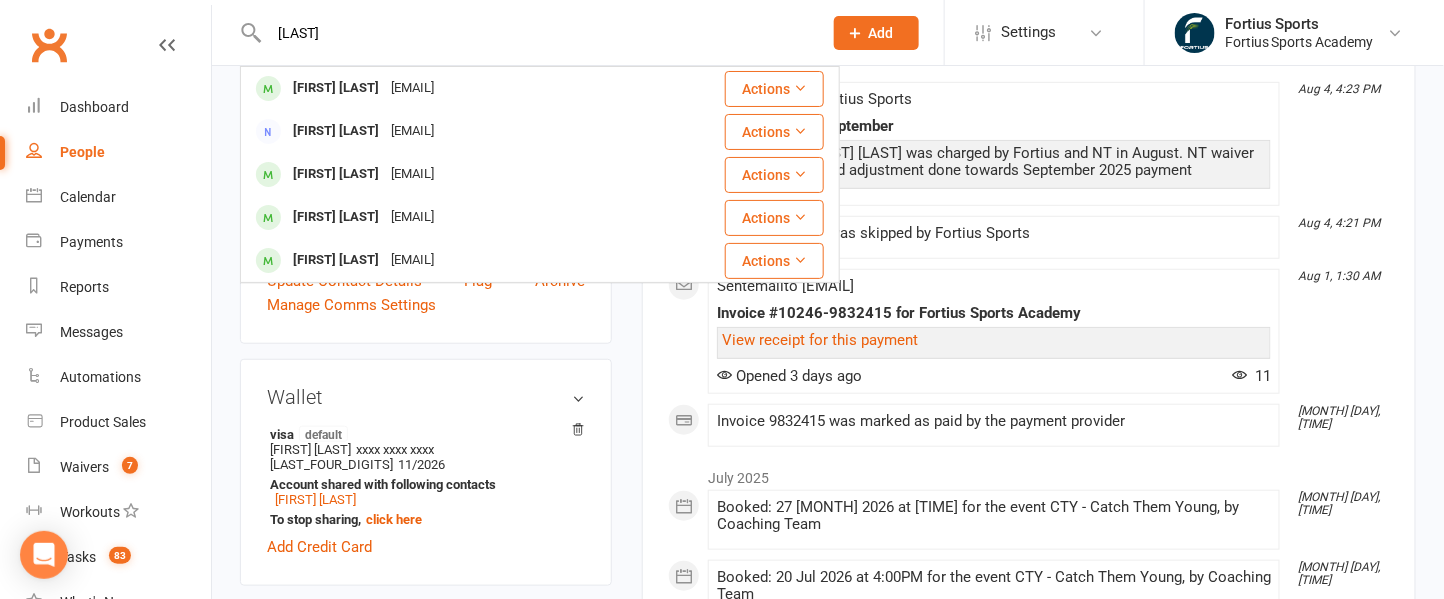 type on "[LAST]" 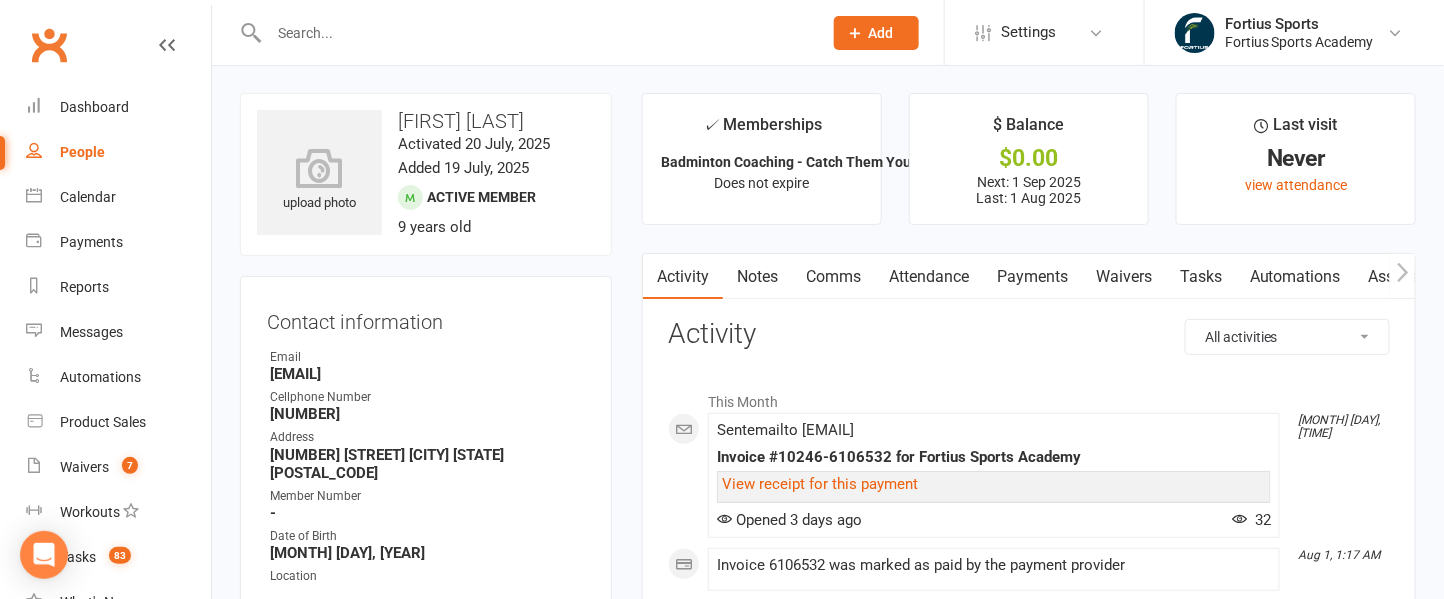 scroll, scrollTop: 0, scrollLeft: 0, axis: both 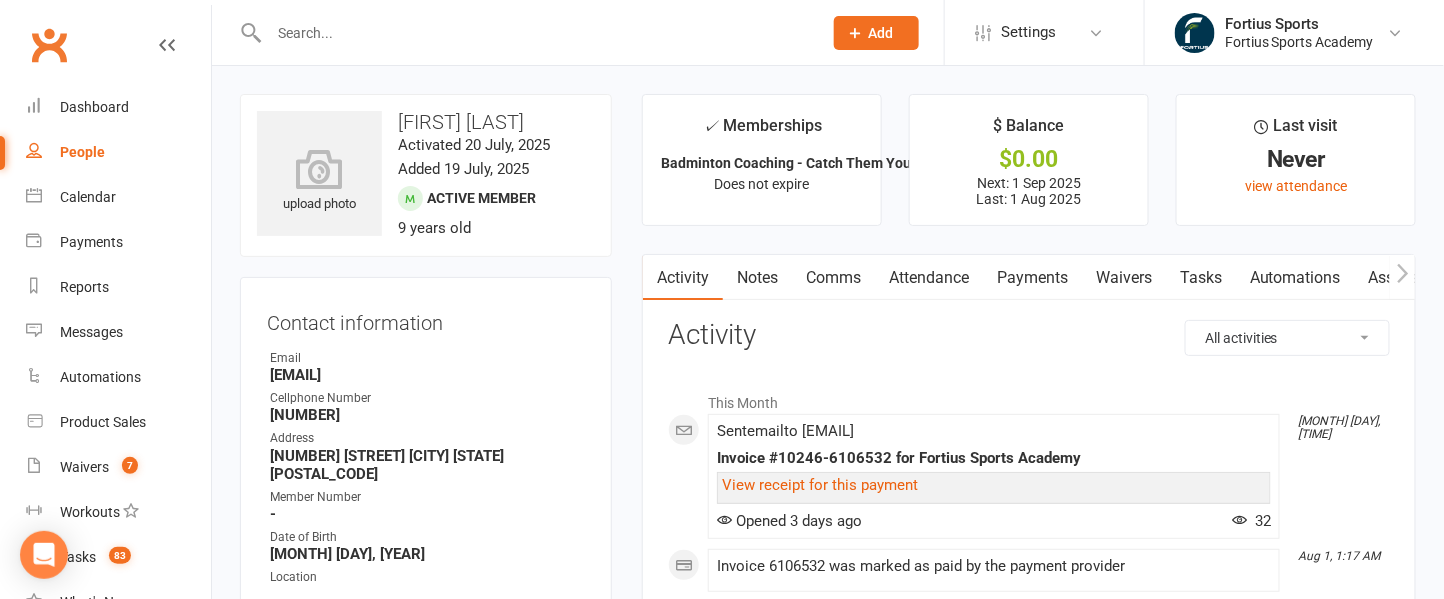 click on "Waivers" at bounding box center (1124, 278) 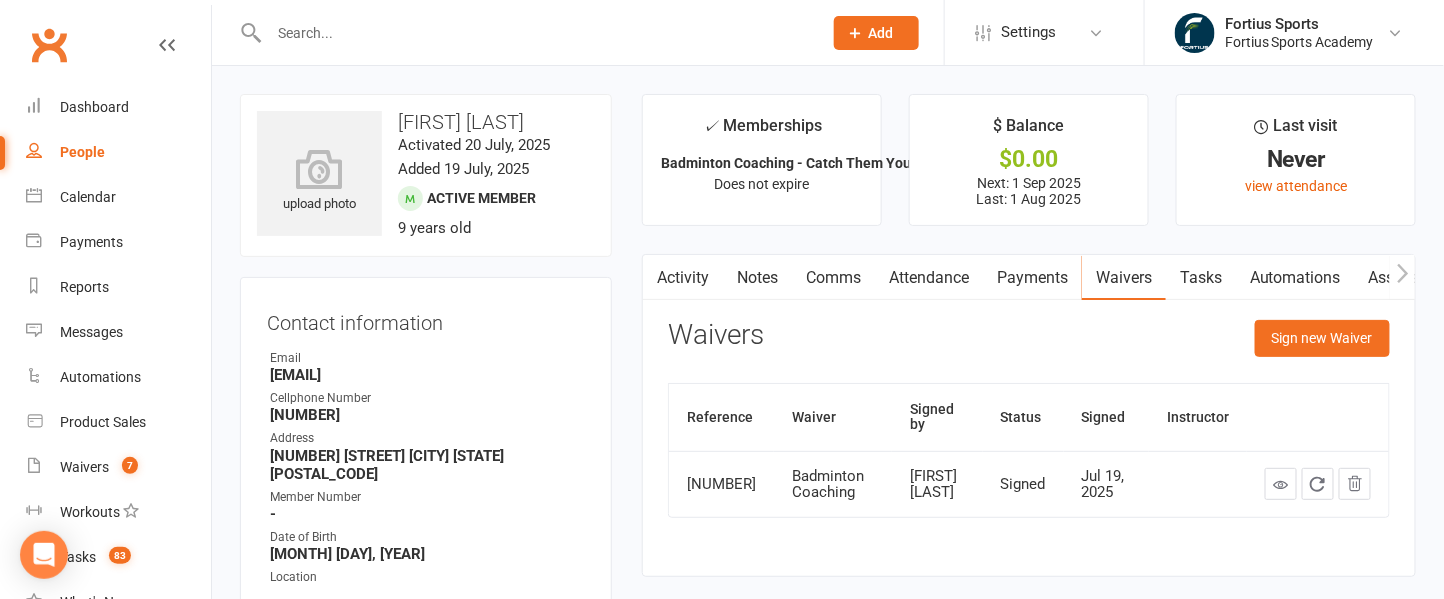 click on "Payments" at bounding box center (1032, 278) 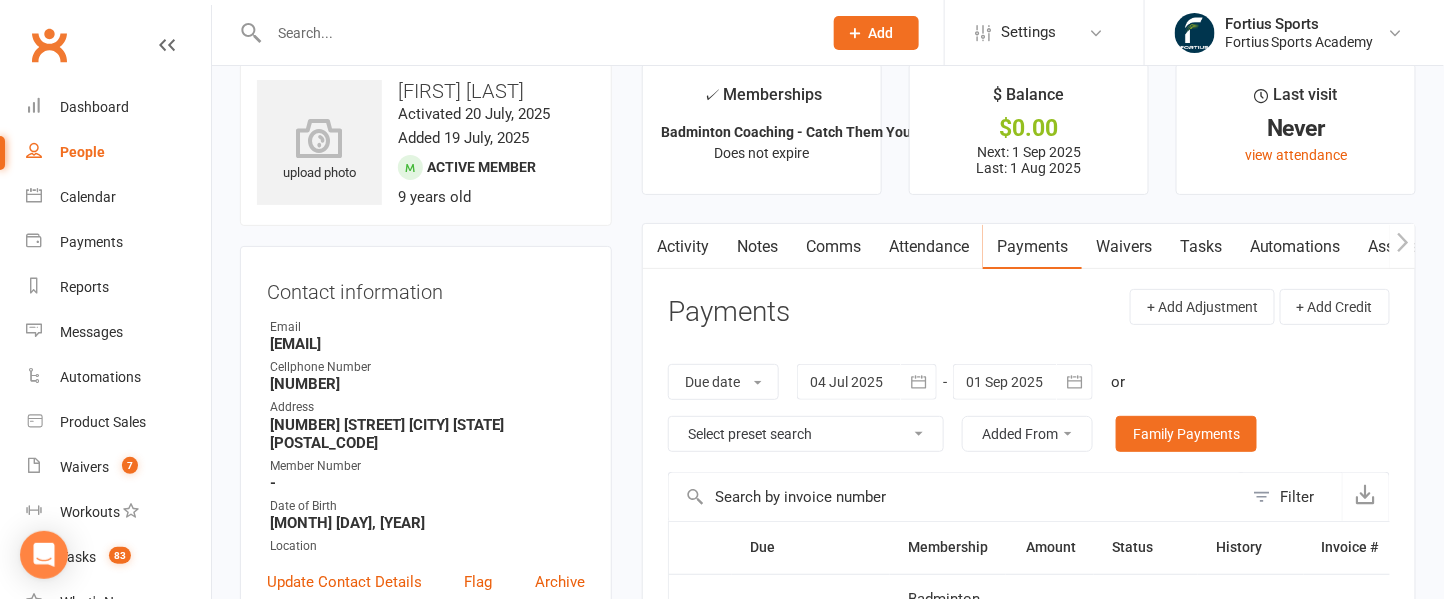 scroll, scrollTop: 0, scrollLeft: 0, axis: both 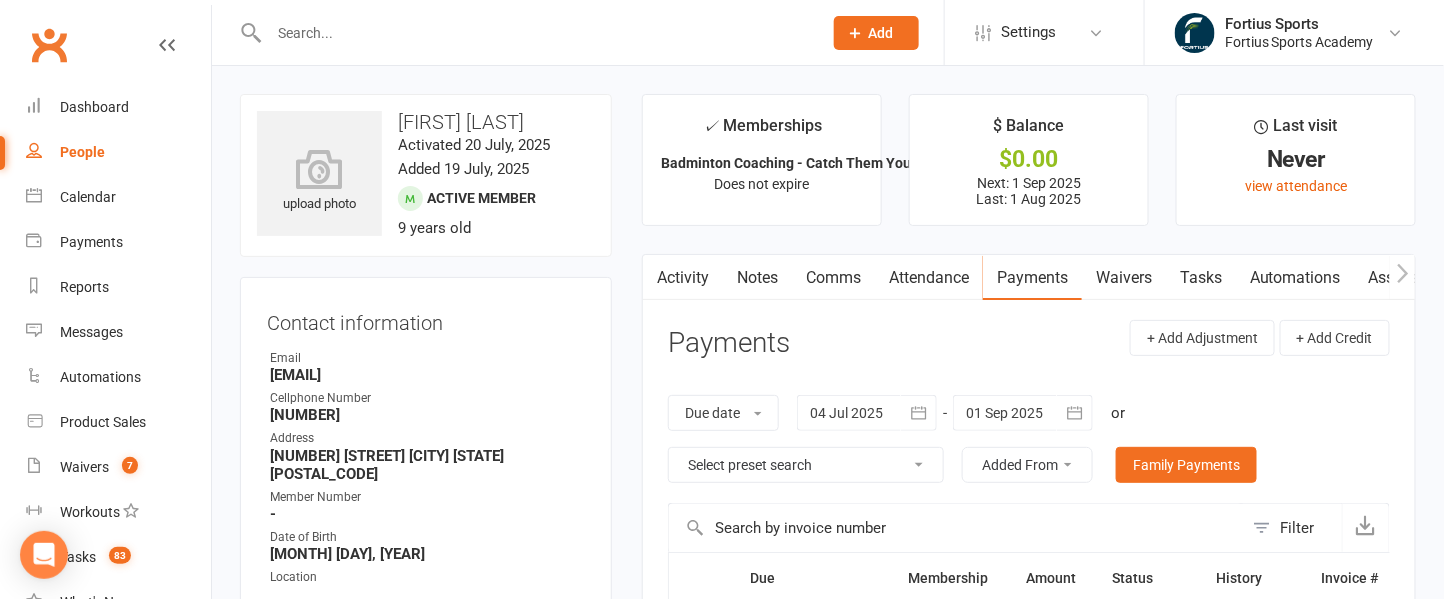 click at bounding box center (535, 33) 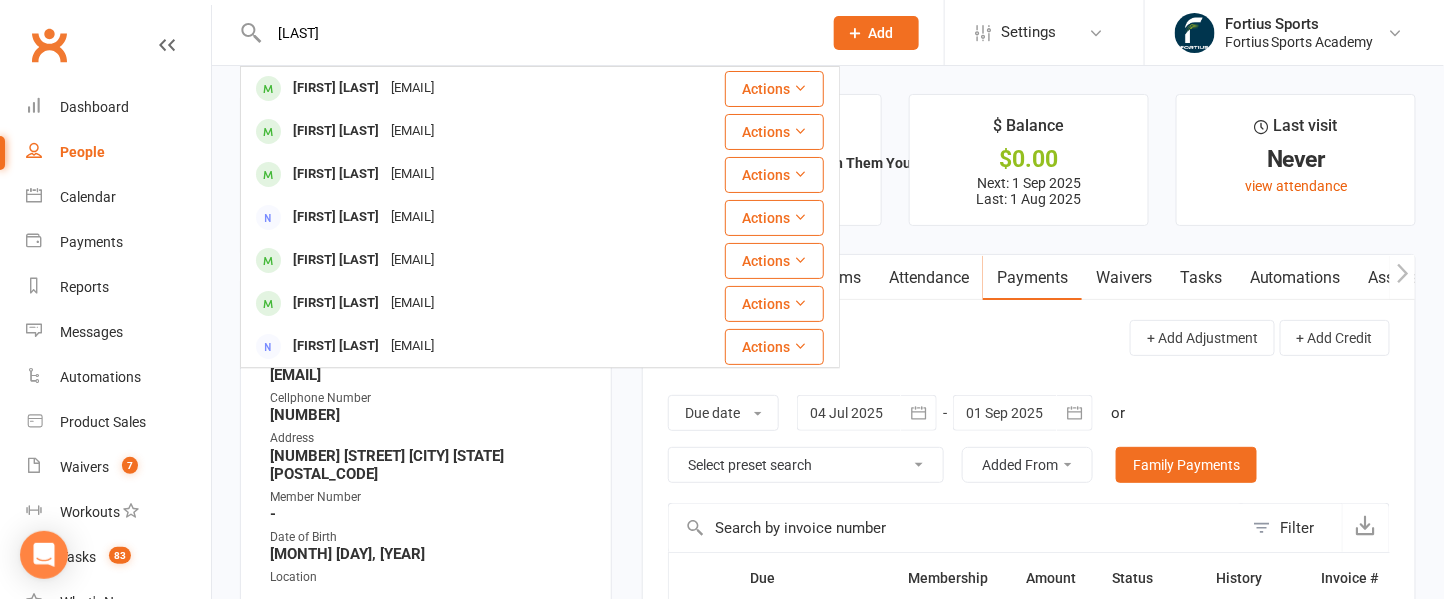 type on "[LAST]" 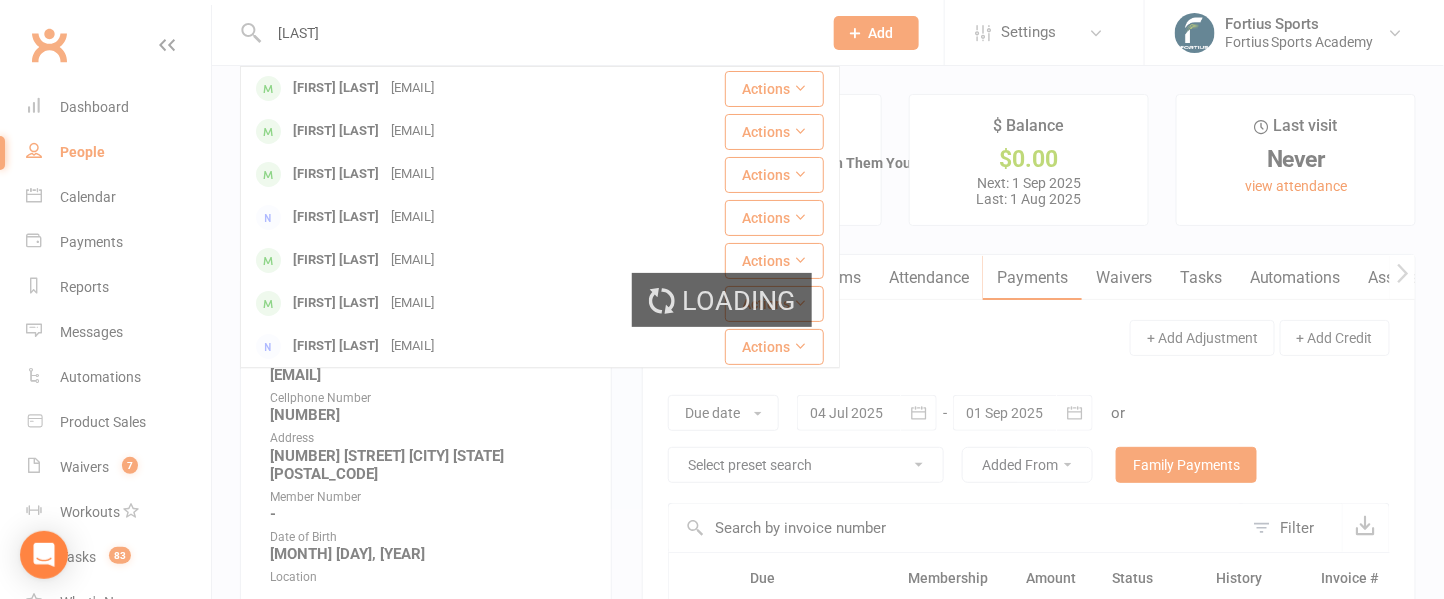 type 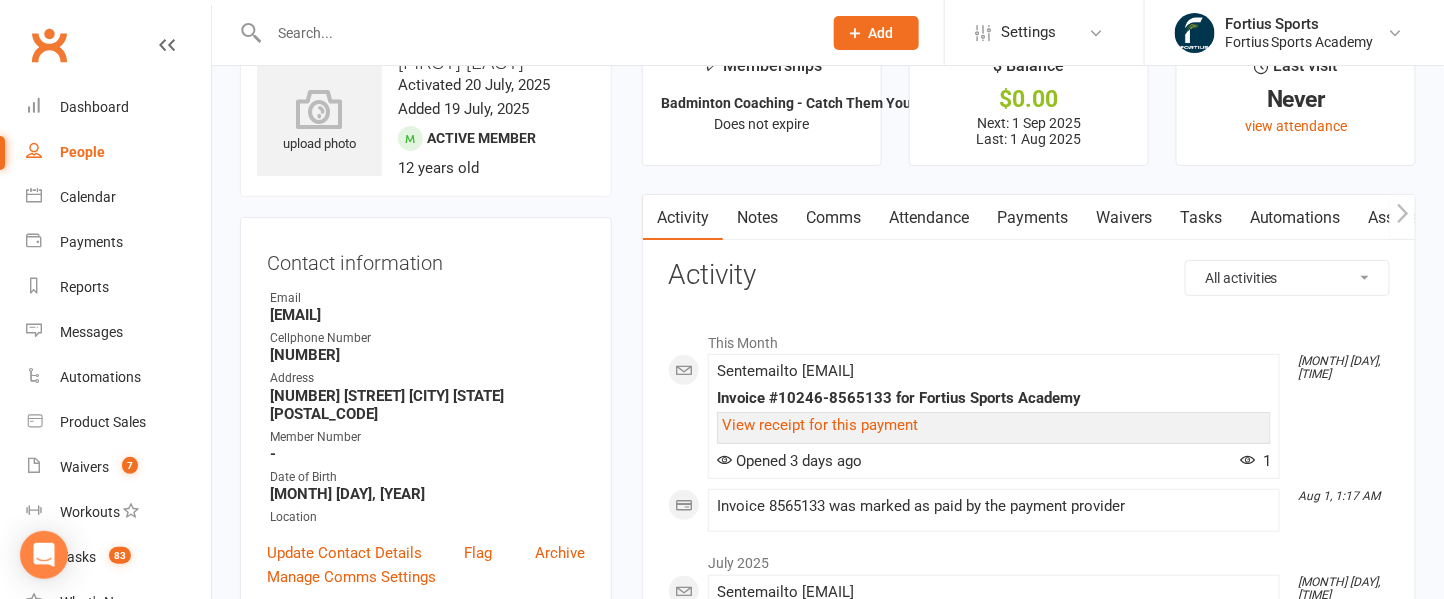 scroll, scrollTop: 55, scrollLeft: 0, axis: vertical 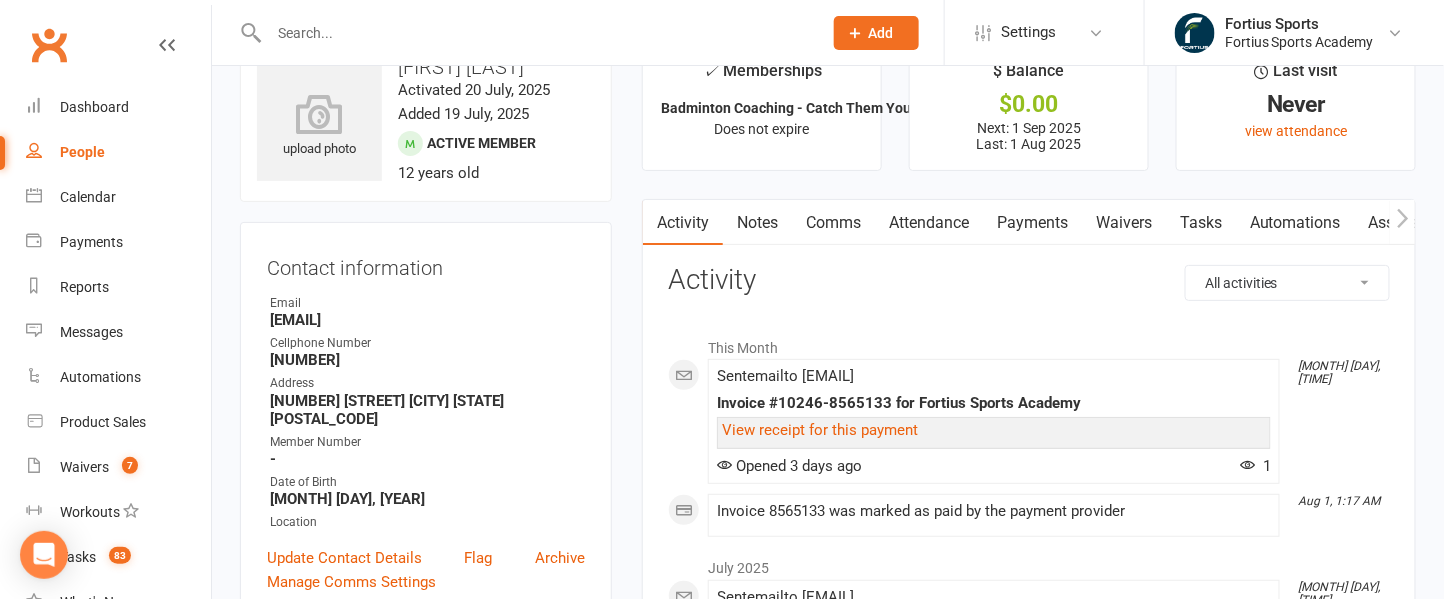 click on "Payments" at bounding box center [1032, 223] 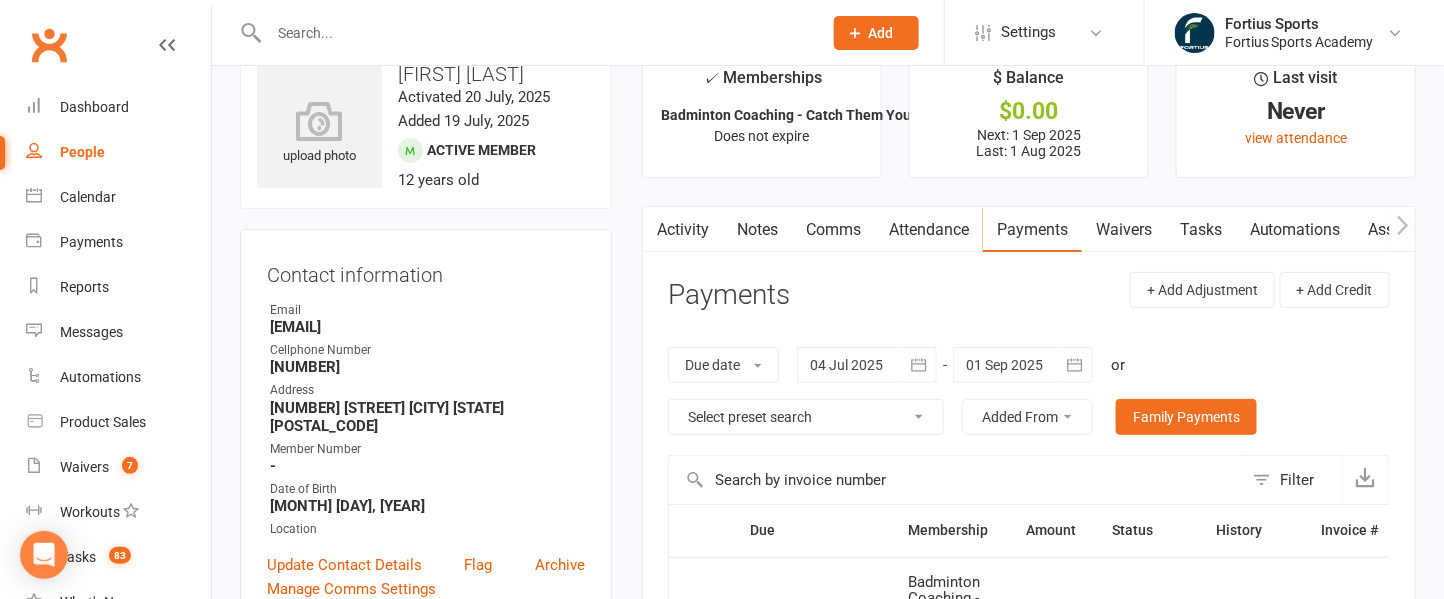 scroll, scrollTop: 0, scrollLeft: 0, axis: both 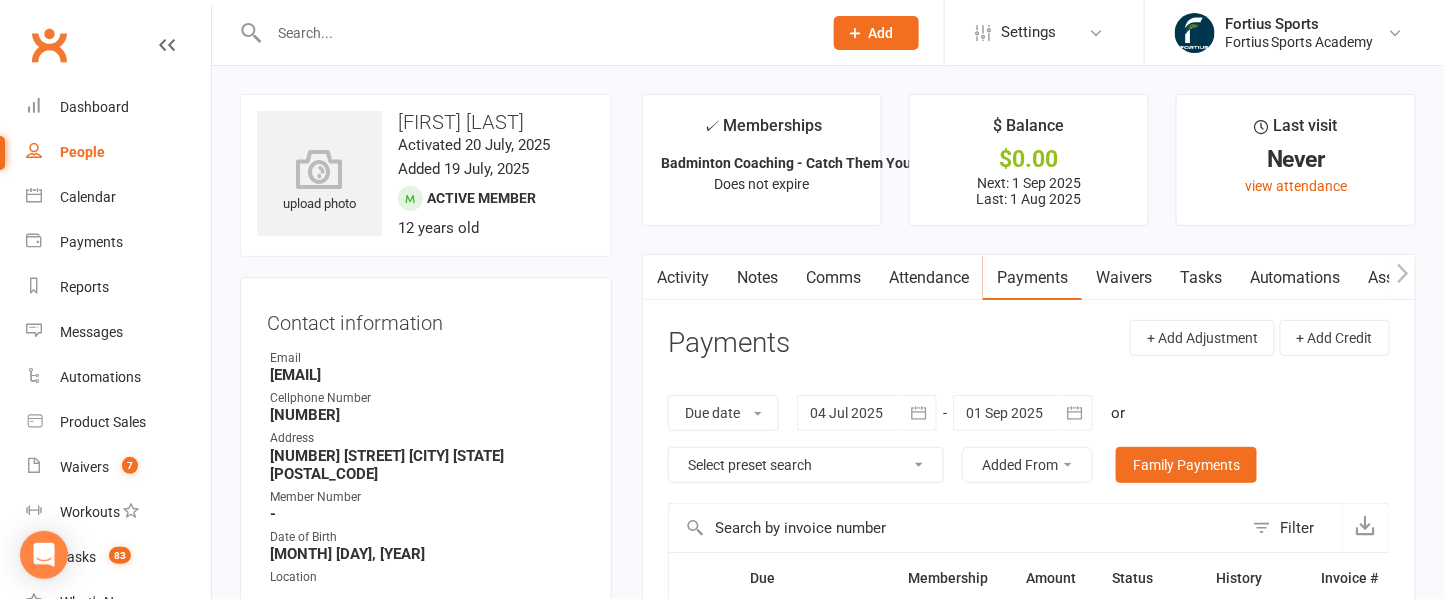 click on "Activity" at bounding box center [683, 278] 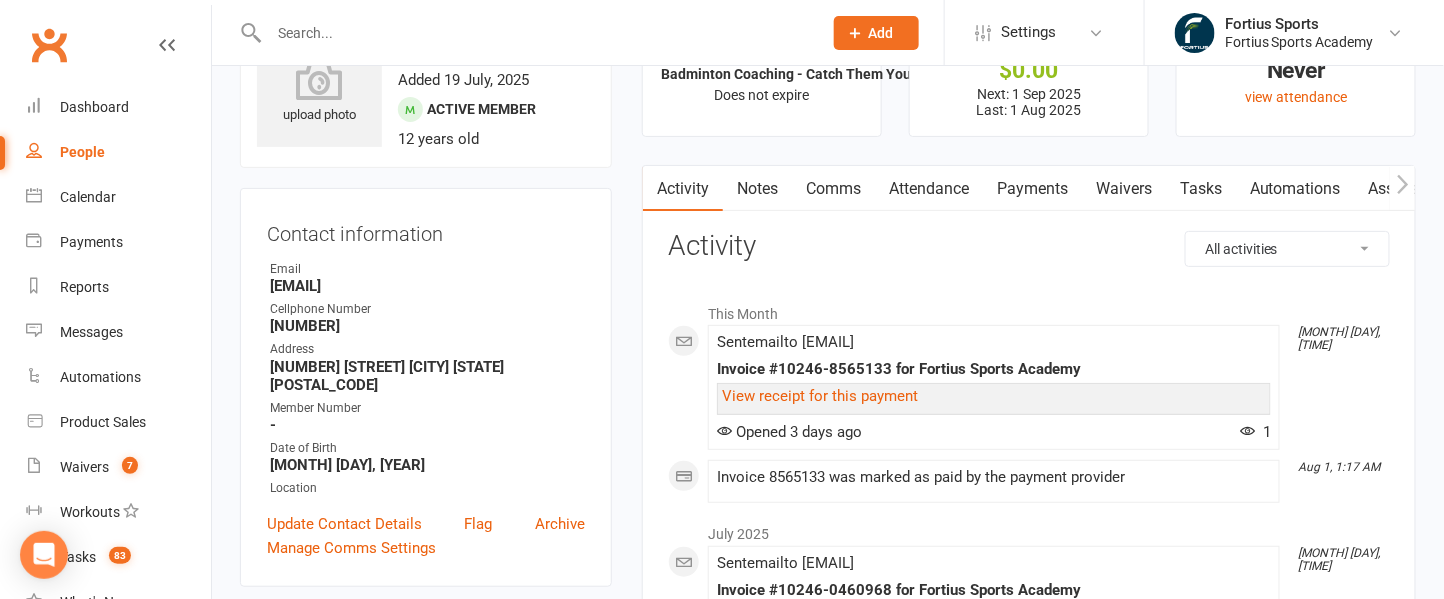 scroll, scrollTop: 86, scrollLeft: 0, axis: vertical 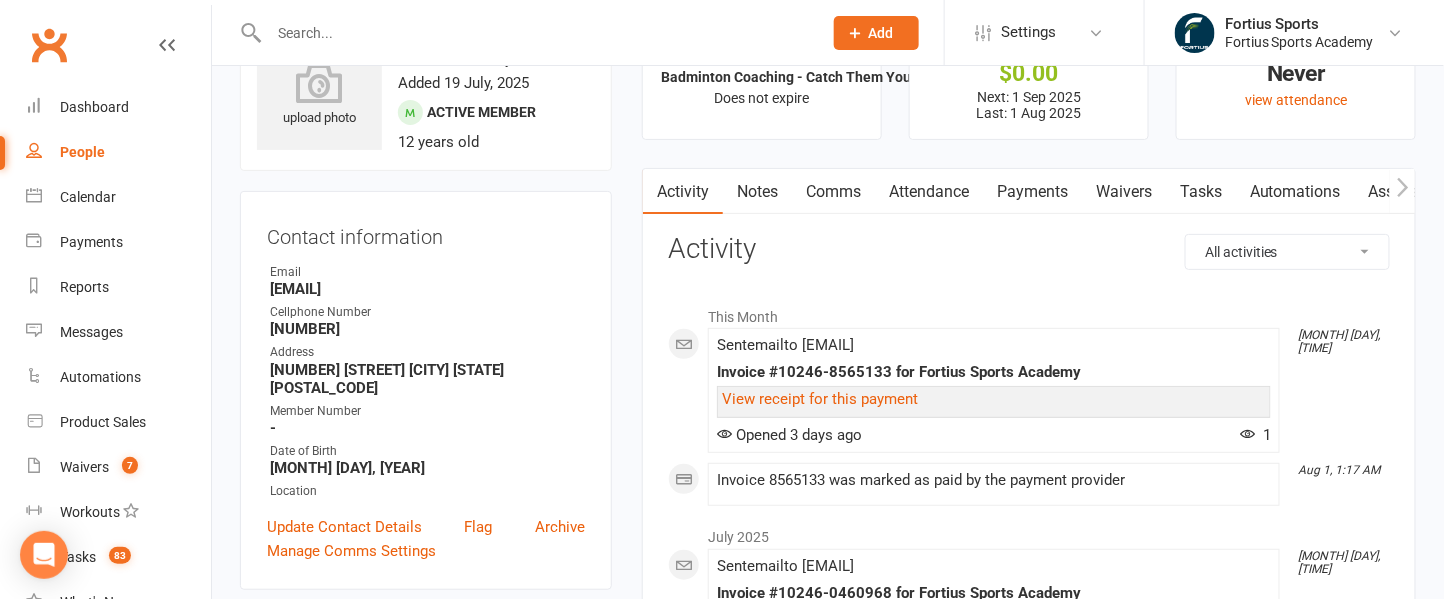 click 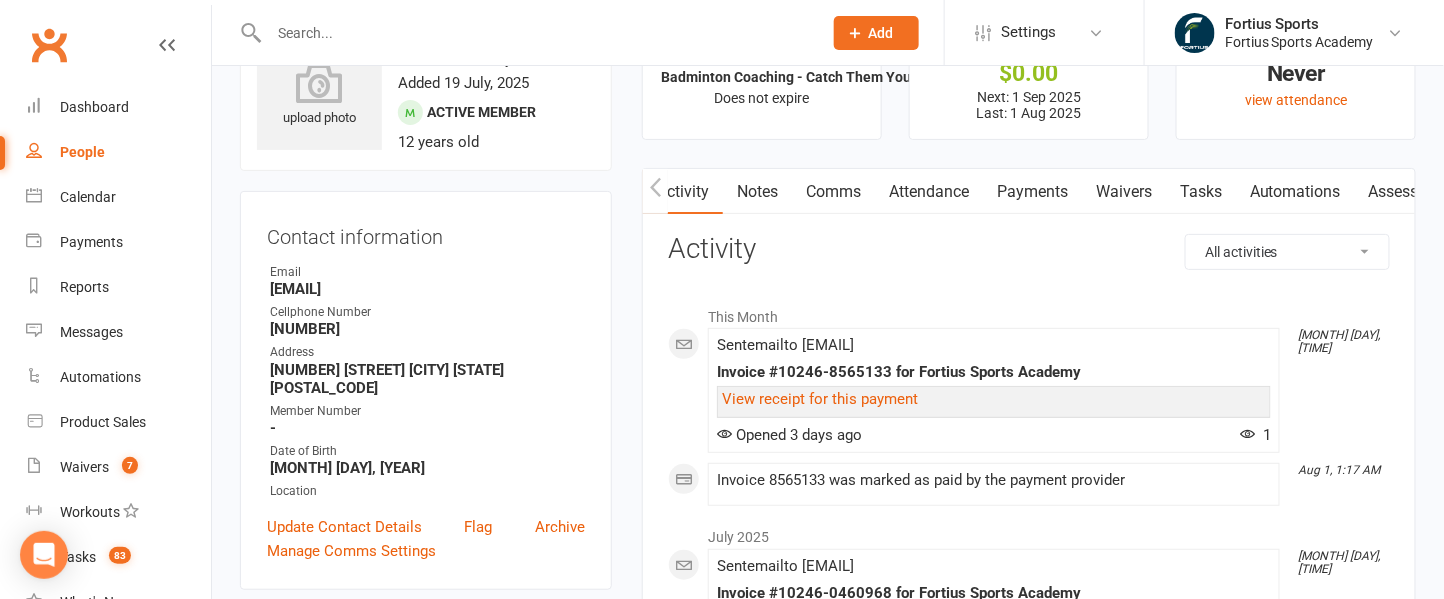 scroll, scrollTop: 0, scrollLeft: 201, axis: horizontal 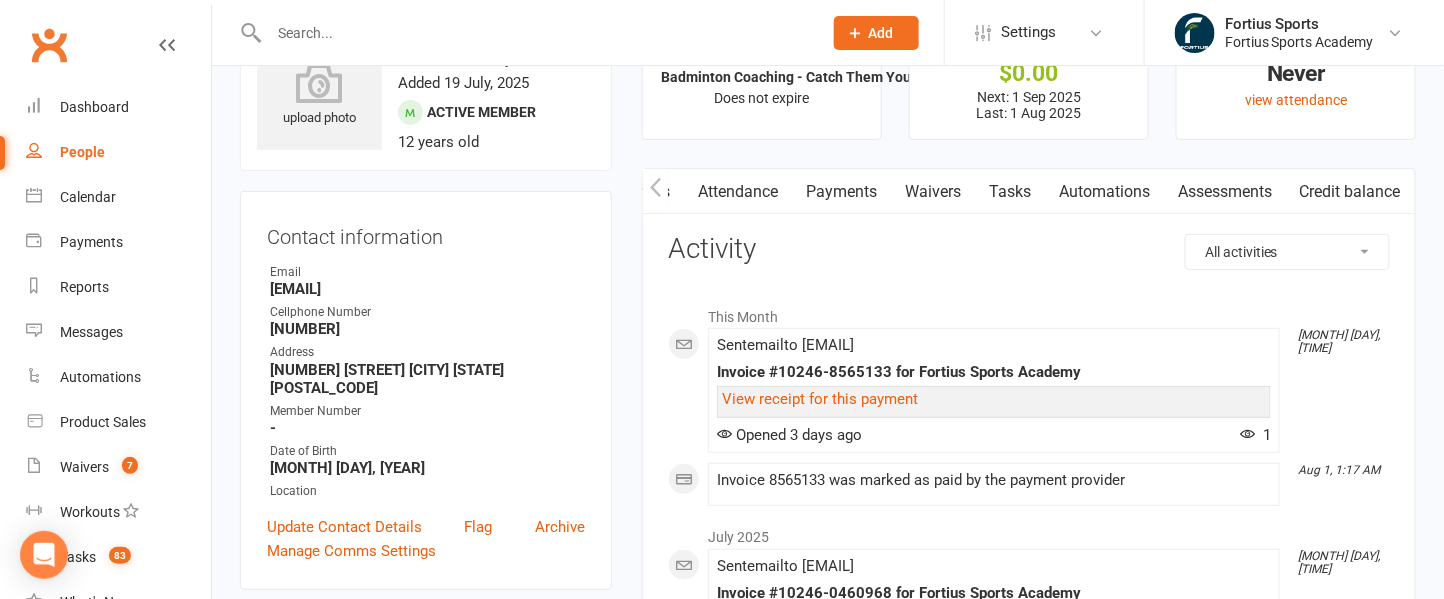 click 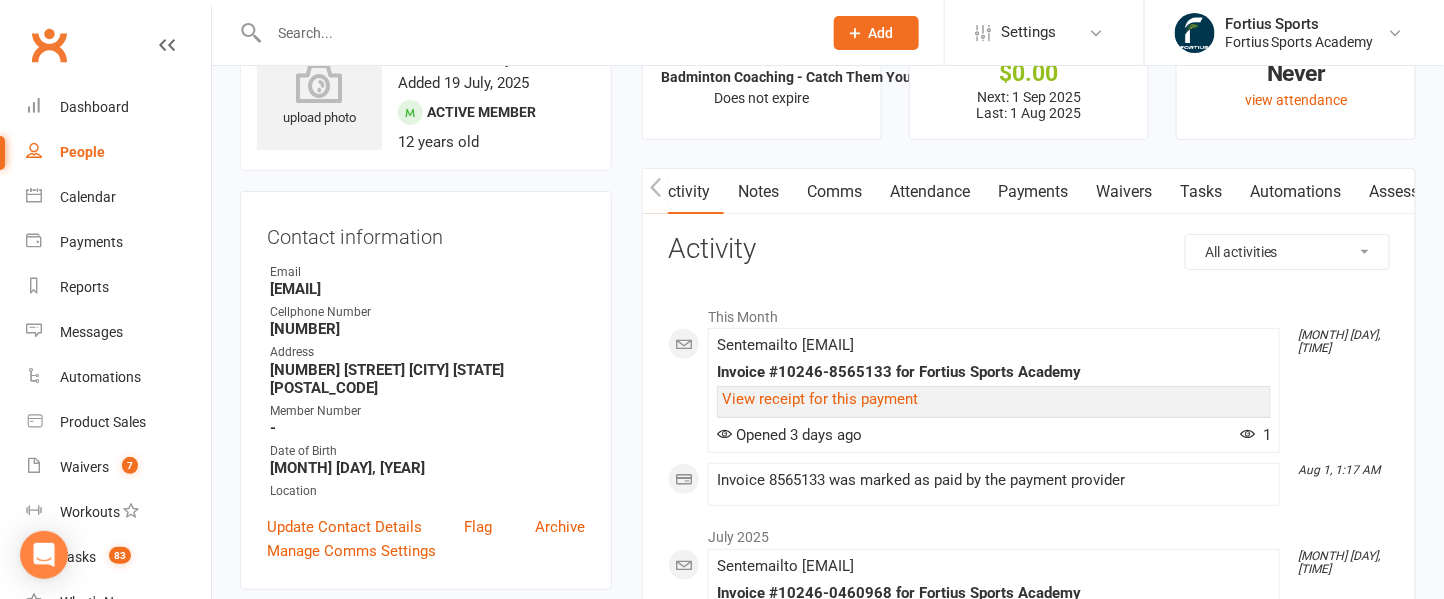 scroll, scrollTop: 0, scrollLeft: 0, axis: both 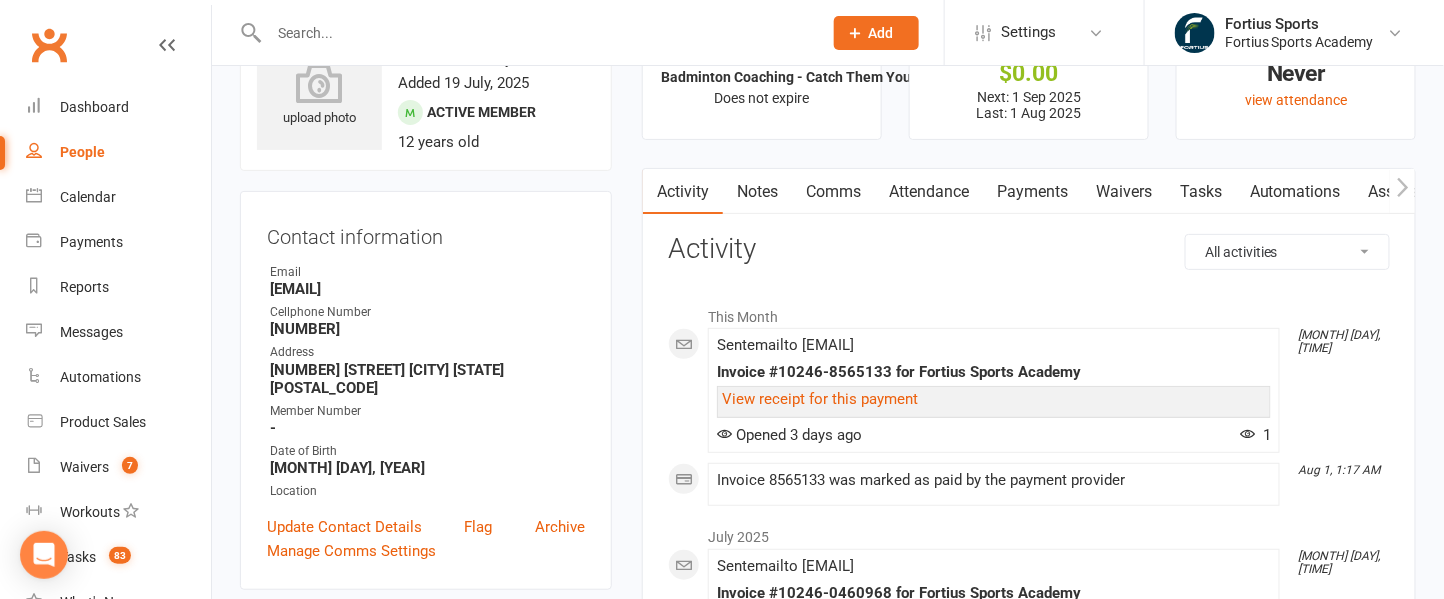 click on "Waivers" at bounding box center (1124, 192) 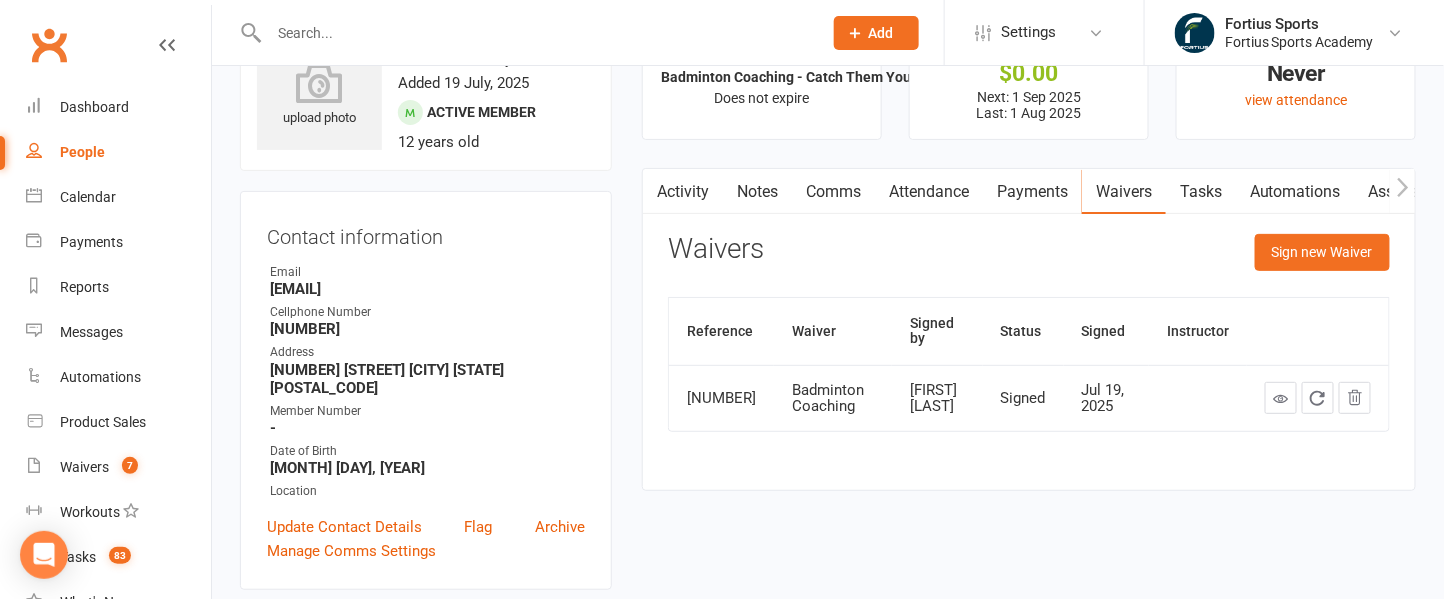 type 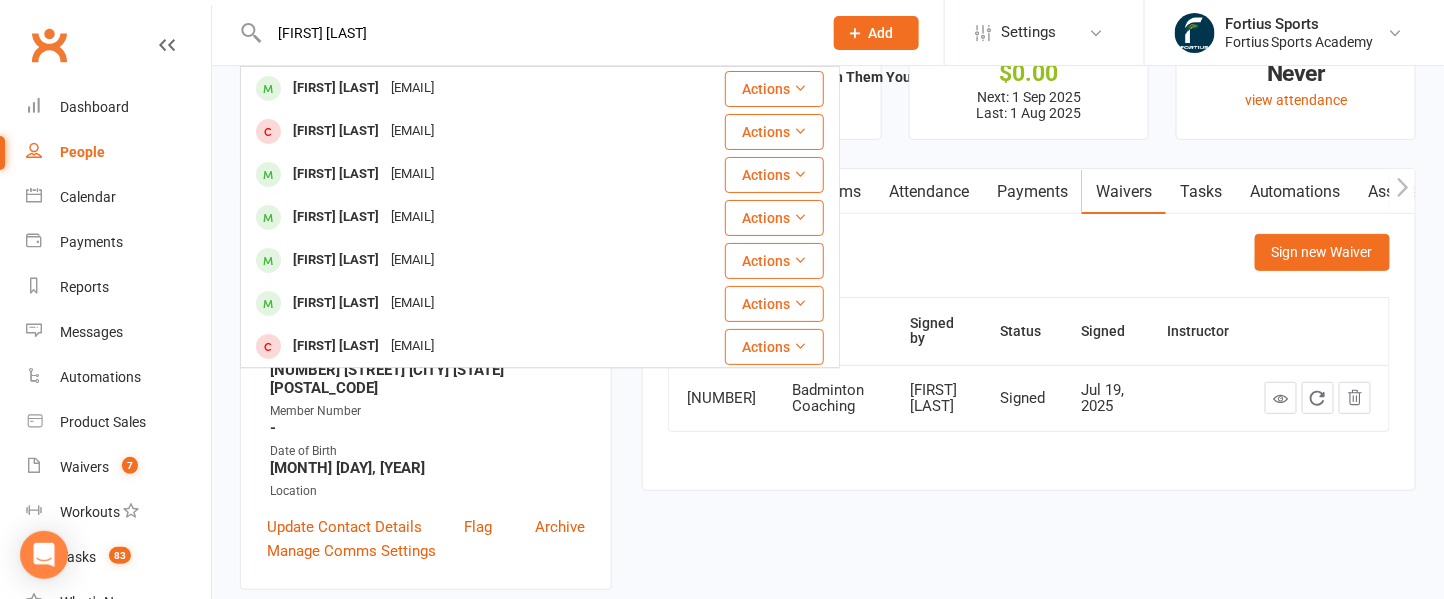 type on "[FIRST] [LAST]" 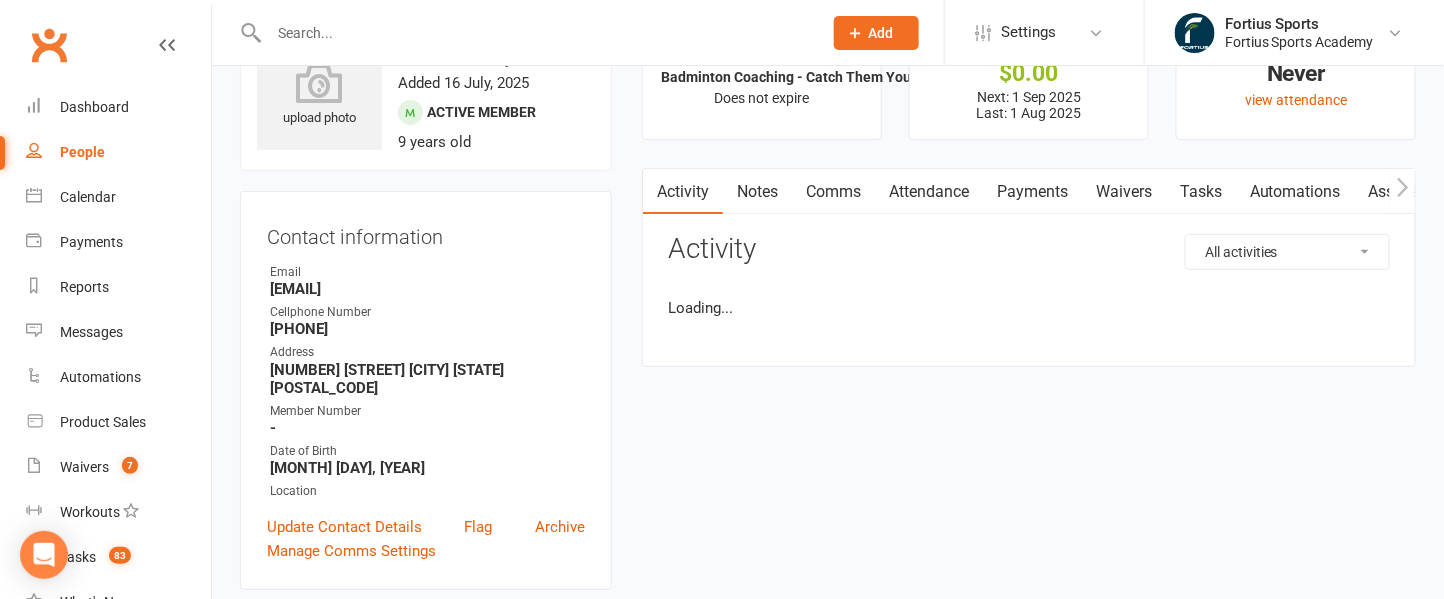 scroll, scrollTop: 0, scrollLeft: 0, axis: both 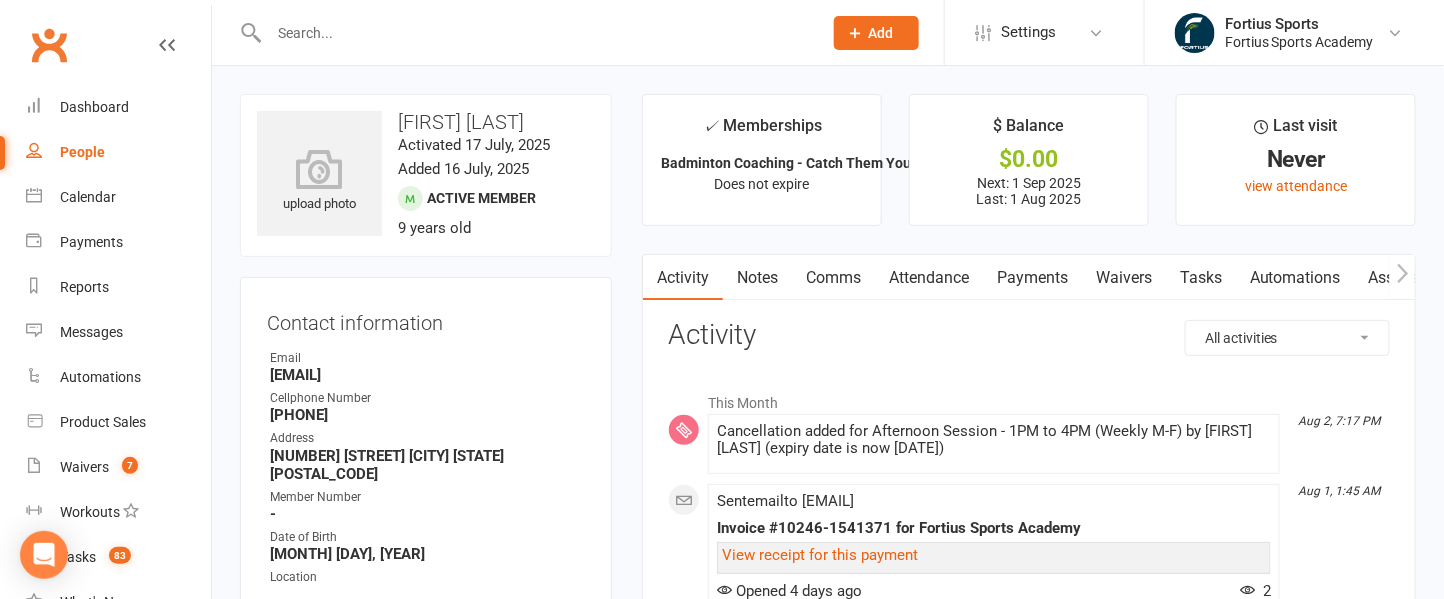 click 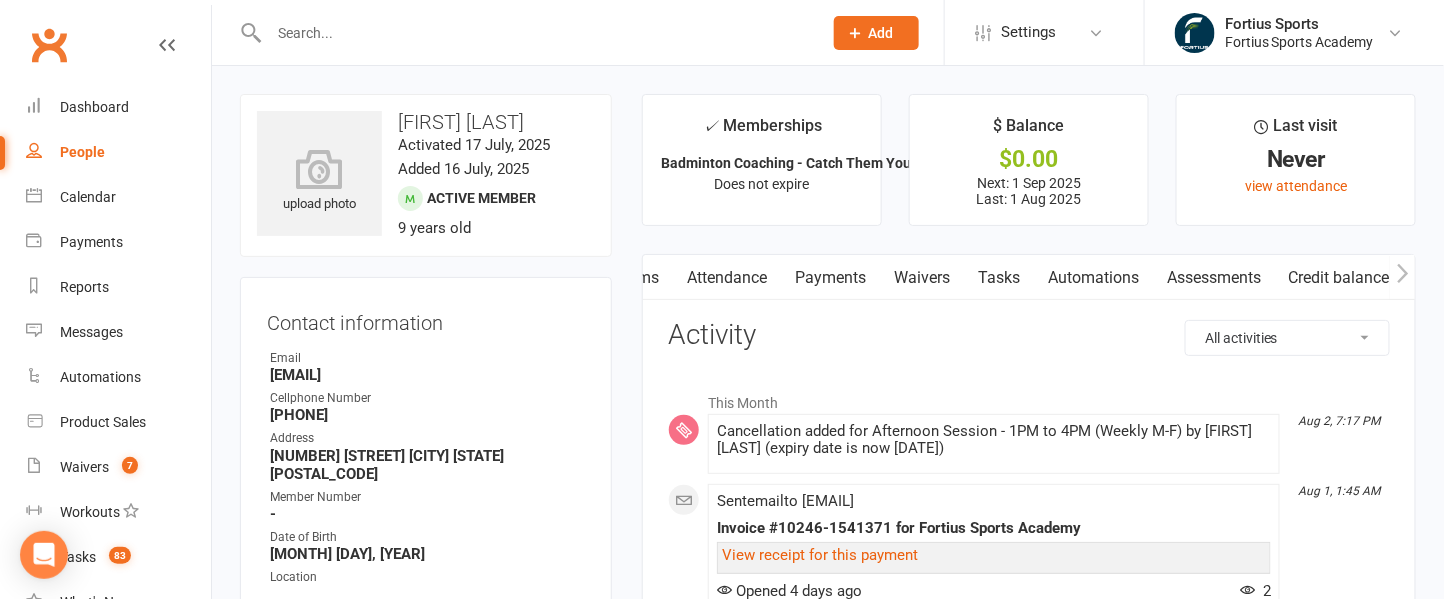 scroll, scrollTop: 0, scrollLeft: 201, axis: horizontal 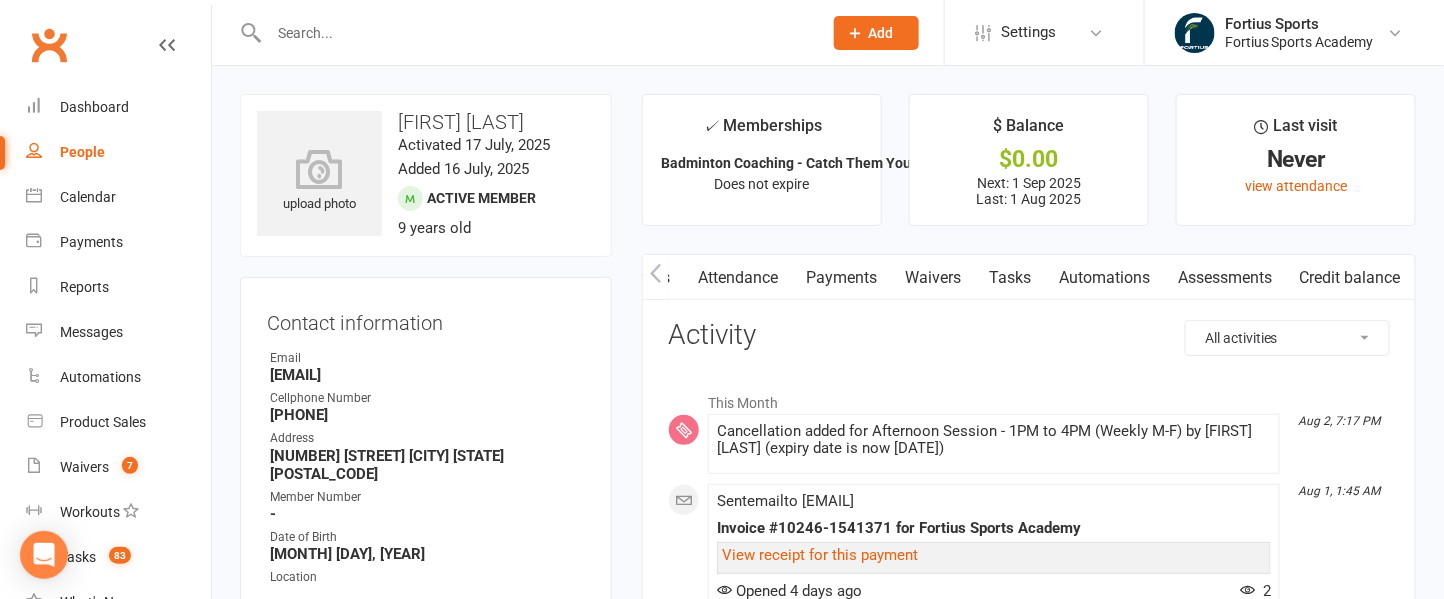 click on "All activities Bookings / Attendances Communications Notes Failed SMSes Gradings Members Memberships POS Sales Payments Credit Vouchers Prospects Reports Automations Tasks Waivers Workouts Kiosk Mode Consent Assessments Contact Flags Family Relationships" at bounding box center (1287, 338) 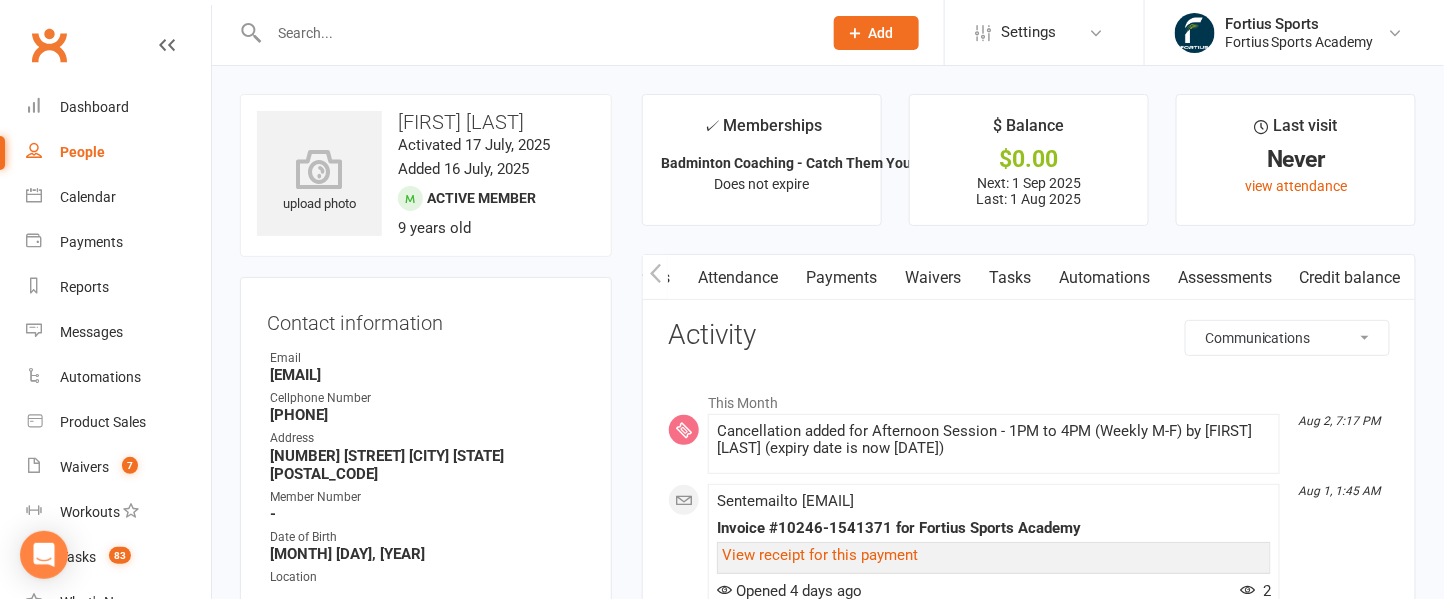 click on "All activities Bookings / Attendances Communications Notes Failed SMSes Gradings Members Memberships POS Sales Payments Credit Vouchers Prospects Reports Automations Tasks Waivers Workouts Kiosk Mode Consent Assessments Contact Flags Family Relationships" at bounding box center [1287, 338] 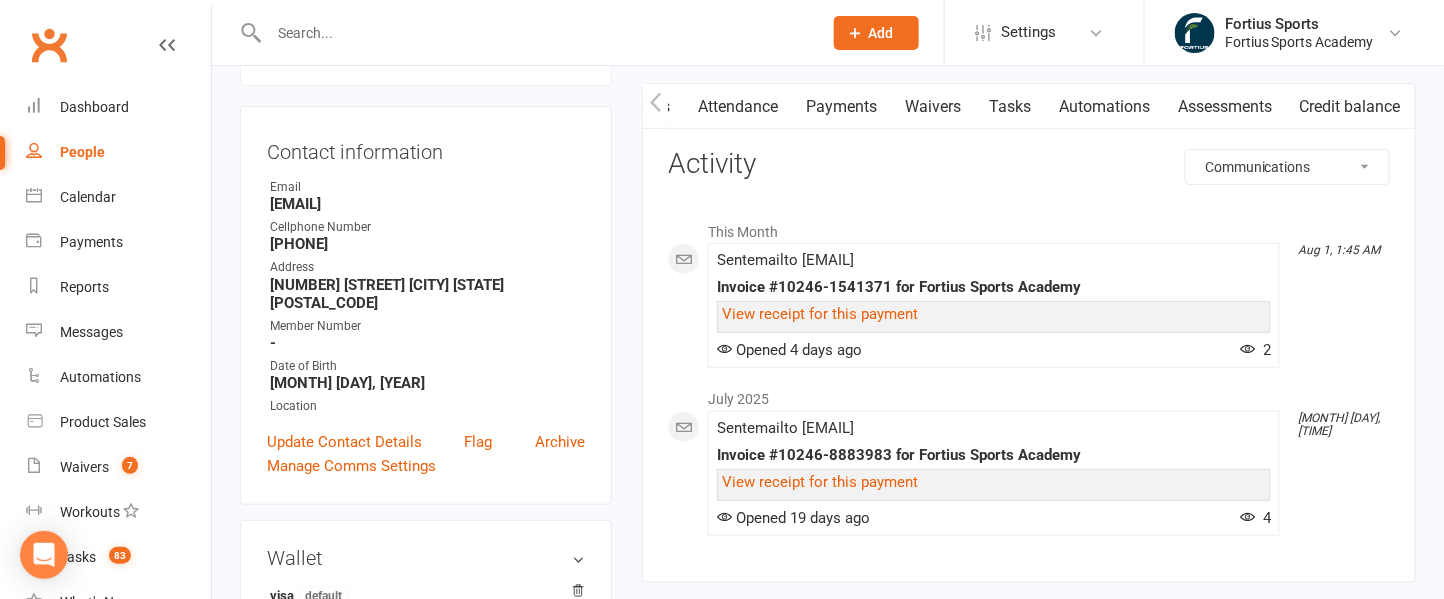 scroll, scrollTop: 169, scrollLeft: 0, axis: vertical 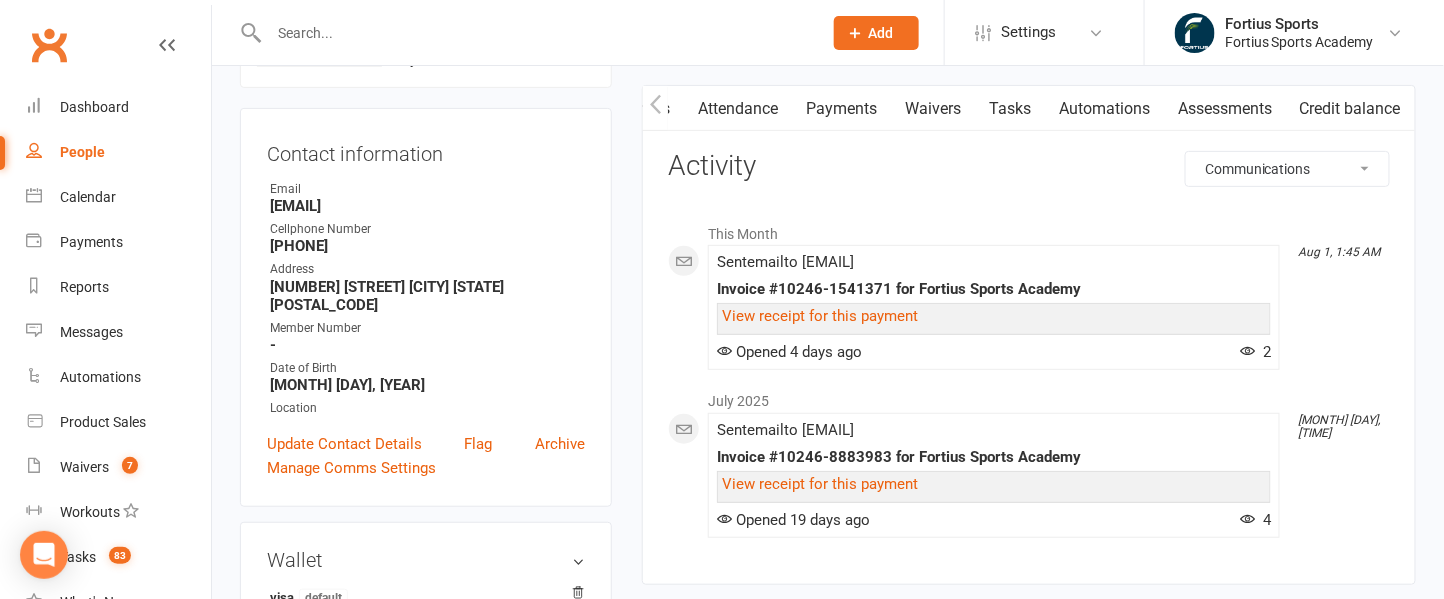 click on "All activities Bookings / Attendances Communications Notes Failed SMSes Gradings Members Memberships POS Sales Payments Credit Vouchers Prospects Reports Automations Tasks Waivers Workouts Kiosk Mode Consent Assessments Contact Flags Family Relationships" at bounding box center [1287, 169] 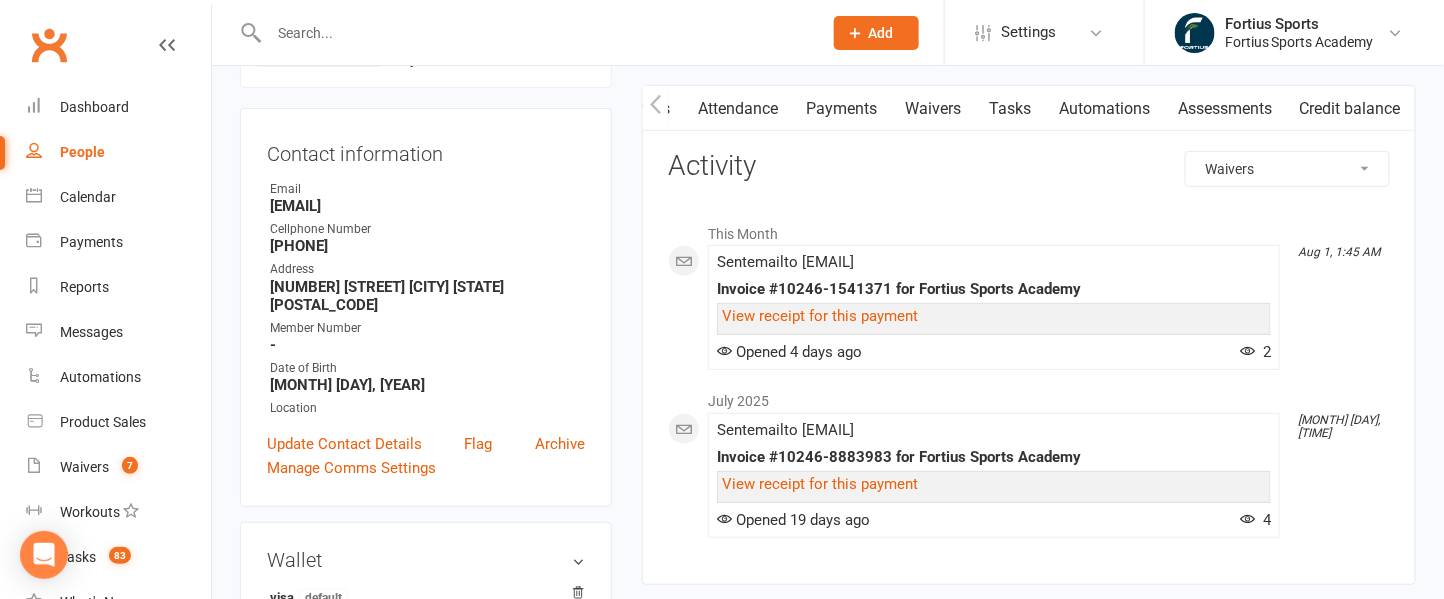 click on "All activities Bookings / Attendances Communications Notes Failed SMSes Gradings Members Memberships POS Sales Payments Credit Vouchers Prospects Reports Automations Tasks Waivers Workouts Kiosk Mode Consent Assessments Contact Flags Family Relationships" at bounding box center (1287, 169) 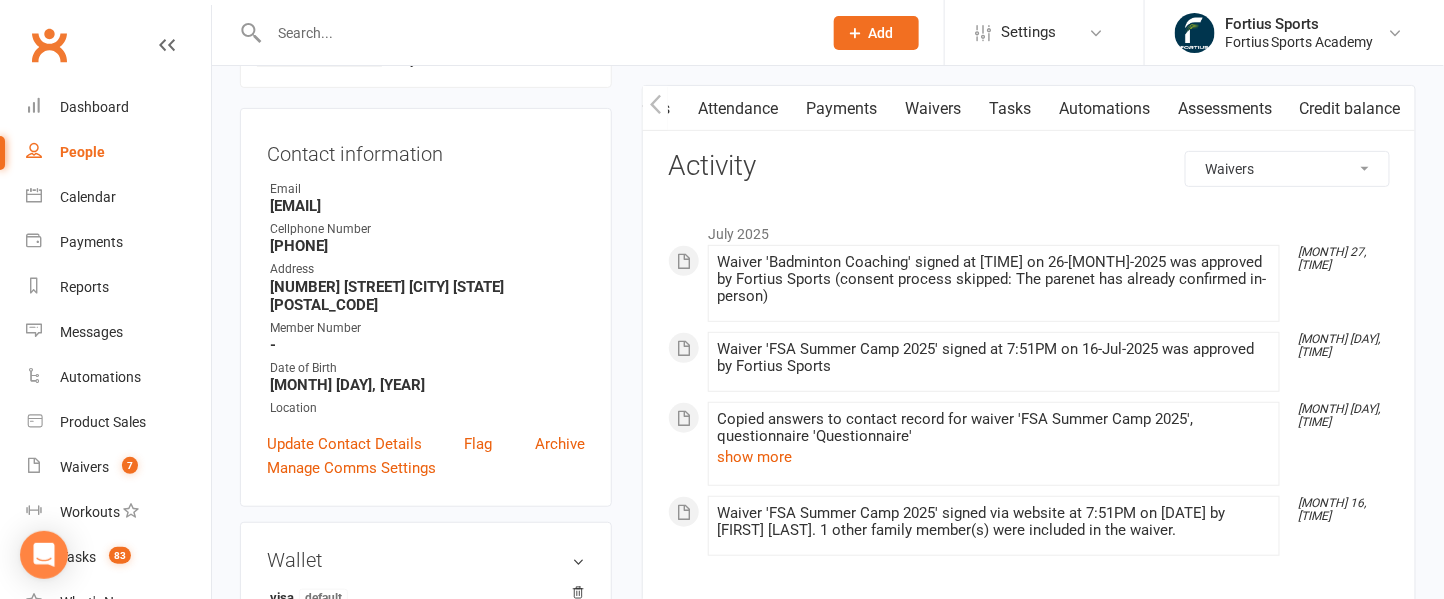 click 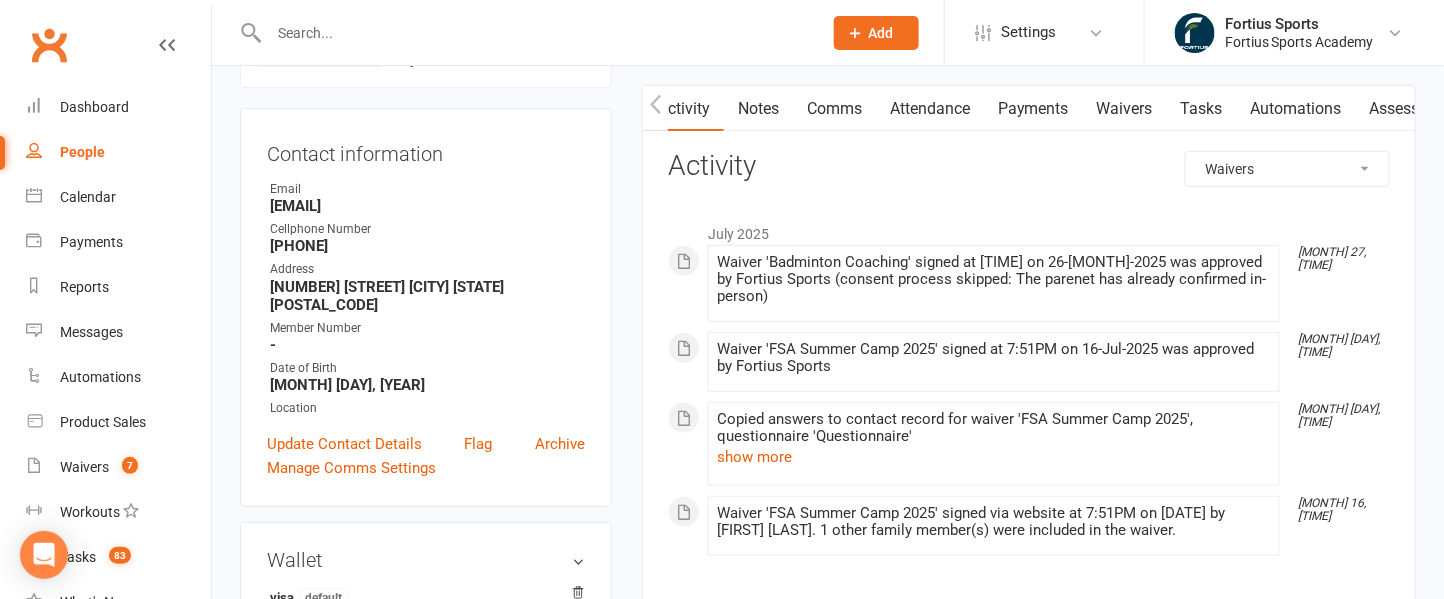 scroll, scrollTop: 0, scrollLeft: 0, axis: both 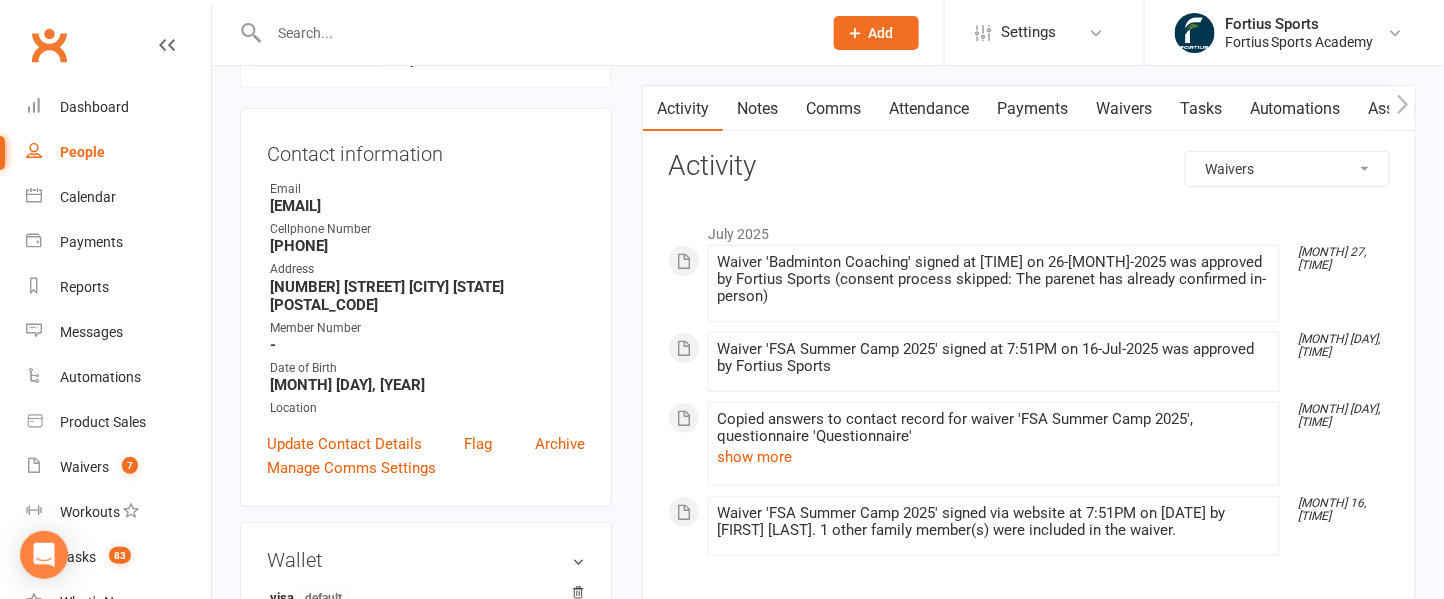 click on "Notes" at bounding box center [757, 109] 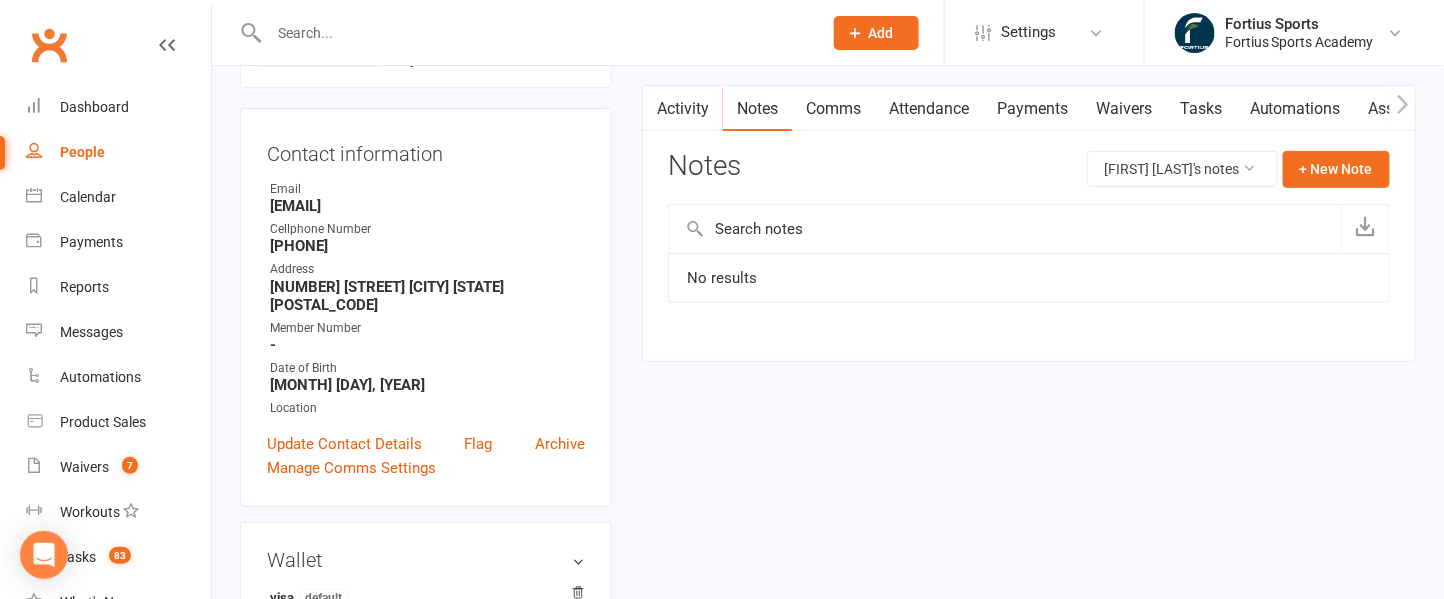 click 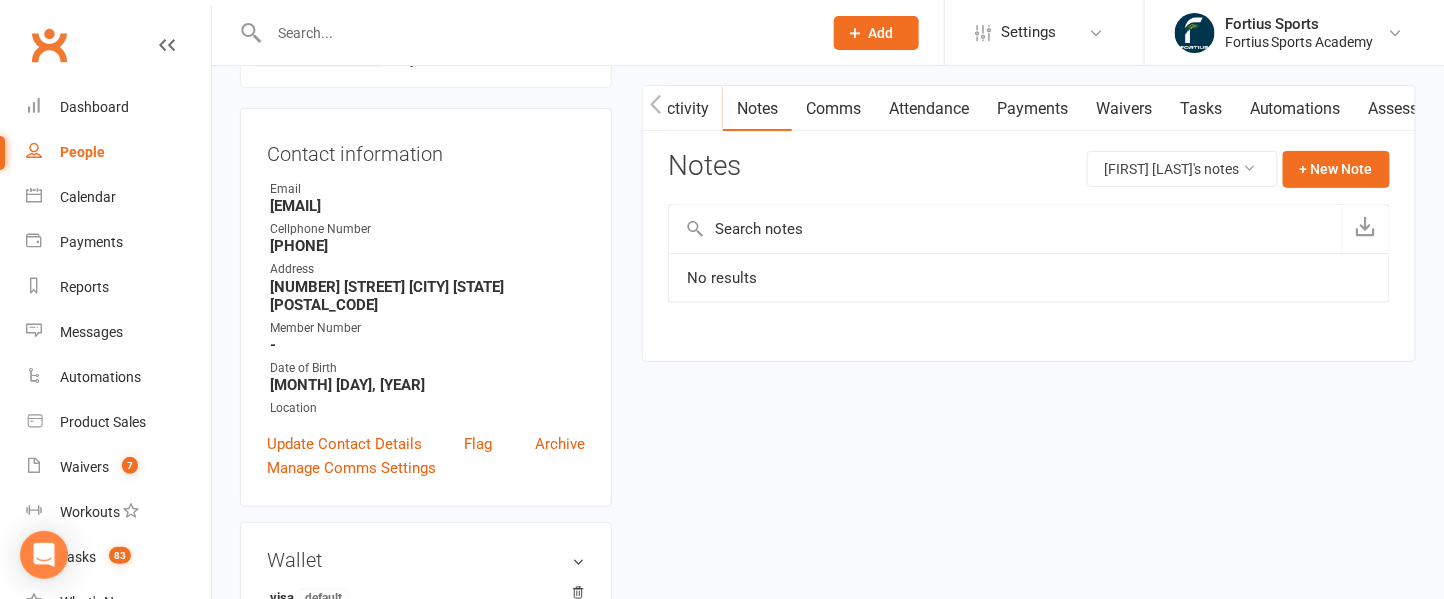 scroll, scrollTop: 0, scrollLeft: 201, axis: horizontal 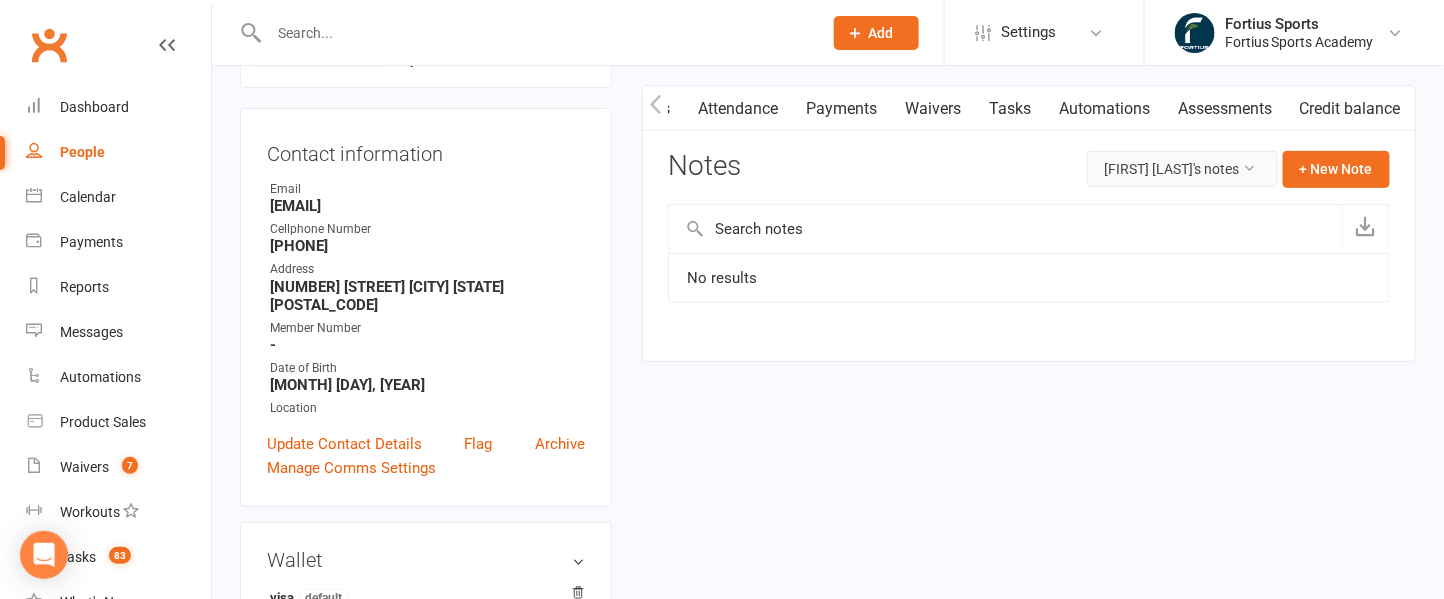 click at bounding box center [1249, 168] 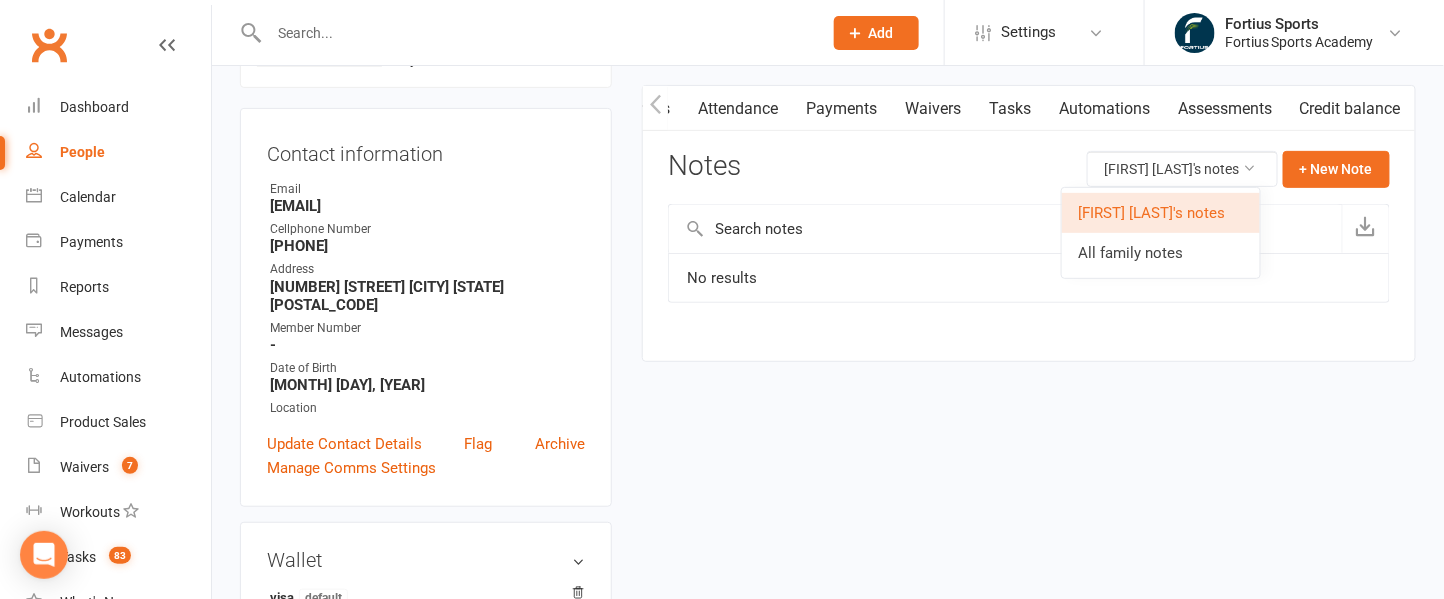 click on "All family notes" at bounding box center [1161, 253] 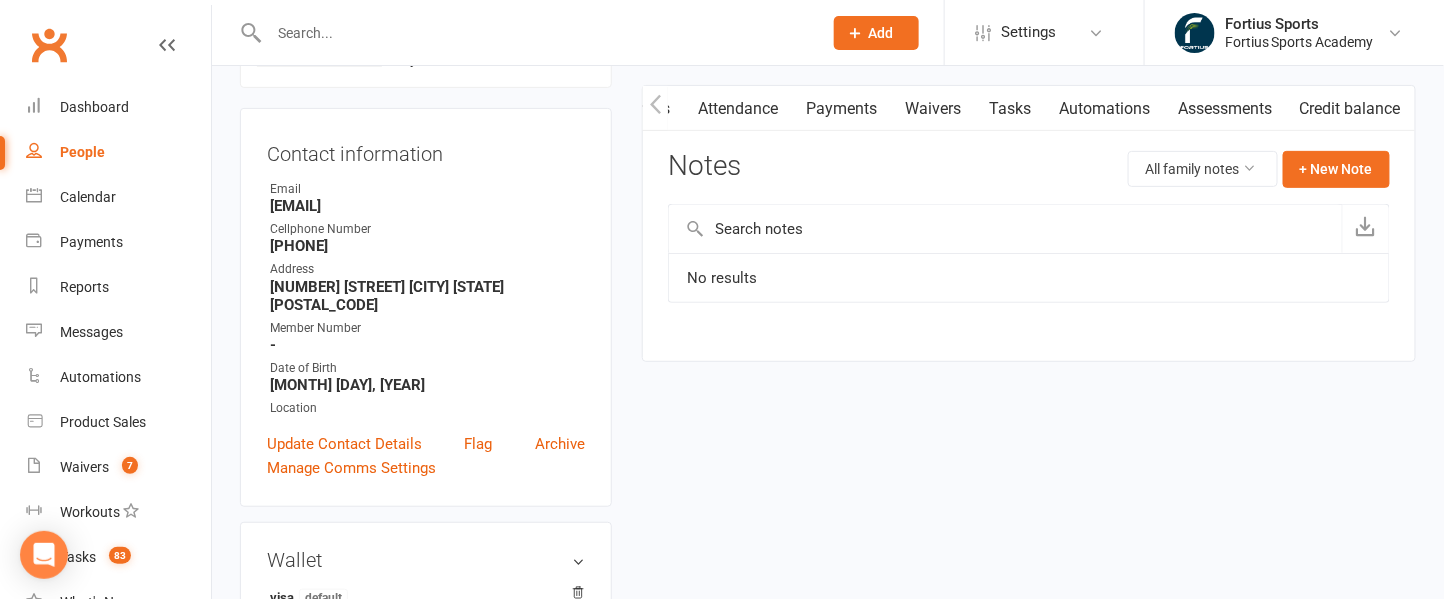 click at bounding box center [655, 108] 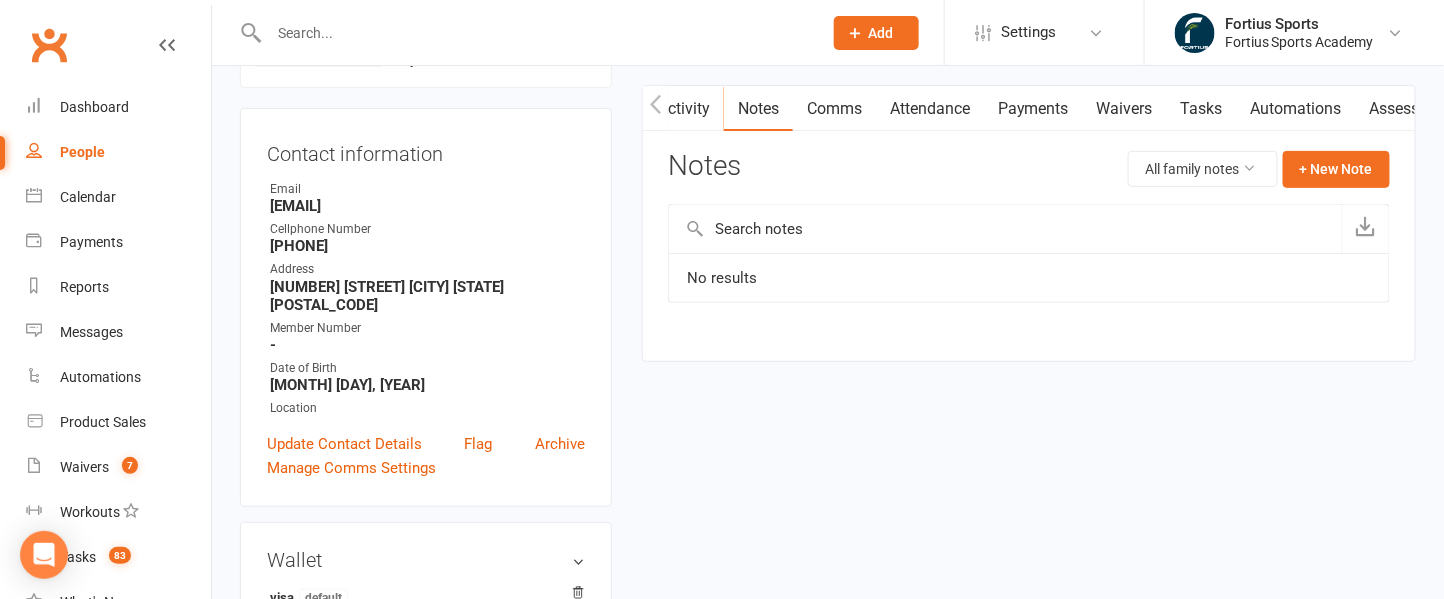 scroll, scrollTop: 0, scrollLeft: 0, axis: both 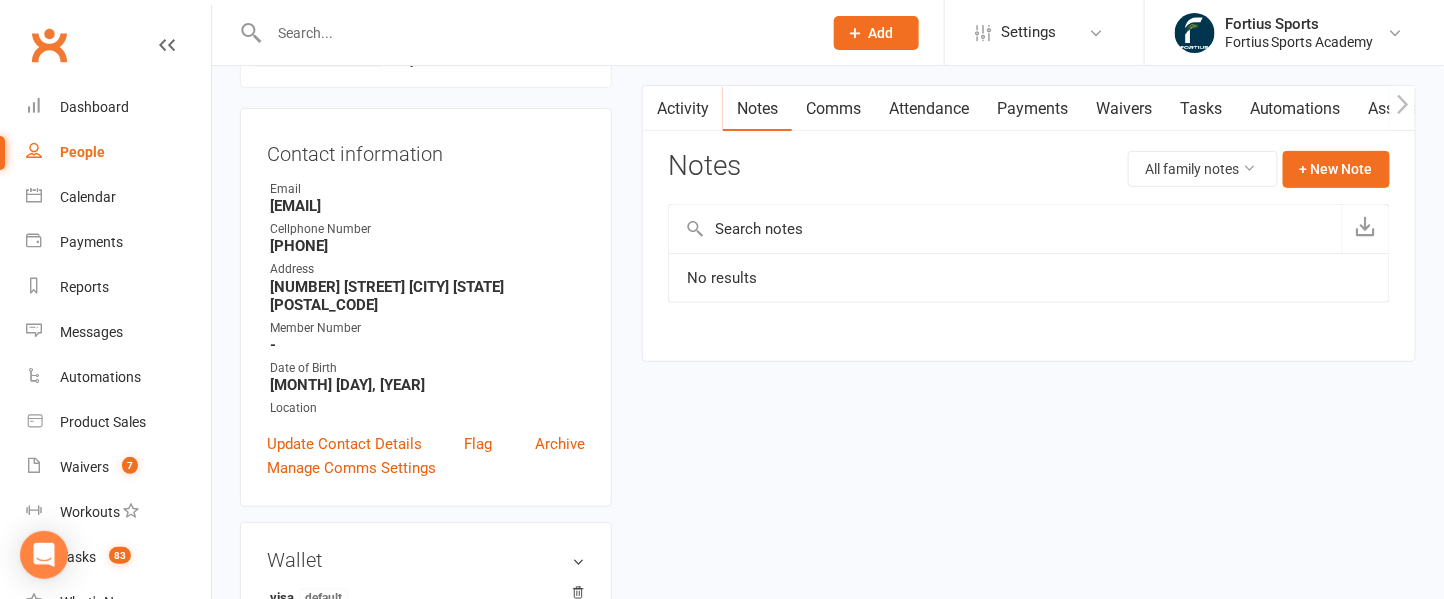 click on "Activity" at bounding box center [683, 109] 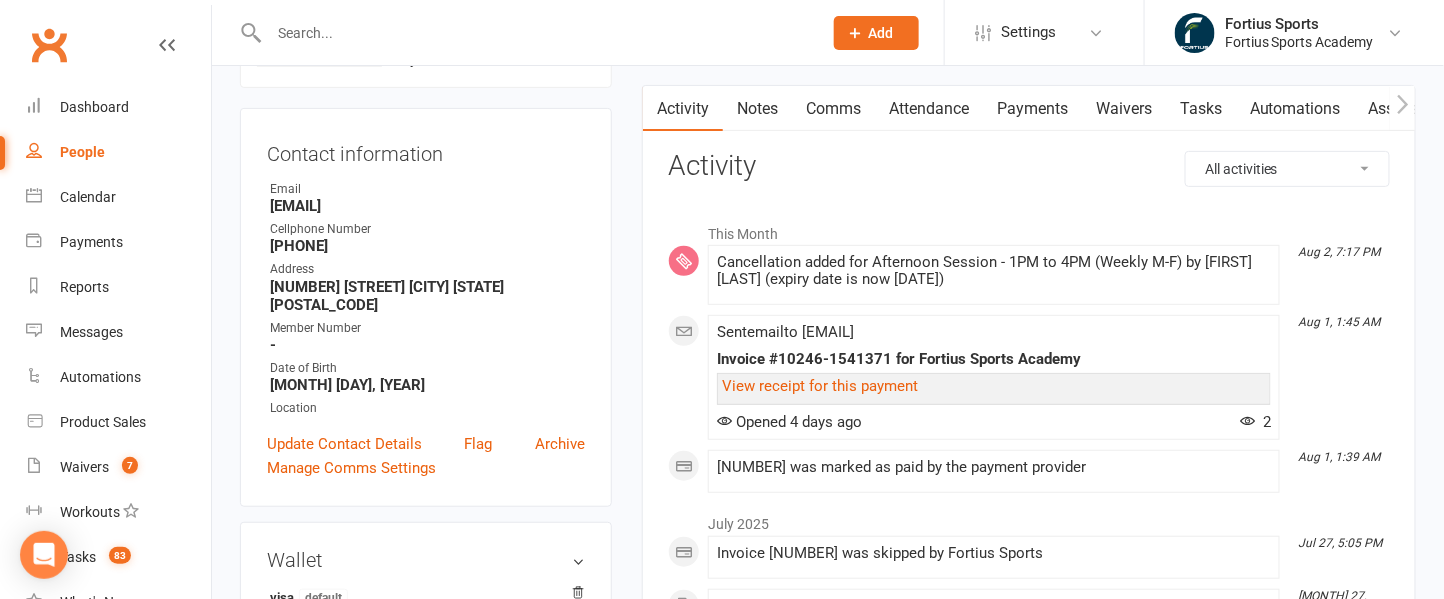 click on "All activities Bookings / Attendances Communications Notes Failed SMSes Gradings Members Memberships POS Sales Payments Credit Vouchers Prospects Reports Automations Tasks Waivers Workouts Kiosk Mode Consent Assessments Contact Flags Family Relationships" at bounding box center [1287, 169] 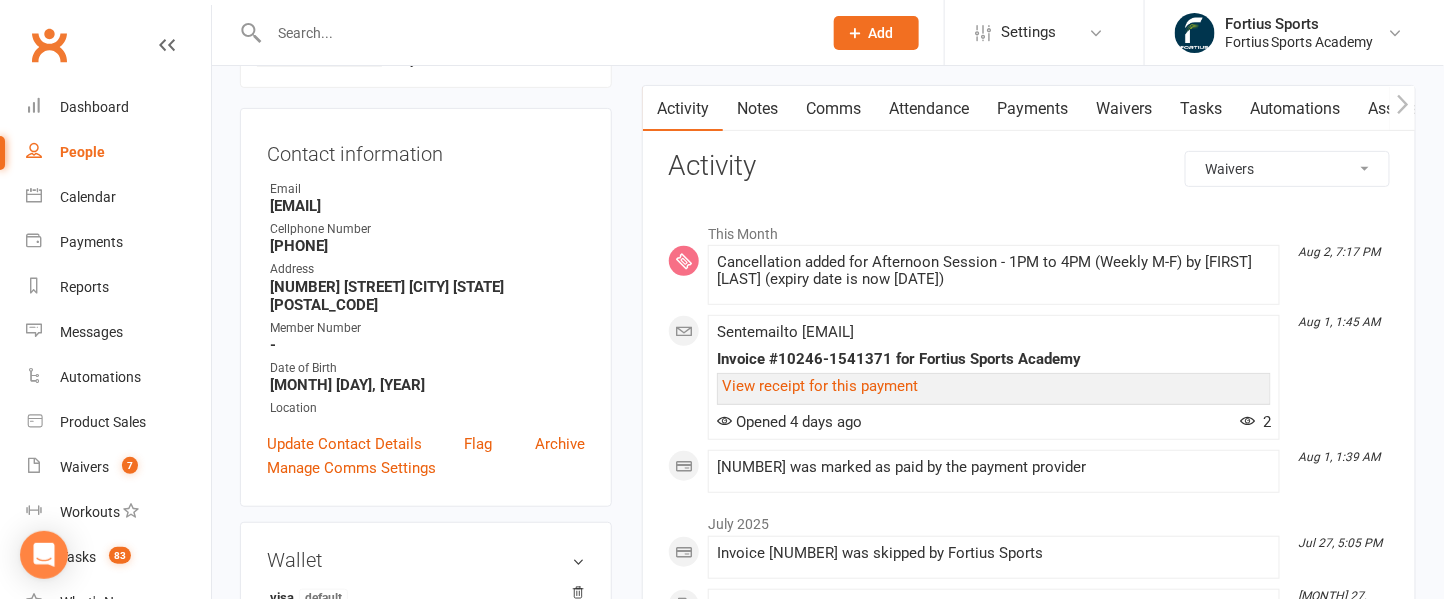 click on "All activities Bookings / Attendances Communications Notes Failed SMSes Gradings Members Memberships POS Sales Payments Credit Vouchers Prospects Reports Automations Tasks Waivers Workouts Kiosk Mode Consent Assessments Contact Flags Family Relationships" at bounding box center (1287, 169) 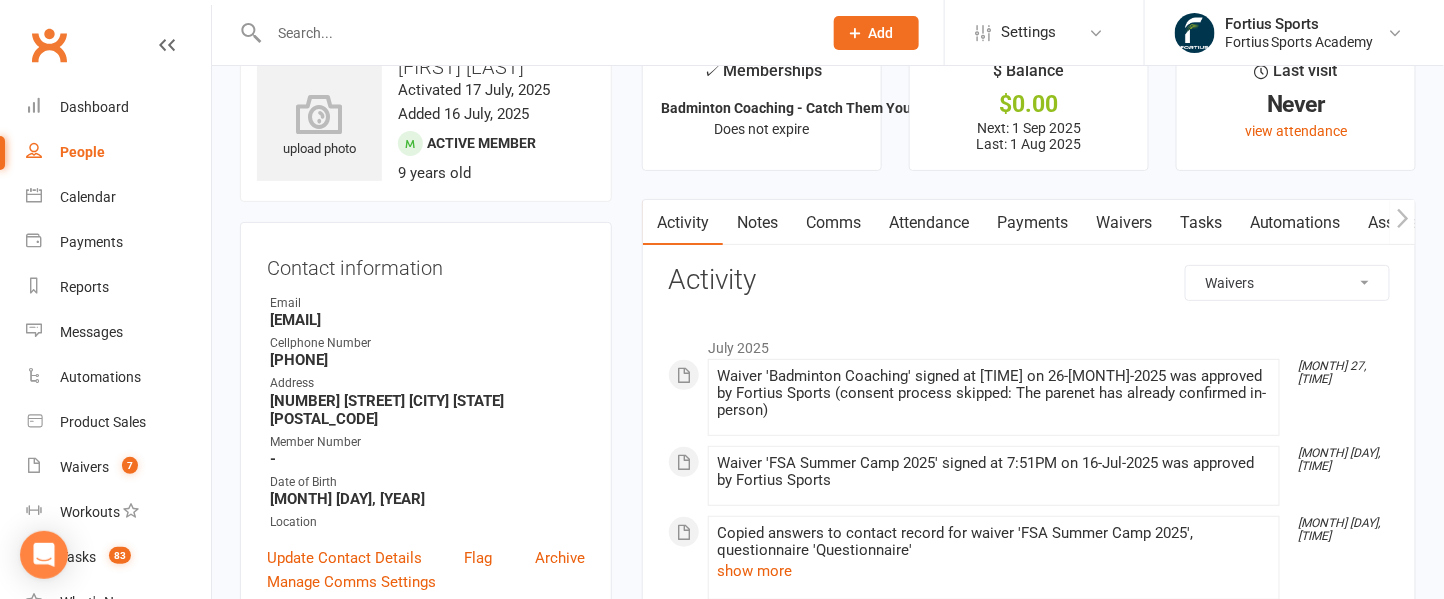 scroll, scrollTop: 52, scrollLeft: 0, axis: vertical 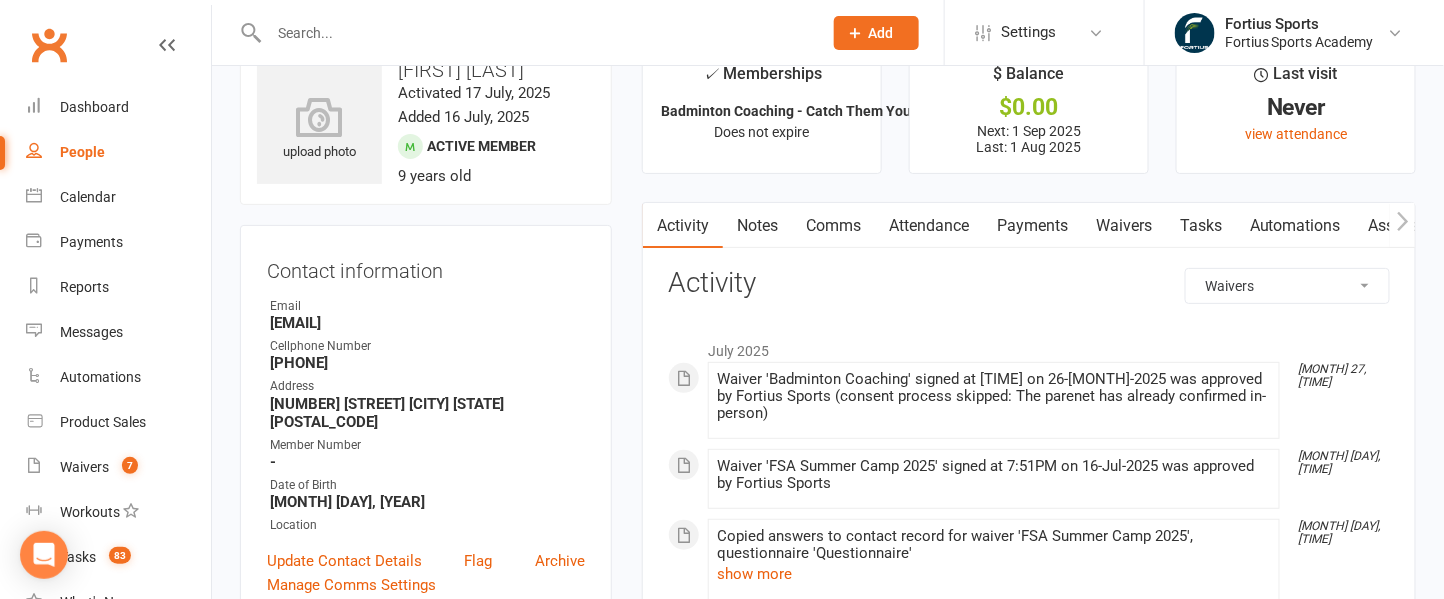 click 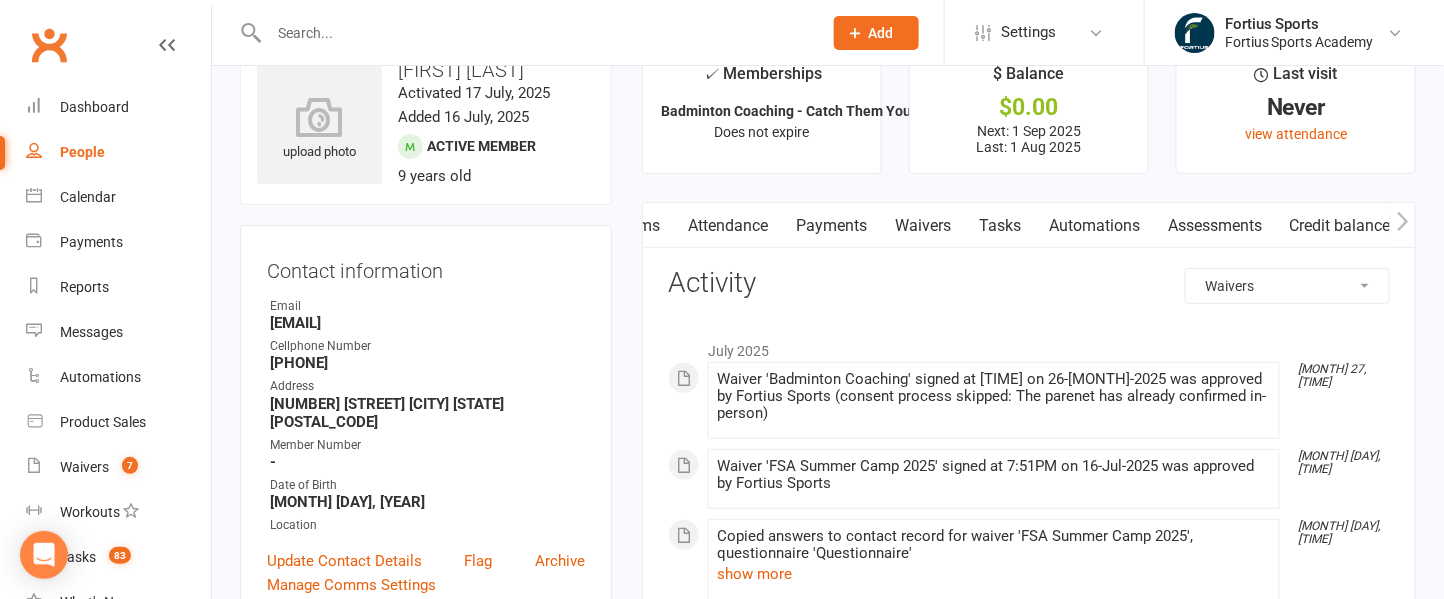 scroll, scrollTop: 0, scrollLeft: 201, axis: horizontal 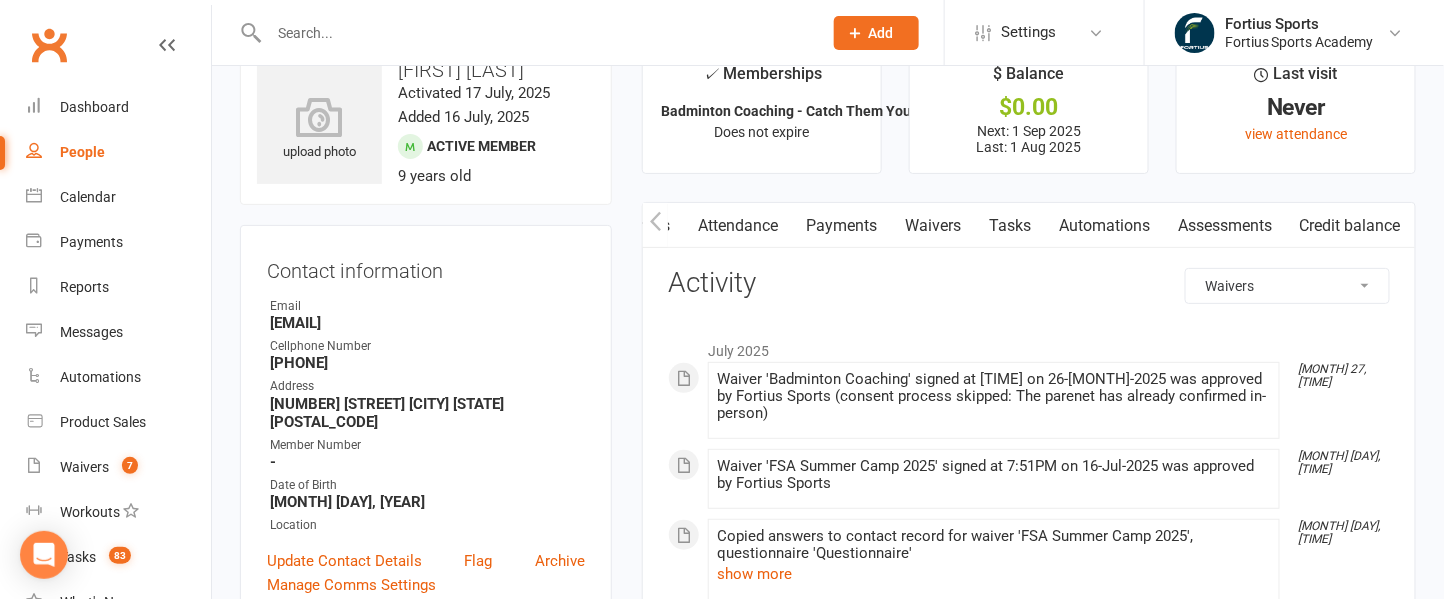 click 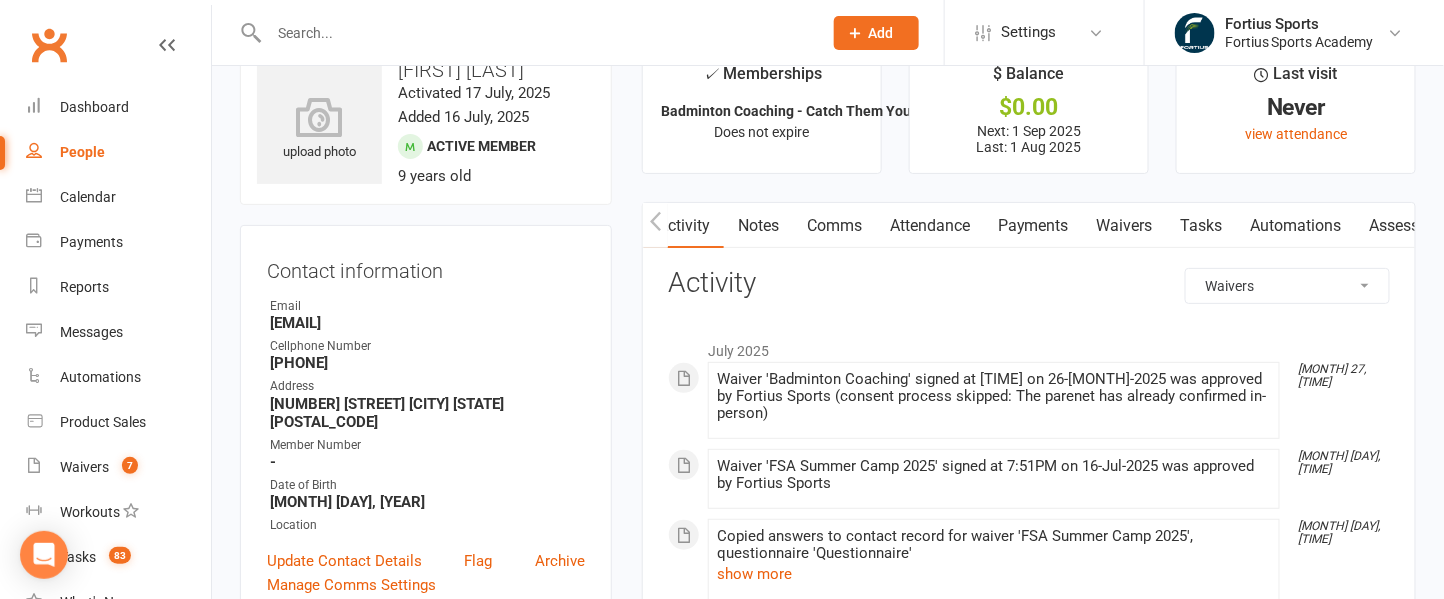 scroll, scrollTop: 0, scrollLeft: 0, axis: both 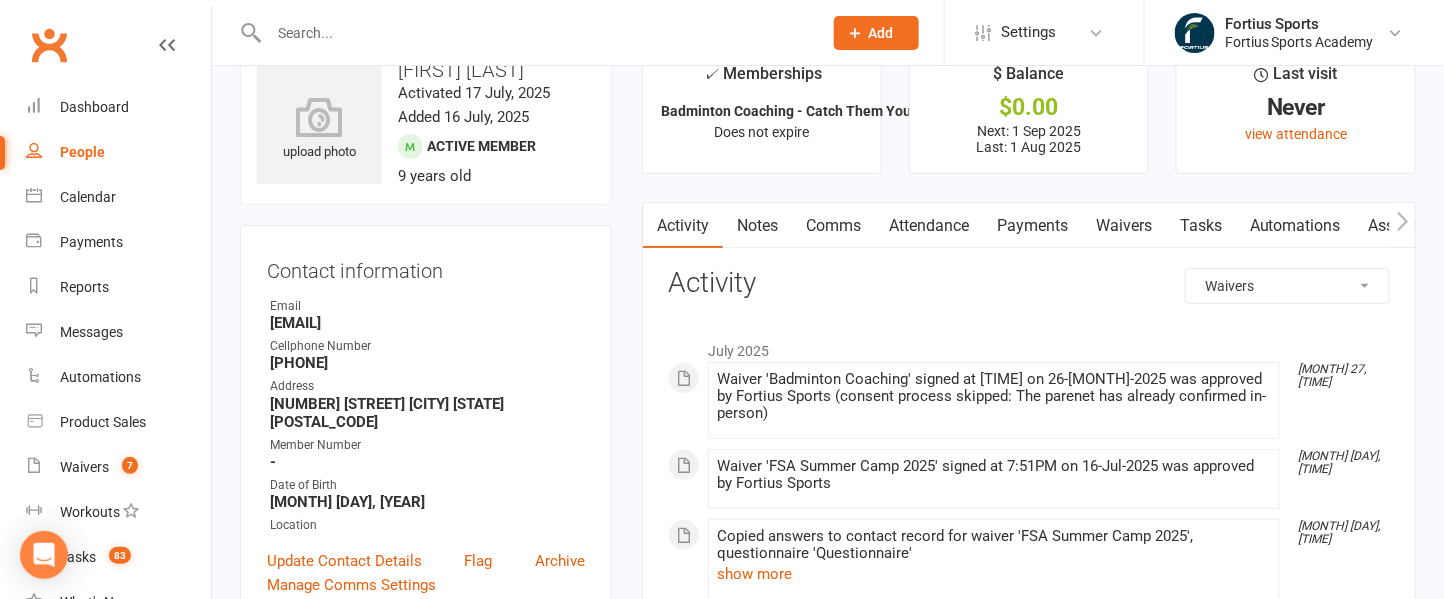 click on "Activity" at bounding box center [683, 226] 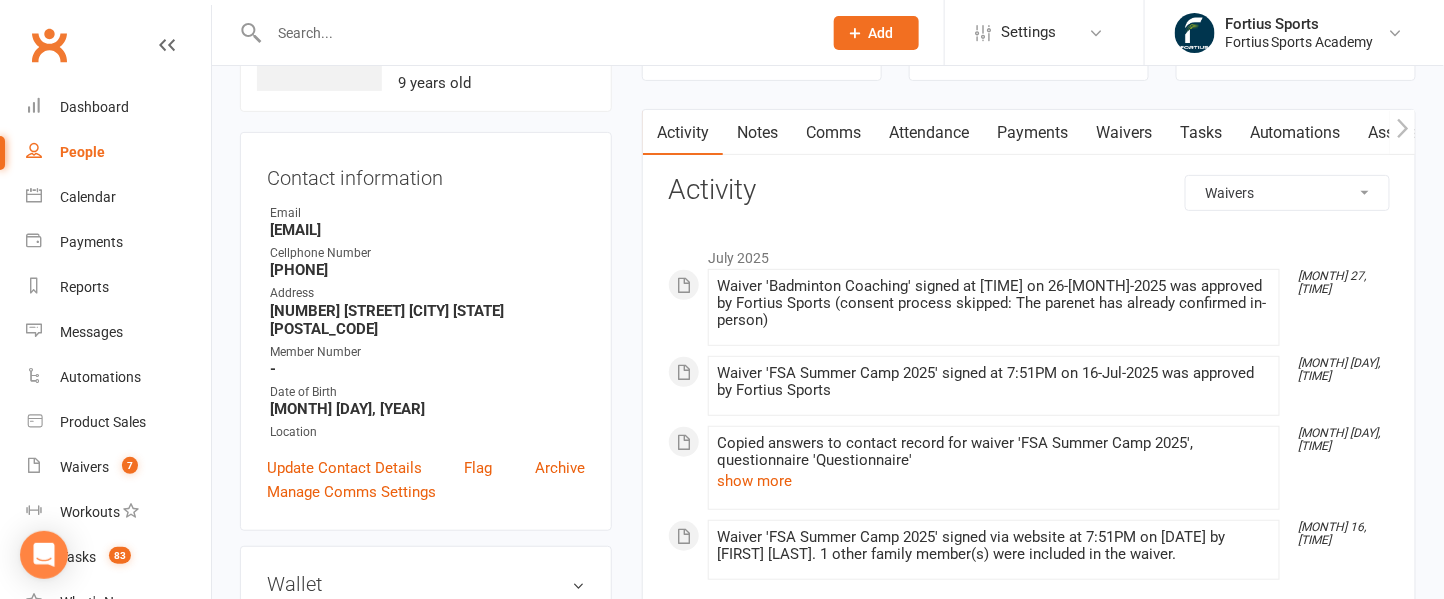 scroll, scrollTop: 212, scrollLeft: 0, axis: vertical 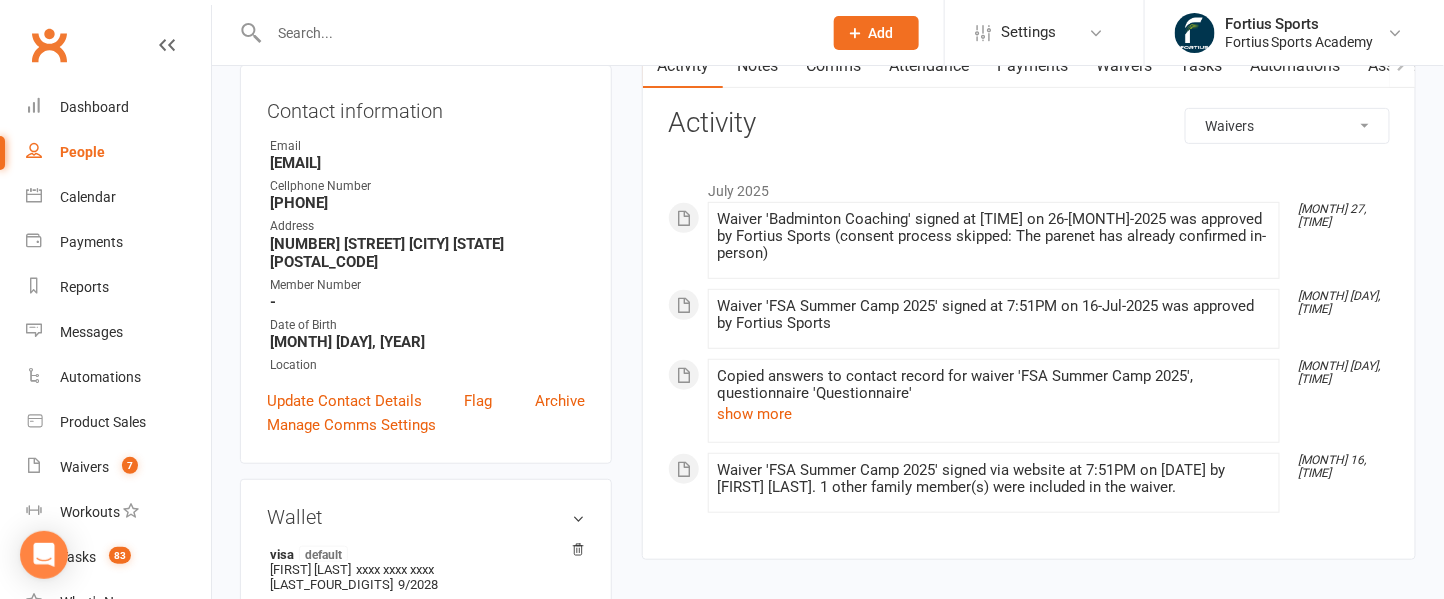 click at bounding box center (535, 33) 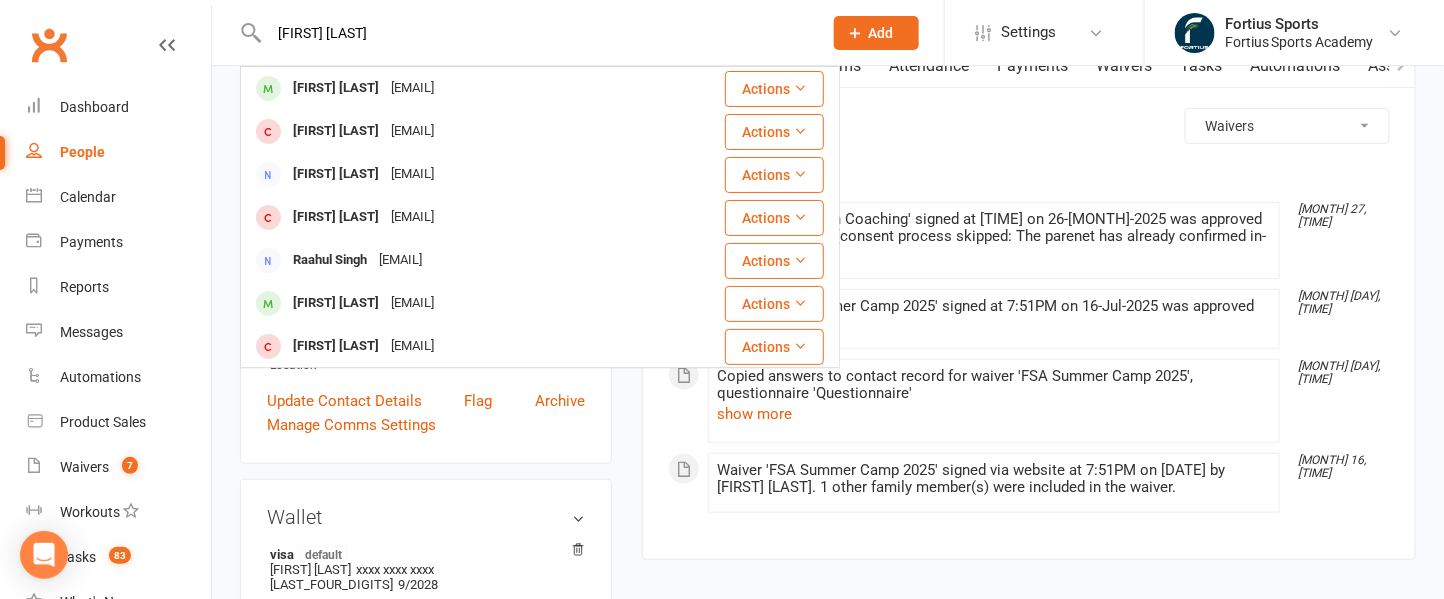 type on "[FIRST] [LAST]" 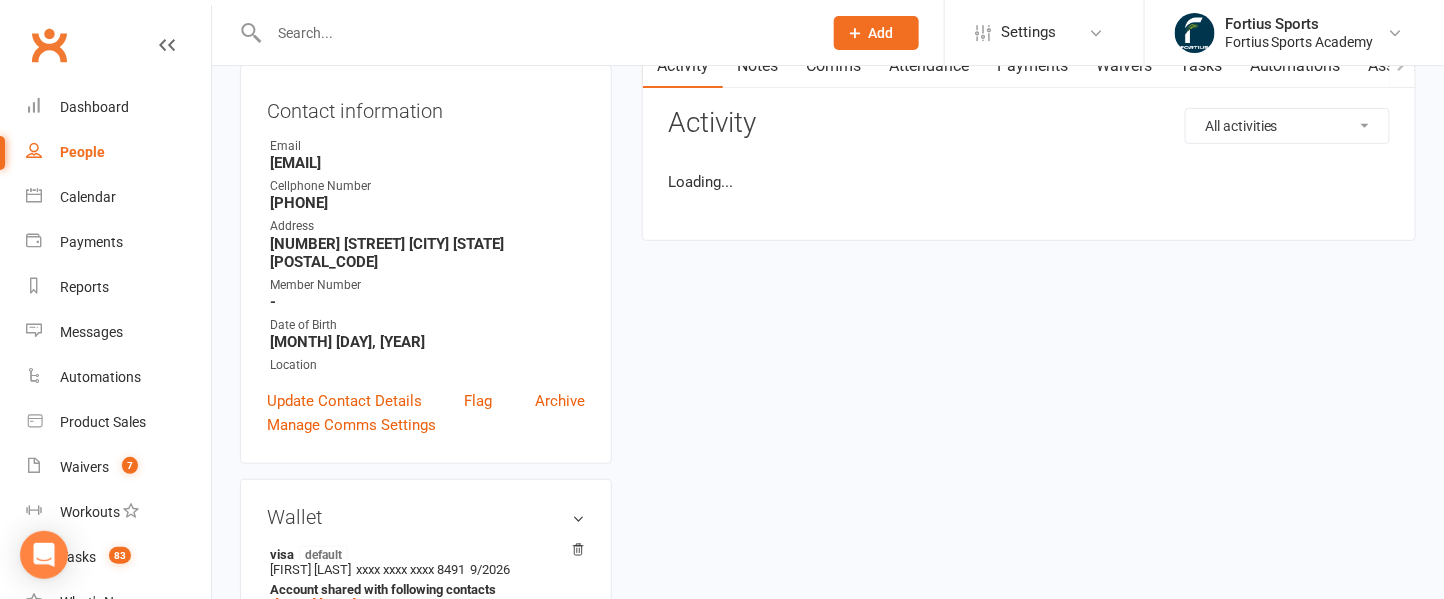 scroll, scrollTop: 0, scrollLeft: 0, axis: both 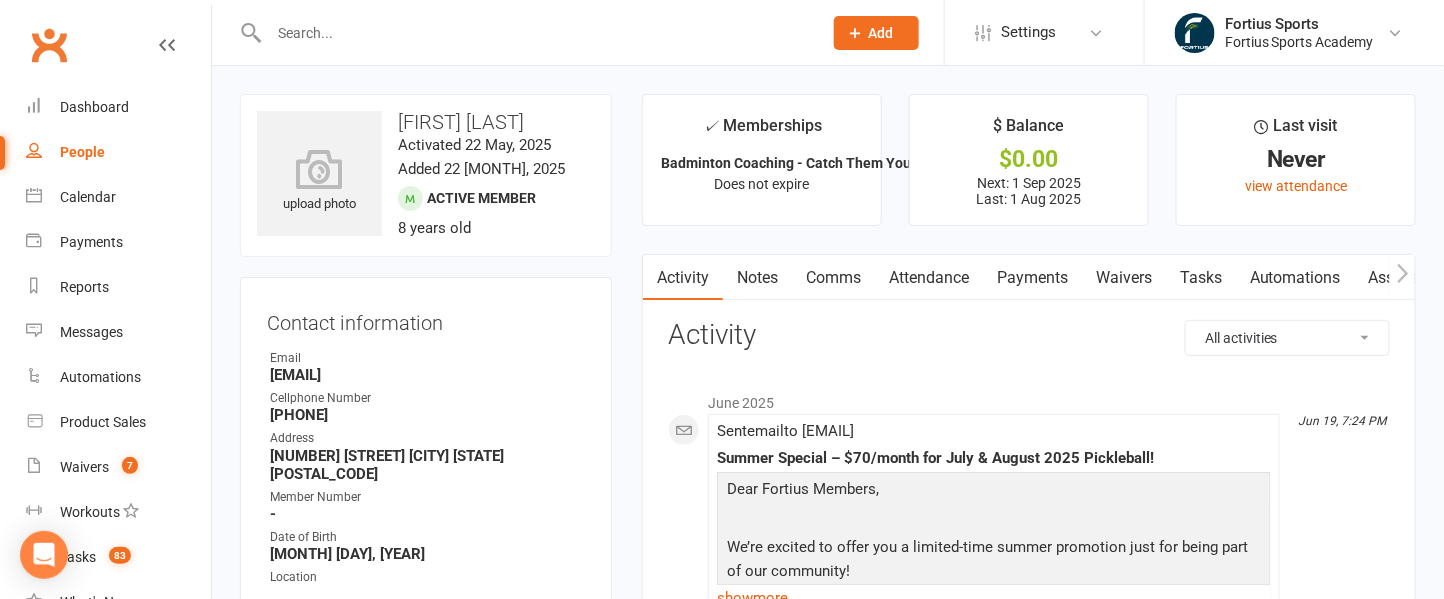 click on "Payments" at bounding box center (1032, 278) 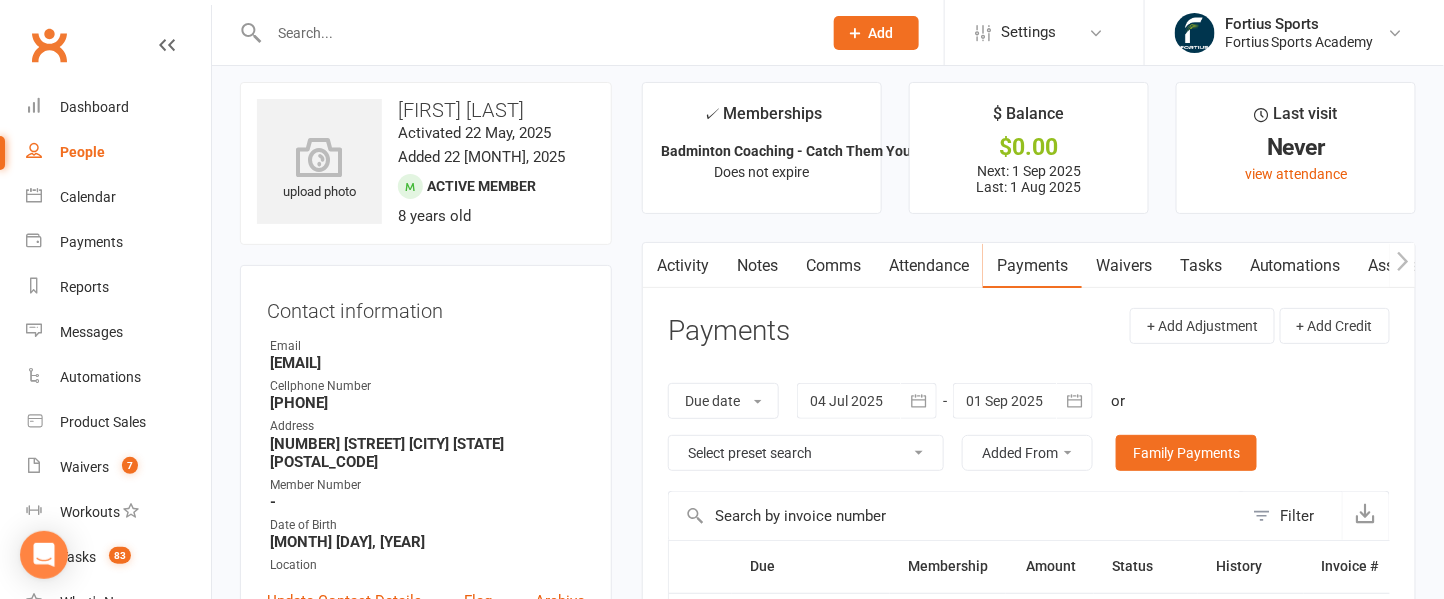 scroll, scrollTop: 11, scrollLeft: 0, axis: vertical 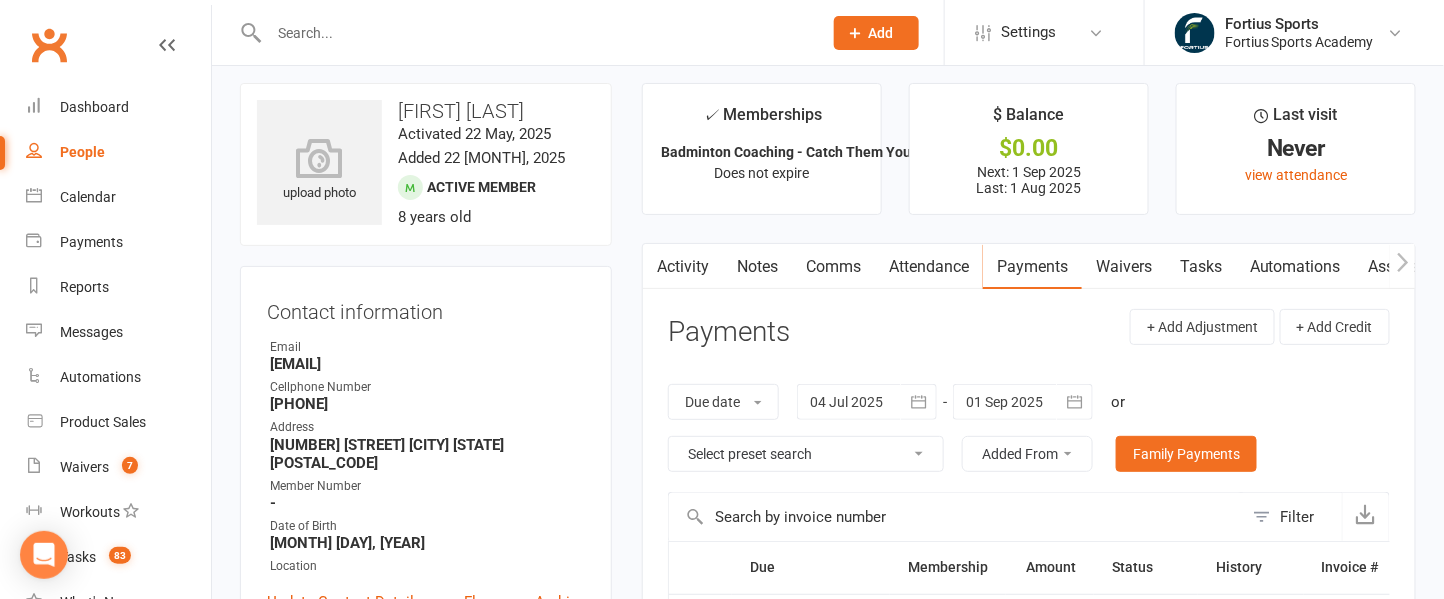 click on "Waivers" at bounding box center [1124, 267] 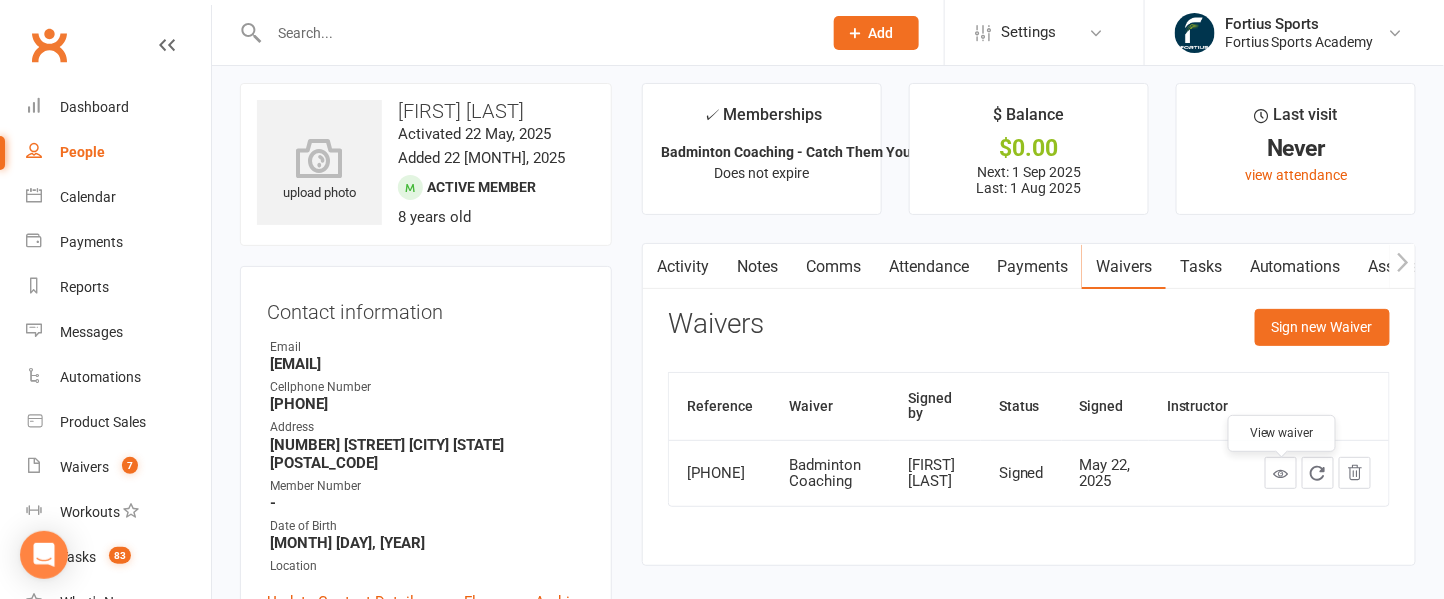 click 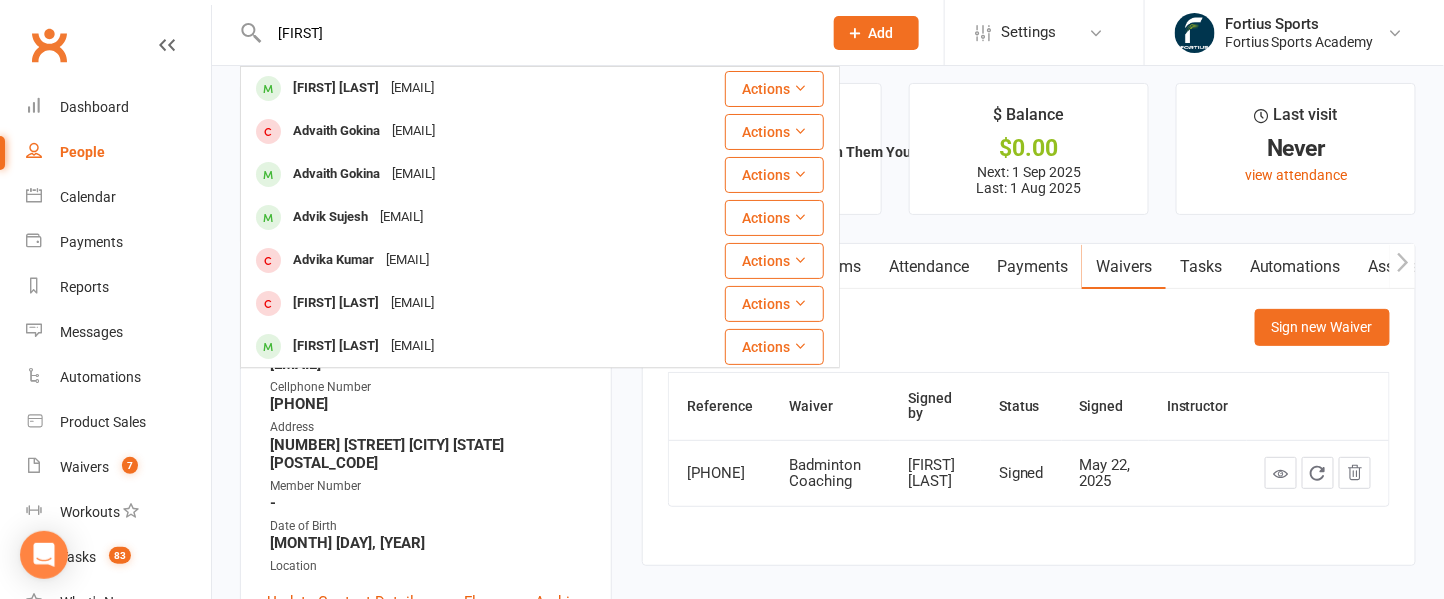 type on "[FIRST]" 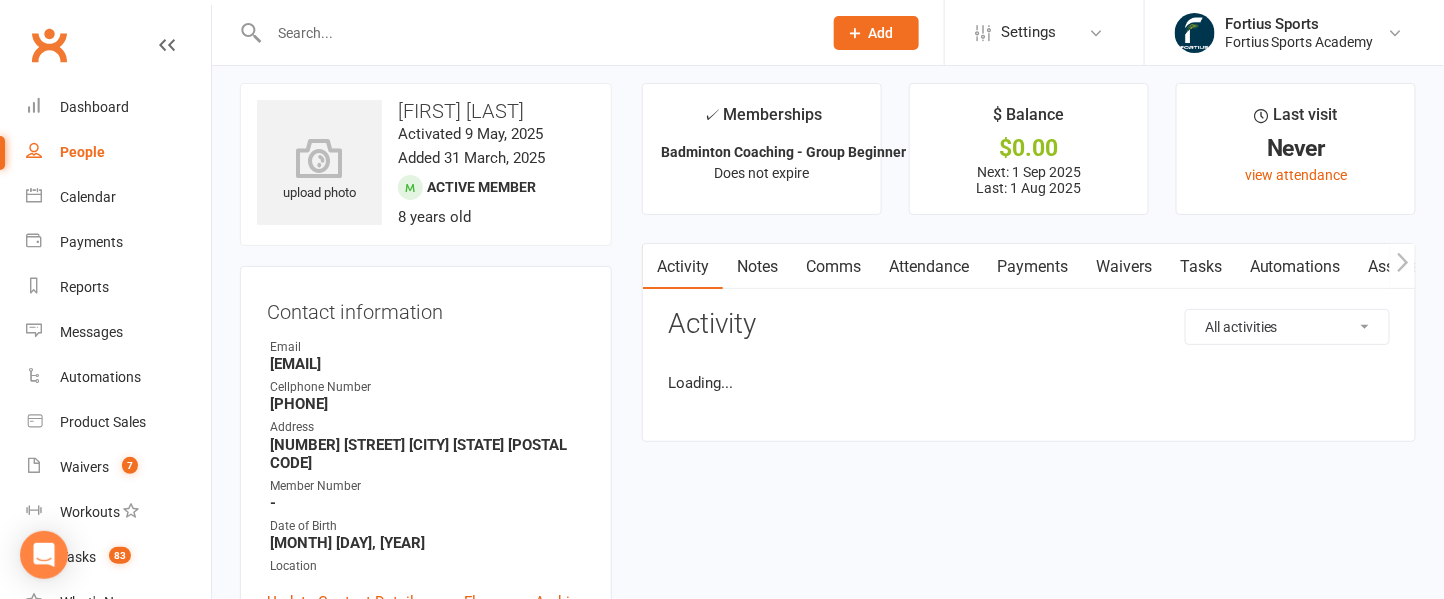 scroll, scrollTop: 0, scrollLeft: 0, axis: both 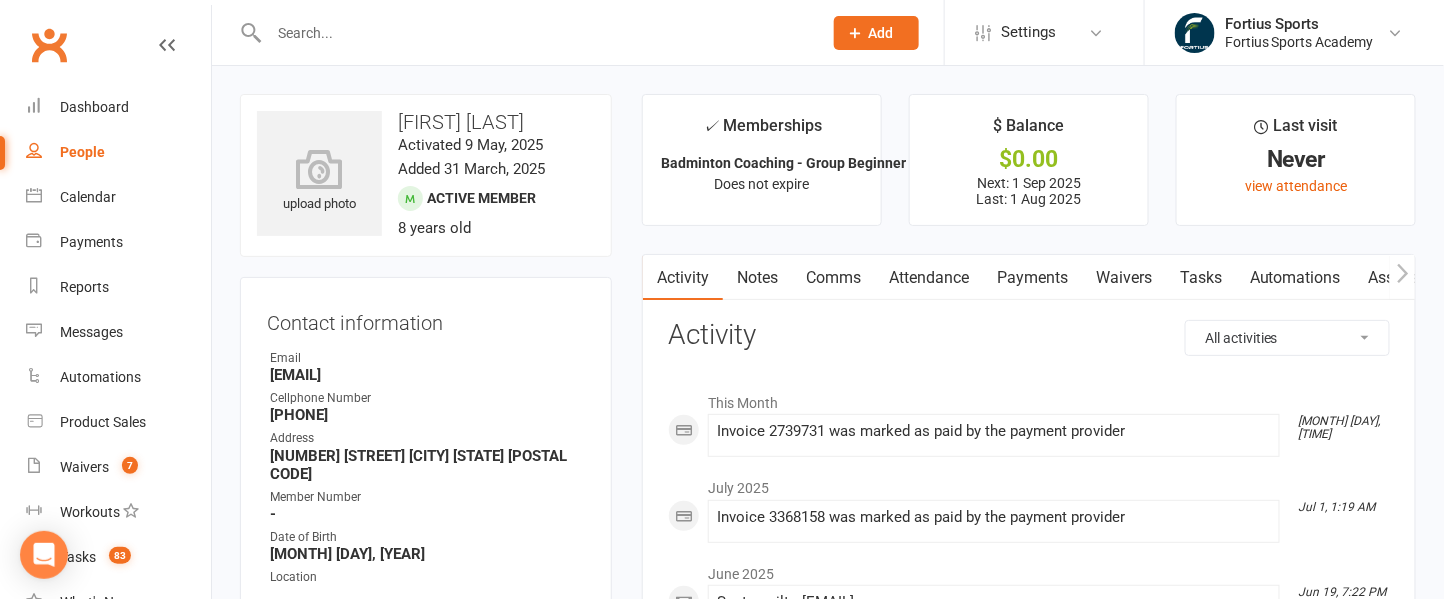 click on "Waivers" at bounding box center (1124, 278) 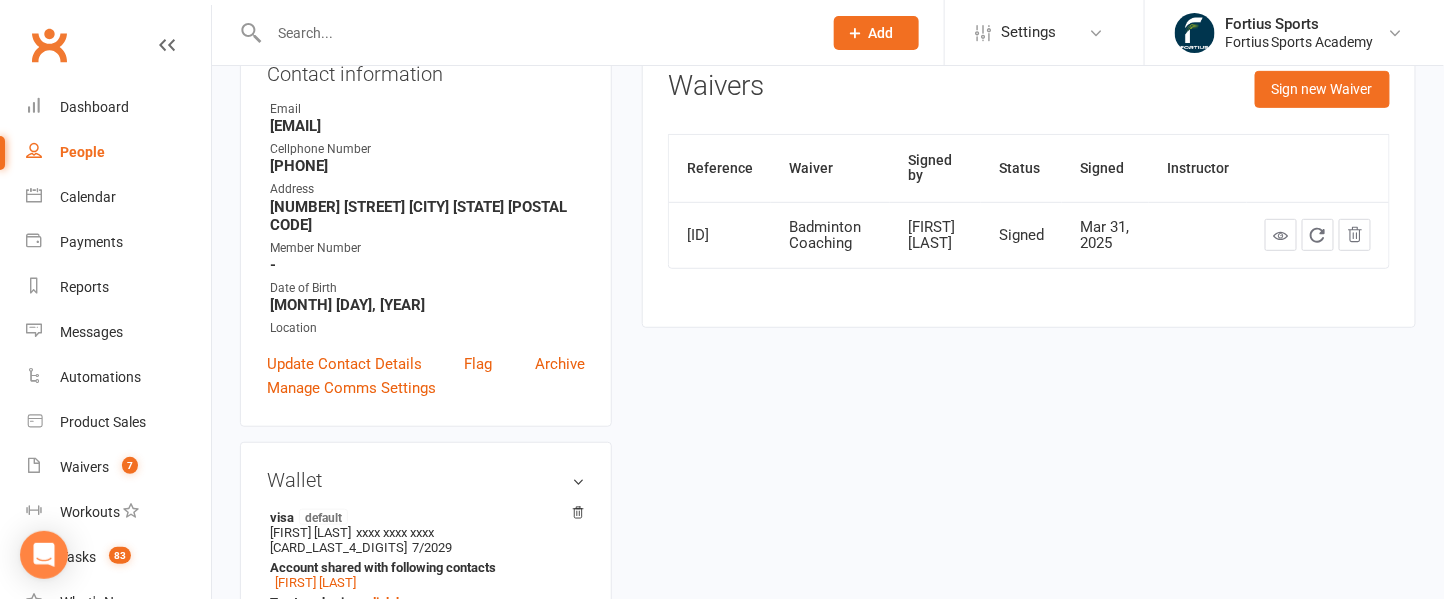scroll, scrollTop: 246, scrollLeft: 0, axis: vertical 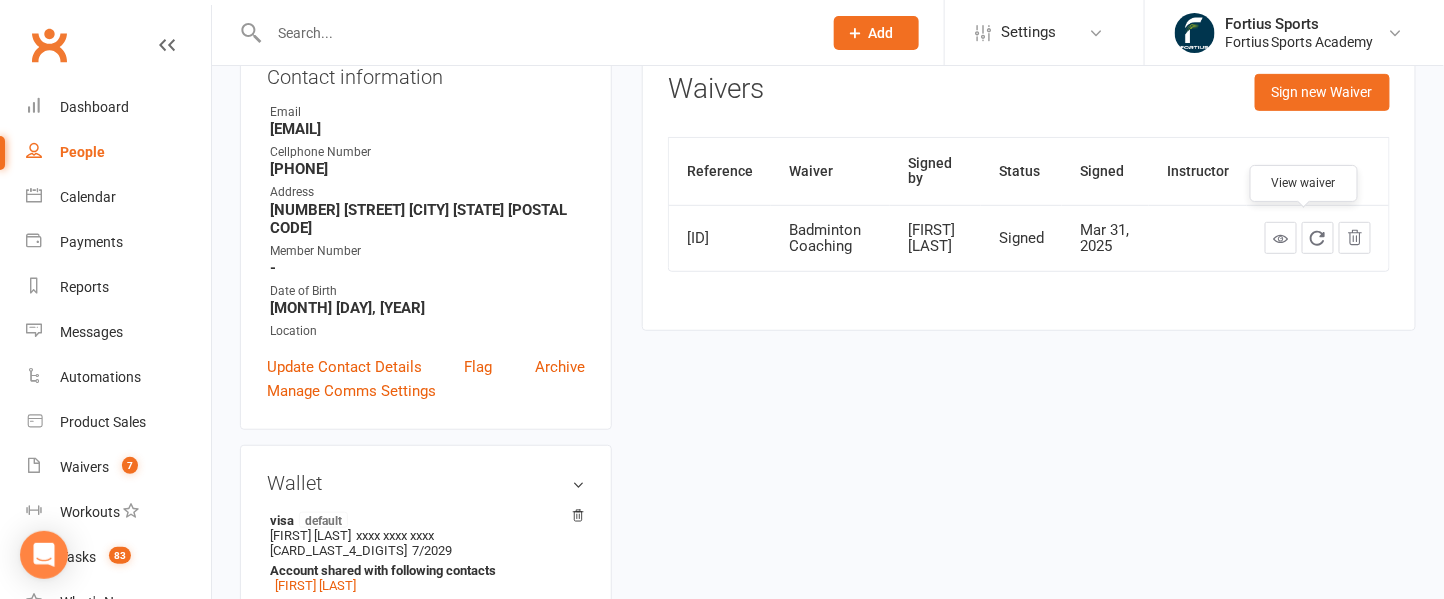 click at bounding box center [1281, 238] 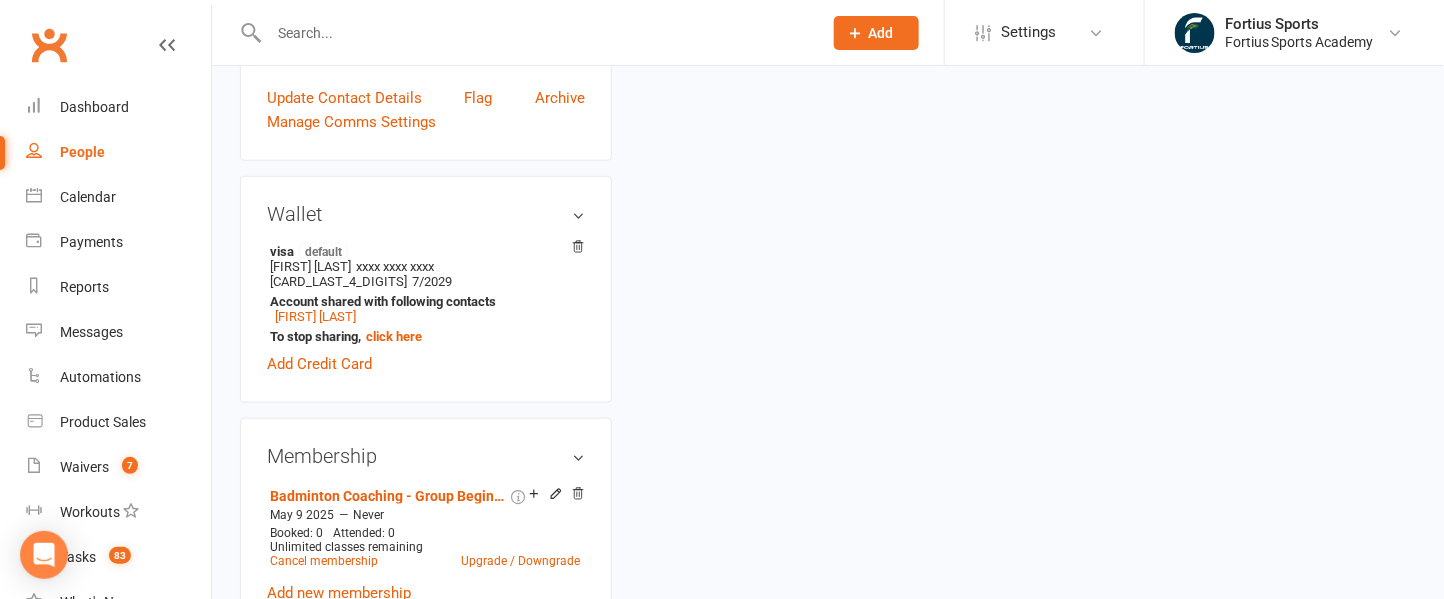 scroll, scrollTop: 598, scrollLeft: 0, axis: vertical 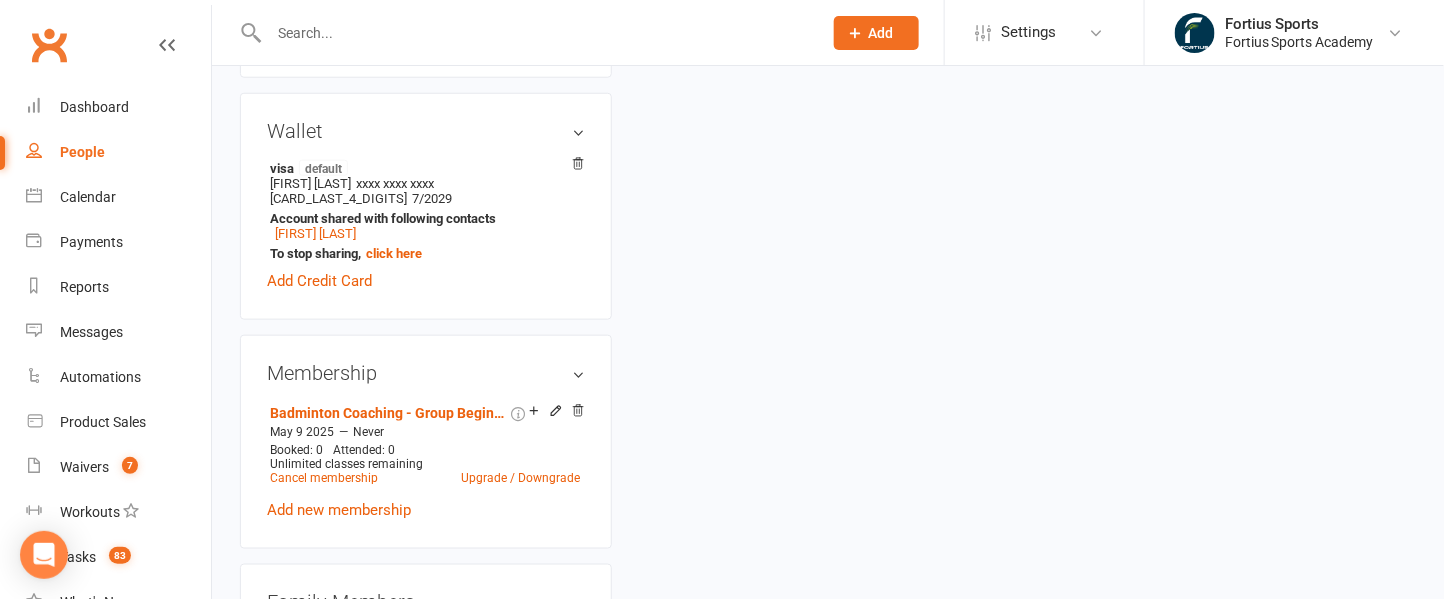 click on "Upgrade / Downgrade" at bounding box center (520, 478) 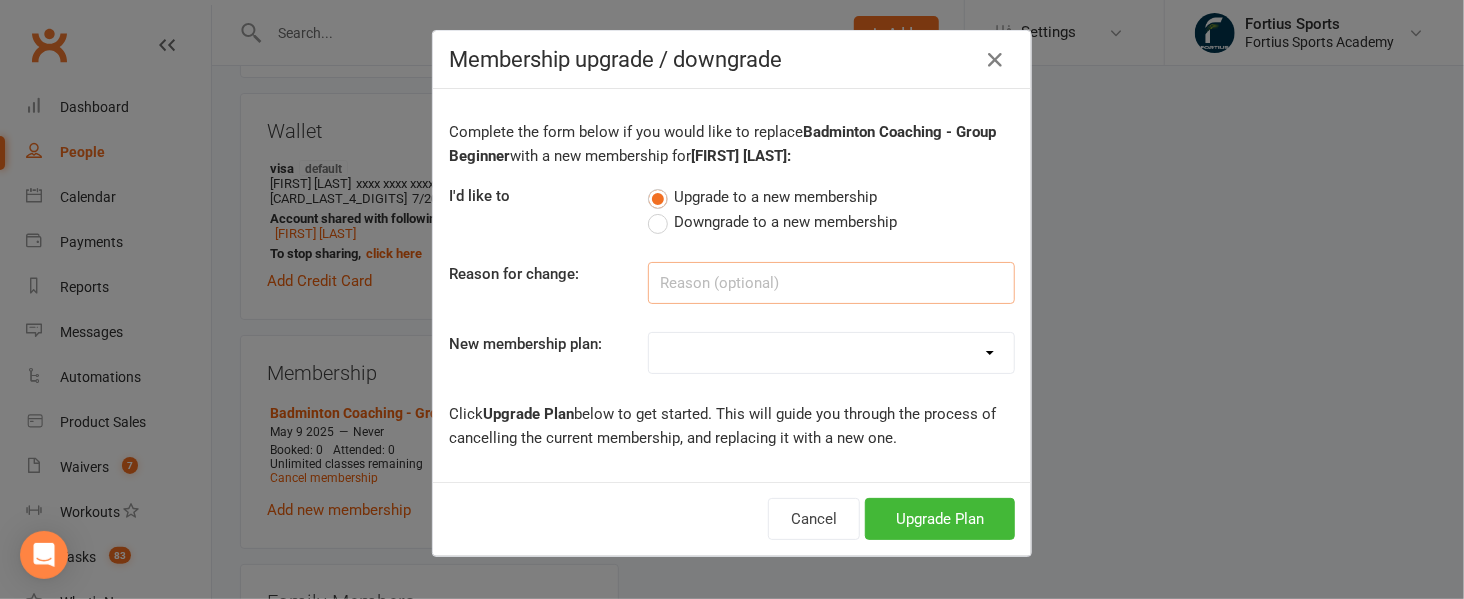 click at bounding box center (831, 283) 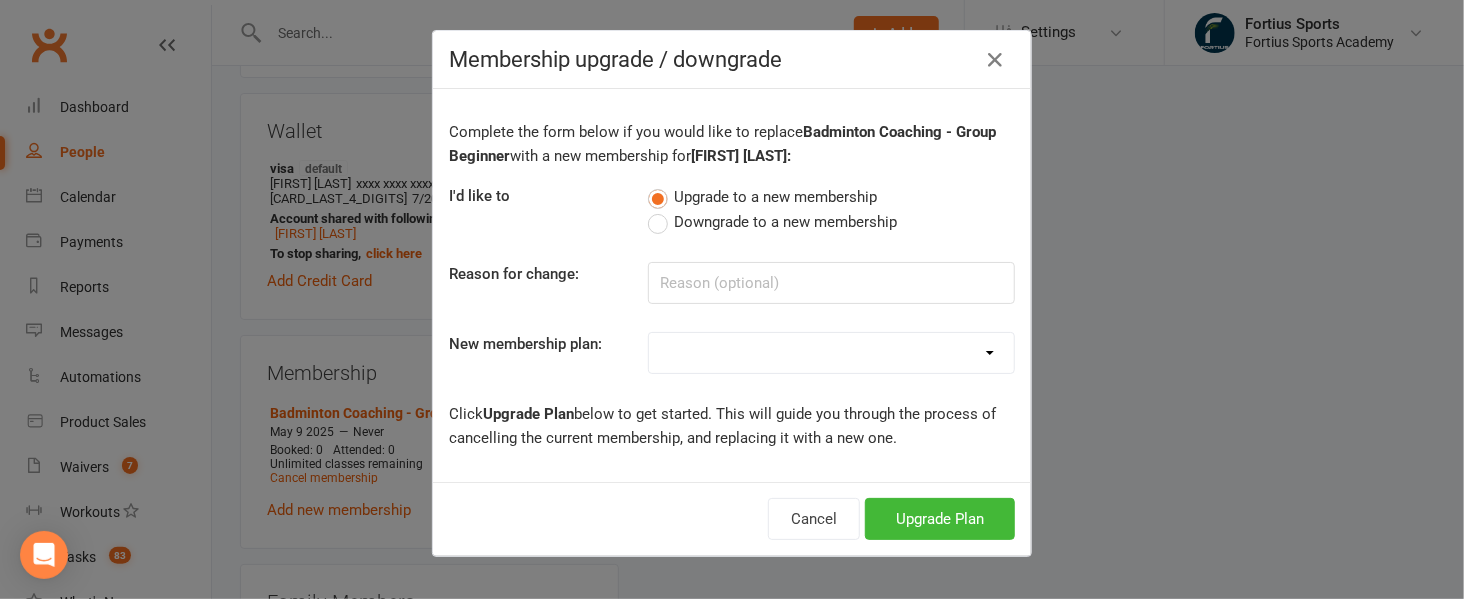 click on "Badminton - Adult Annual Membership Badminton - Adult Monthly Membership Badminton - Junior(18) and College Student Monthly Membership Badminton - Senior(55+) Monthly Membership Badminton - Off Hours(M-F 10AM to 3PM) Monthly Membership Badminton - FSA Athletes Monthly Membership Pickleball - Adult Annual Membership Pickleball - Adult Monthly Membership Pickleball - Day Pass Pickleball - FSA Athletes Monthly Membership Pickleball - Junior(18) and College Student Monthly Membership Pickleball - Off Hours(M-F 10AM to 3PM) Monthly Membership Pickleball - Senior(55+) Monthly Membership Badminton and Pickleball- Adult Monthly Membership Badminton and Pickleball - Off Hours(M-F 10AM to 3PM) Monthly Membership Badminton Coaching - Group Beginner Badminton Coaching - Group Intermediate Badminton Coaching - High Performance Training Badminton Coaching - Semi Private ( 1 -1 ) Badminton Coaching - Semi Private ( 2 -1 ) Badminton - Weekend Membership Delete-Fortius Summer Camp - 2025 Full Day - 9AM to 4PM (Weekly M-F)" at bounding box center (831, 353) 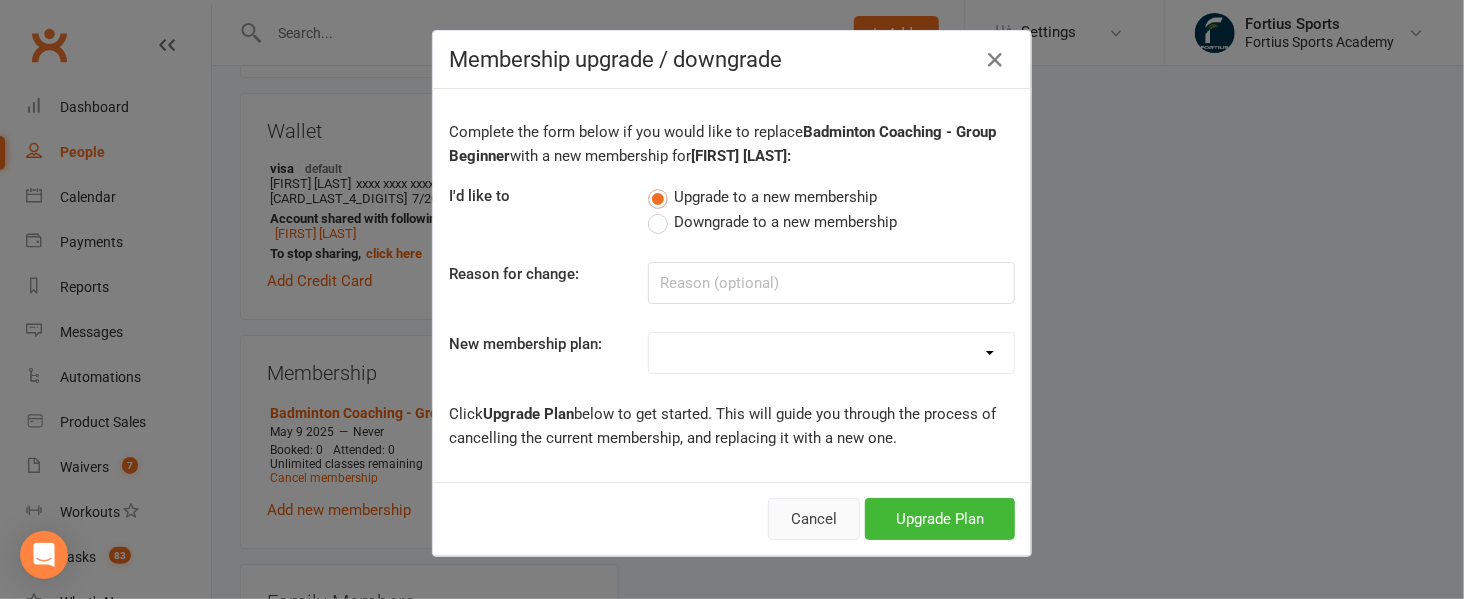click on "Cancel" at bounding box center (814, 519) 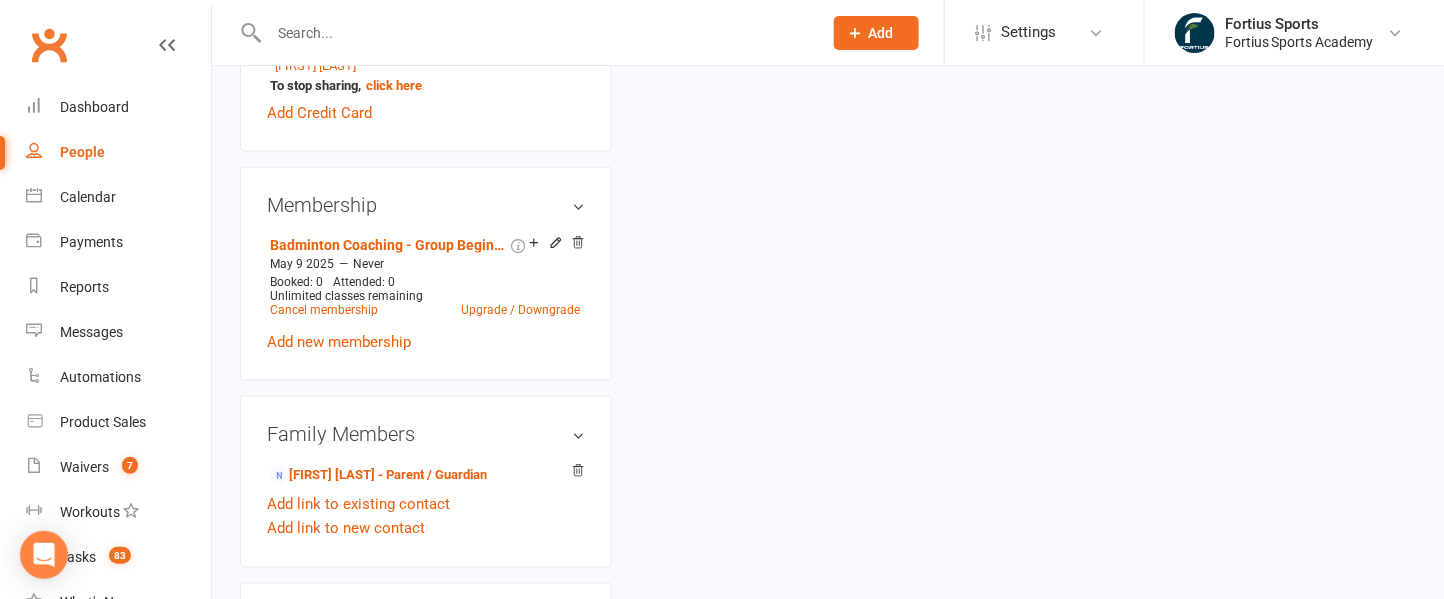 scroll, scrollTop: 775, scrollLeft: 0, axis: vertical 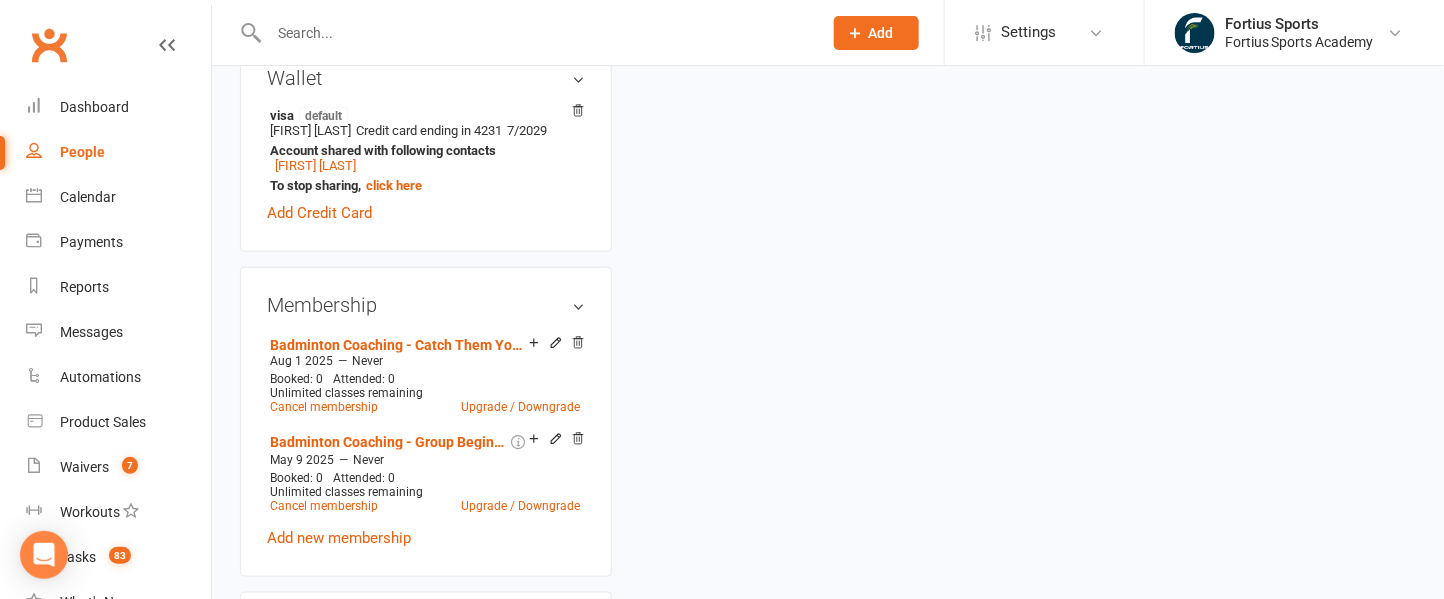 click on "upload photo [FIRST] [LAST] Activated 9 May, 2025 Added 31 March, 2025   Active member 8 years old  Contact information Owner   Email  [EMAIL]
Cellphone Number  [PHONE]
Address  [NUMBER] [STREET] [CITY] [STATE] [POSTAL_CODE]
Member Number  -
Date of Birth  April 28, 2017
Location
Update Contact Details Flag Archive Manage Comms Settings
Wallet visa  default   [FIRST] [LAST]  xxxx xxxx xxxx 4231 7/2029 Account shared with following contacts [FIRST] [LAST] To stop sharing, click here
Add Credit Card
Membership      Badminton Coaching - Catch Them Young Aug 1 2025 — Never Booked: 0 Attended: 0 Unlimited classes remaining   Cancel membership Upgrade / Downgrade     Badminton Coaching - Group Beginner May 9 2025 — Never Booked: 0 Attended: 0 Unlimited classes remaining   Cancel membership Upgrade / Downgrade Add new membership
Family Members   [FIRST] [LAST] - Parent / Guardian Add link to existing contact  Add link to new contact
Suspensions  Add new suspension" at bounding box center (828, 576) 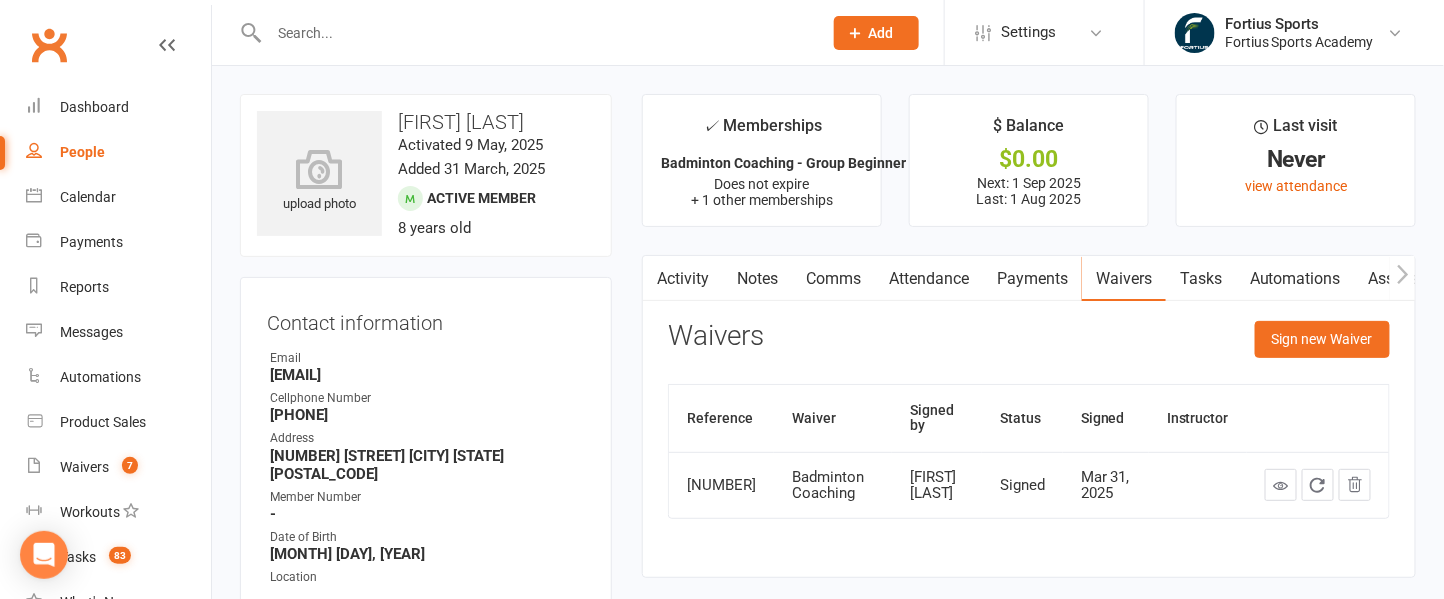 scroll, scrollTop: 0, scrollLeft: 0, axis: both 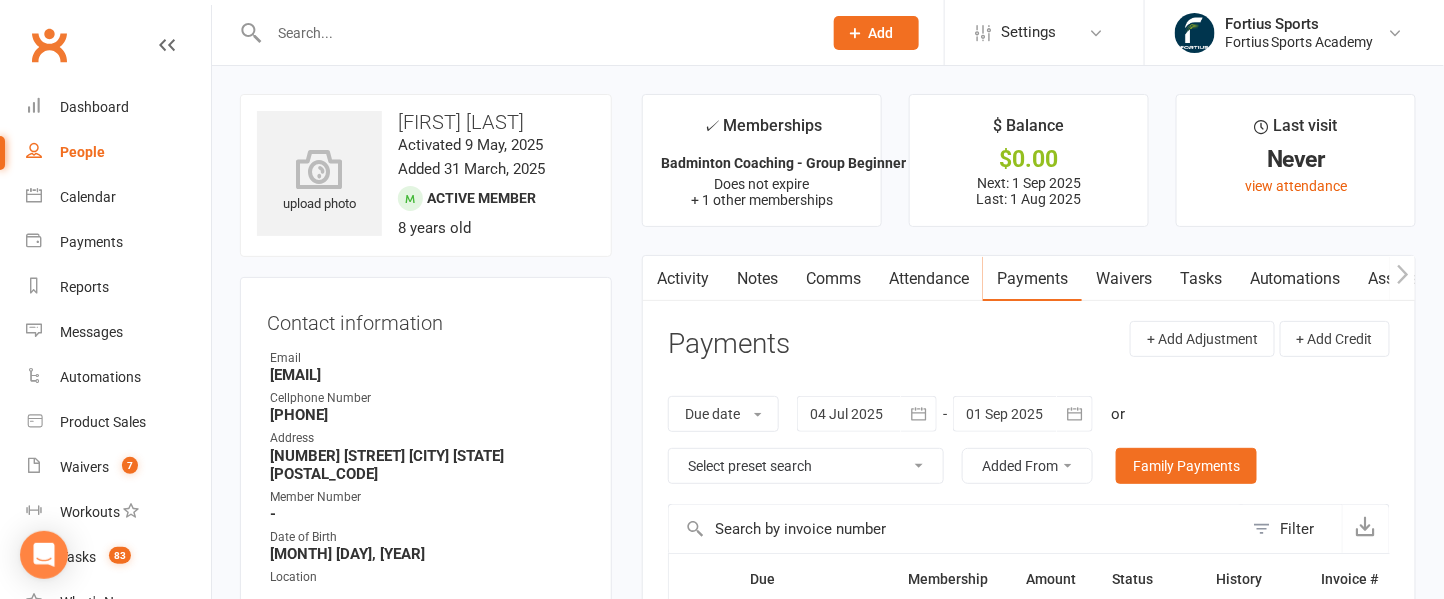 click 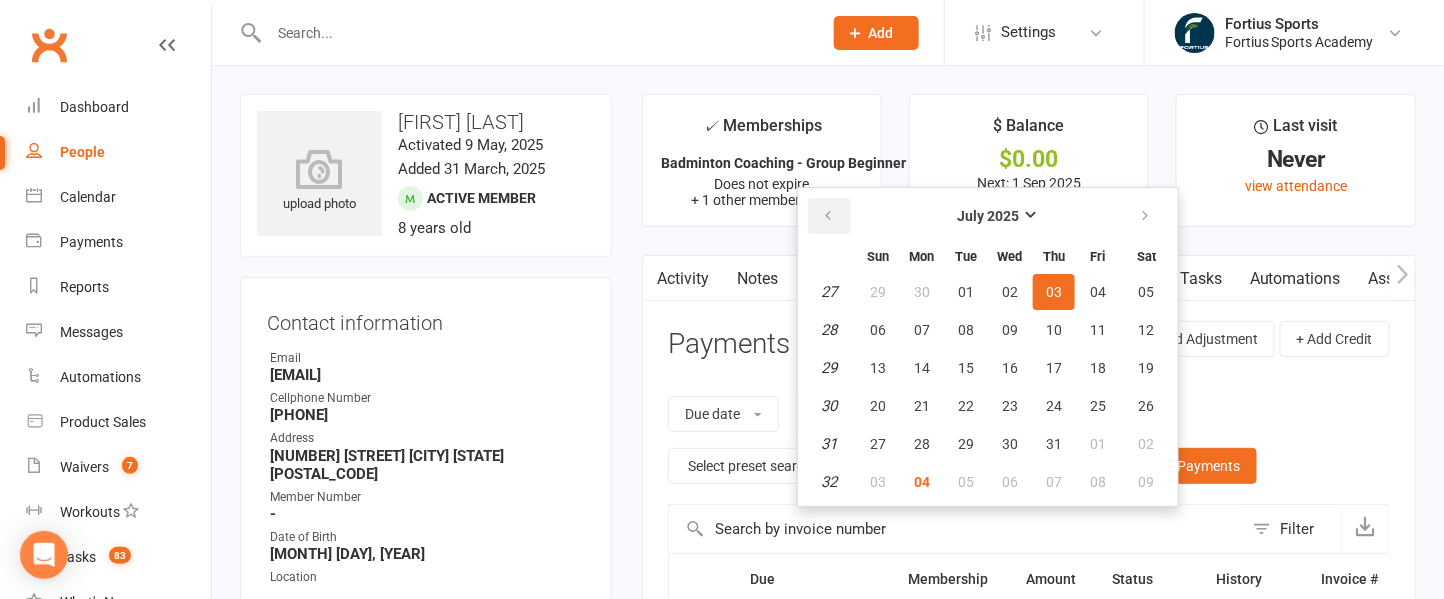 click at bounding box center (828, 216) 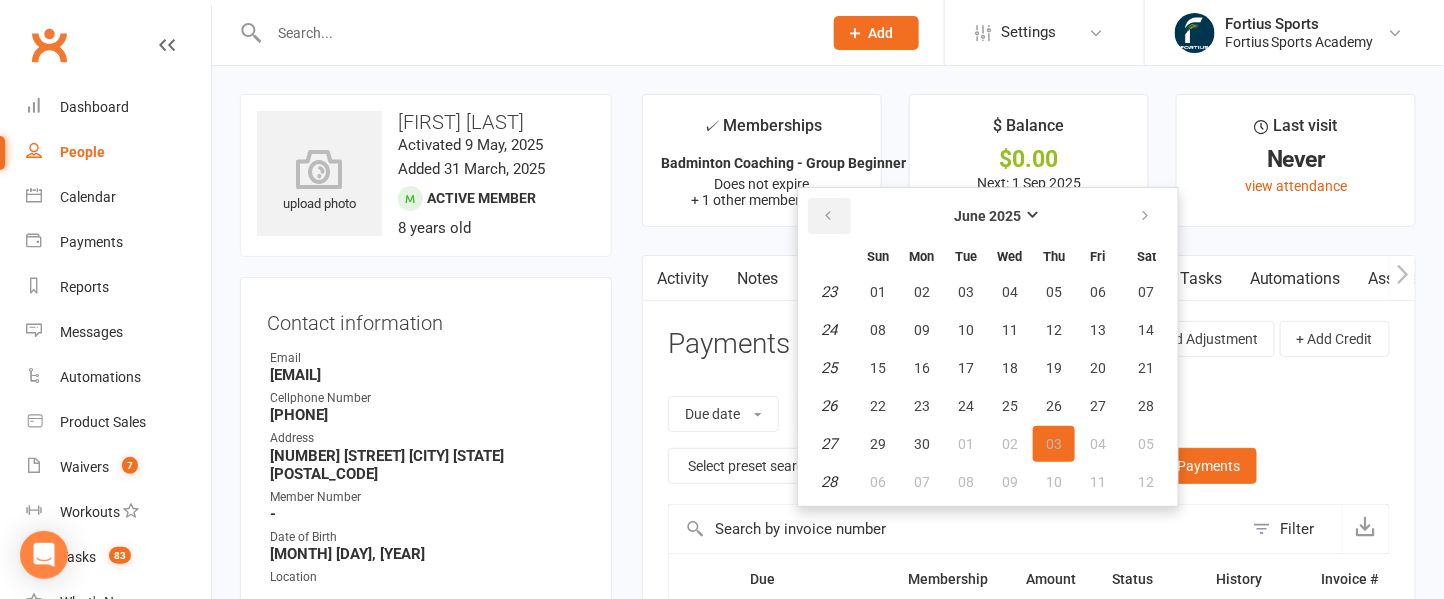 click at bounding box center (828, 216) 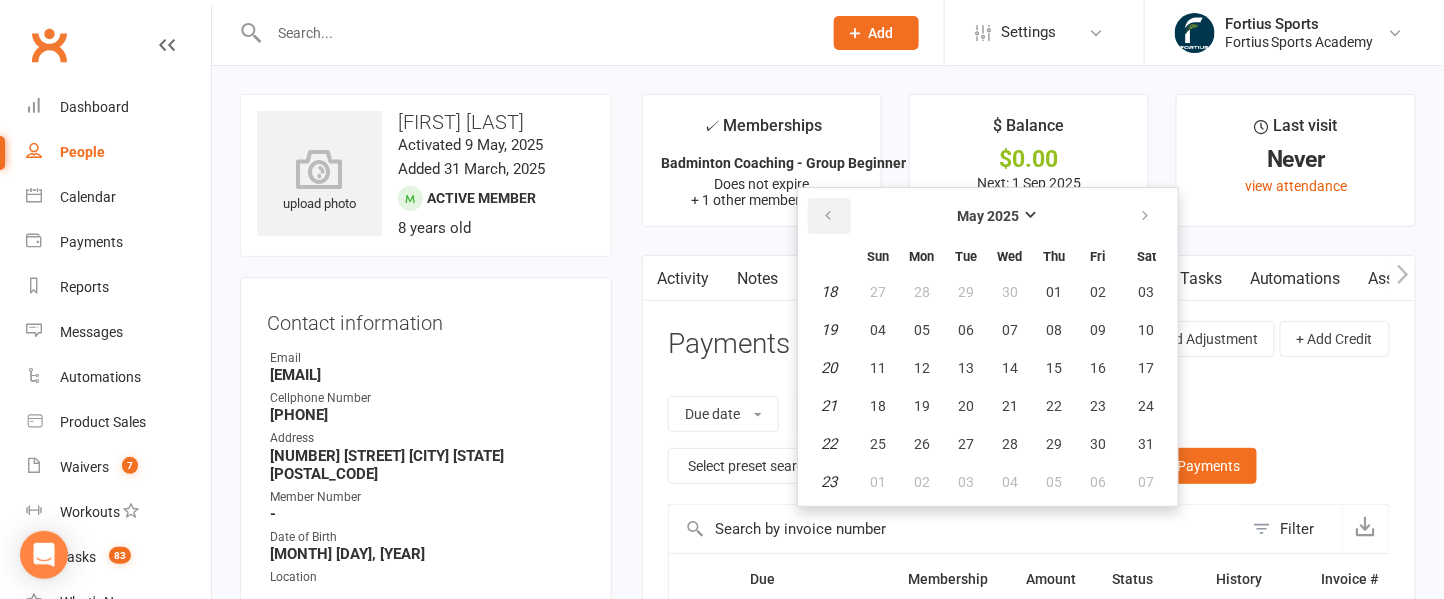 click at bounding box center (828, 216) 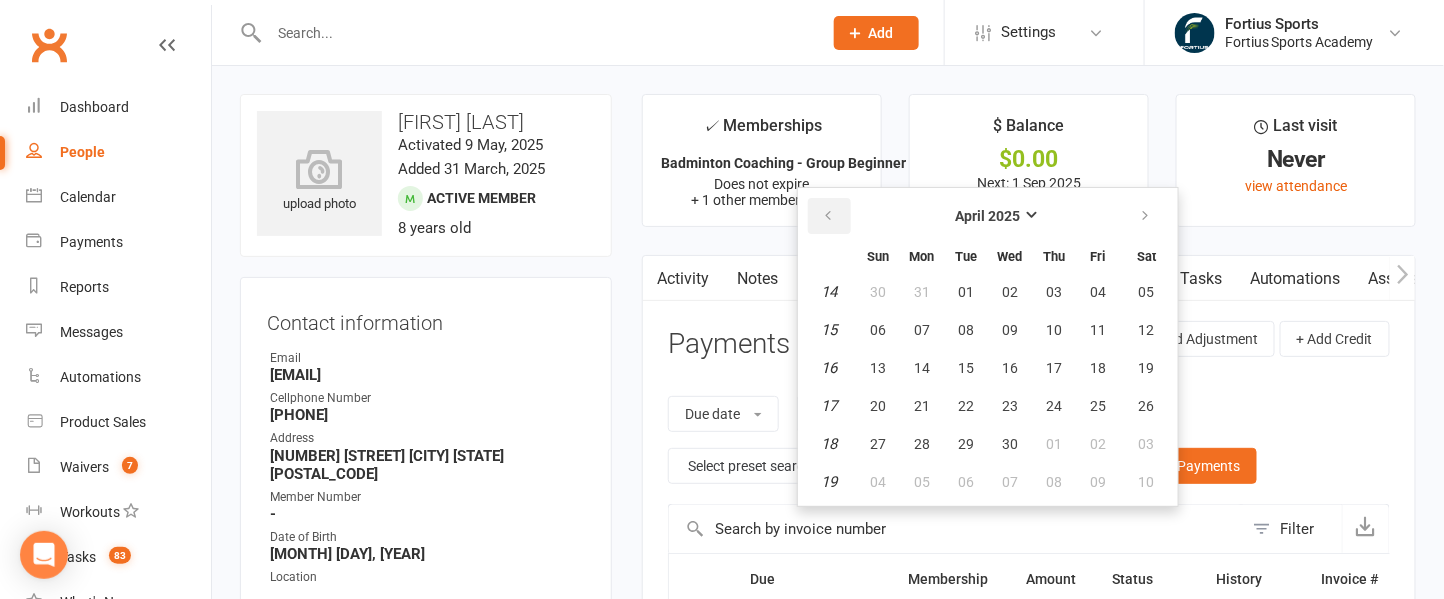 click at bounding box center [828, 216] 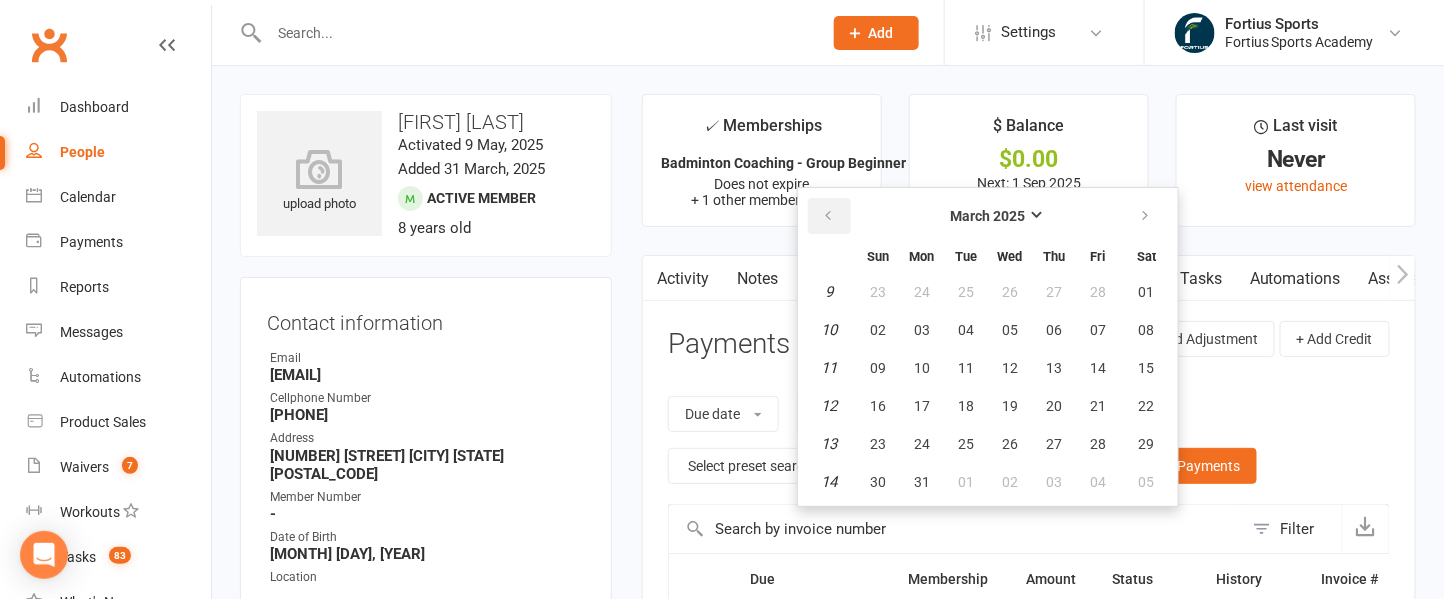 click at bounding box center [828, 216] 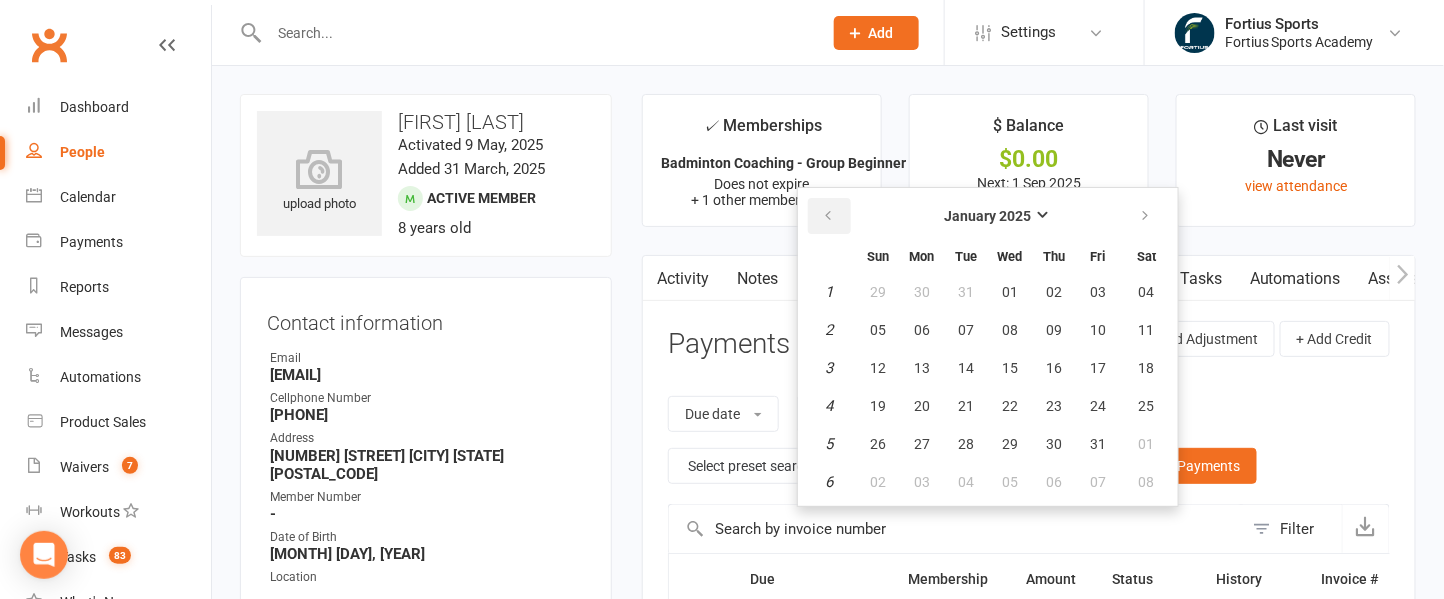 click at bounding box center (828, 216) 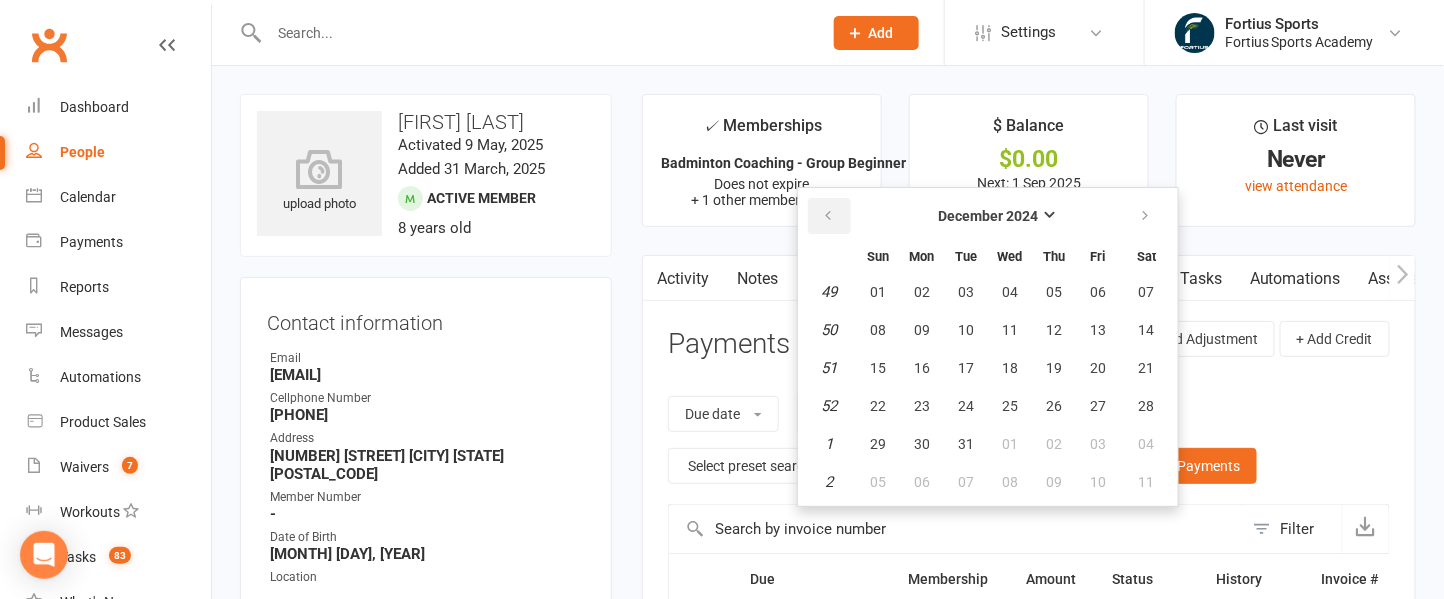 click at bounding box center (828, 216) 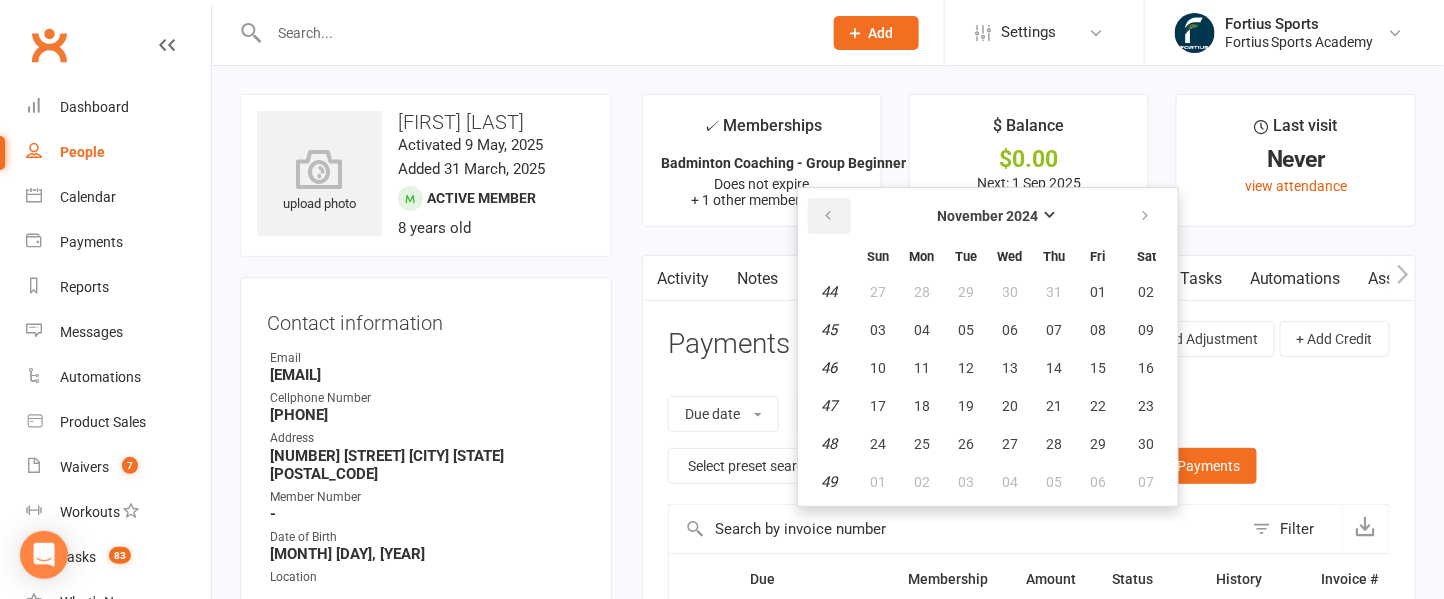 click at bounding box center (828, 216) 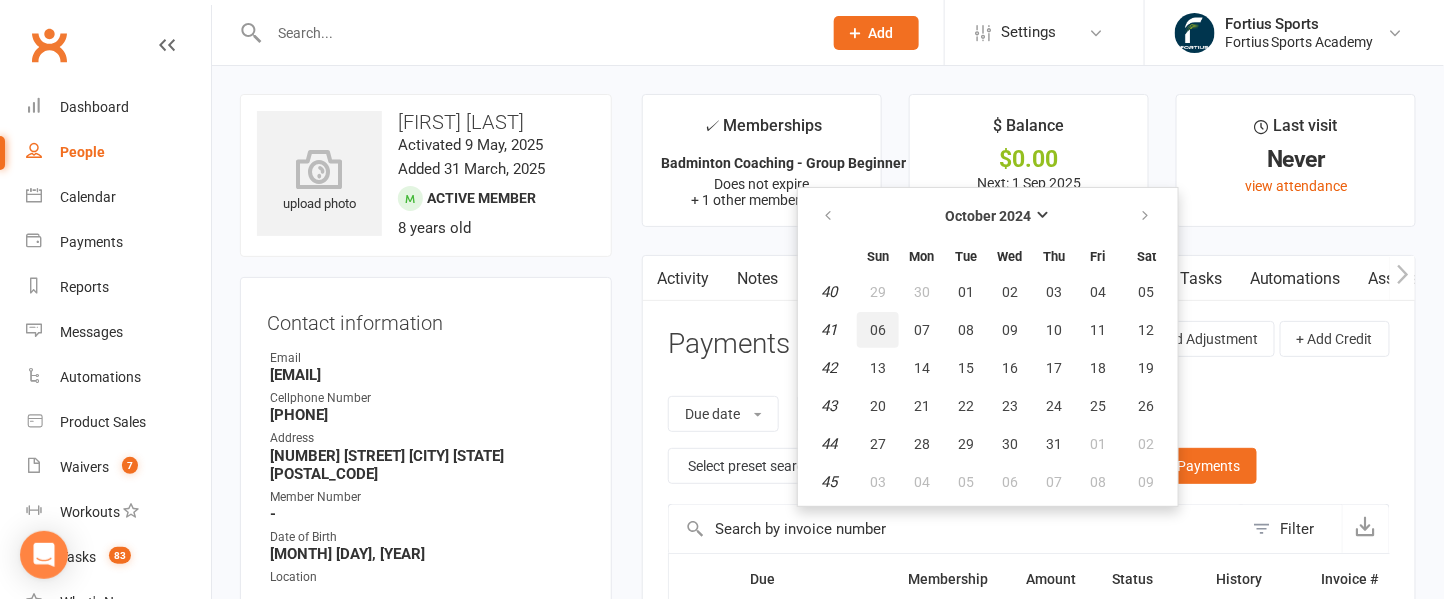click on "06" at bounding box center (878, 330) 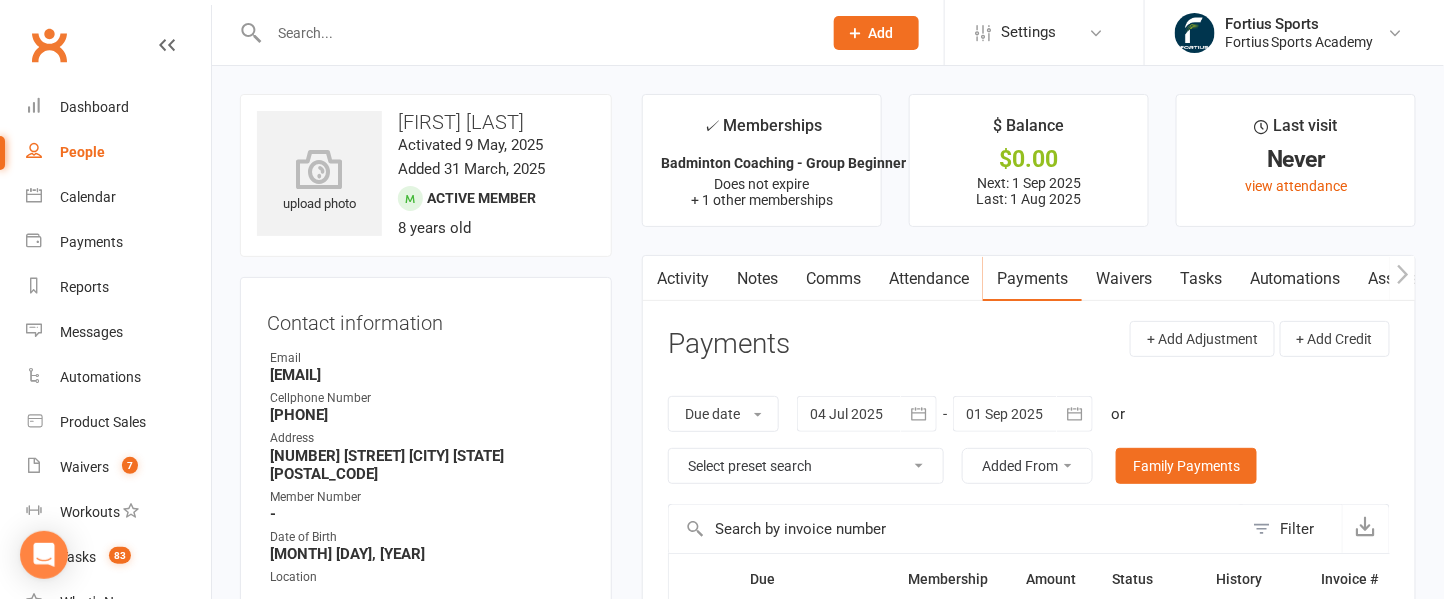 type on "06 Oct 2024" 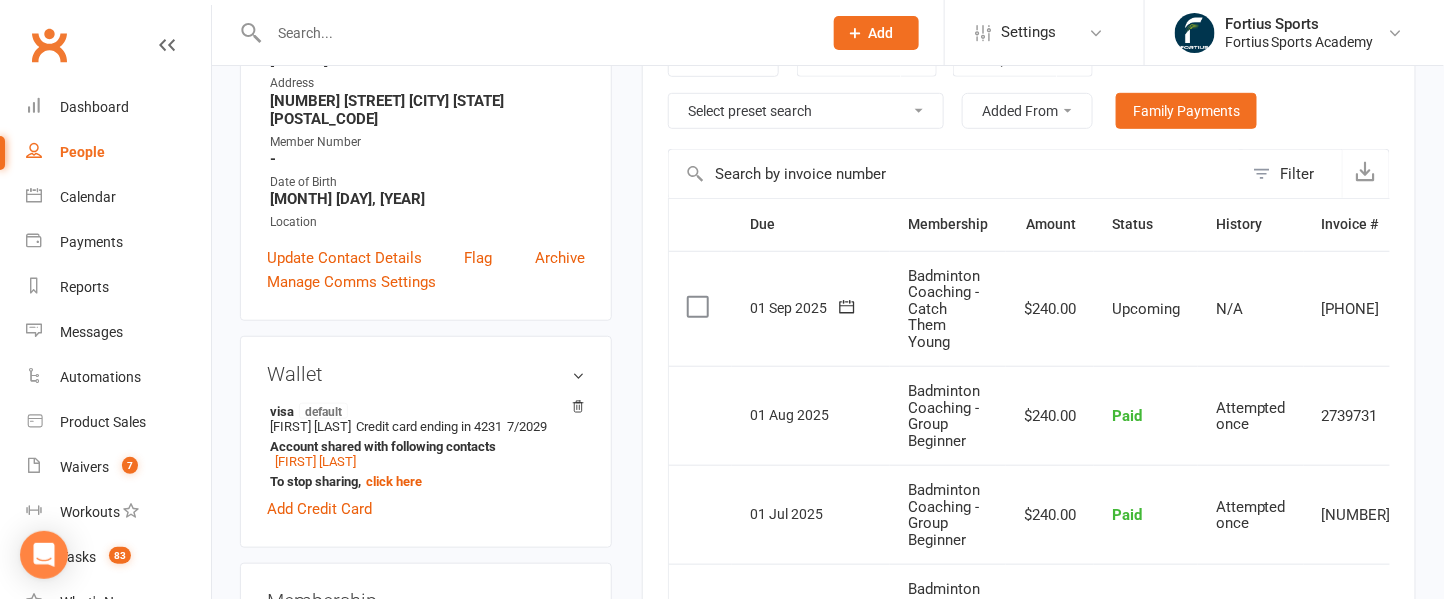 scroll, scrollTop: 0, scrollLeft: 0, axis: both 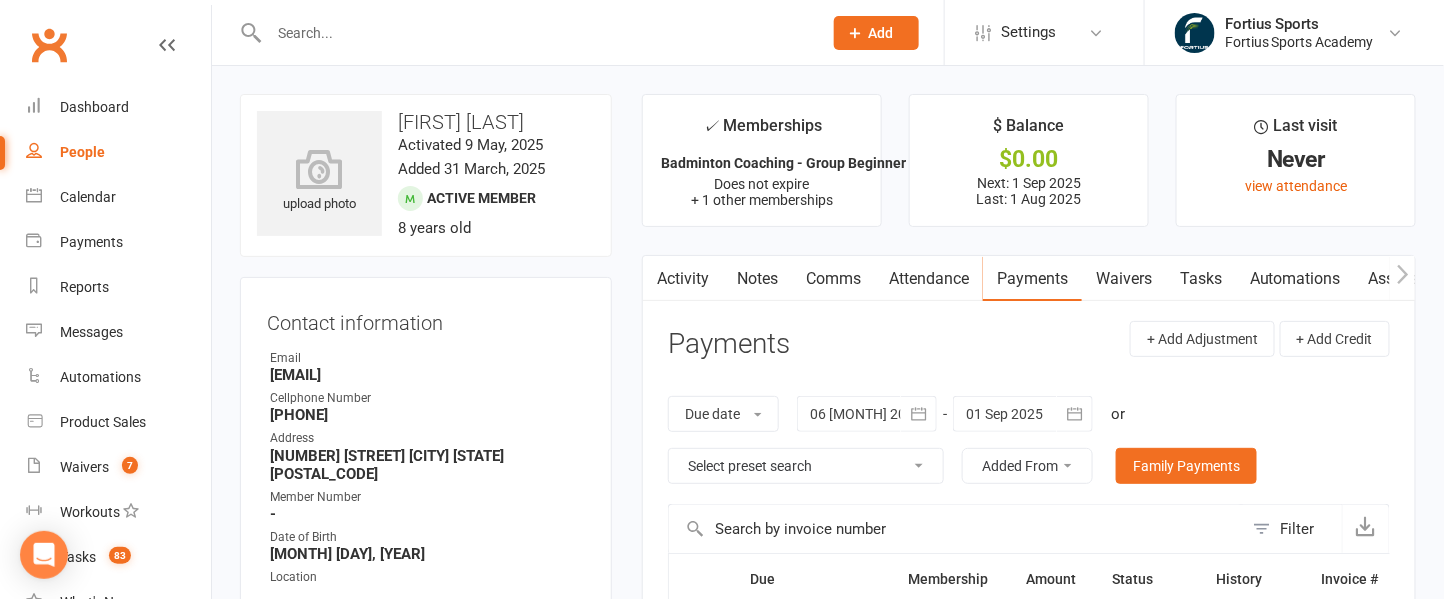 click on "Notes" at bounding box center [757, 279] 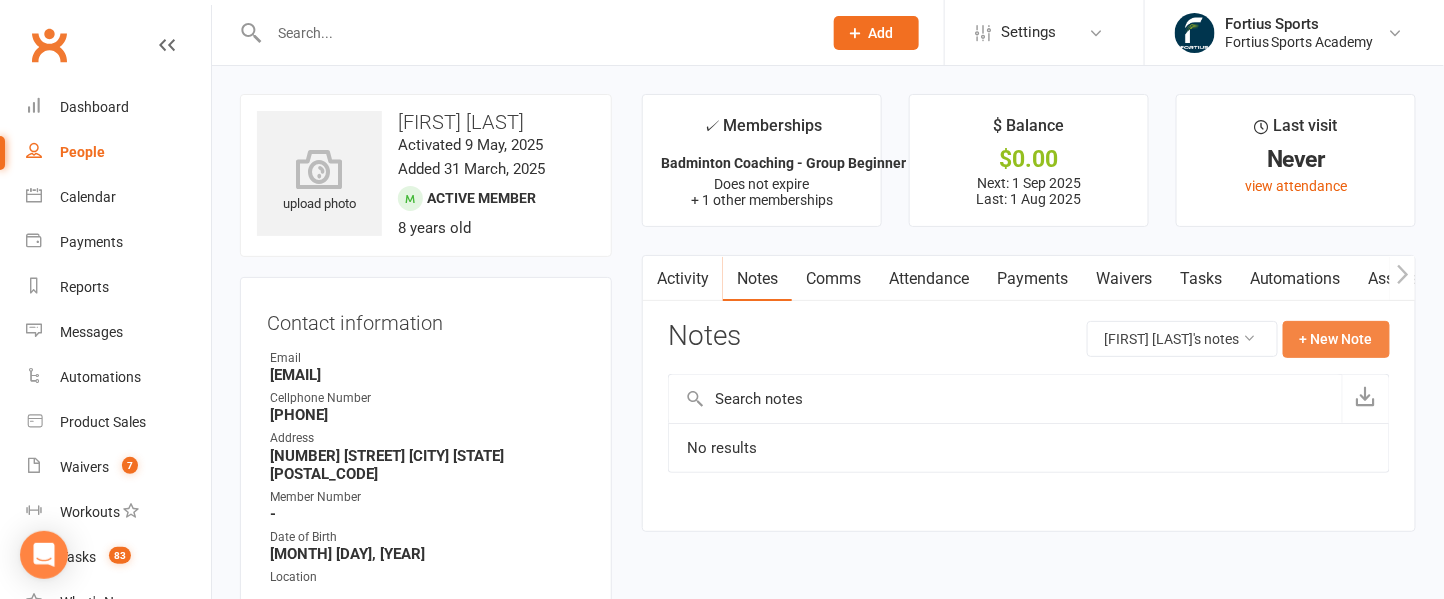 click on "+ New Note" 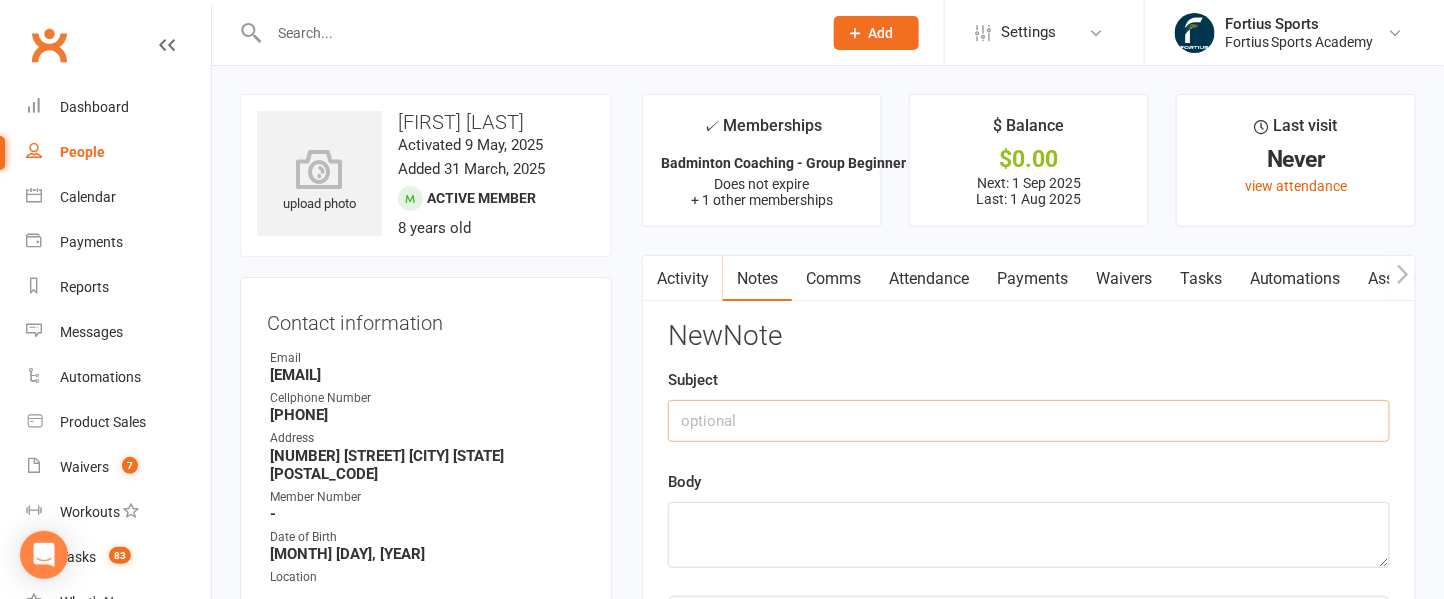 click 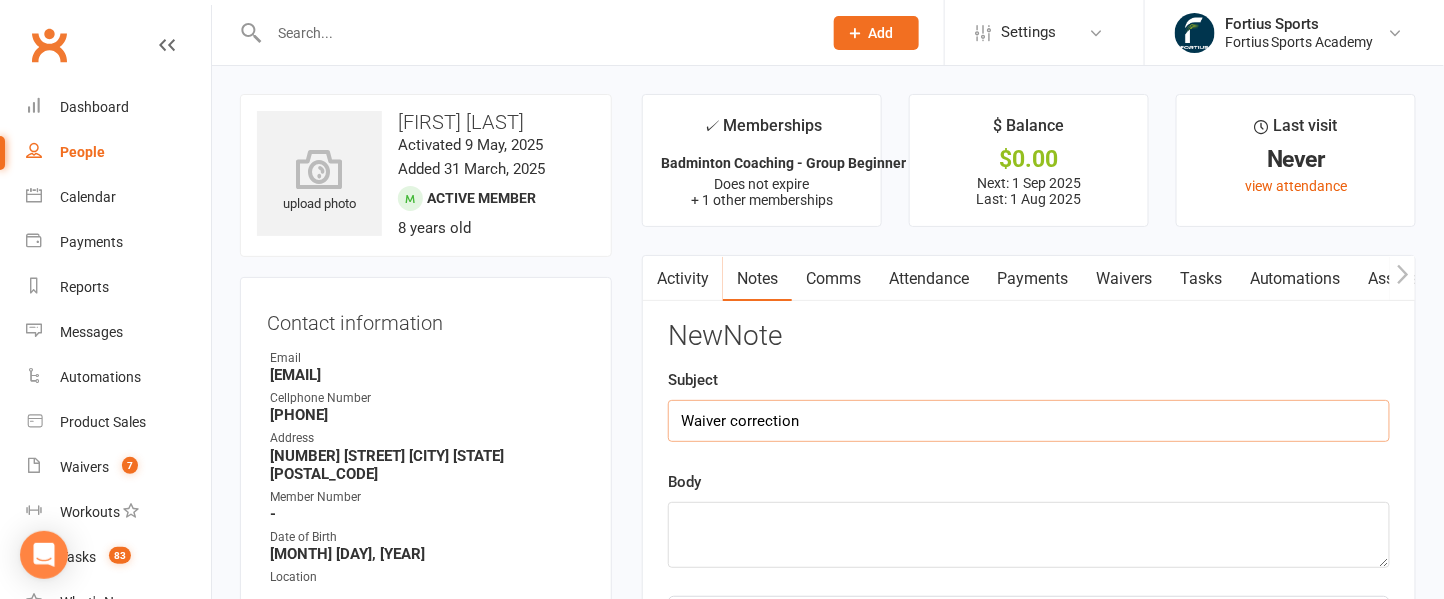type on "Waiver correction" 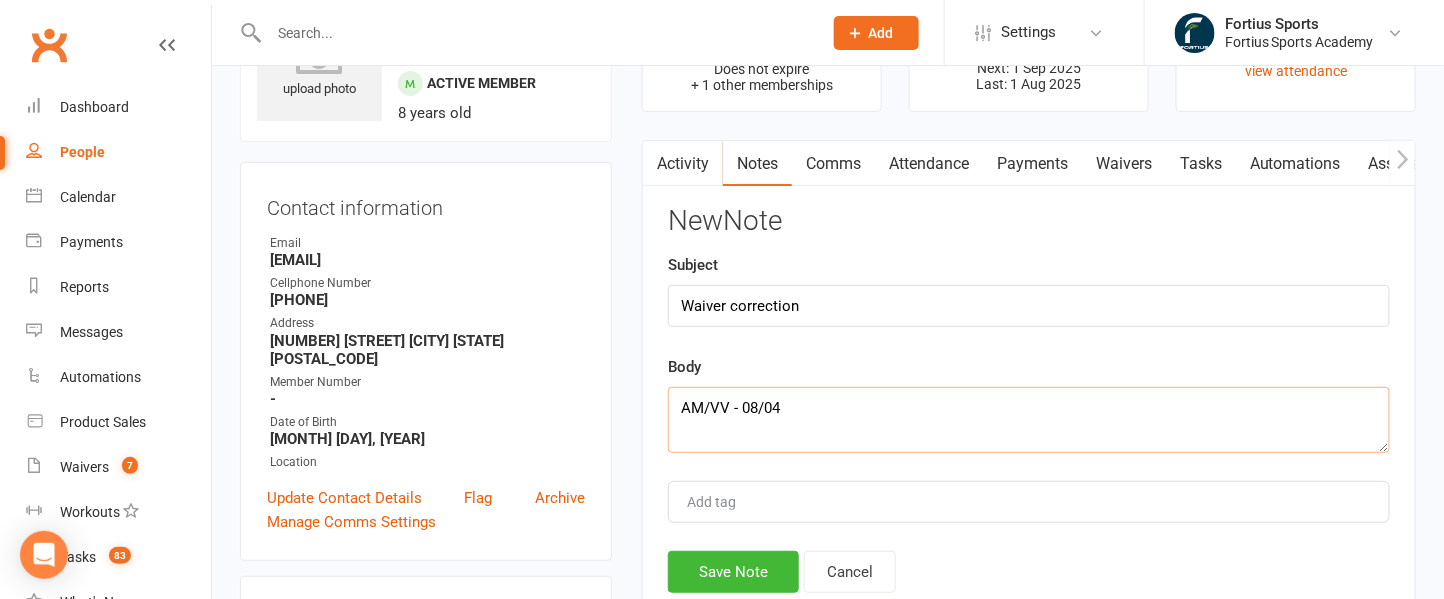 scroll, scrollTop: 164, scrollLeft: 0, axis: vertical 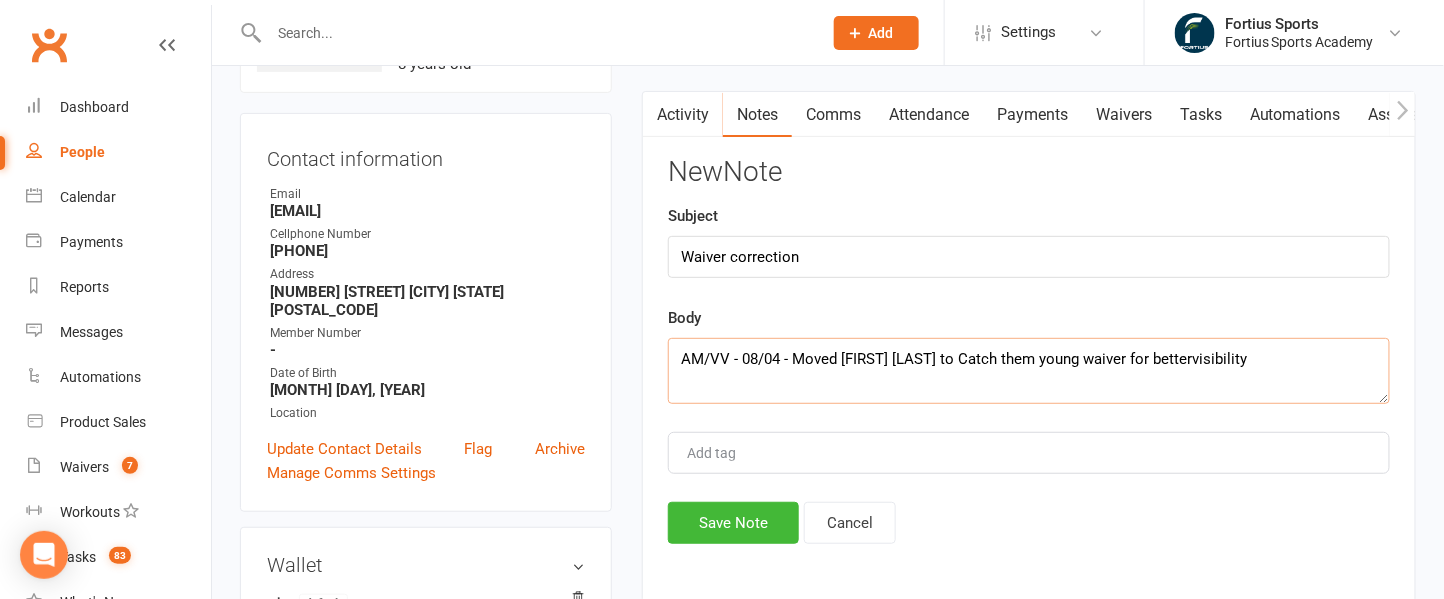 type on "AM/VV - 08/04 - Moved Advith to Catch them young waiver for bettervisibility" 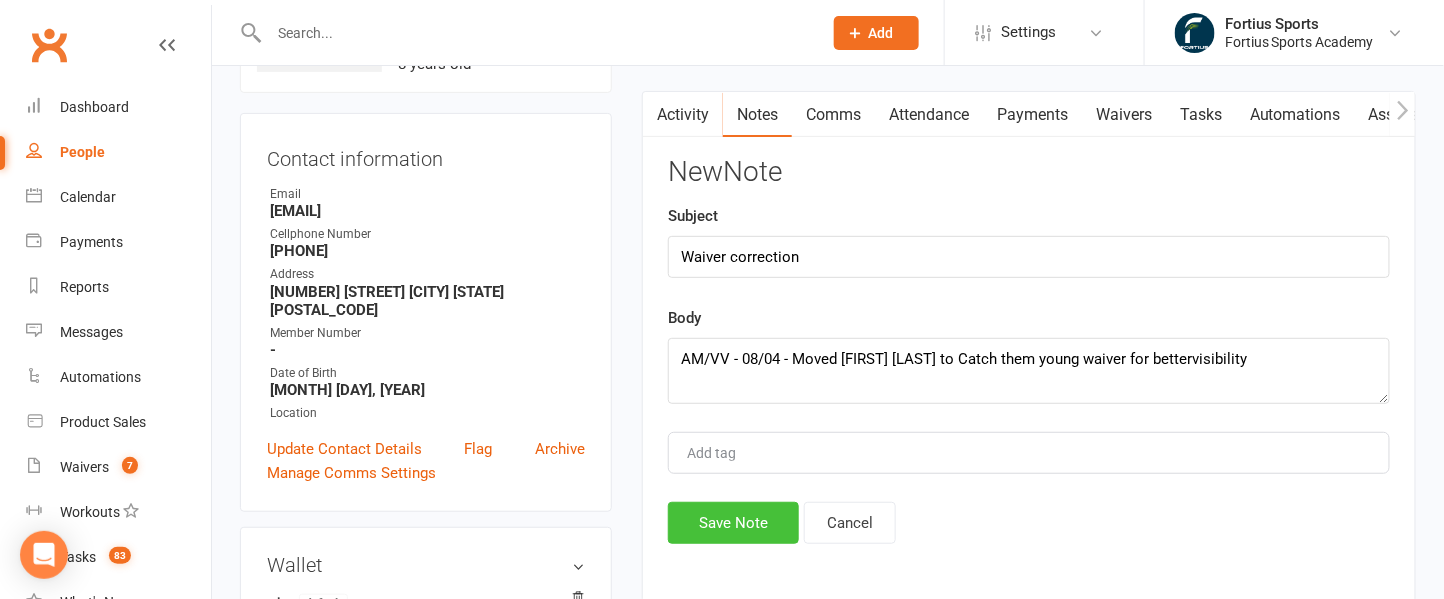 click on "Save Note" 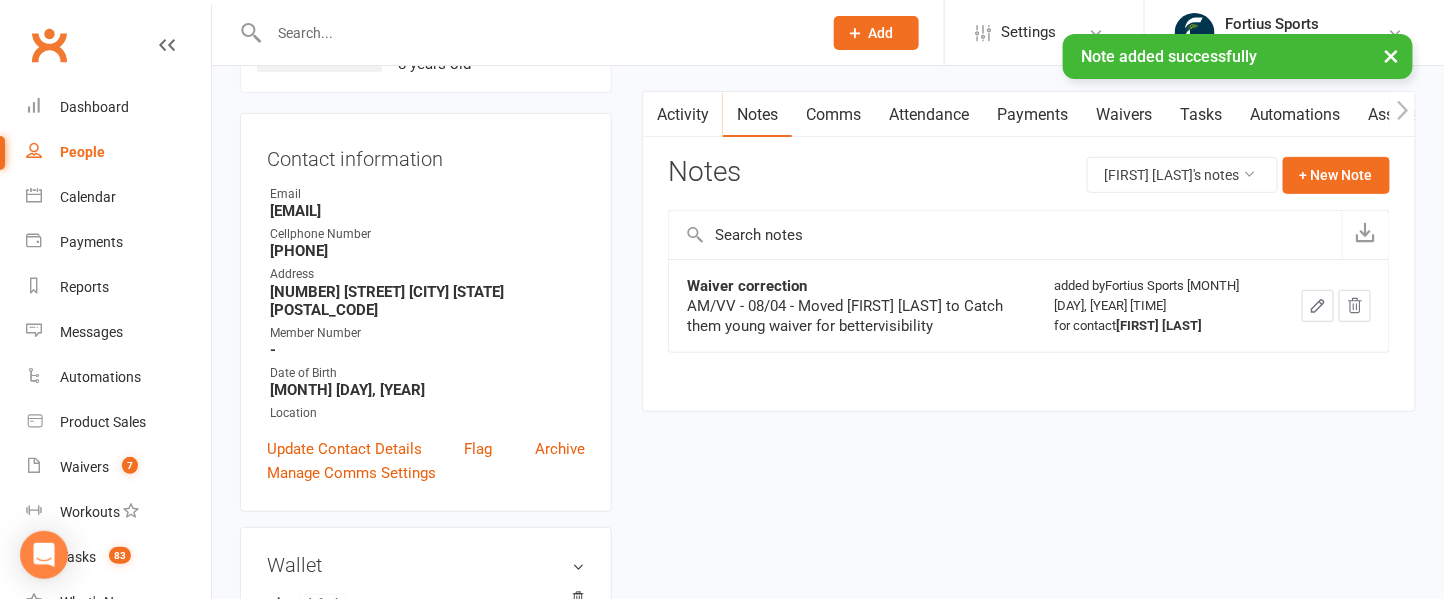 click 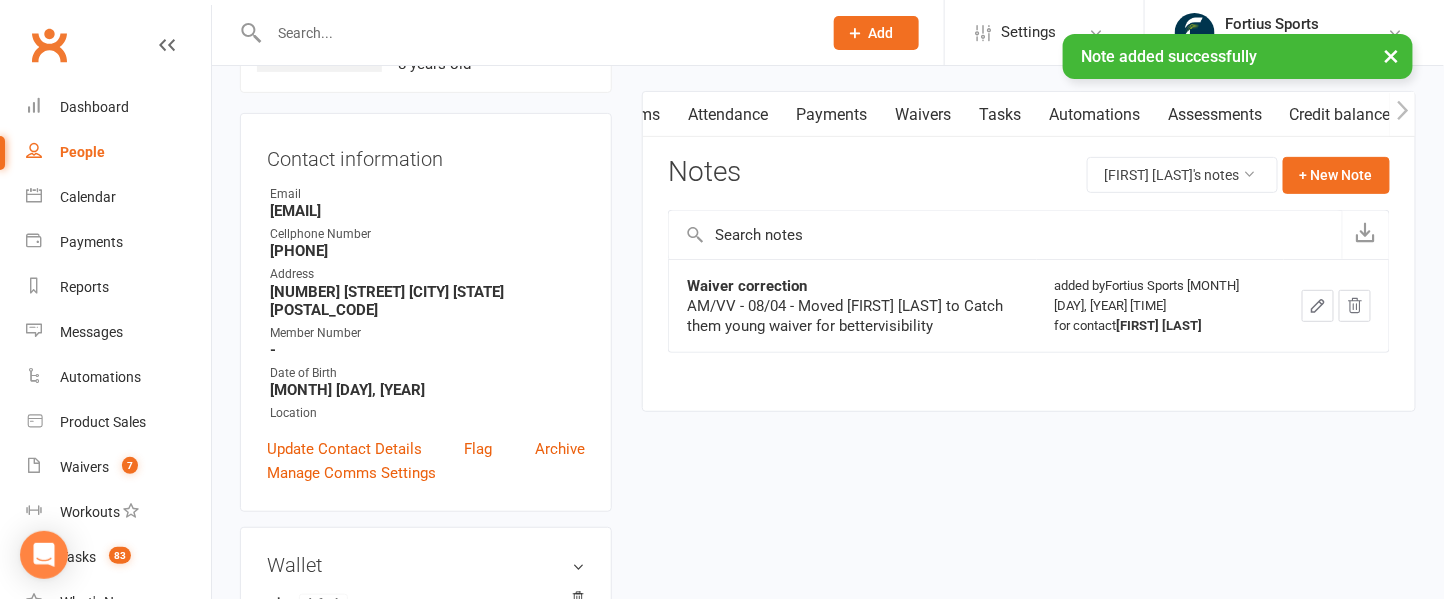 scroll, scrollTop: 0, scrollLeft: 201, axis: horizontal 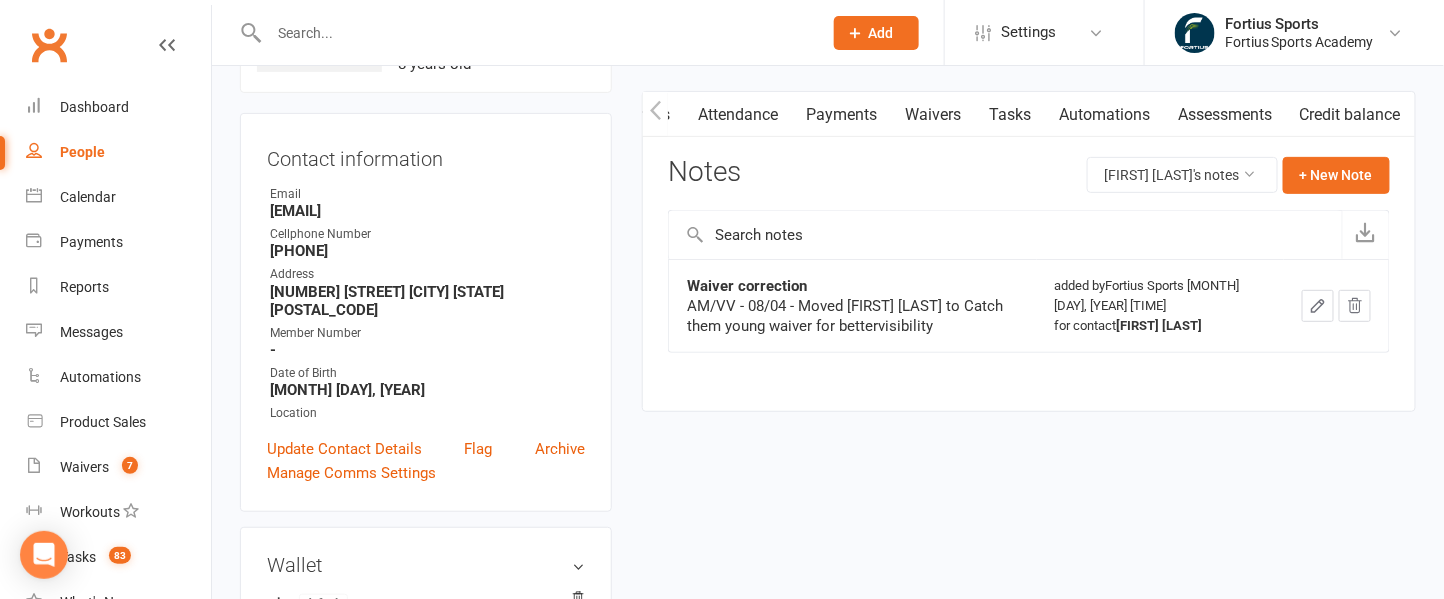click at bounding box center (655, 114) 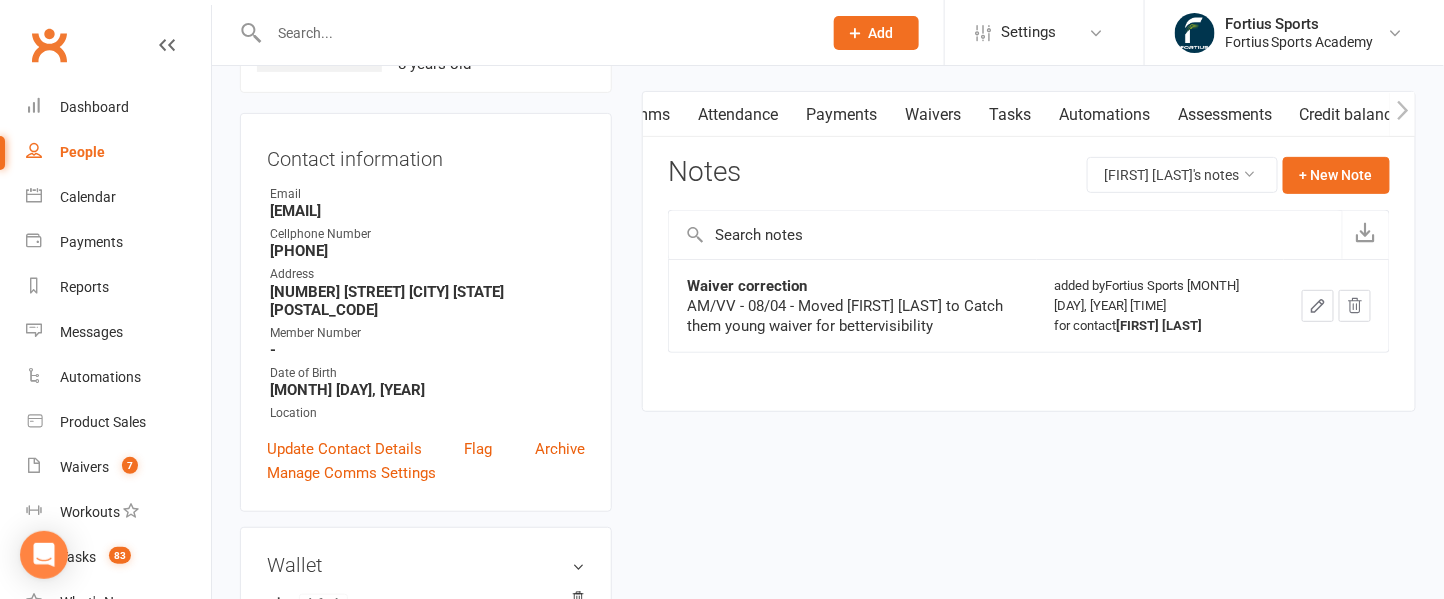 scroll, scrollTop: 0, scrollLeft: 0, axis: both 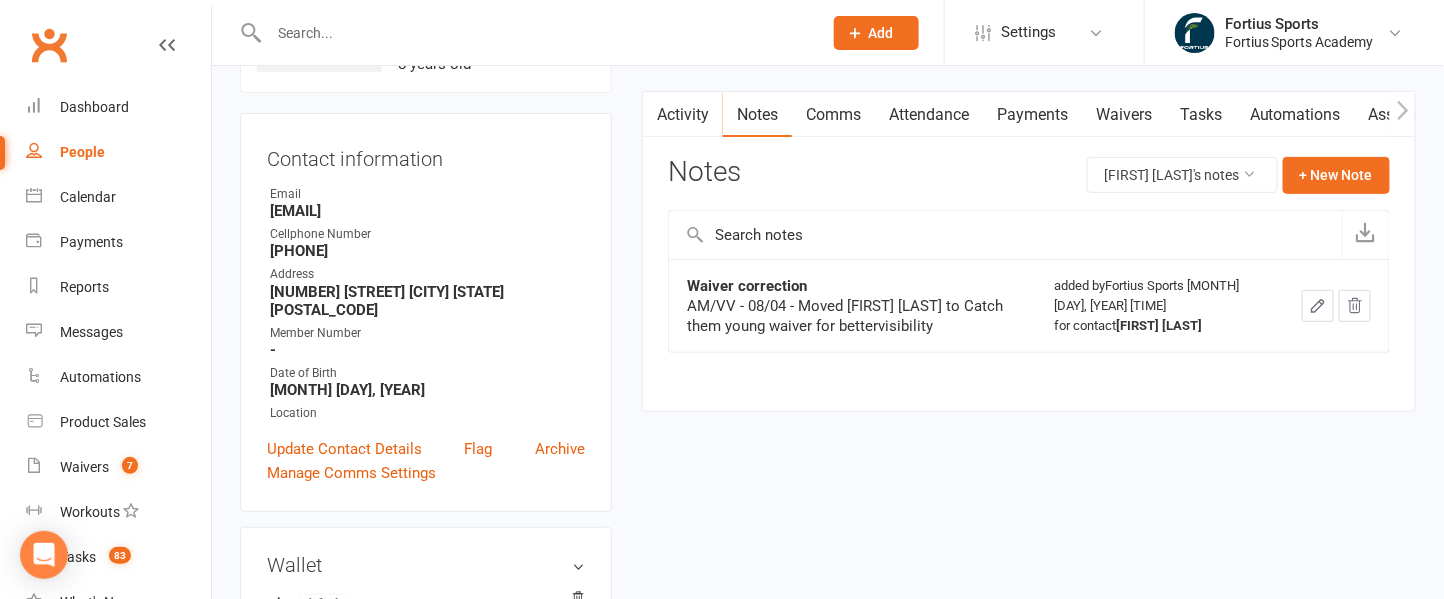 click on "Activity" at bounding box center (683, 115) 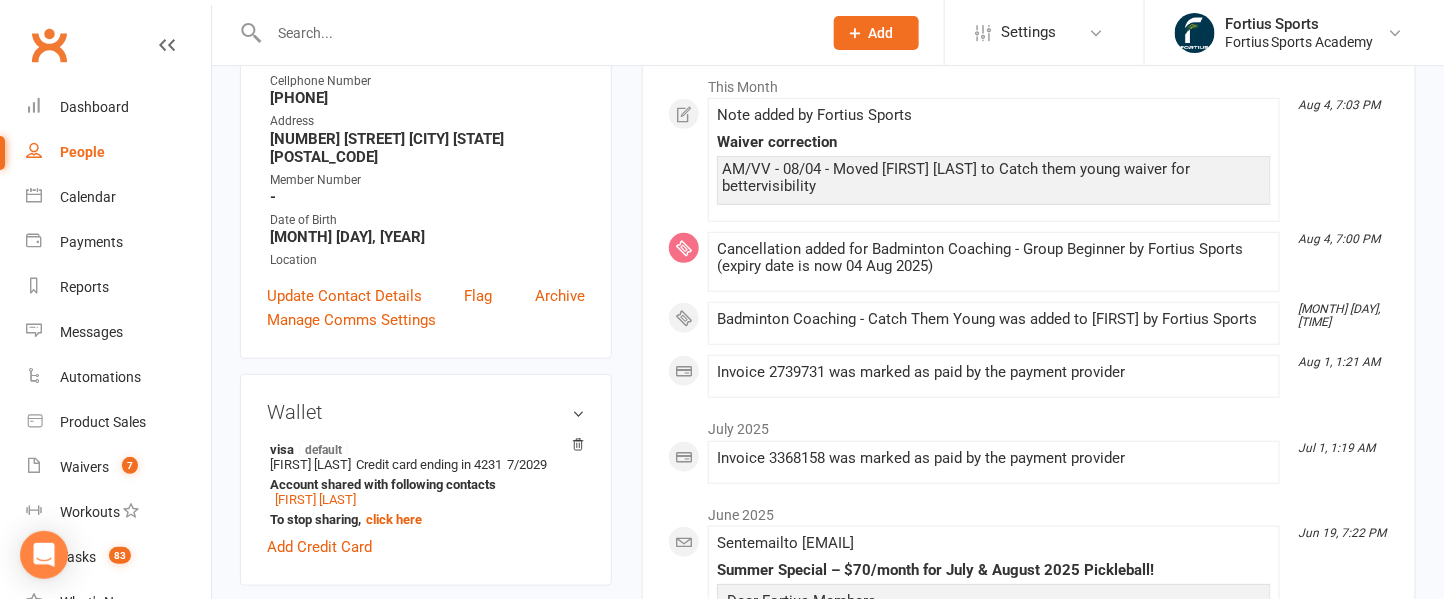 scroll, scrollTop: 293, scrollLeft: 0, axis: vertical 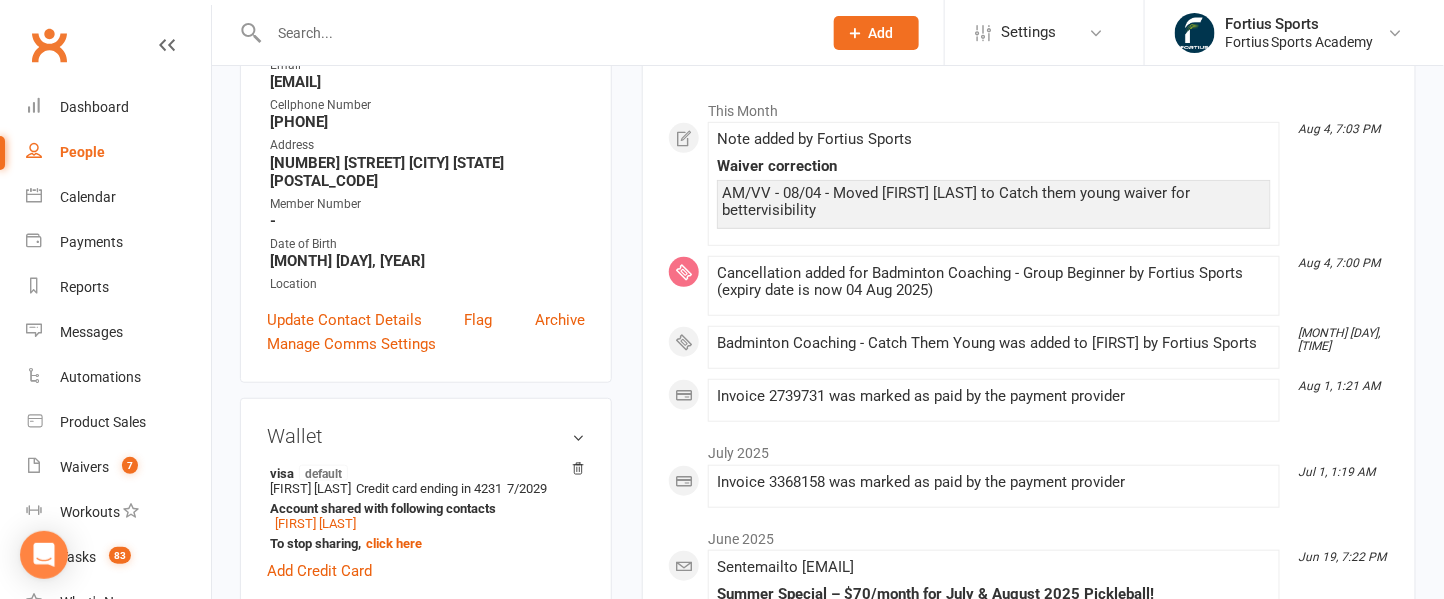 click on "AM/VV - 08/04 - Moved Advith to Catch them young waiver for bettervisibility" 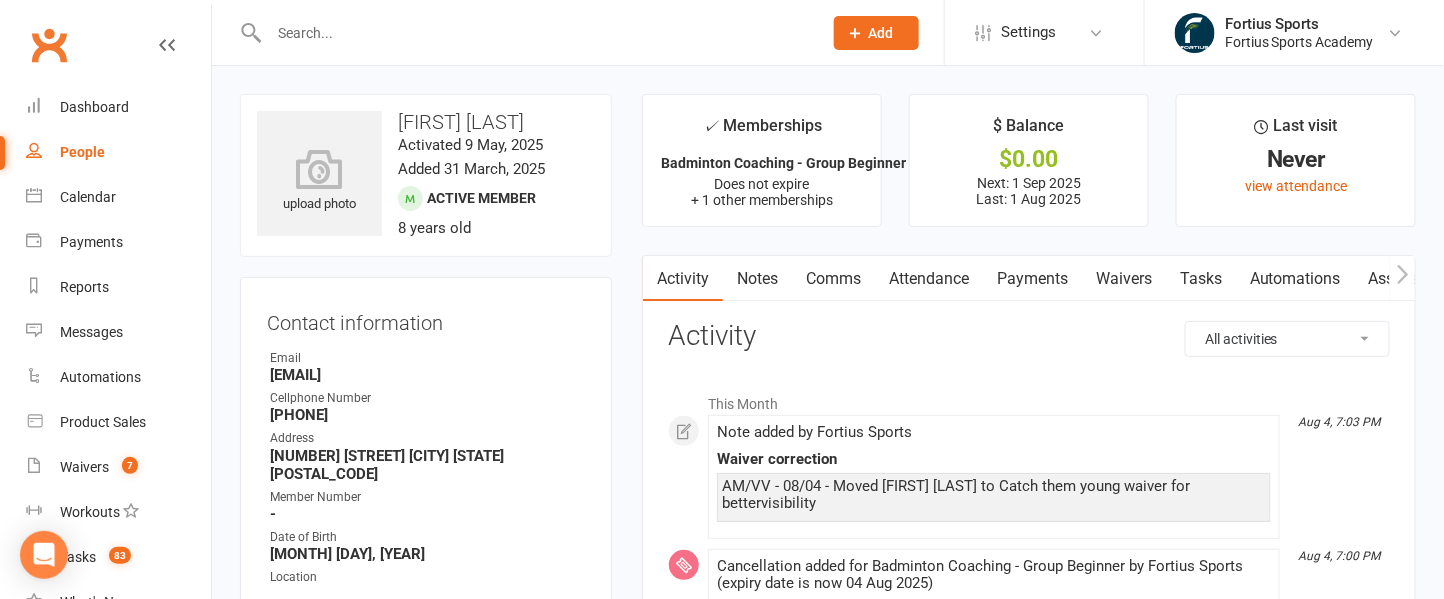 click 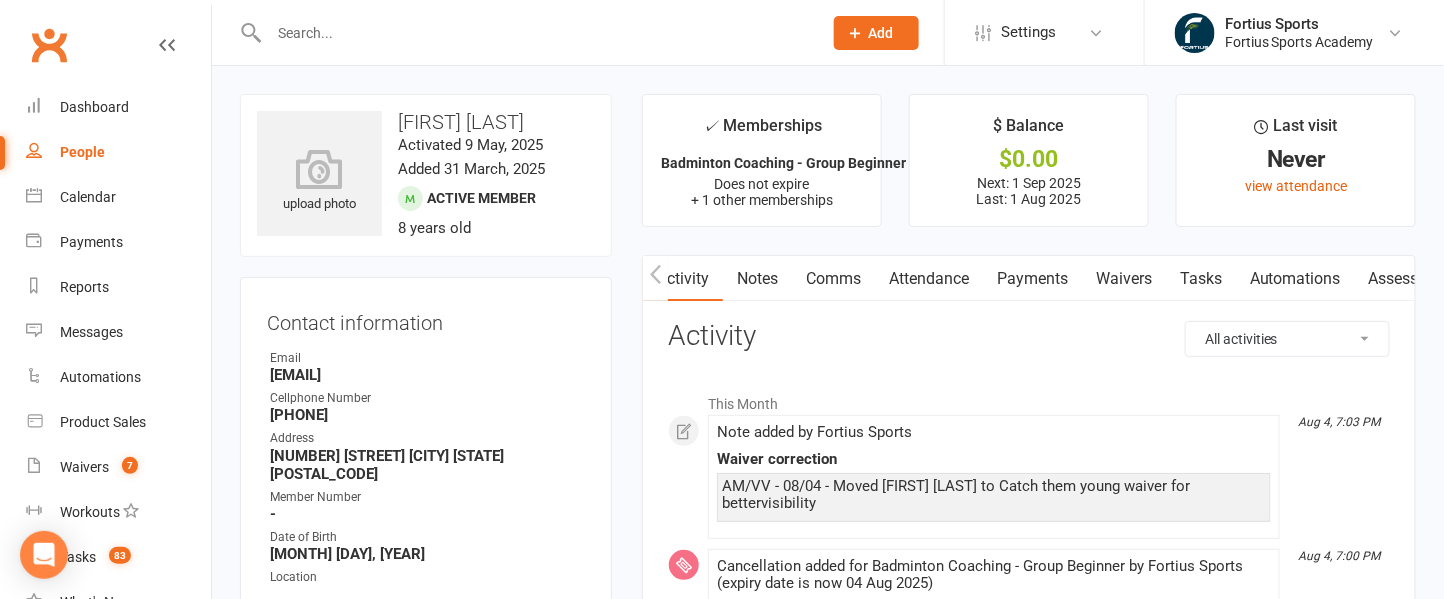 scroll, scrollTop: 0, scrollLeft: 201, axis: horizontal 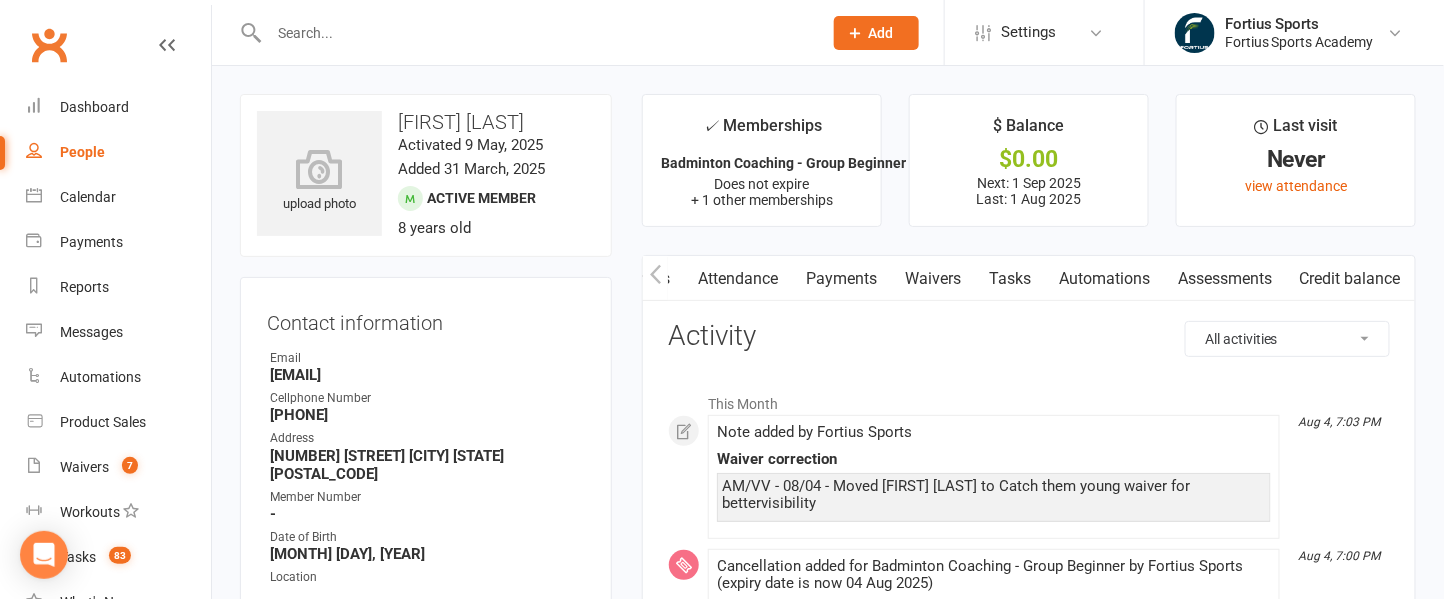 click 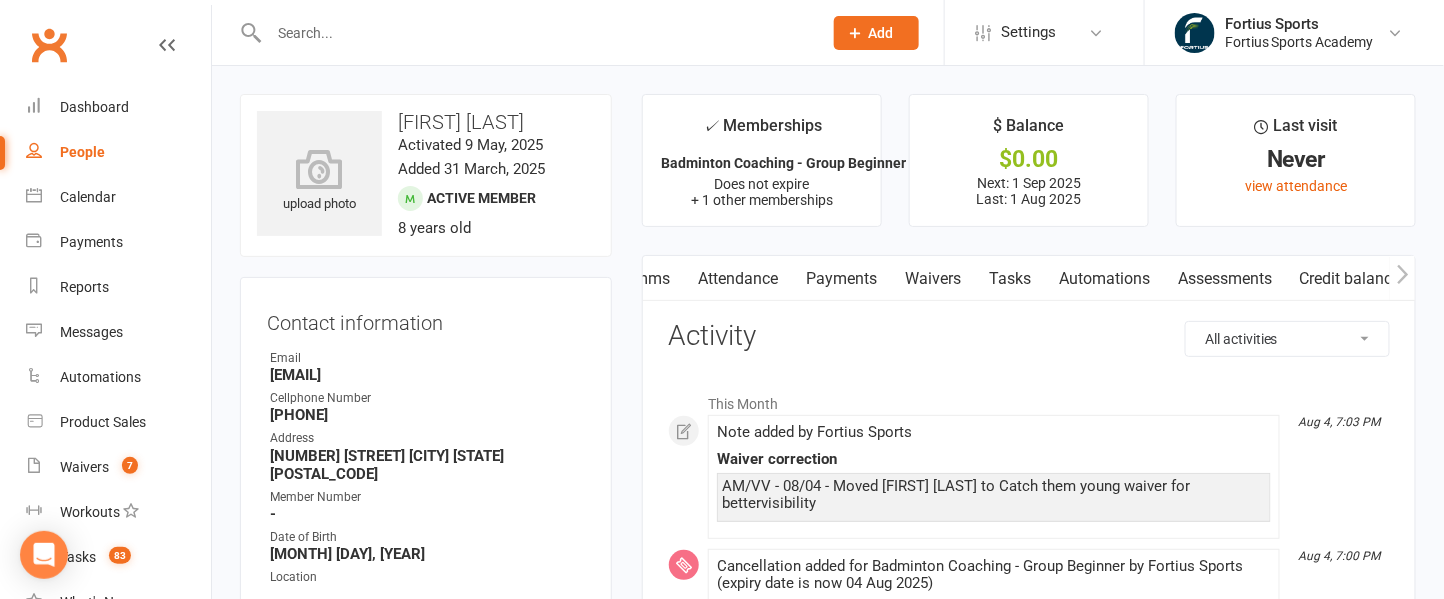 scroll, scrollTop: 0, scrollLeft: 0, axis: both 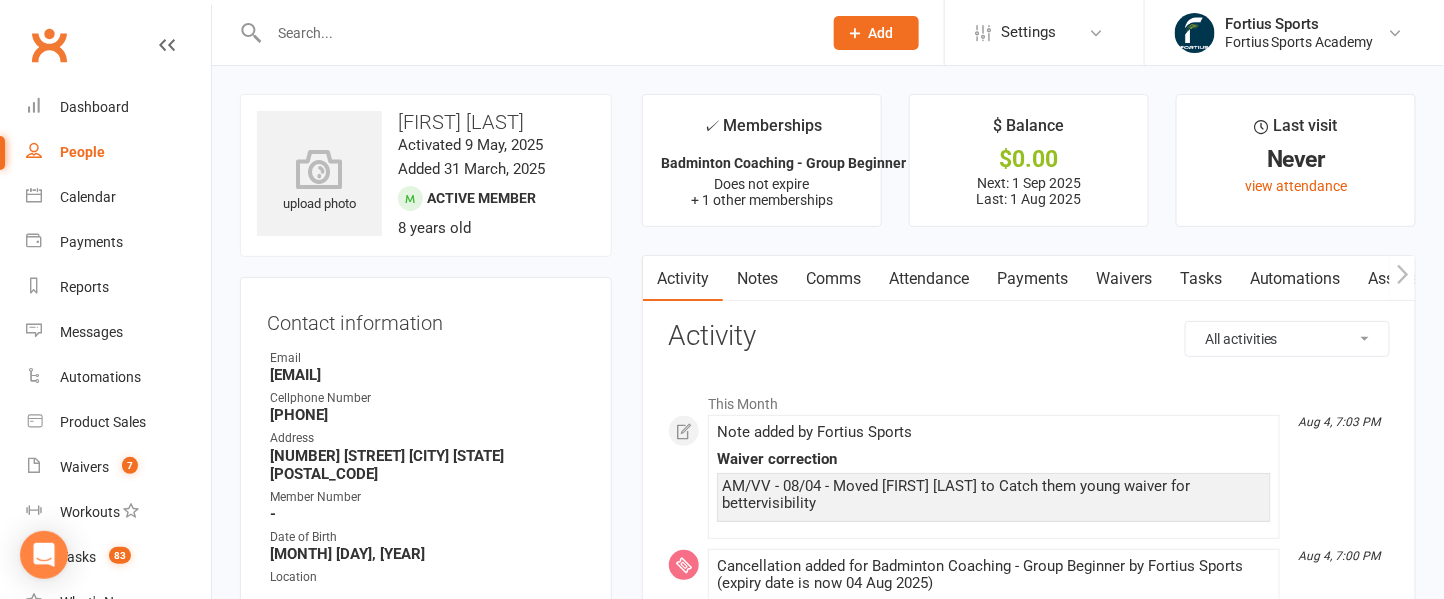 click on "All activities Bookings / Attendances Communications Notes Failed SMSes Gradings Members Memberships POS Sales Payments Credit Vouchers Prospects Reports Automations Tasks Waivers Workouts Kiosk Mode Consent Assessments Contact Flags Family Relationships" 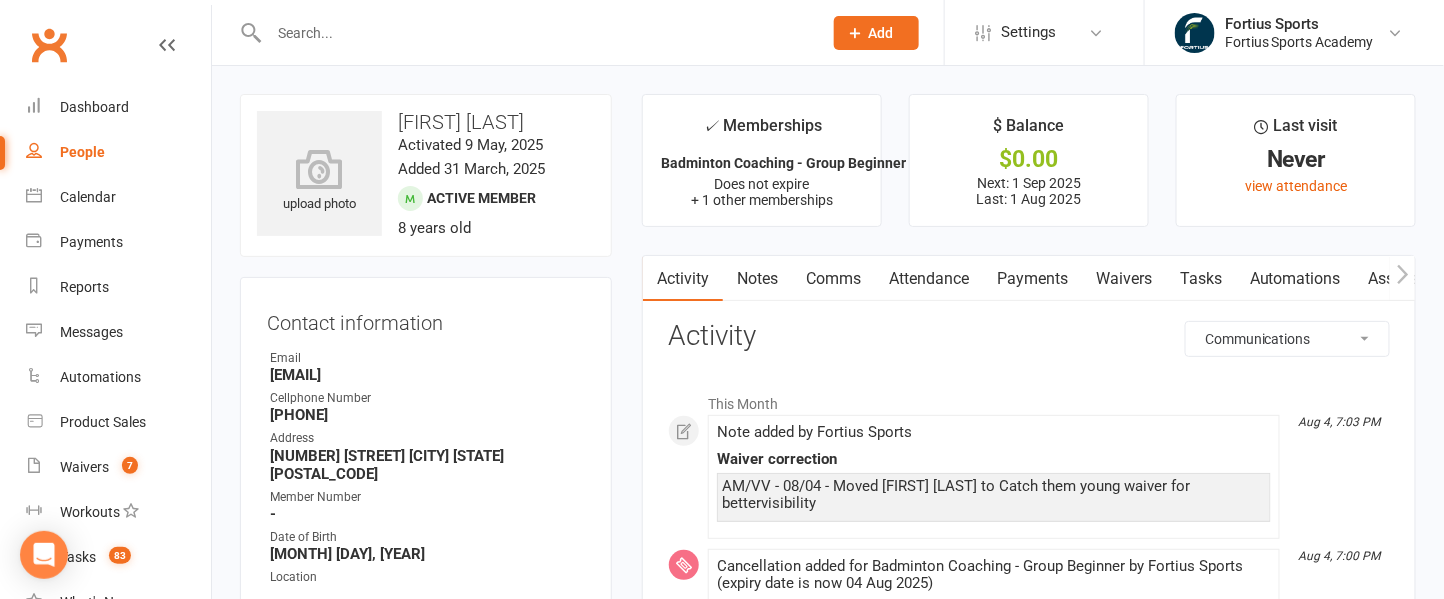 click on "All activities Bookings / Attendances Communications Notes Failed SMSes Gradings Members Memberships POS Sales Payments Credit Vouchers Prospects Reports Automations Tasks Waivers Workouts Kiosk Mode Consent Assessments Contact Flags Family Relationships" 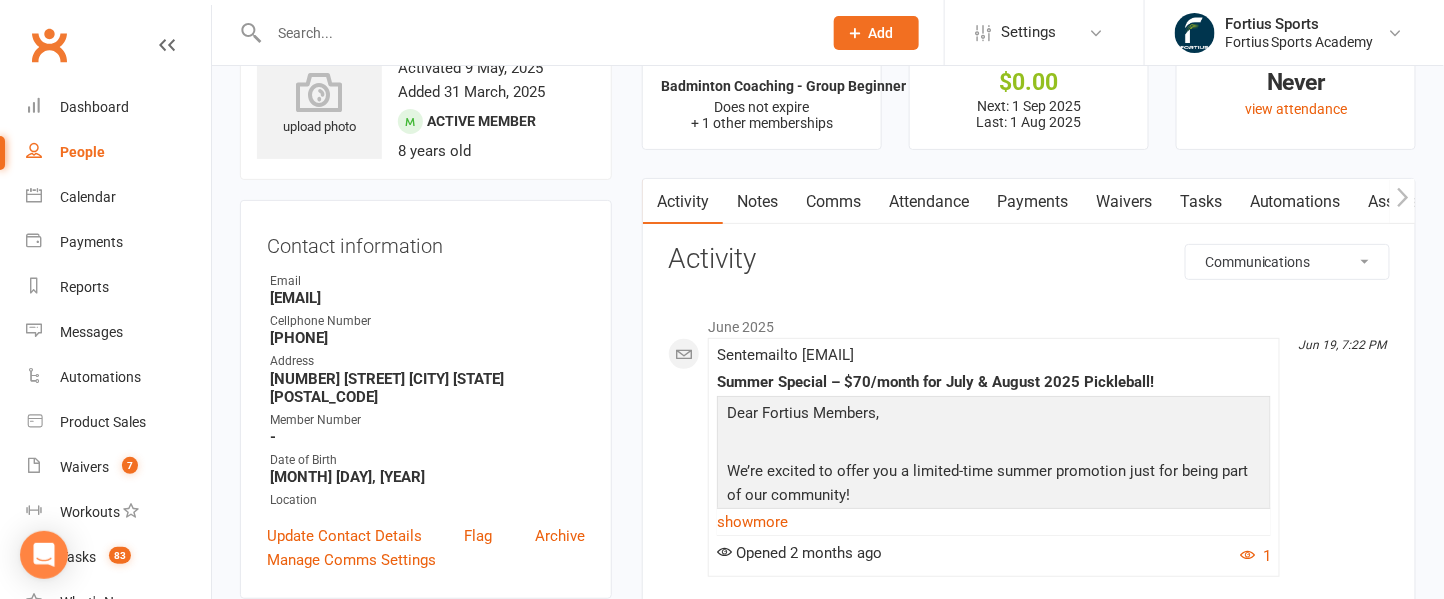 scroll, scrollTop: 0, scrollLeft: 0, axis: both 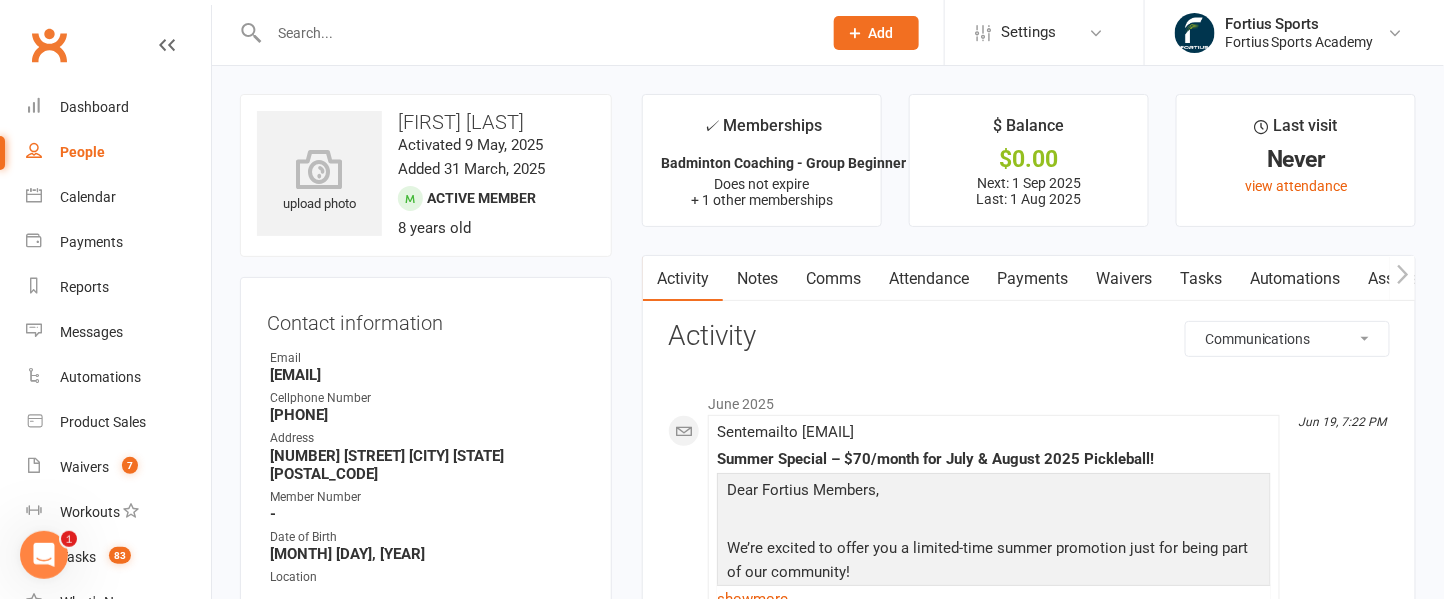 drag, startPoint x: 509, startPoint y: 367, endPoint x: 272, endPoint y: 375, distance: 237.13498 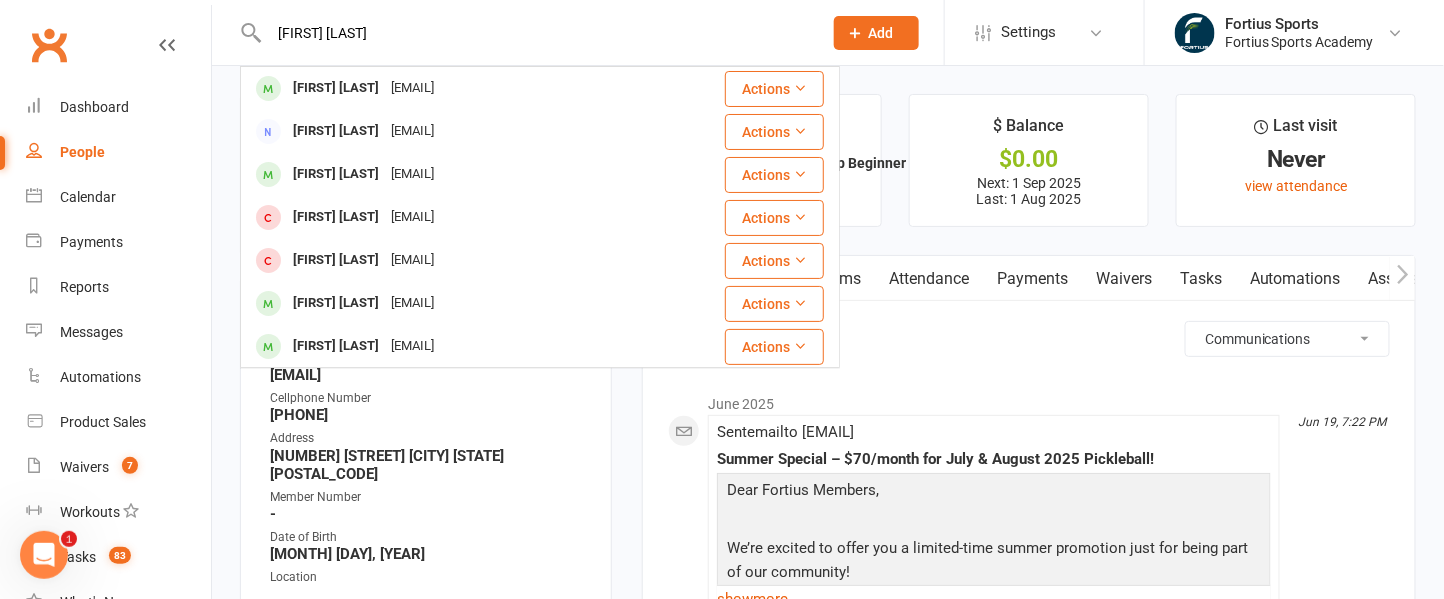 type on "Vihaan Surikutchi" 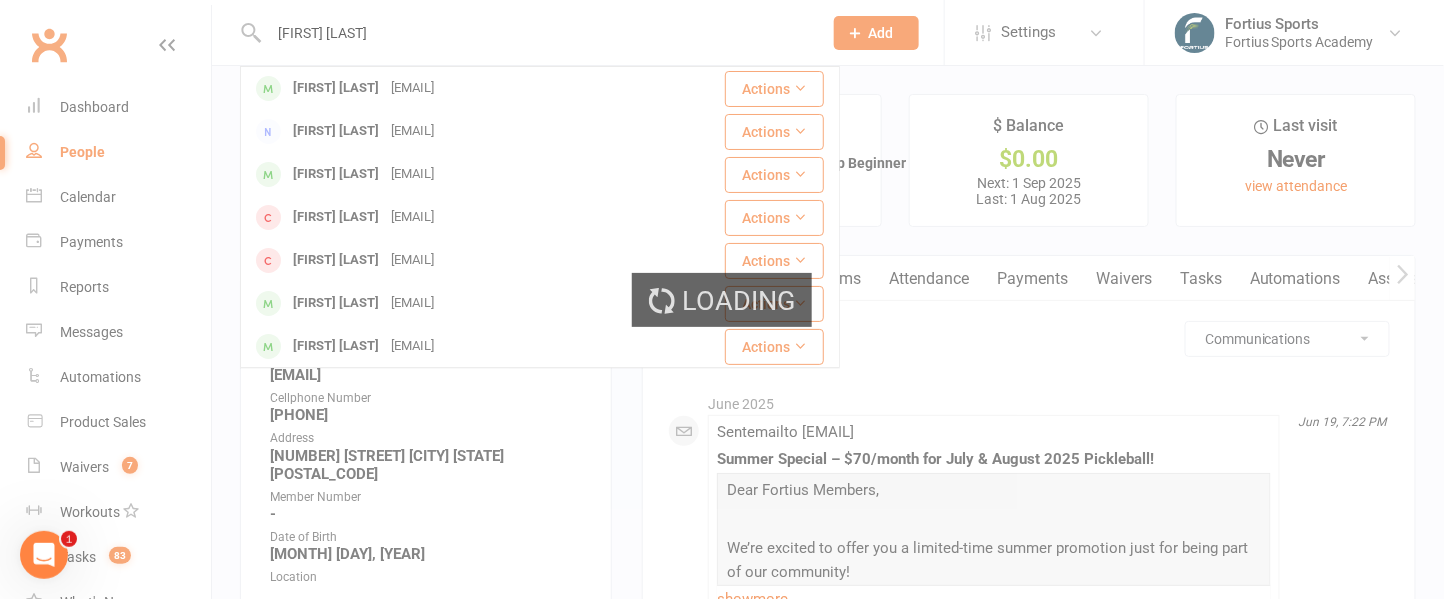 type 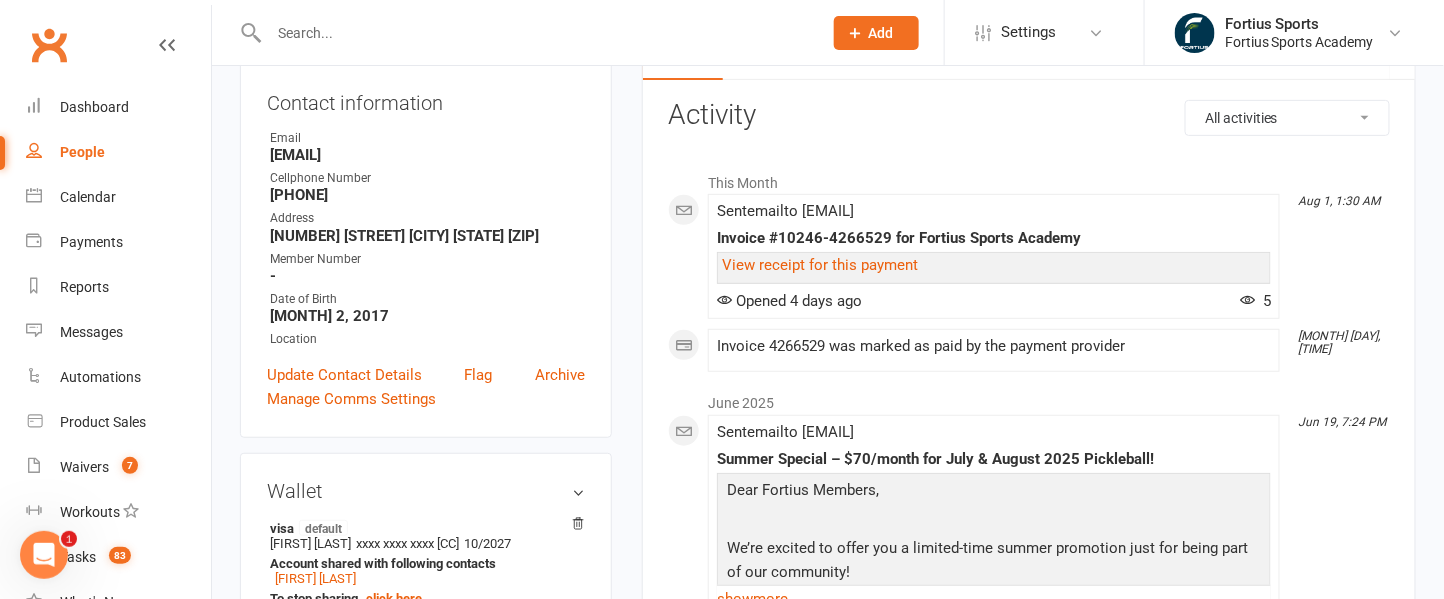 scroll, scrollTop: 0, scrollLeft: 0, axis: both 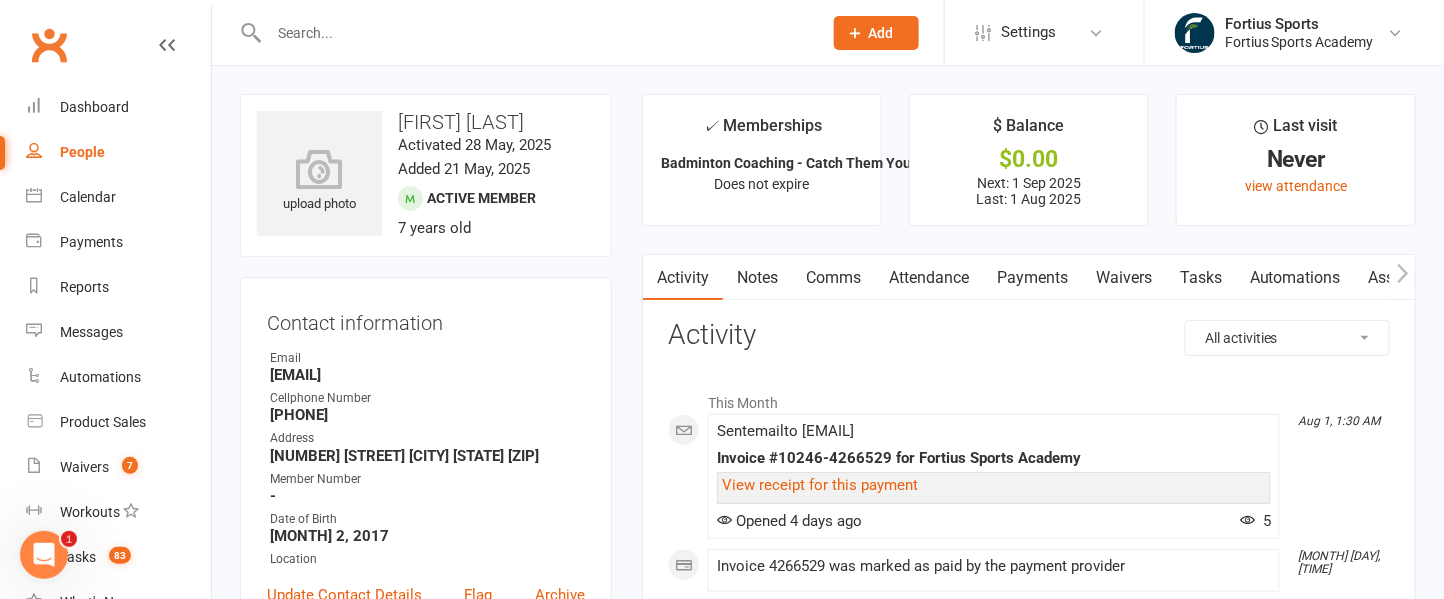 click on "Notes" at bounding box center [757, 278] 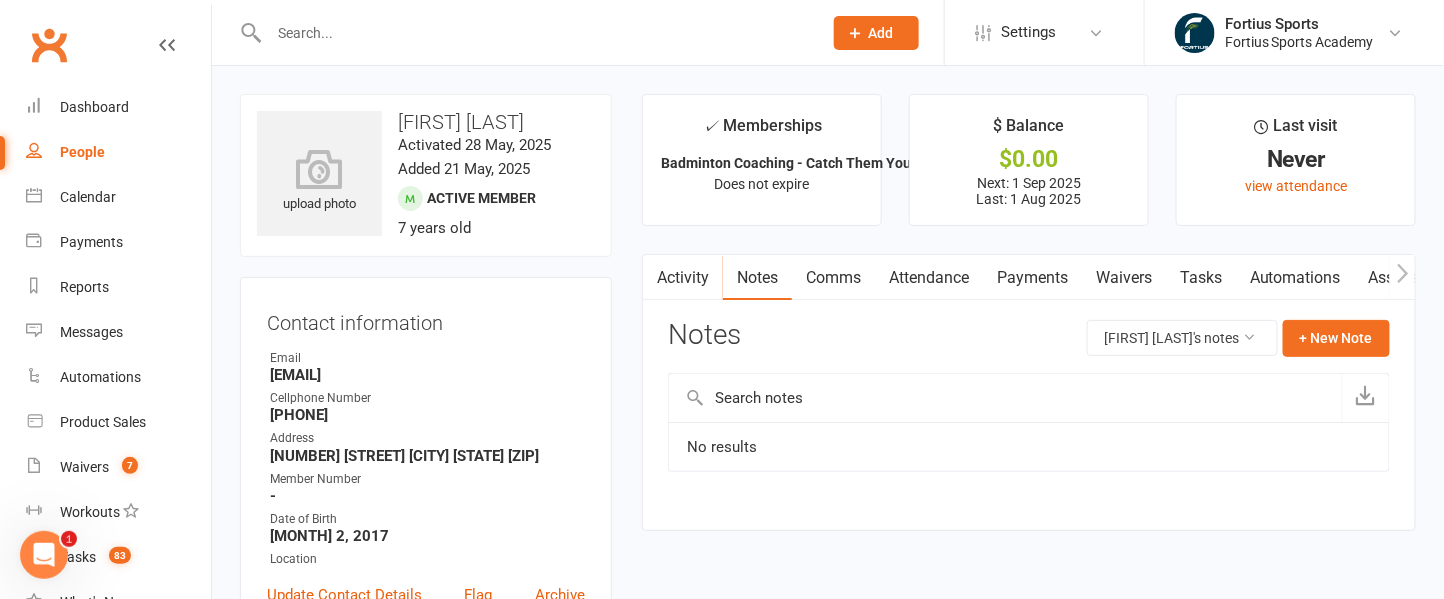 click on "Payments" at bounding box center [1032, 278] 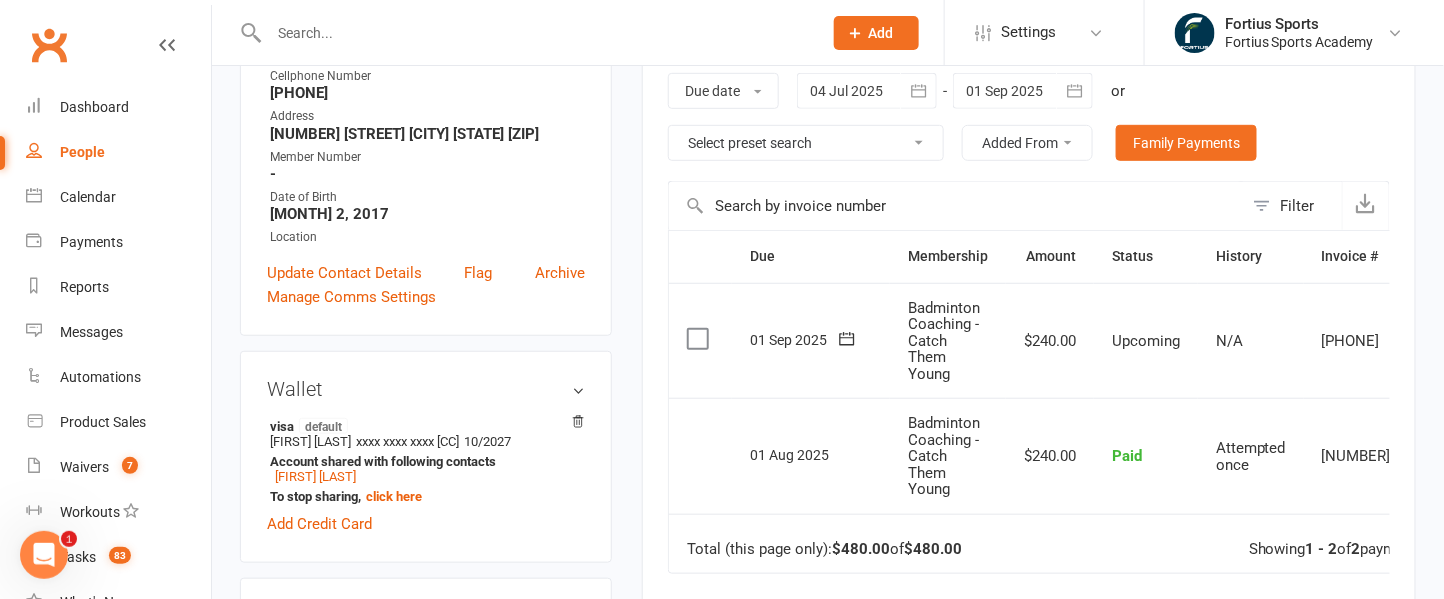 scroll, scrollTop: 324, scrollLeft: 0, axis: vertical 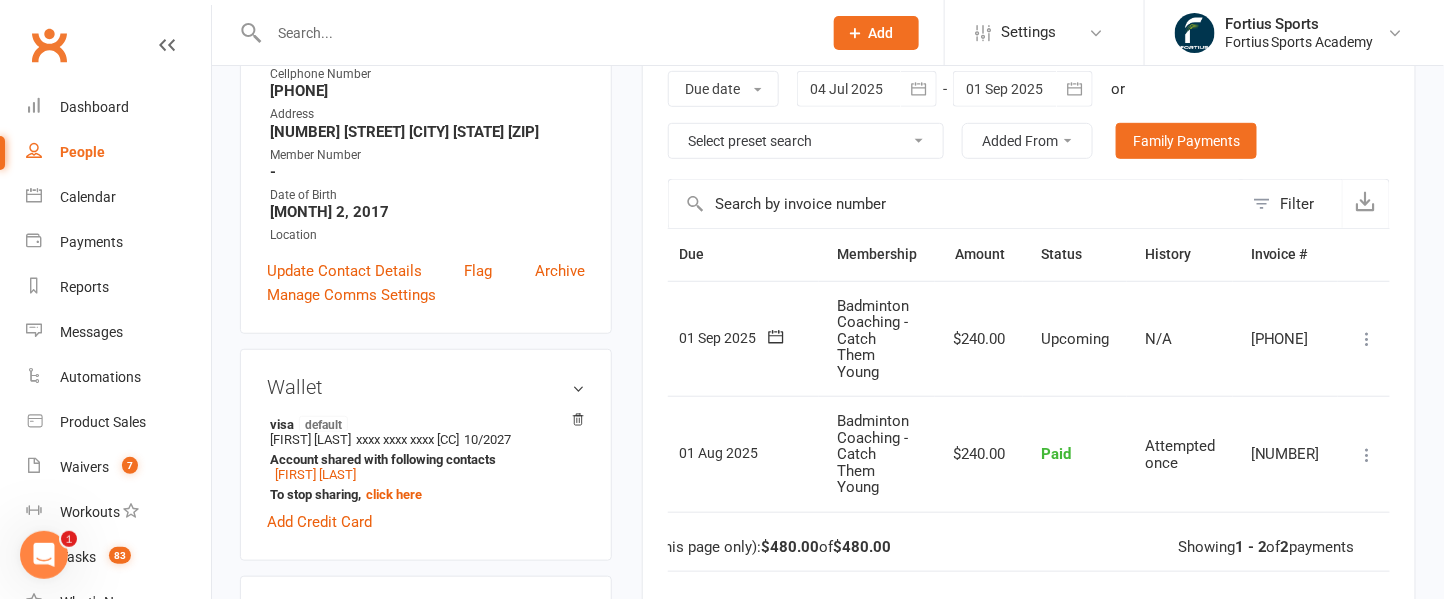 click at bounding box center [1368, 339] 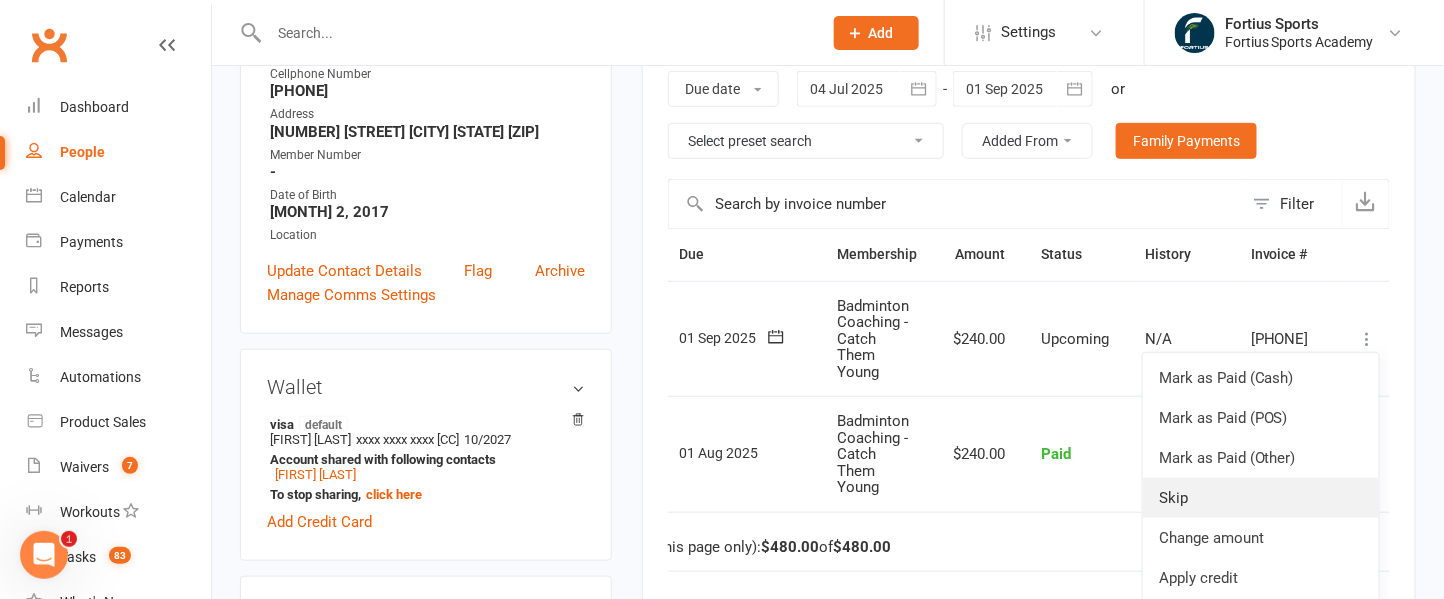 click on "Skip" at bounding box center [1261, 498] 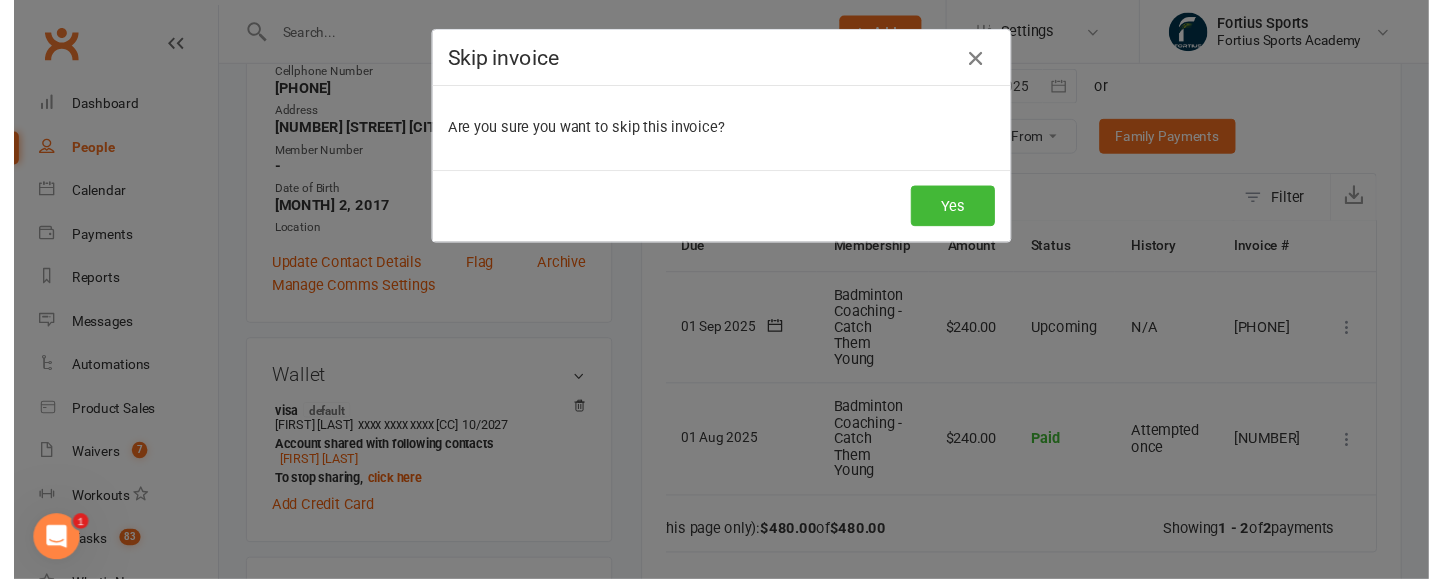 scroll, scrollTop: 0, scrollLeft: 58, axis: horizontal 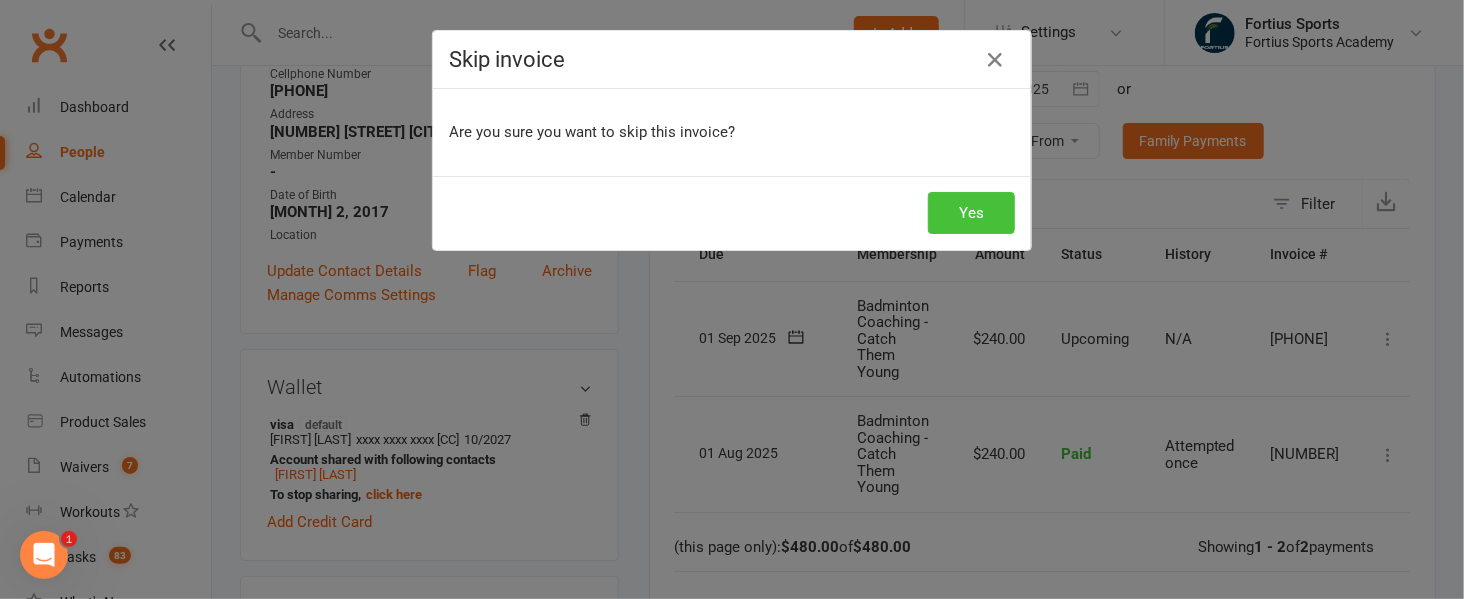 click on "Yes" at bounding box center (971, 213) 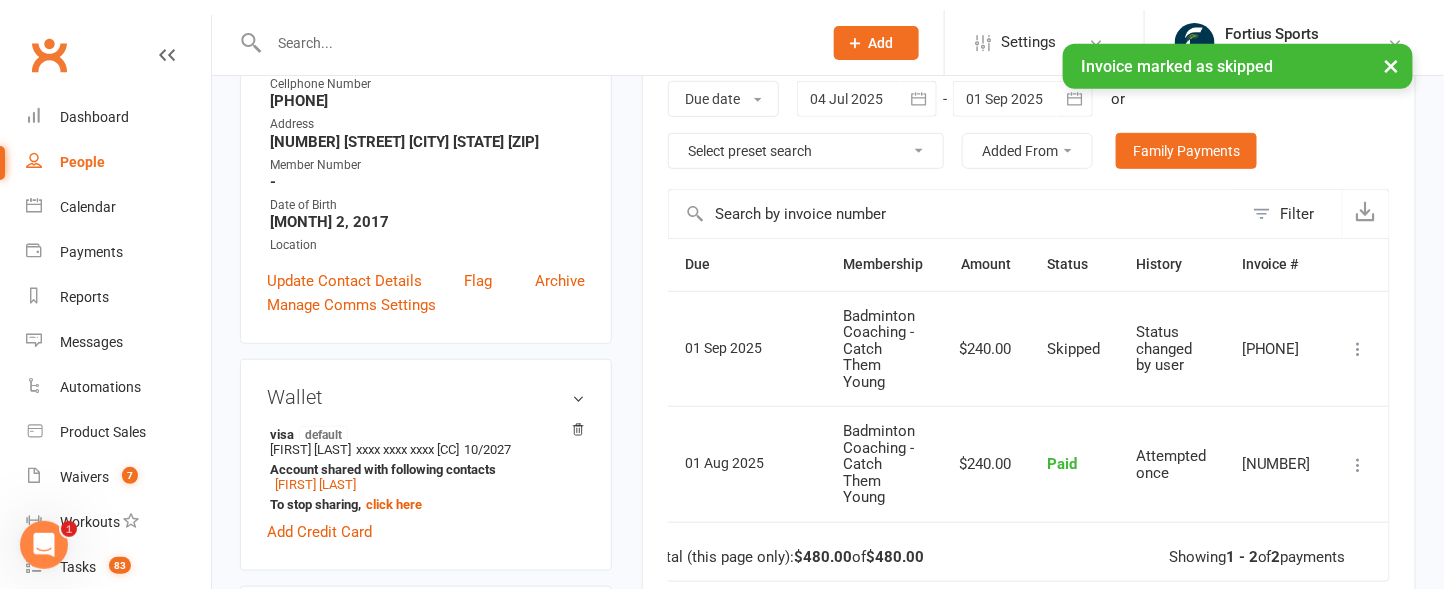 scroll, scrollTop: 0, scrollLeft: 30, axis: horizontal 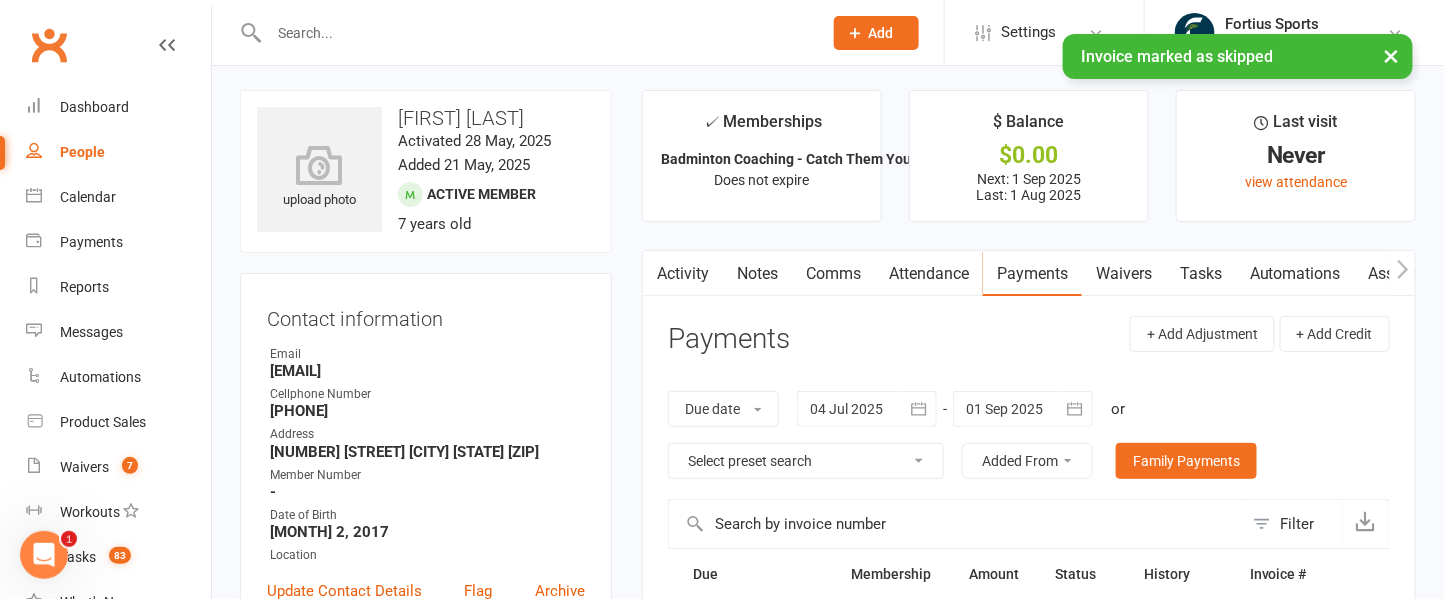 click on "Notes" at bounding box center [757, 274] 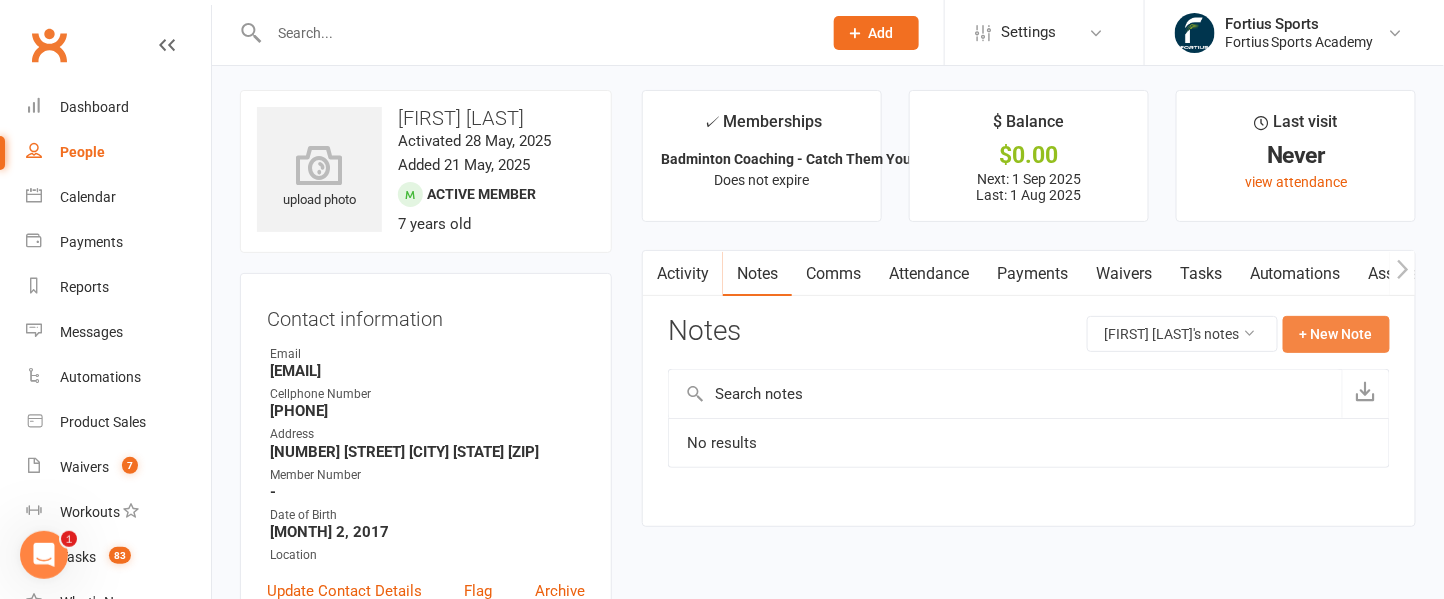 click on "+ New Note" 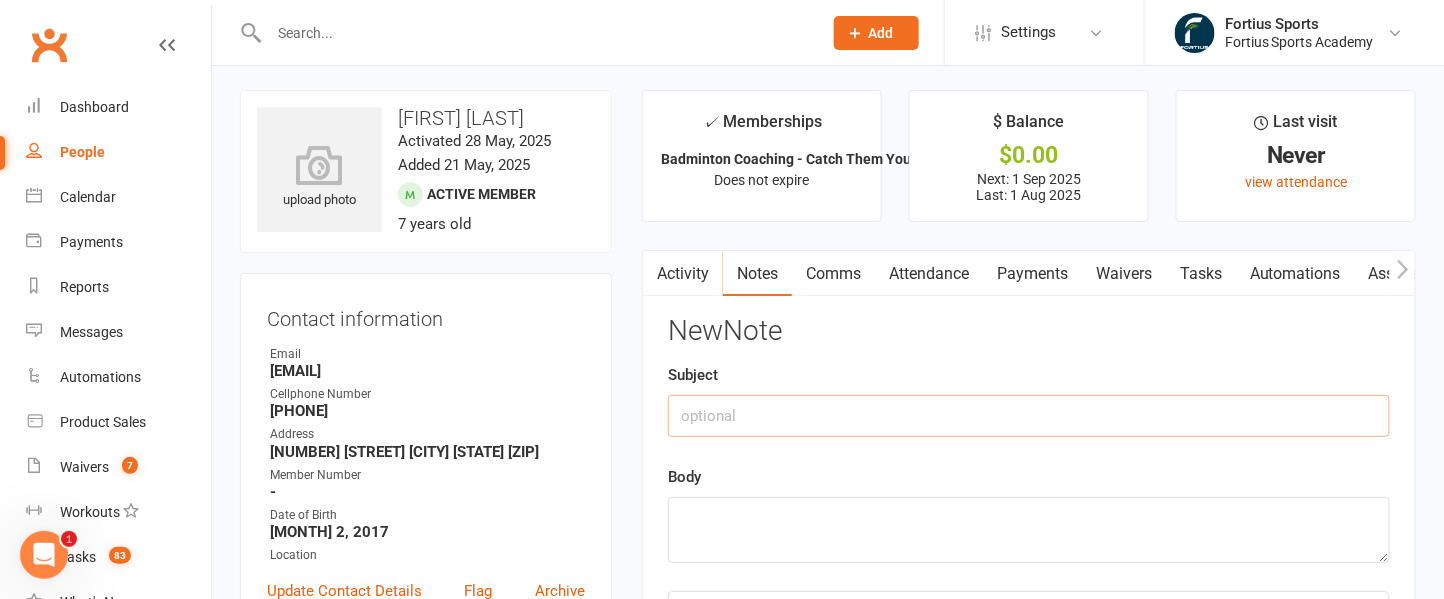 click 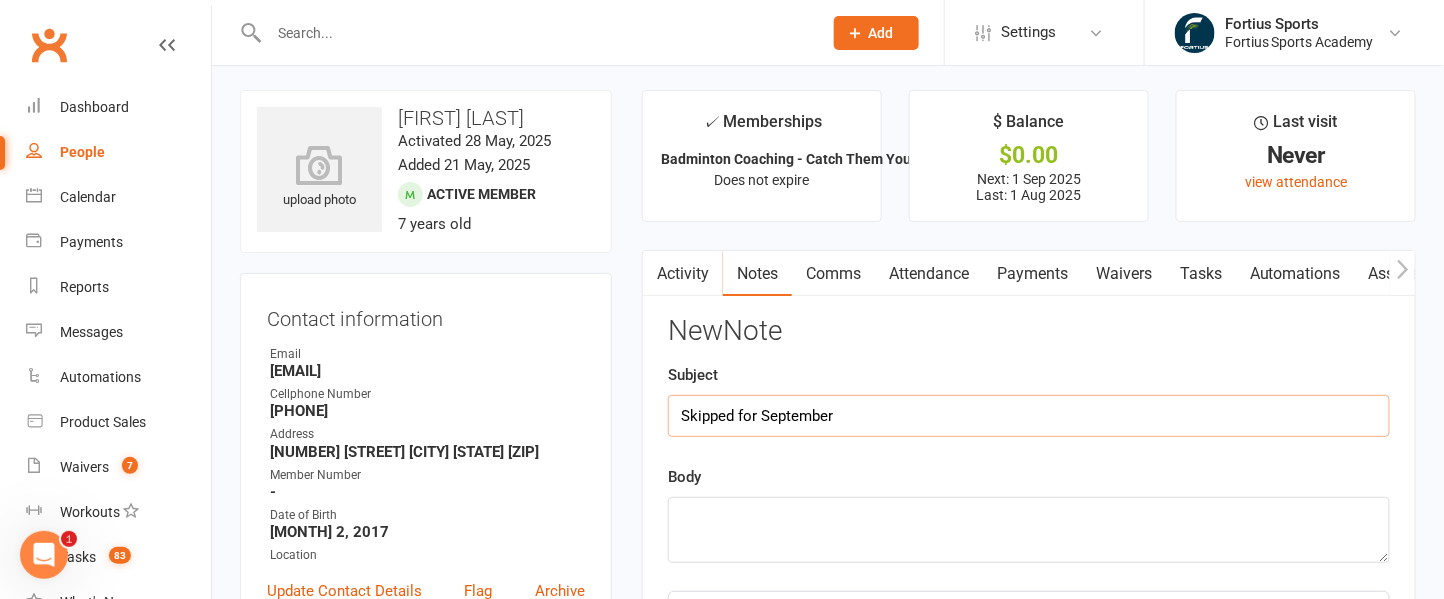 type on "Skipped for September" 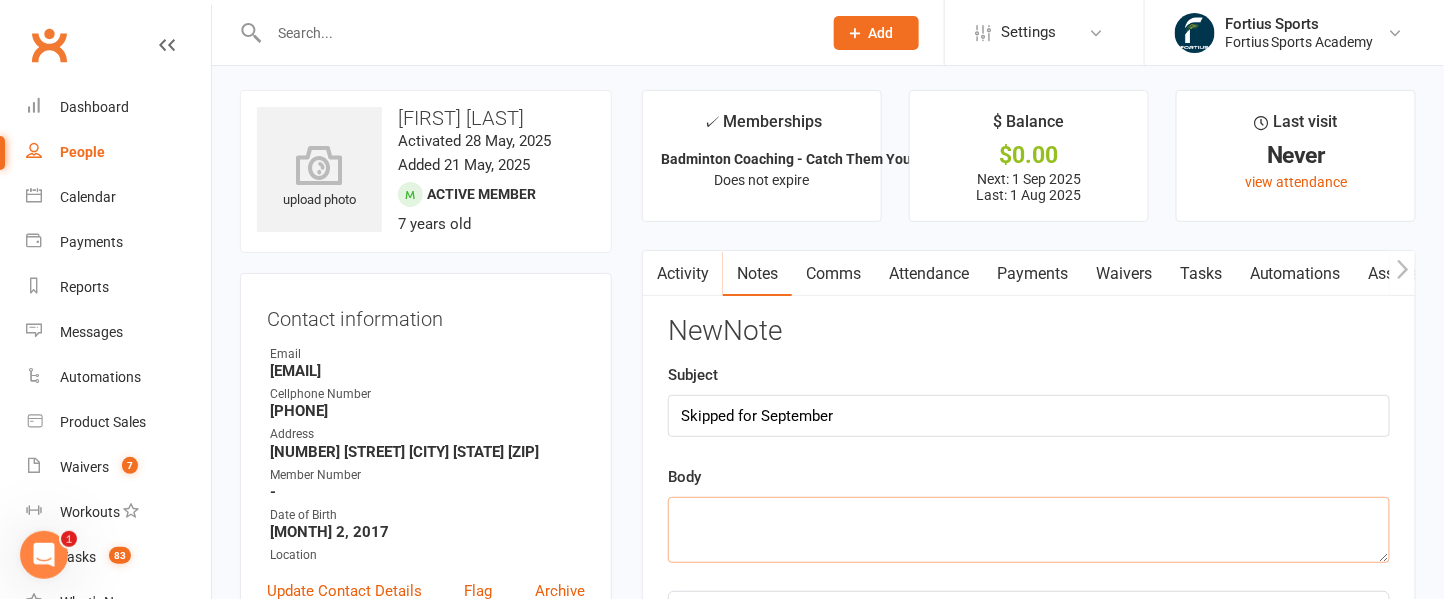 click 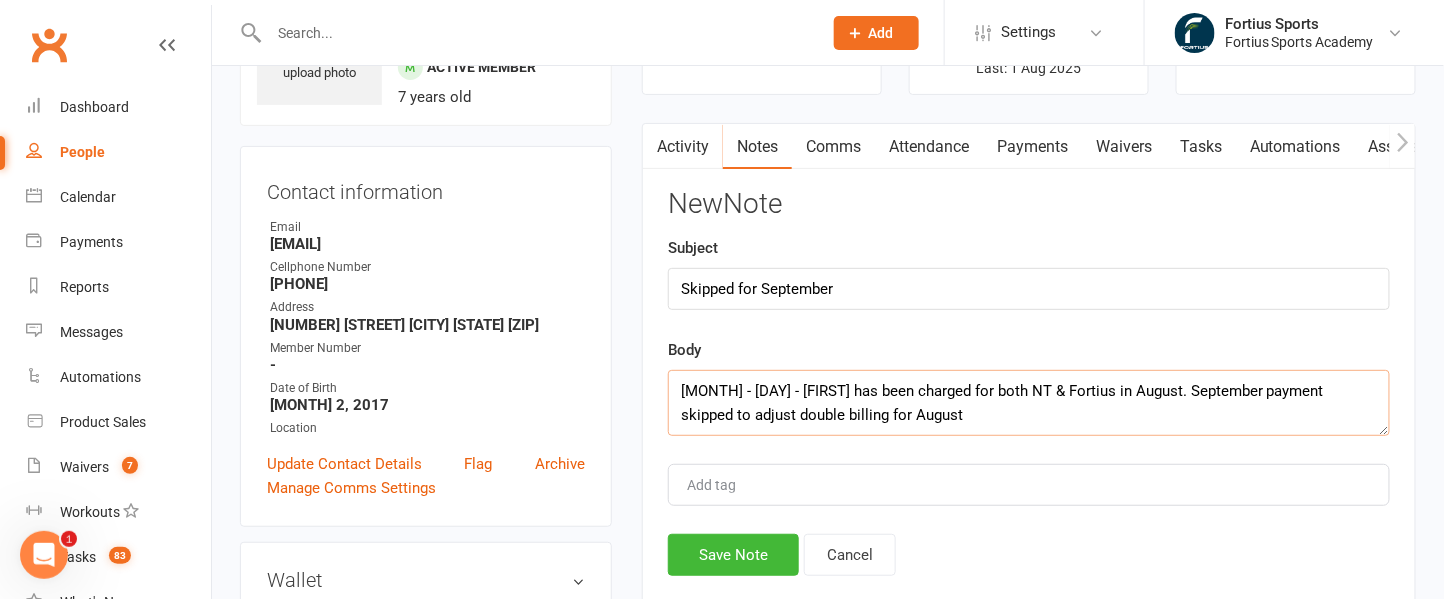 scroll, scrollTop: 155, scrollLeft: 0, axis: vertical 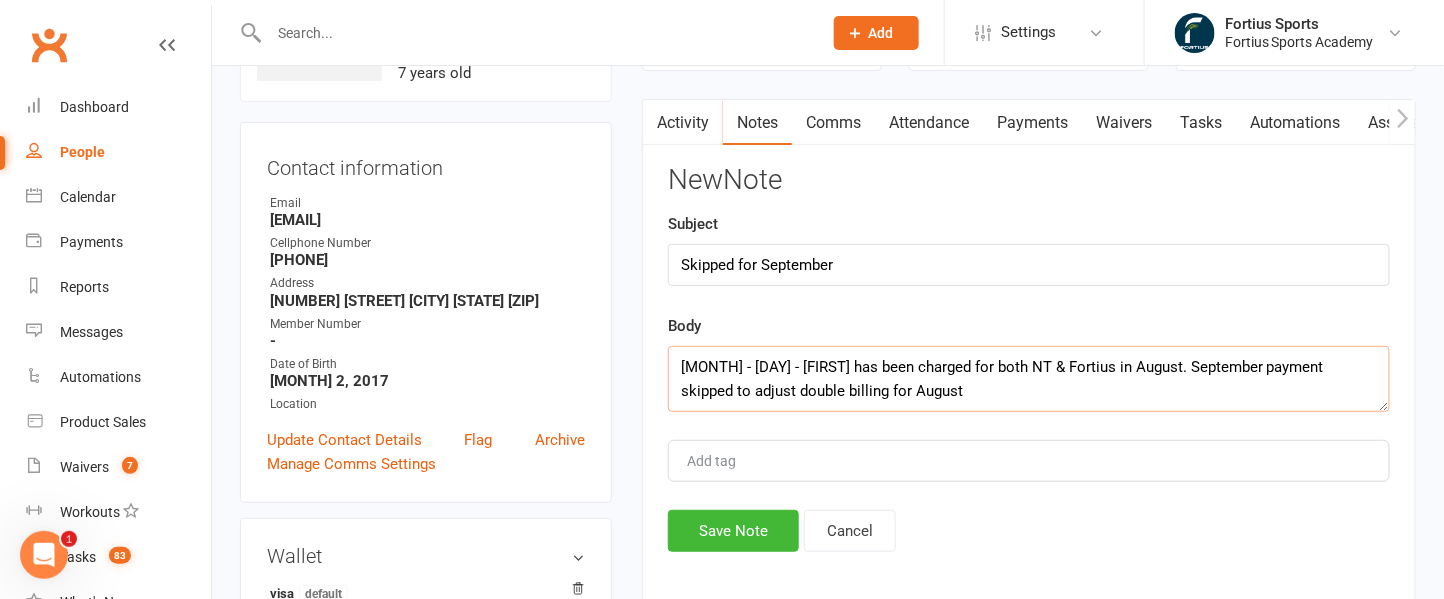 type on "AM - 08/04 - Vihaan has been charged for both NT & Fortius in August. September payment skipped to adjust double billing for August" 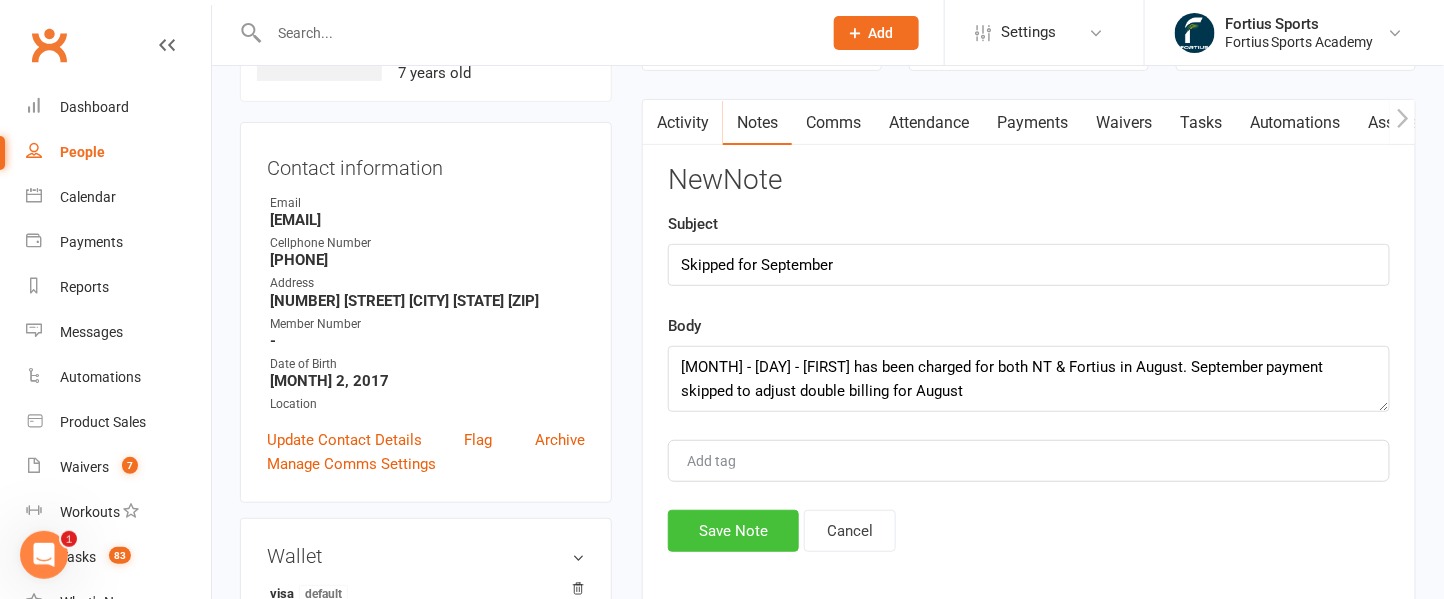 click on "Save Note" 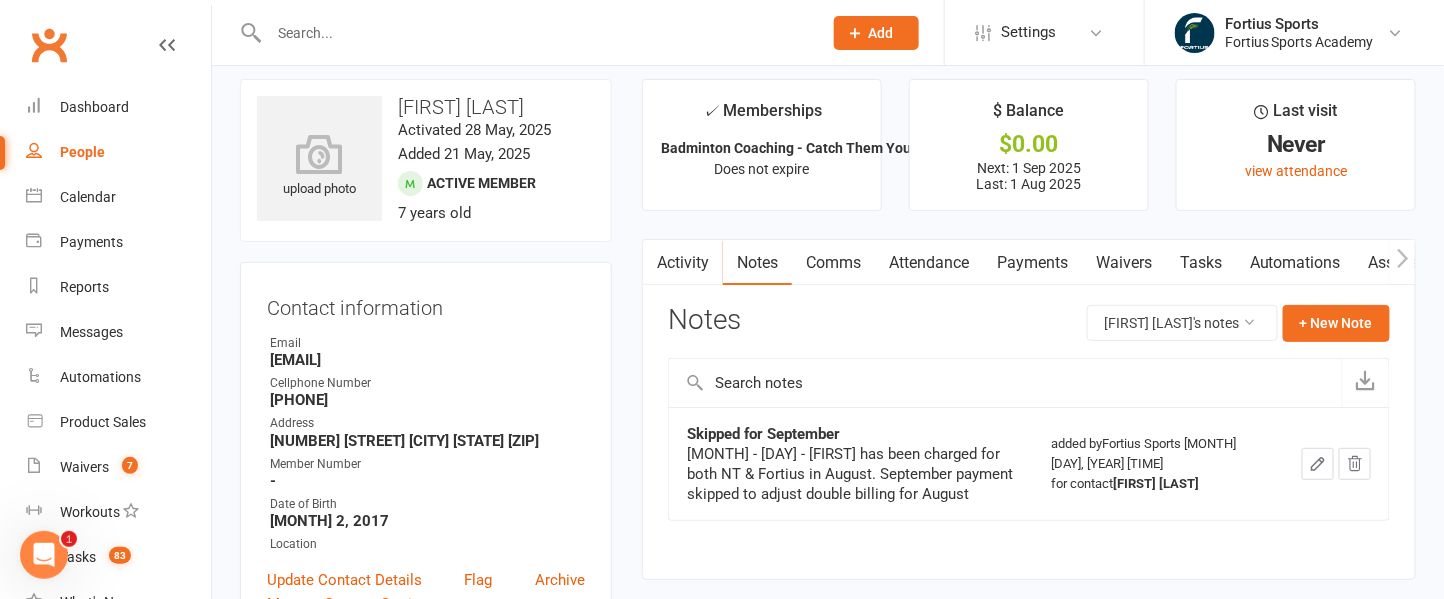 scroll, scrollTop: 0, scrollLeft: 0, axis: both 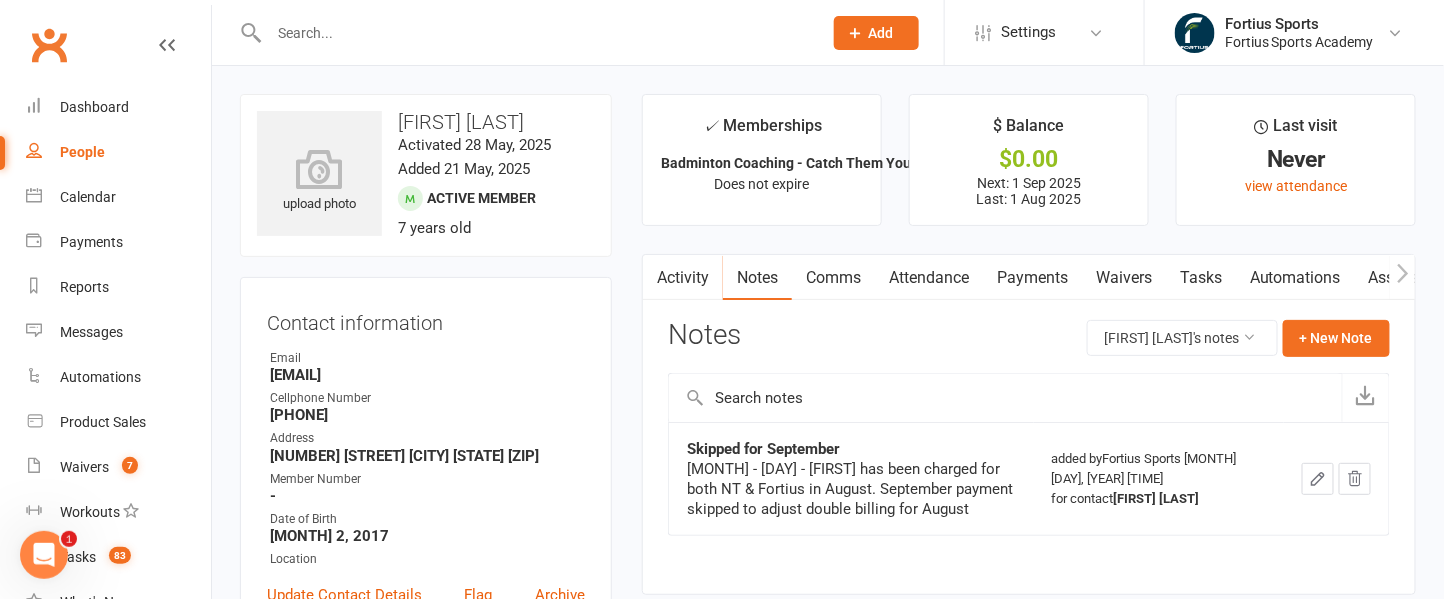 click at bounding box center [535, 33] 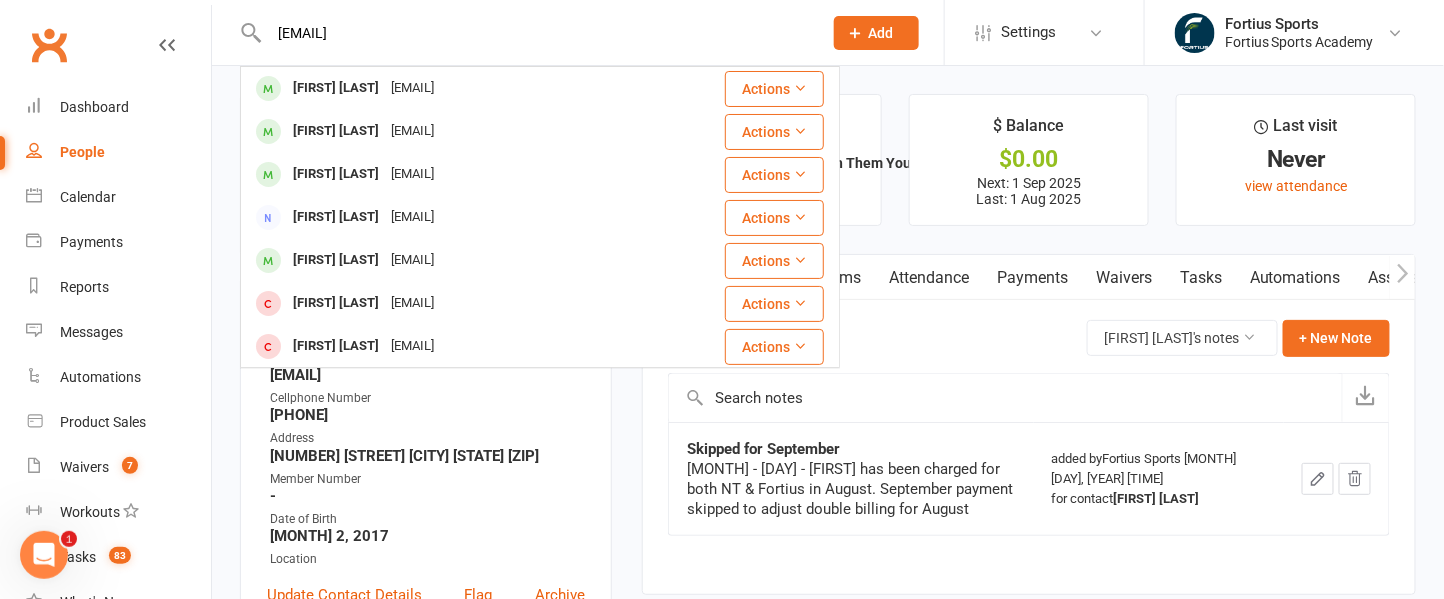 type on "[EMAIL]" 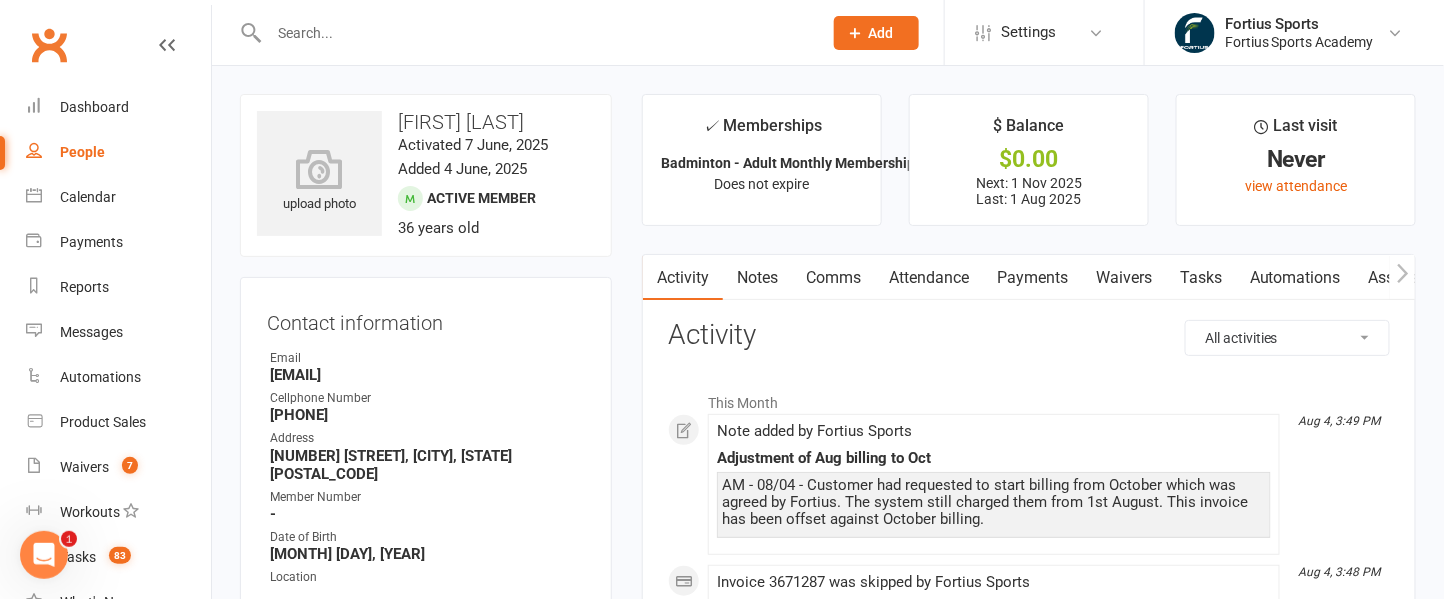 click on "Payments" at bounding box center (1032, 278) 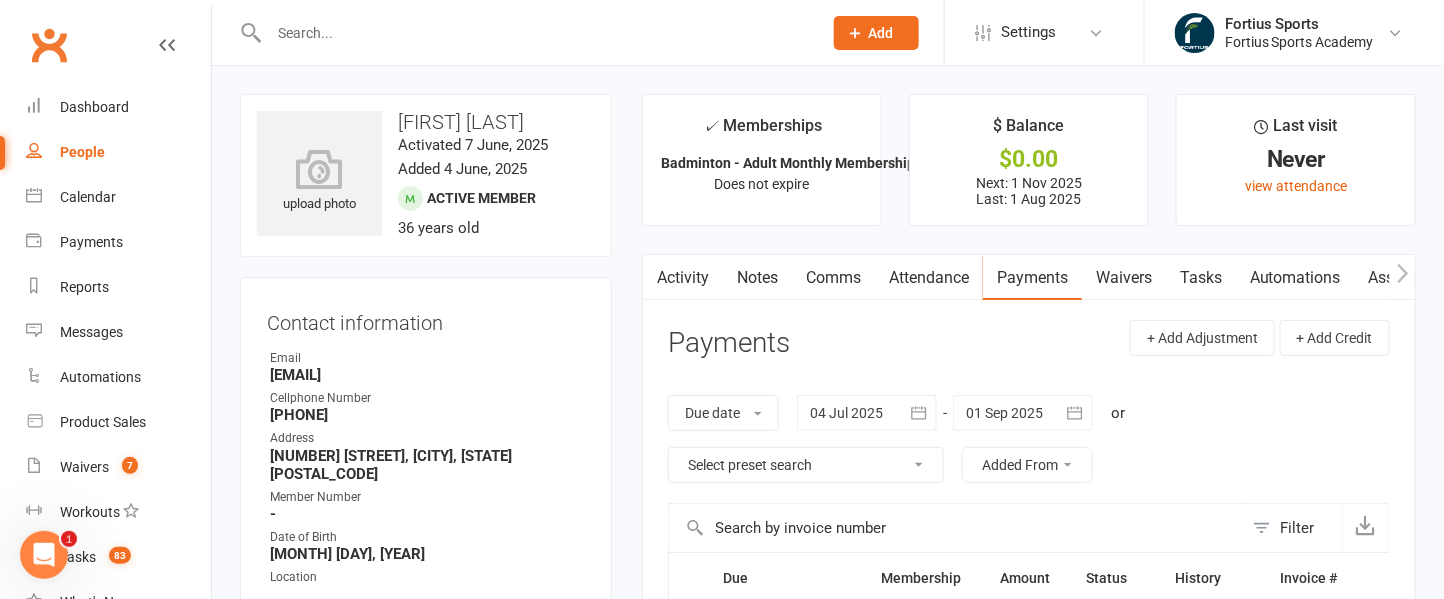 click on "Notes" at bounding box center [757, 278] 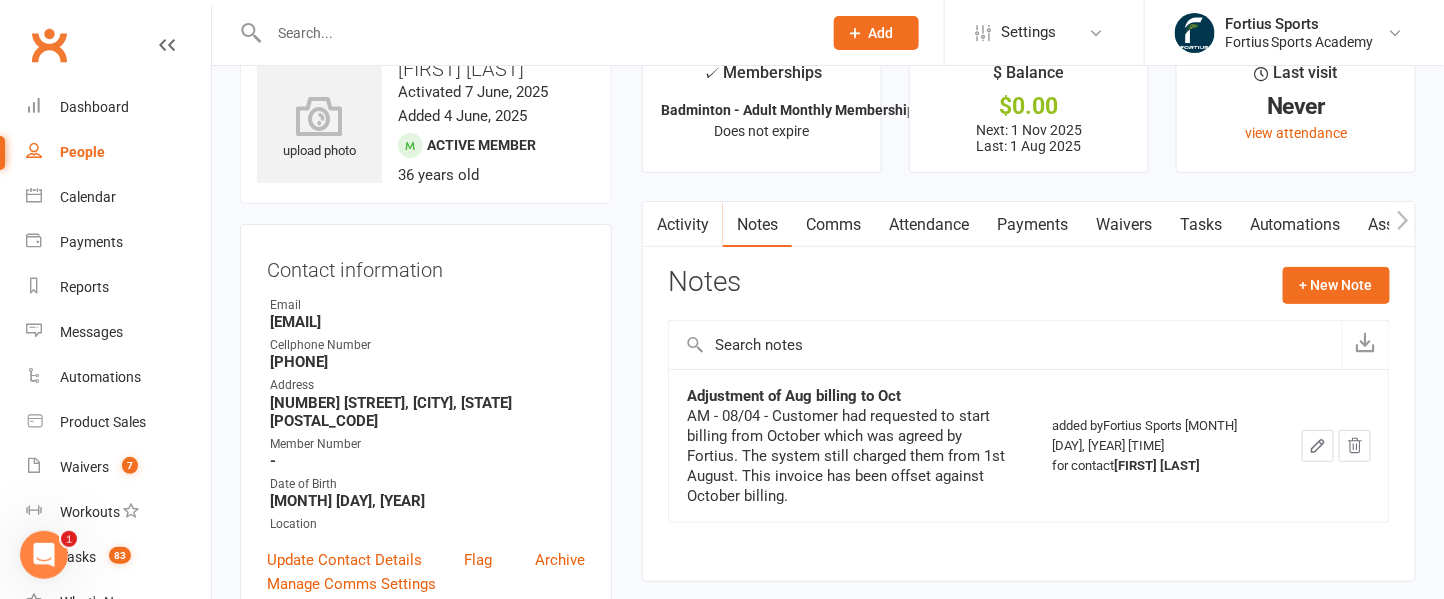 scroll, scrollTop: 57, scrollLeft: 0, axis: vertical 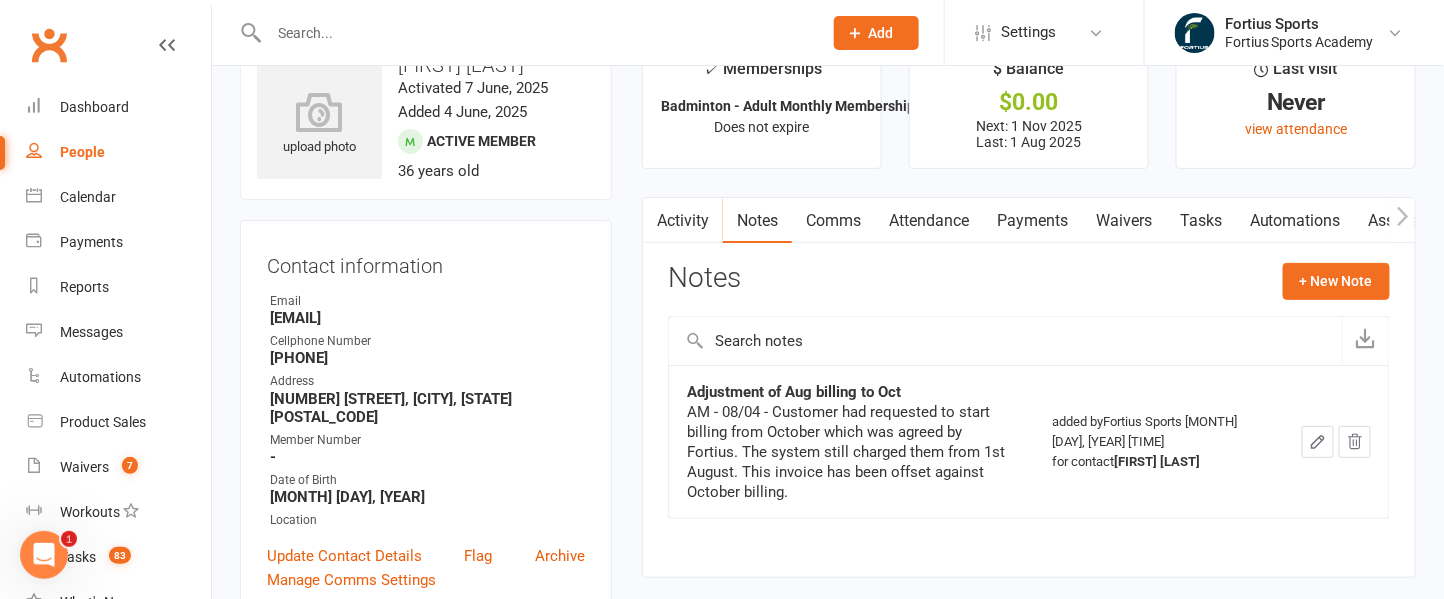 click at bounding box center (535, 33) 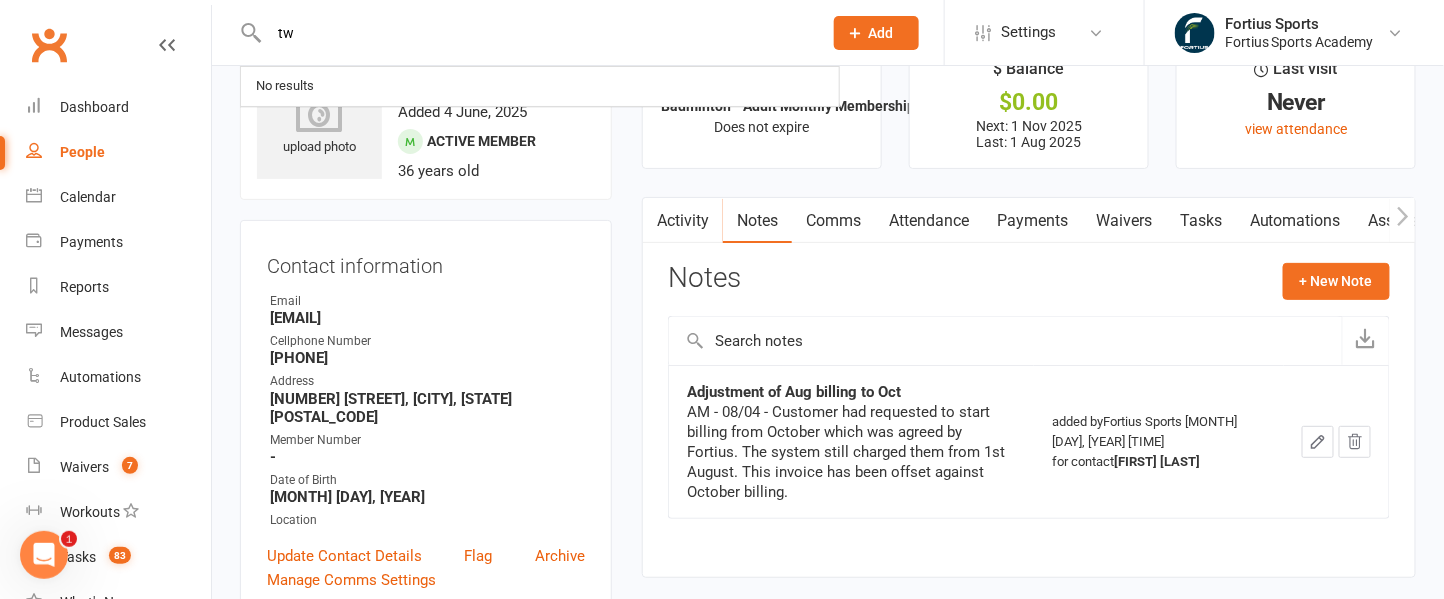 type on "tw" 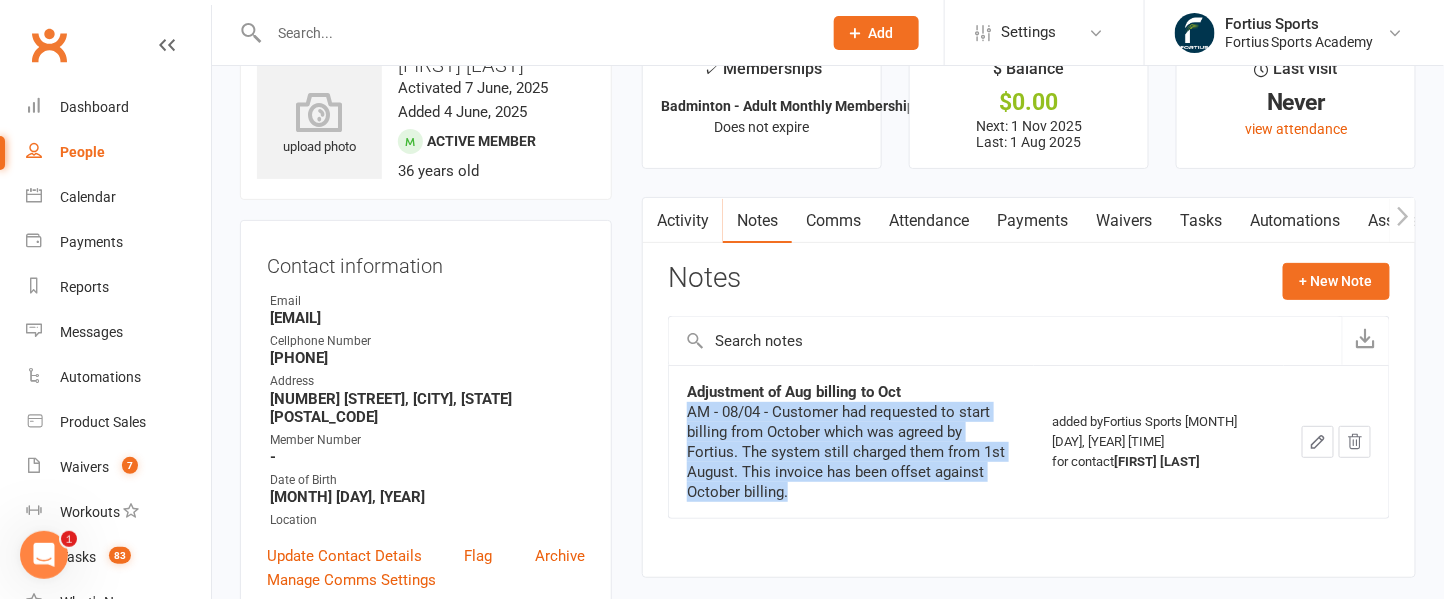 drag, startPoint x: 687, startPoint y: 409, endPoint x: 1025, endPoint y: 474, distance: 344.19327 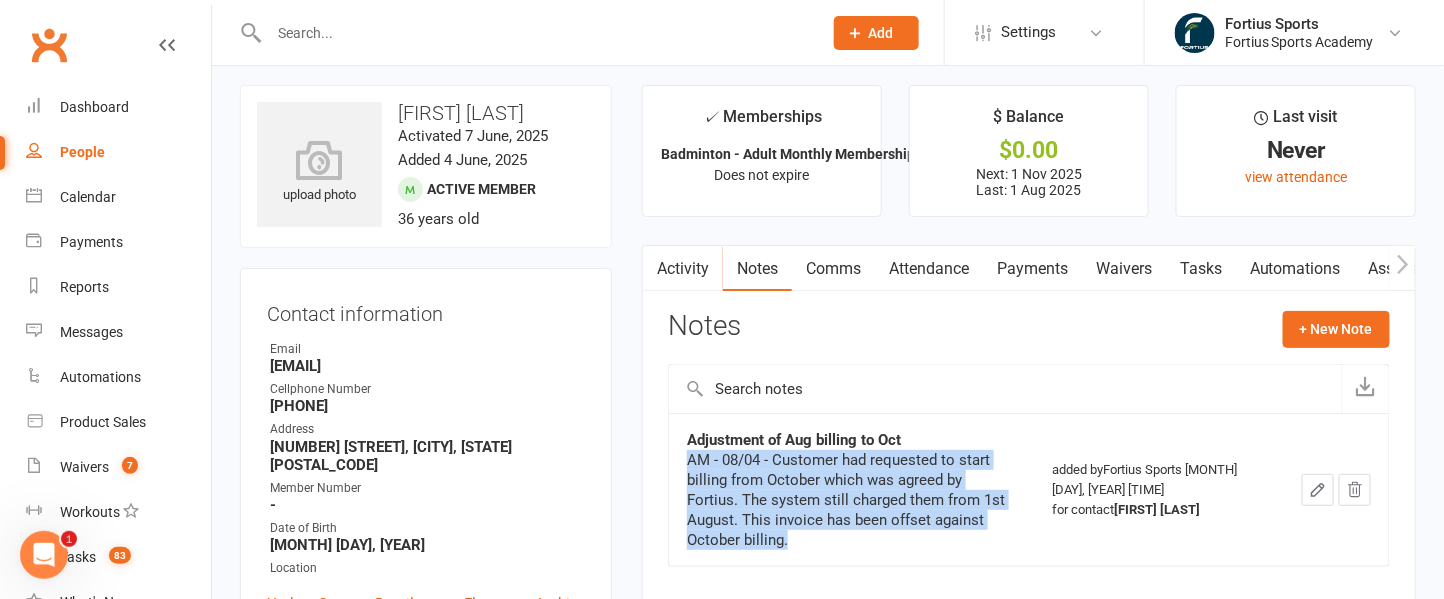 scroll, scrollTop: 0, scrollLeft: 0, axis: both 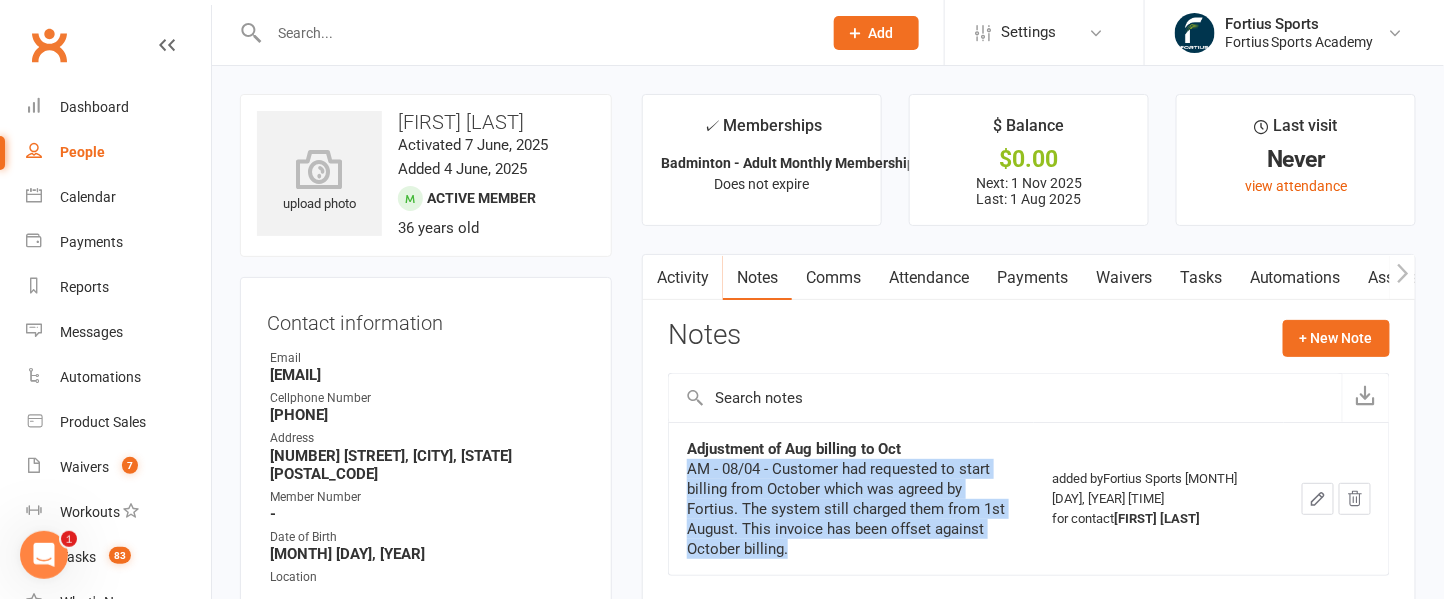 click at bounding box center (535, 33) 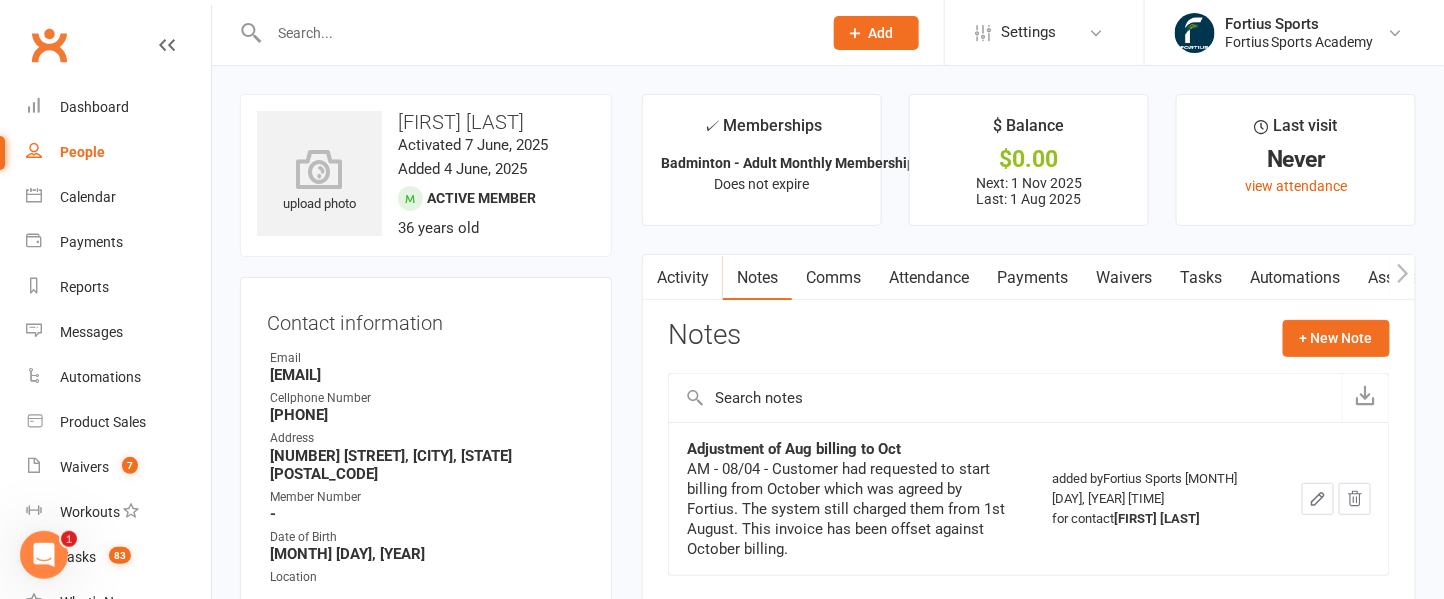 type on "t" 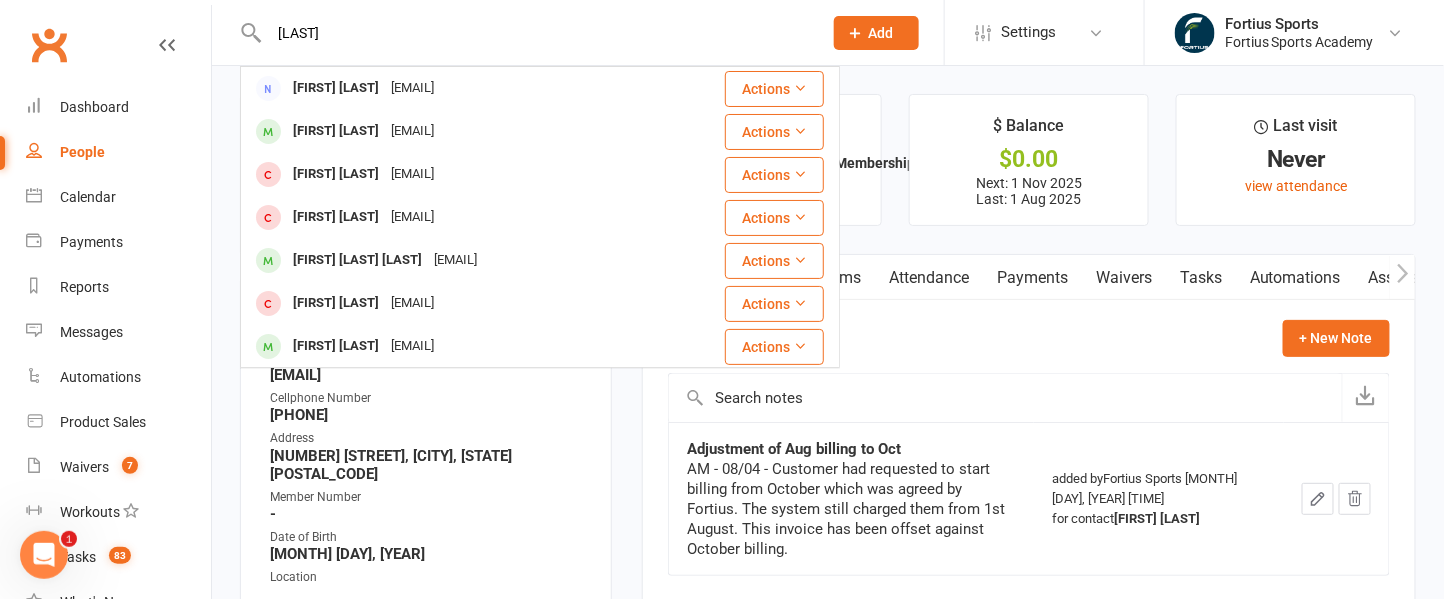 type on "dandapani" 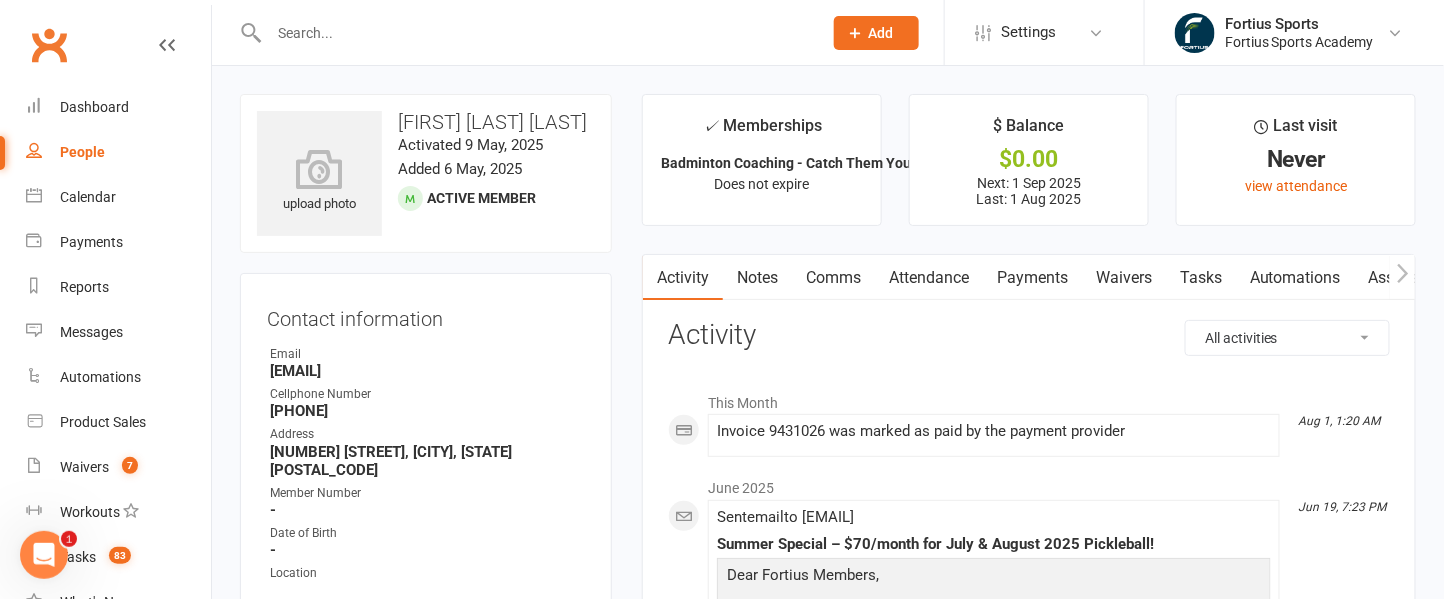 scroll, scrollTop: 11, scrollLeft: 0, axis: vertical 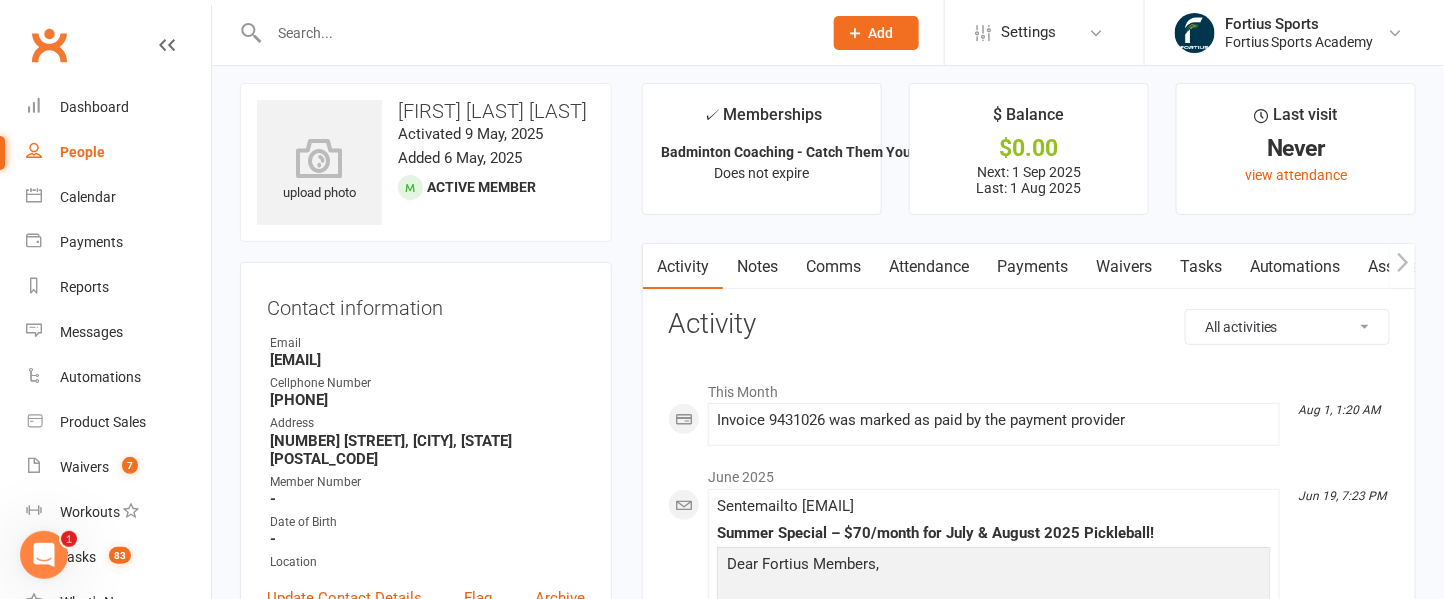 click on "Payments" at bounding box center [1032, 267] 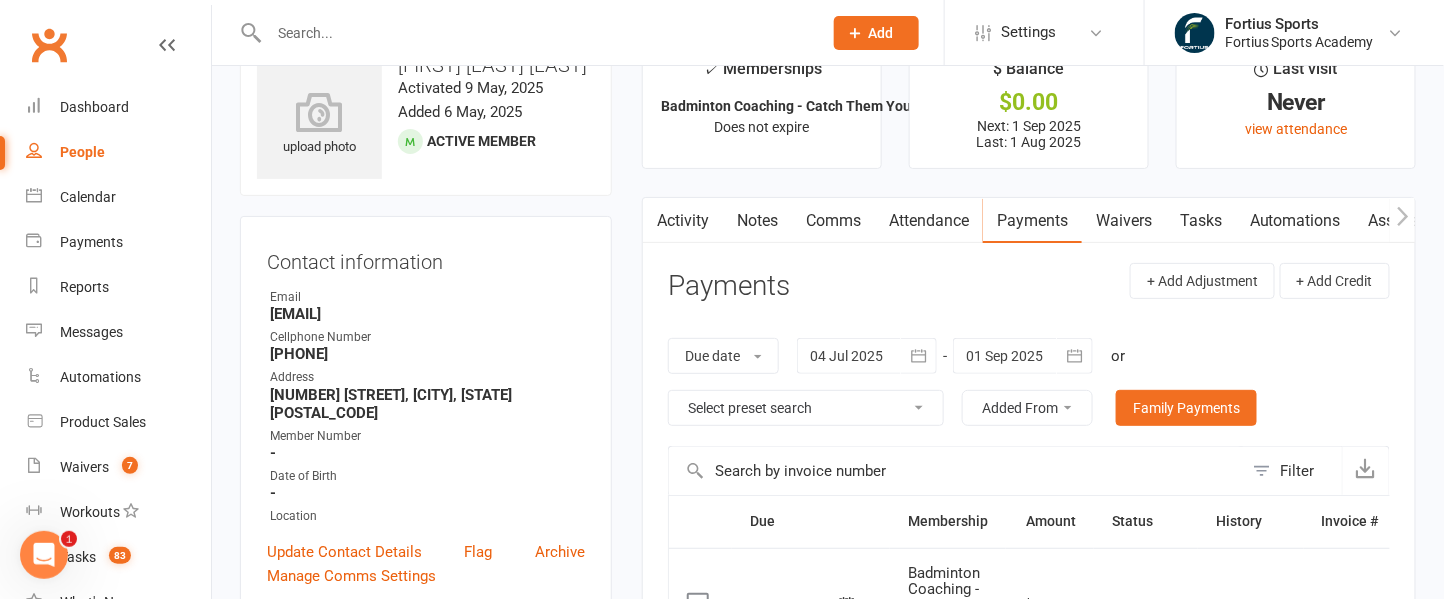 scroll, scrollTop: 0, scrollLeft: 0, axis: both 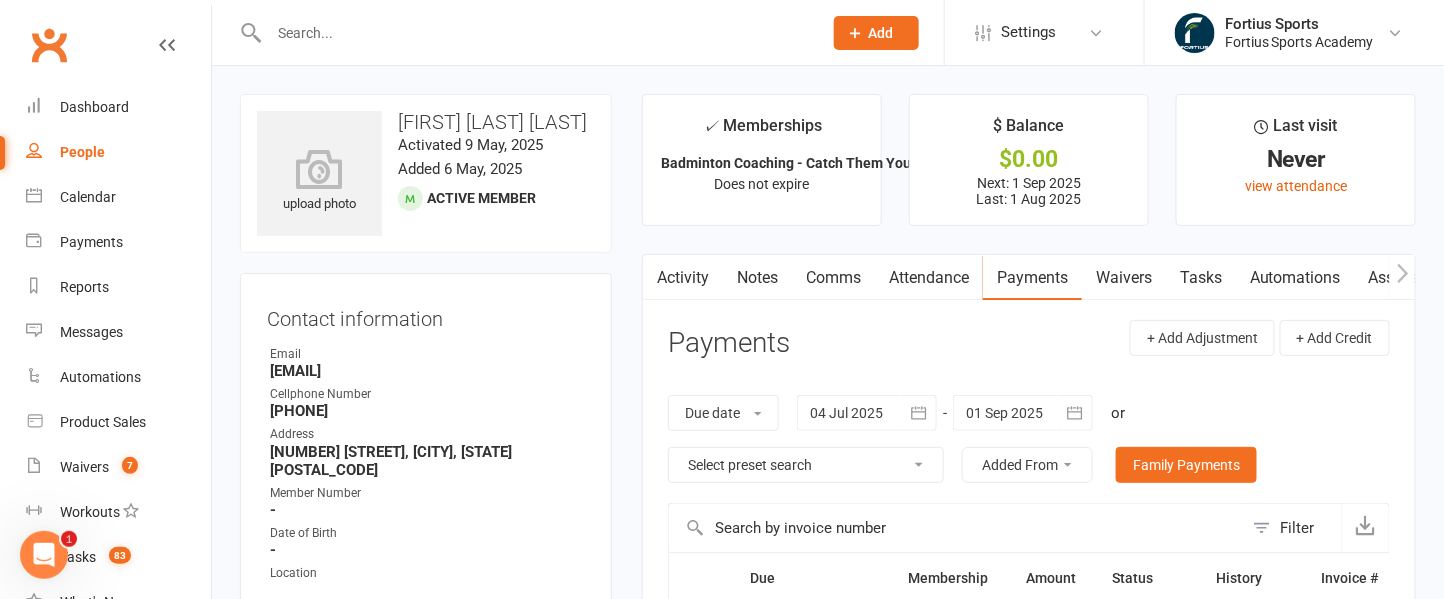 click at bounding box center [524, 32] 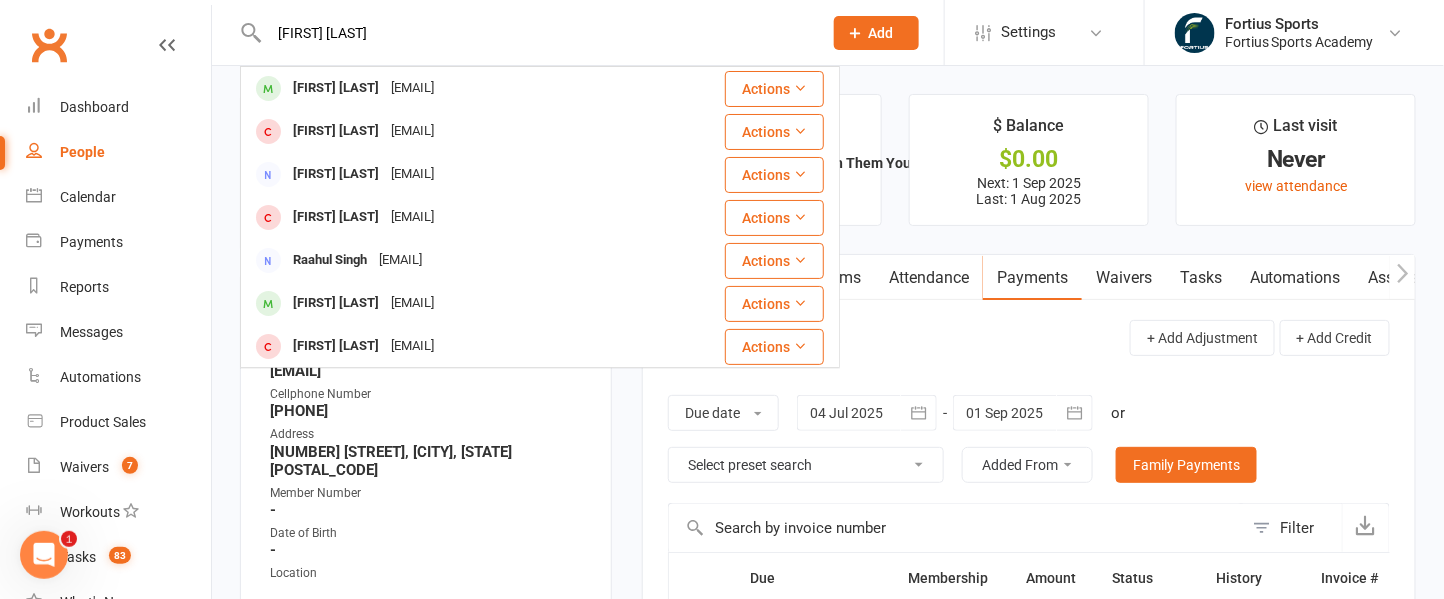 type on "sia sahu" 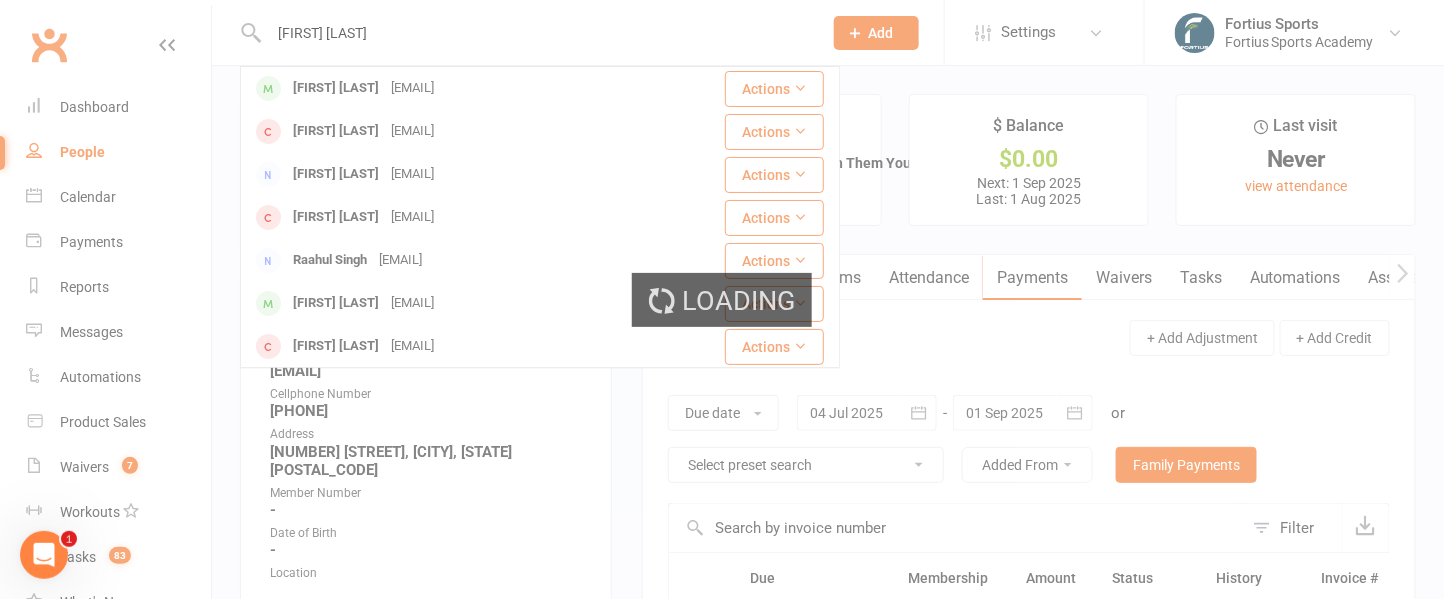 type 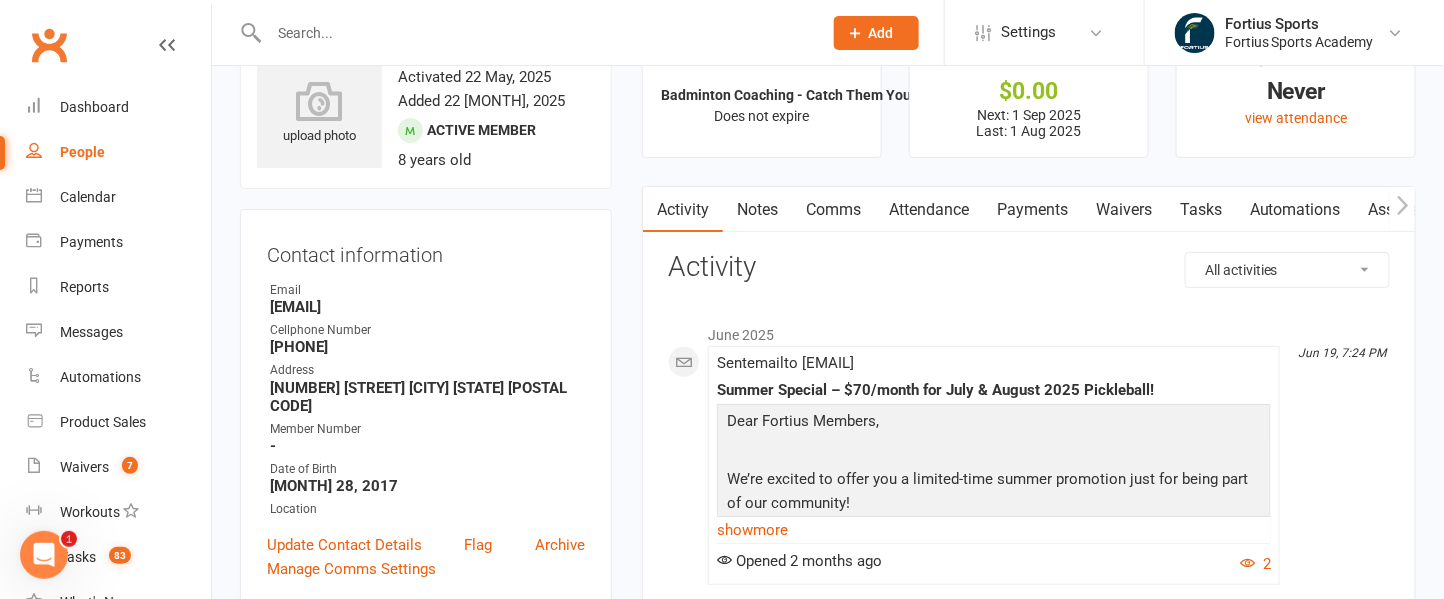 scroll, scrollTop: 108, scrollLeft: 0, axis: vertical 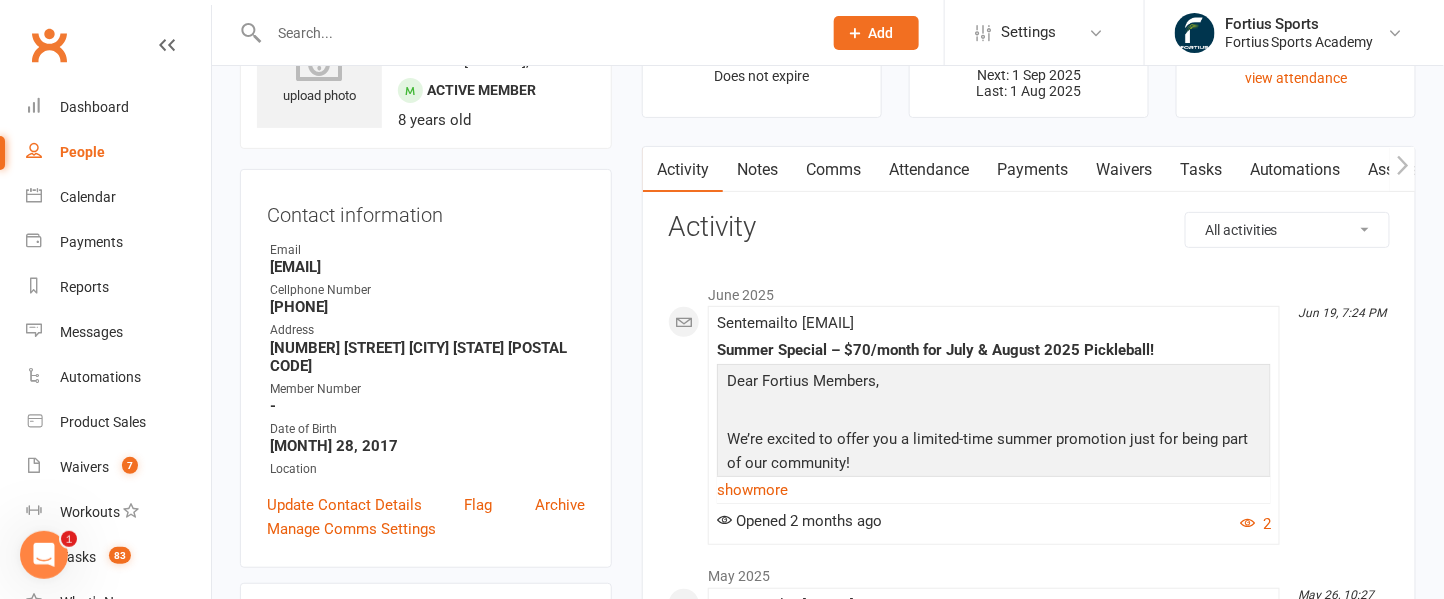 click on "Comms" at bounding box center (833, 170) 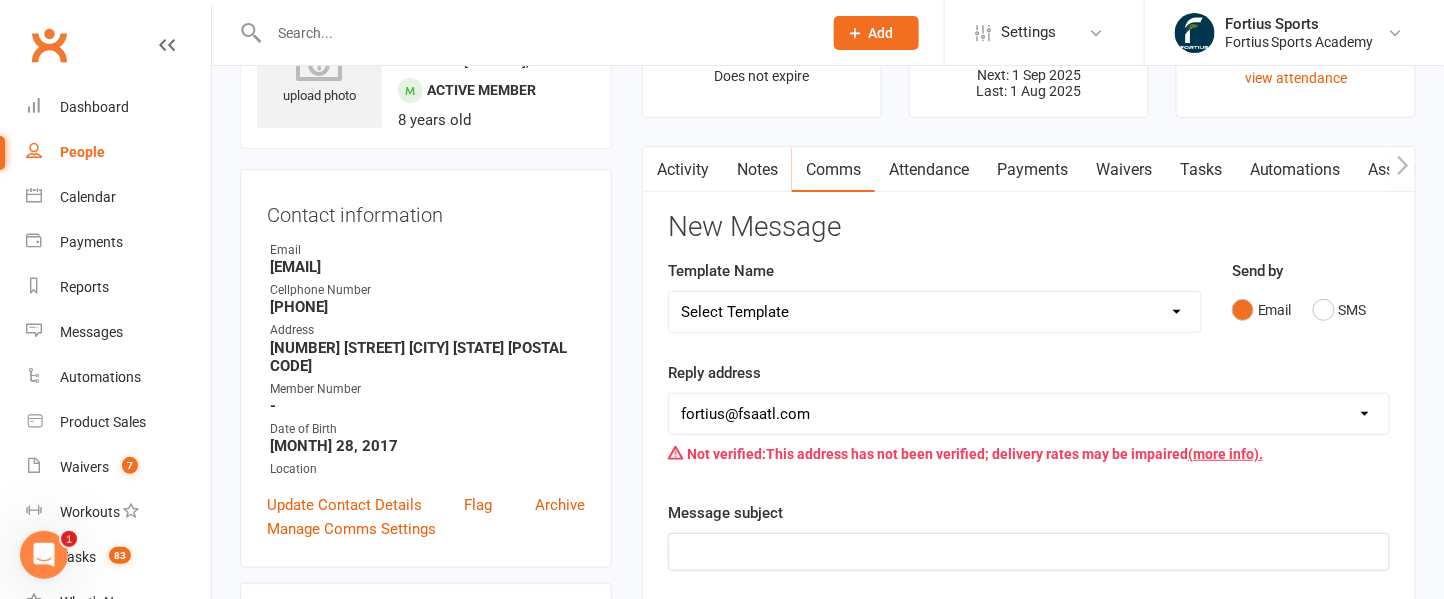 click on "Select Template [Email] Badminton Court Schedule [SMS] [Default template - review before using] Appointment reminder [SMS] [Default template - review before using] Failed payment [SMS] [Default template - review before using] Flash sale [SMS] [Default template - review before using] Follow up from free trial class [SMS] [Default template - review before using] Inactive member [SMS] [Default template - review before using] Initial response to enquiry [SMS] [Default template - review before using] Membership upgrade [SMS] [Default template - review before using] Missed class [SMS] [Default template - review before using] Payment paid [SMS] [Default template - review before using] Referral [SMS] [Default template - review before using] Request for review [SMS] [Default template - review before using] Sign up offer [SMS] [Default template - review before using] Suspension confirmation [SMS] [Default template - review before using] Upcoming payment [Email] FSA Coaching | General Messages | Coaching Enrollments" at bounding box center (935, 312) 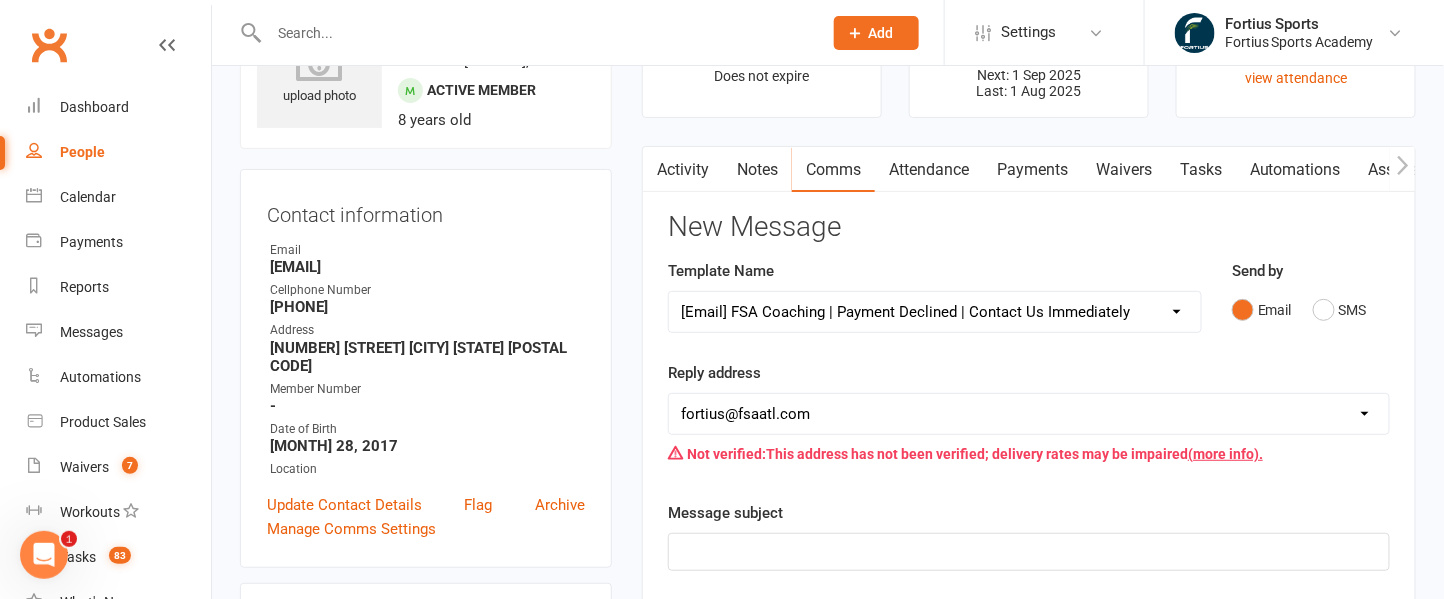click on "Select Template [Email] Badminton Court Schedule [SMS] [Default template - review before using] Appointment reminder [SMS] [Default template - review before using] Failed payment [SMS] [Default template - review before using] Flash sale [SMS] [Default template - review before using] Follow up from free trial class [SMS] [Default template - review before using] Inactive member [SMS] [Default template - review before using] Initial response to enquiry [SMS] [Default template - review before using] Membership upgrade [SMS] [Default template - review before using] Missed class [SMS] [Default template - review before using] Payment paid [SMS] [Default template - review before using] Referral [SMS] [Default template - review before using] Request for review [SMS] [Default template - review before using] Sign up offer [SMS] [Default template - review before using] Suspension confirmation [SMS] [Default template - review before using] Upcoming payment [Email] FSA Coaching | General Messages | Coaching Enrollments" at bounding box center (935, 312) 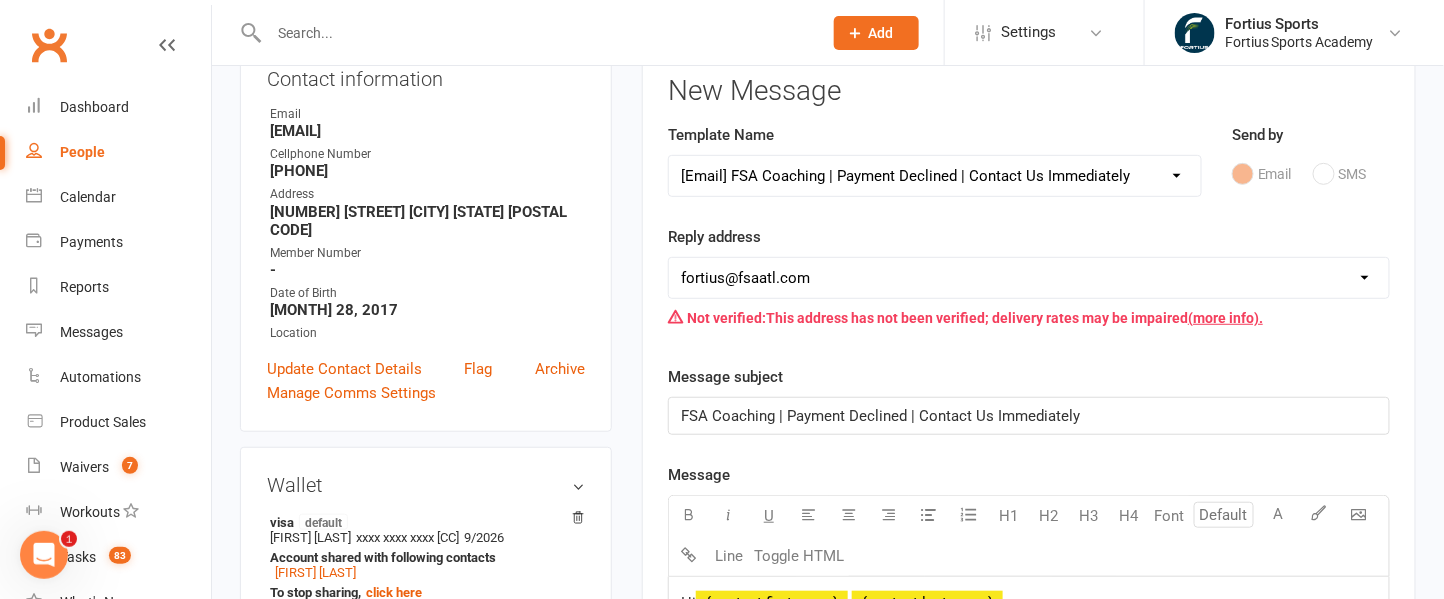 scroll, scrollTop: 249, scrollLeft: 0, axis: vertical 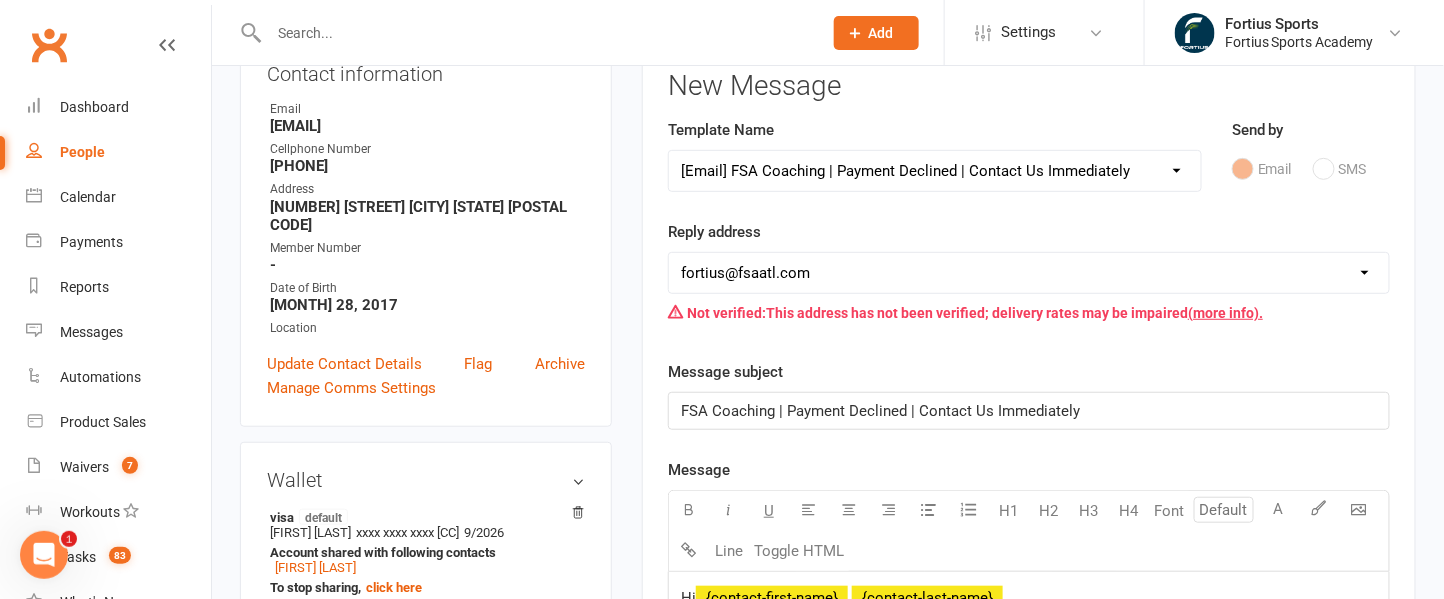 click on "hello@clubworx.com fortius@fsaatl.com satish@gameandgrillatl.com mrk@fsaatl.com uday@fsaatl.com vishnu@gameandgrillatl.com aj@fsaatl.com gopi@fsaatl.com anshuman@gameandgrillatl.com coaching@gameandgrillatl.com" at bounding box center [1029, 273] 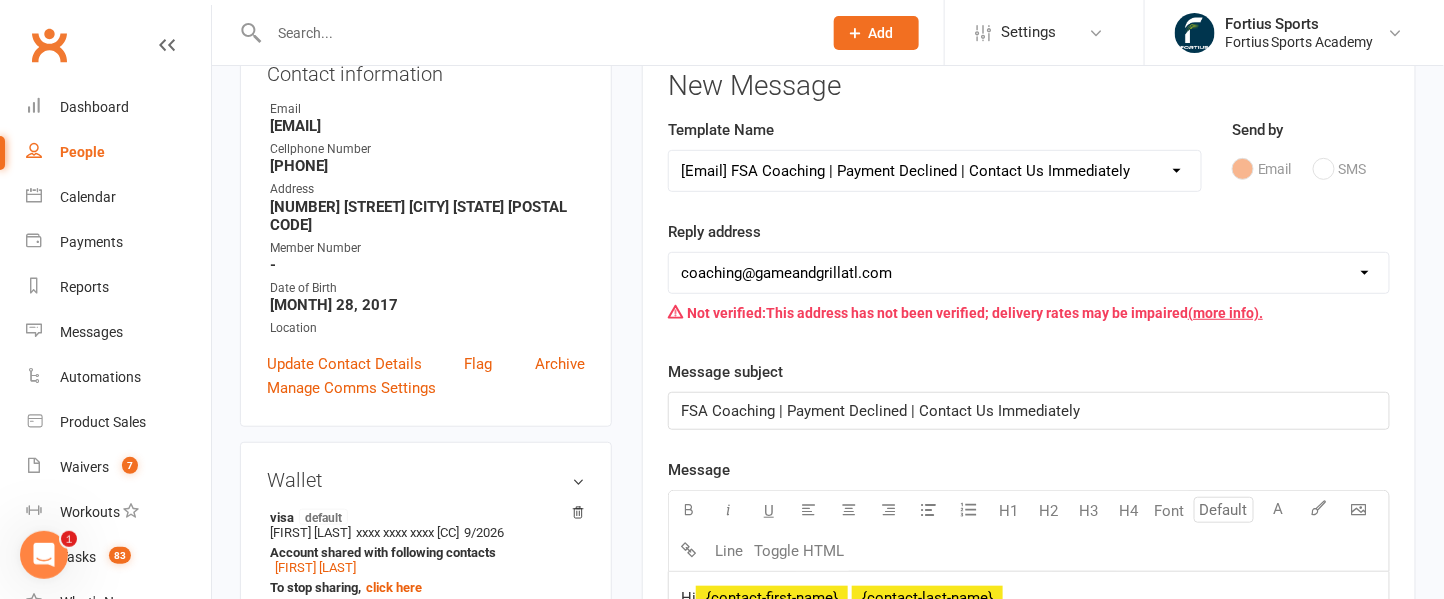 click on "hello@clubworx.com fortius@fsaatl.com satish@gameandgrillatl.com mrk@fsaatl.com uday@fsaatl.com vishnu@gameandgrillatl.com aj@fsaatl.com gopi@fsaatl.com anshuman@gameandgrillatl.com coaching@gameandgrillatl.com" at bounding box center [1029, 273] 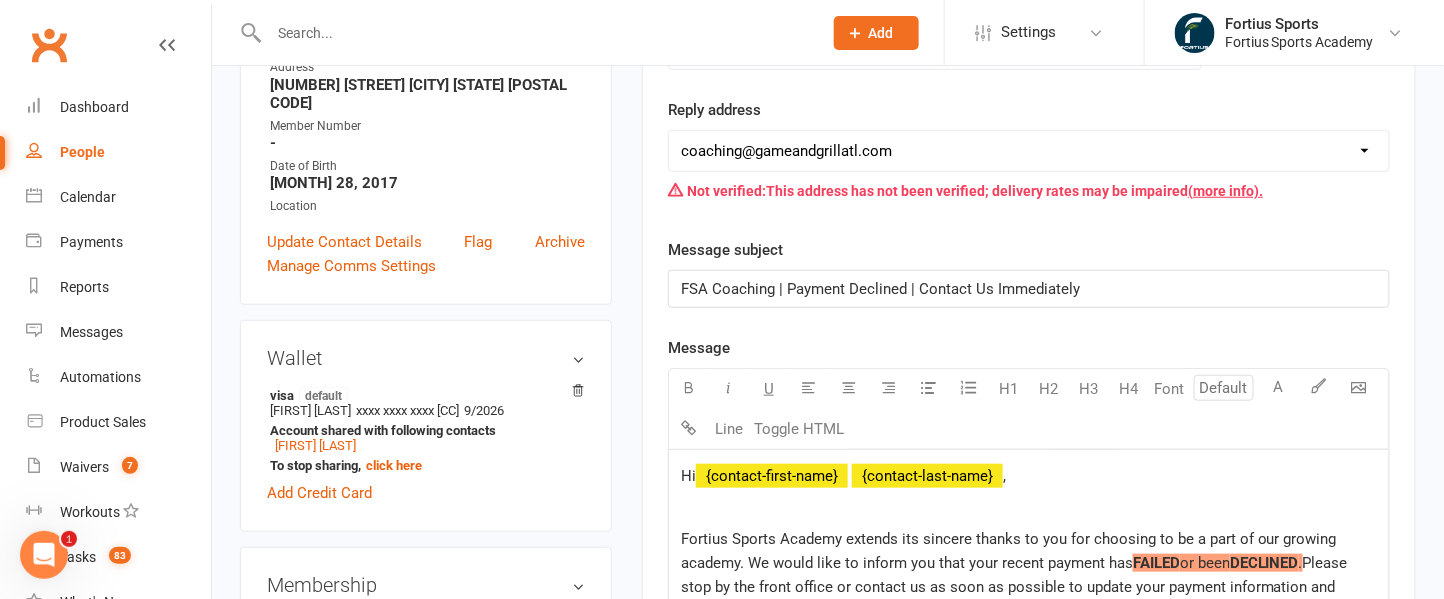 scroll, scrollTop: 646, scrollLeft: 0, axis: vertical 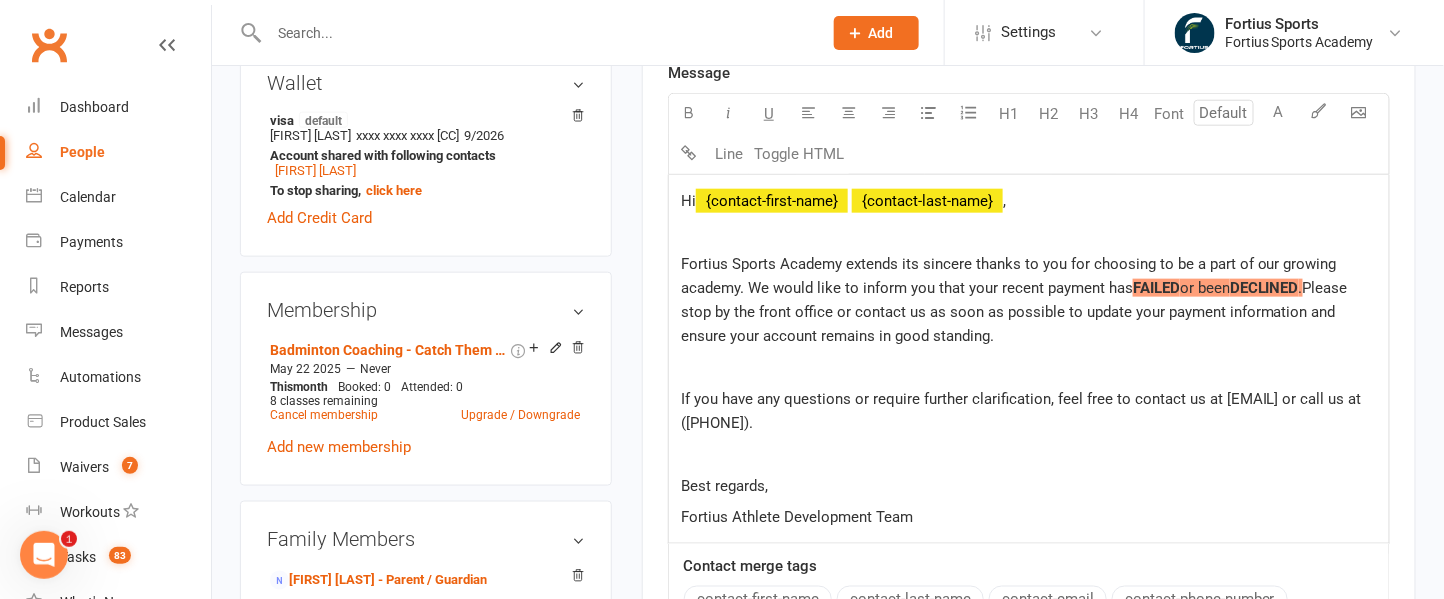 click on "﻿ {contact-last-name}" 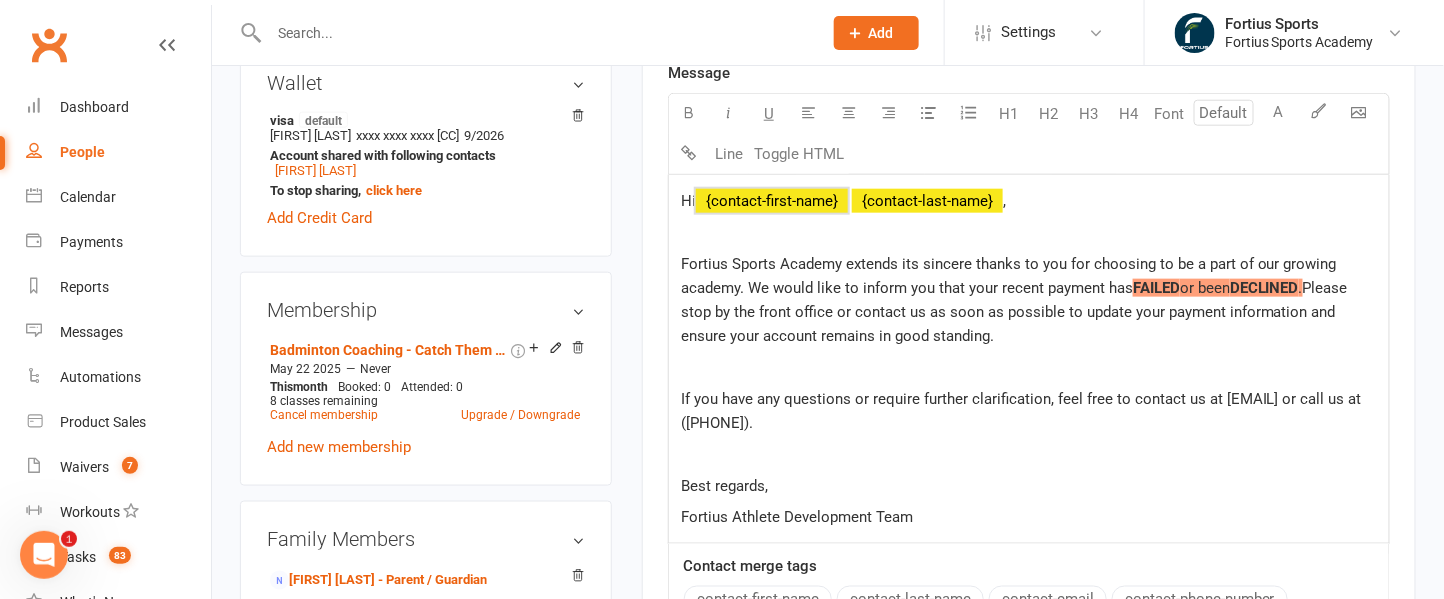 click on "﻿ {contact-first-name}" 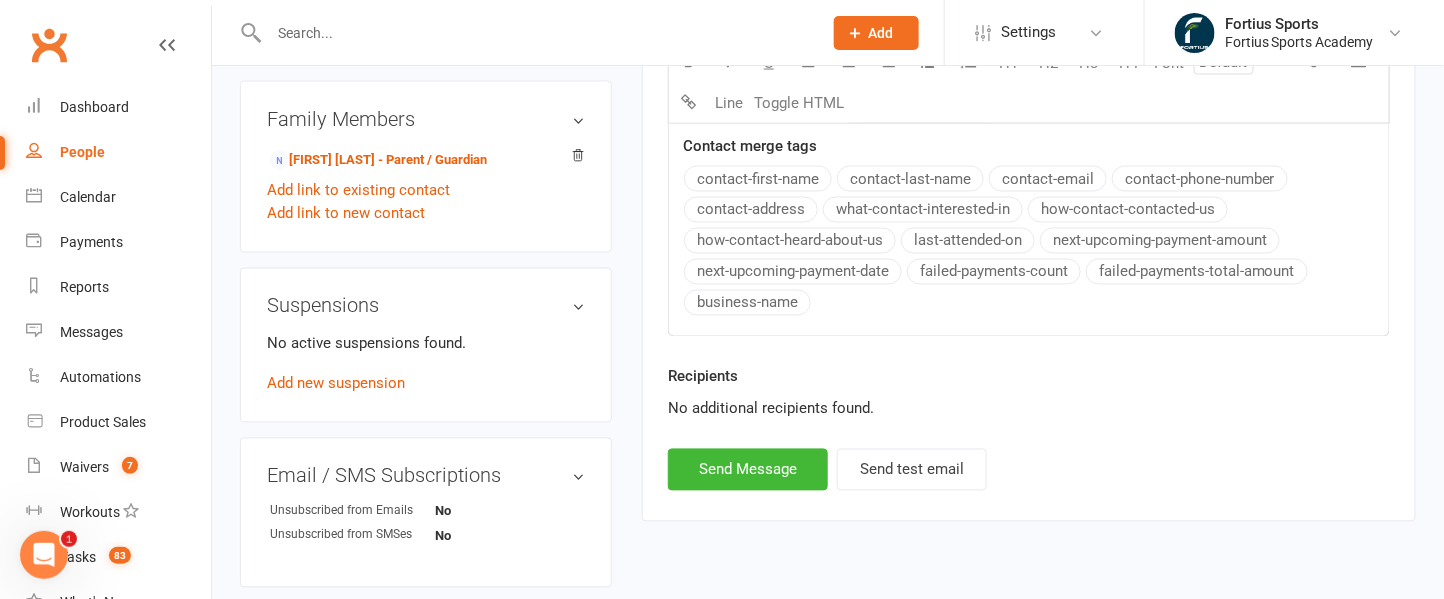 scroll, scrollTop: 1075, scrollLeft: 0, axis: vertical 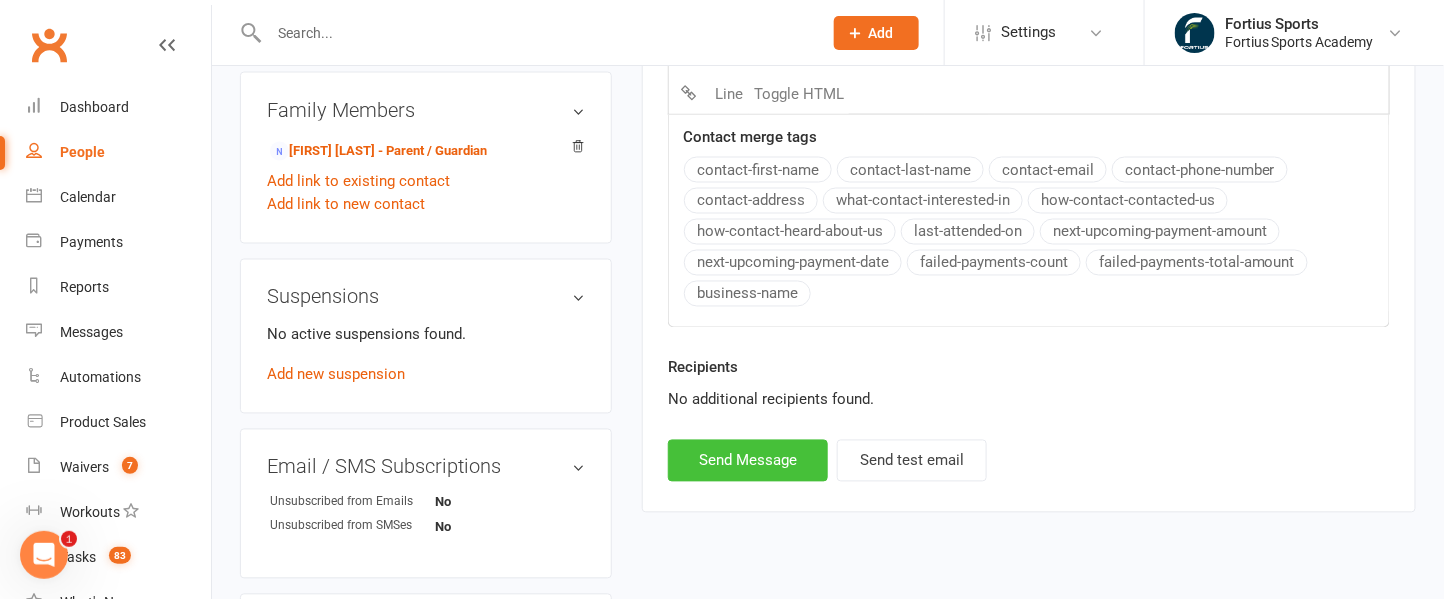 click on "Send Message" at bounding box center (748, 461) 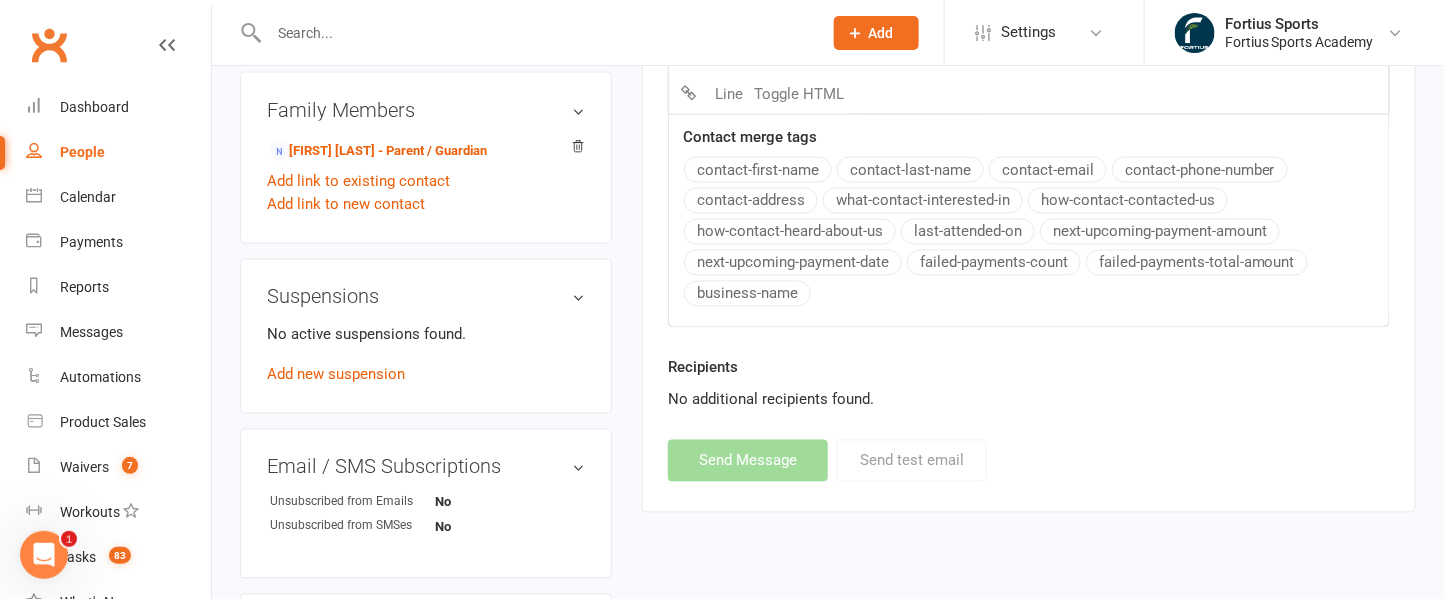 select 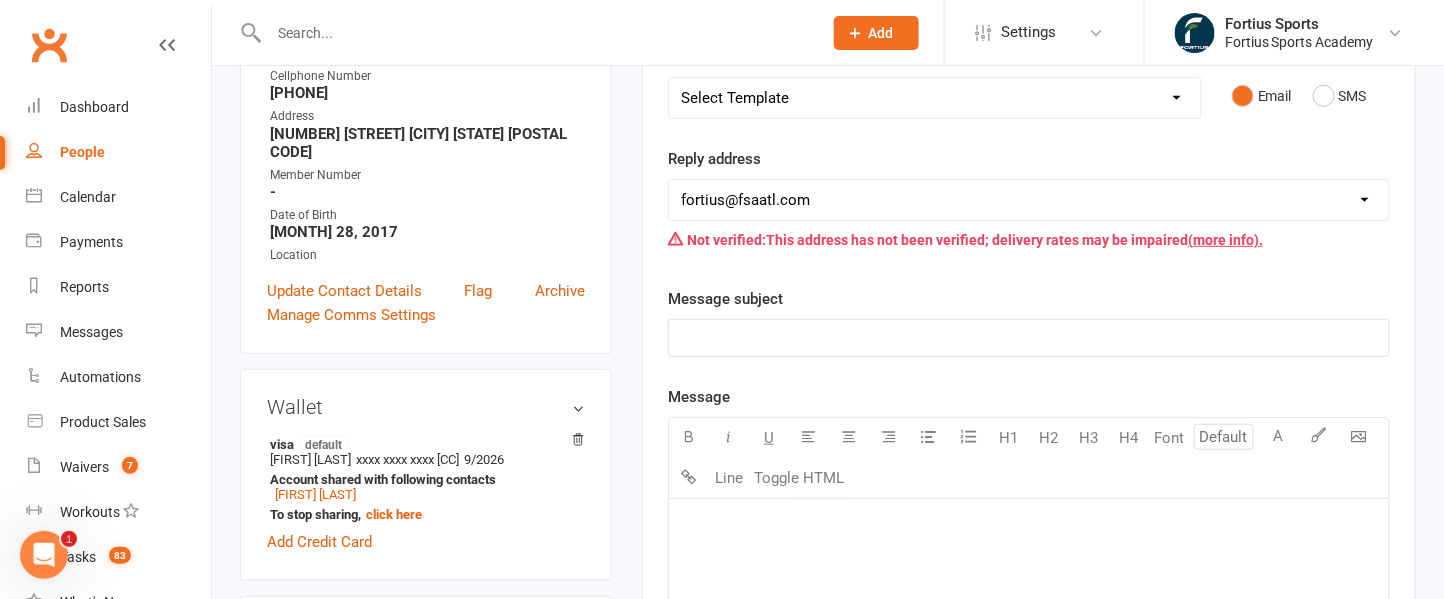 scroll, scrollTop: 0, scrollLeft: 0, axis: both 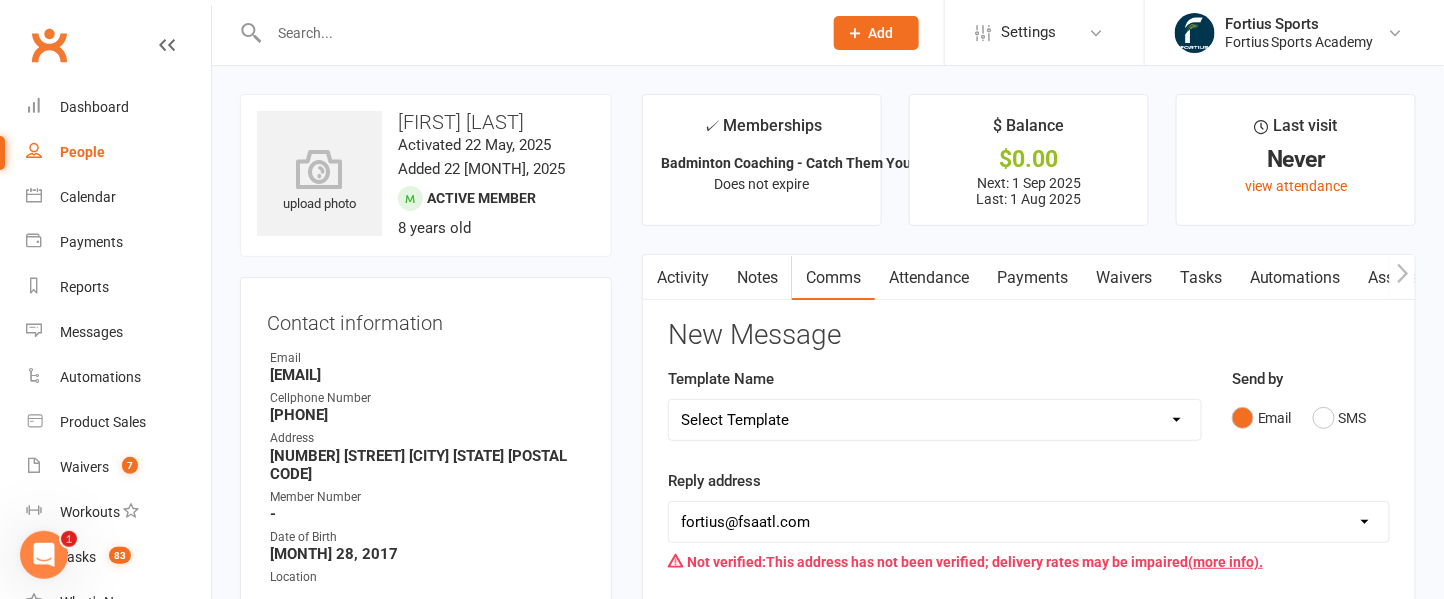 click at bounding box center [535, 33] 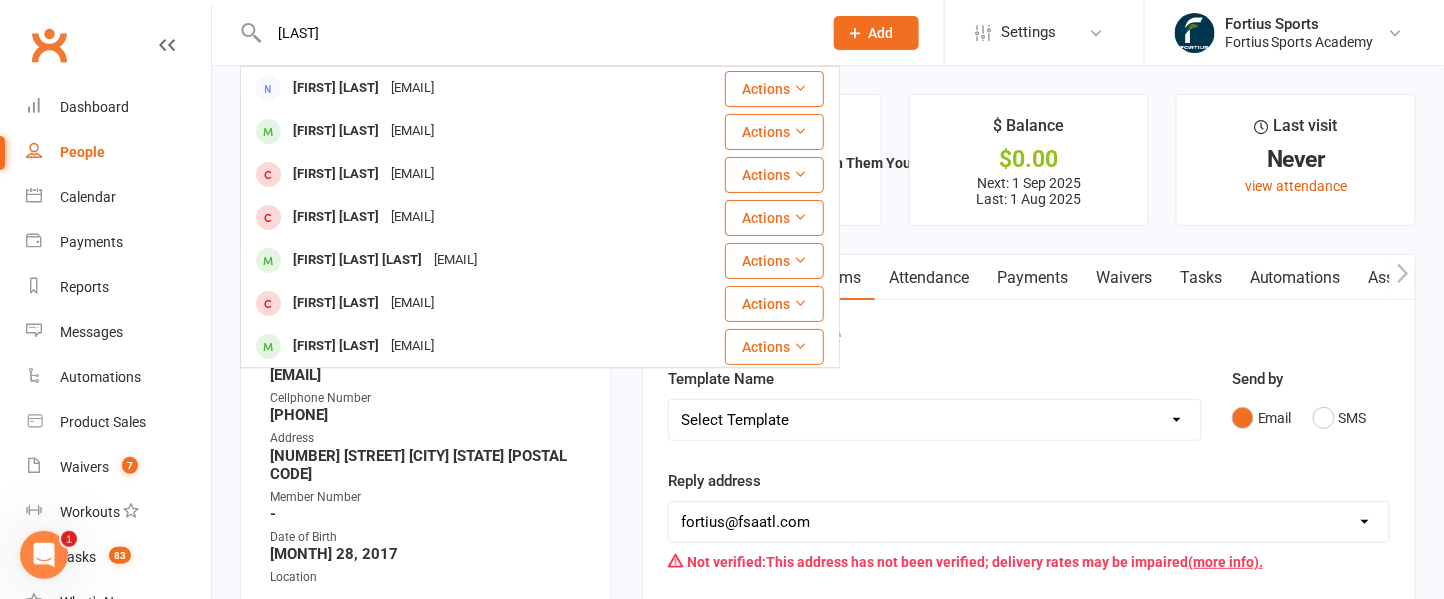 type on "dandapani" 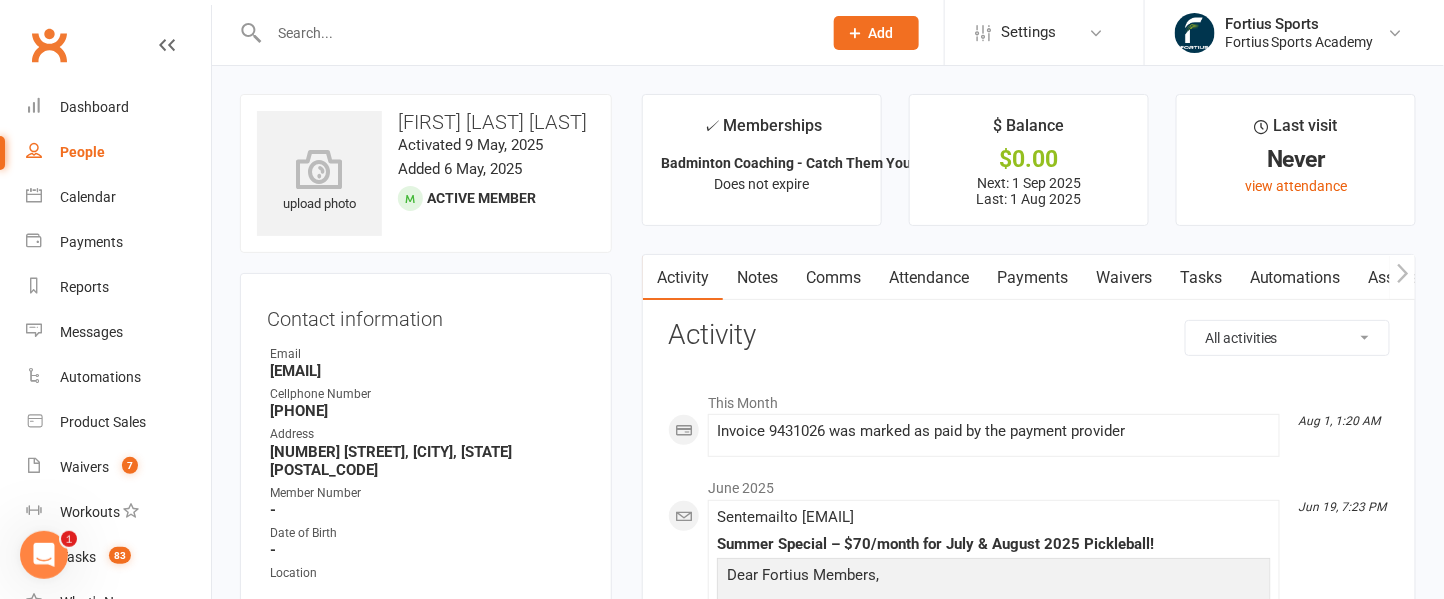 click on "Payments" at bounding box center (1032, 278) 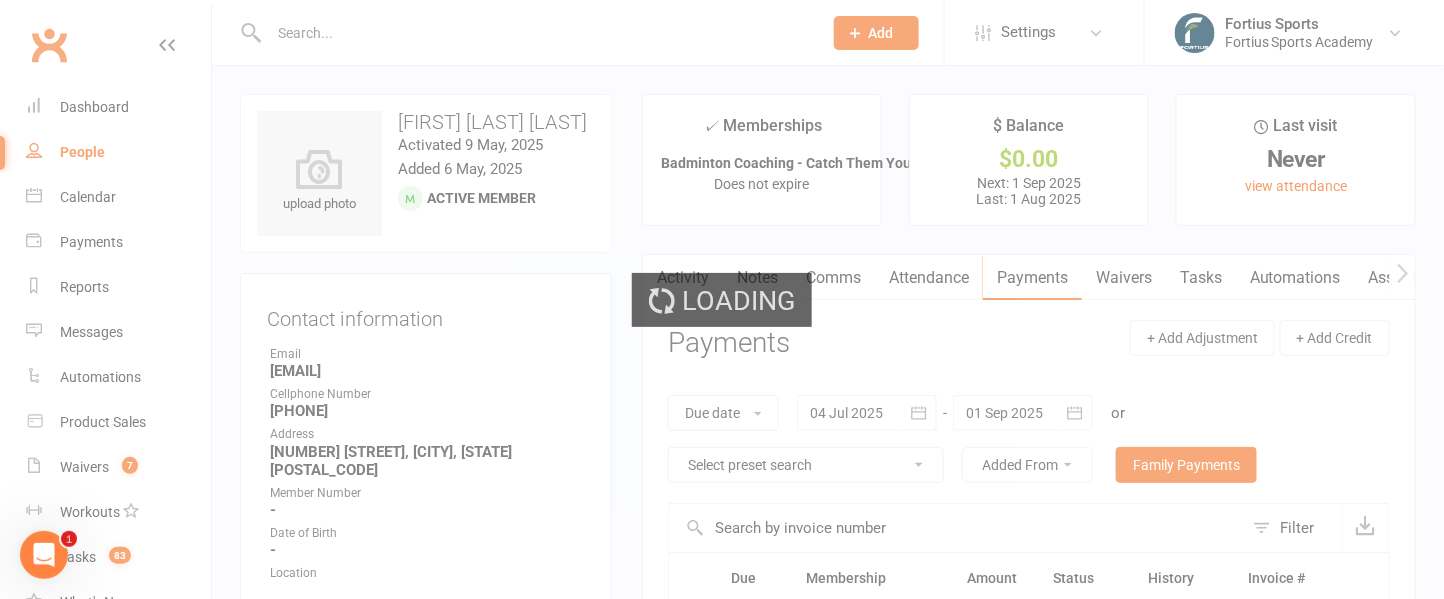 scroll, scrollTop: 0, scrollLeft: 0, axis: both 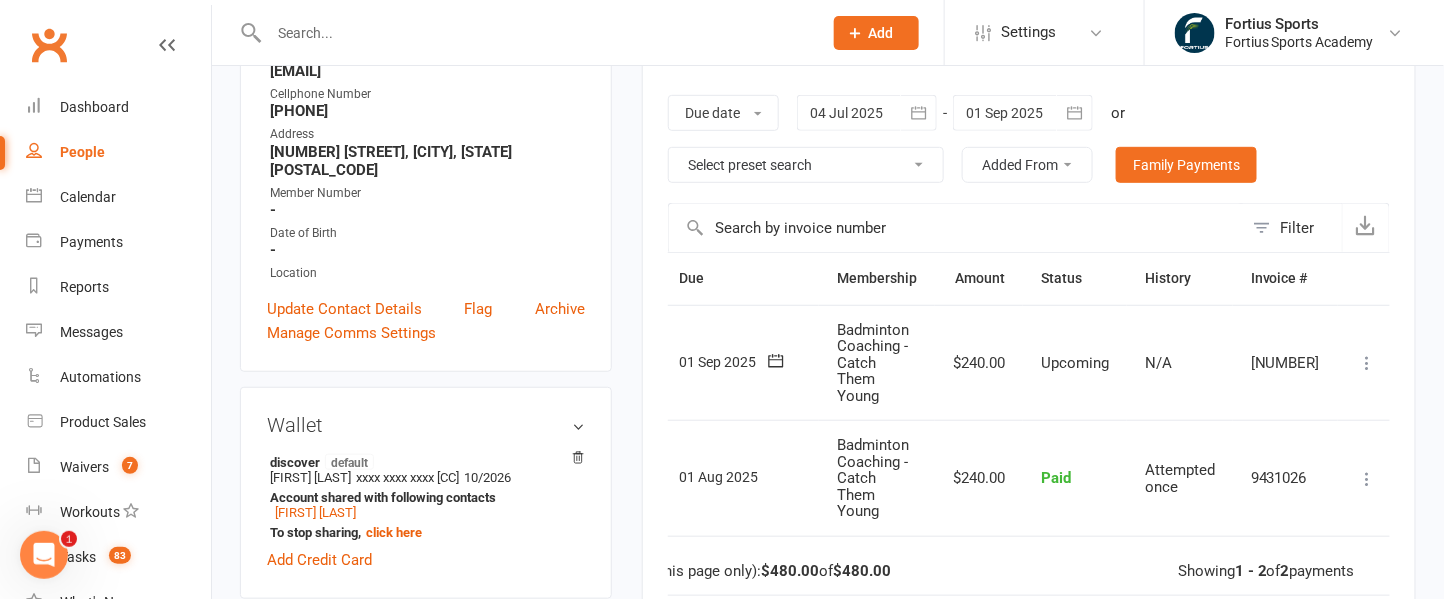click at bounding box center (1368, 363) 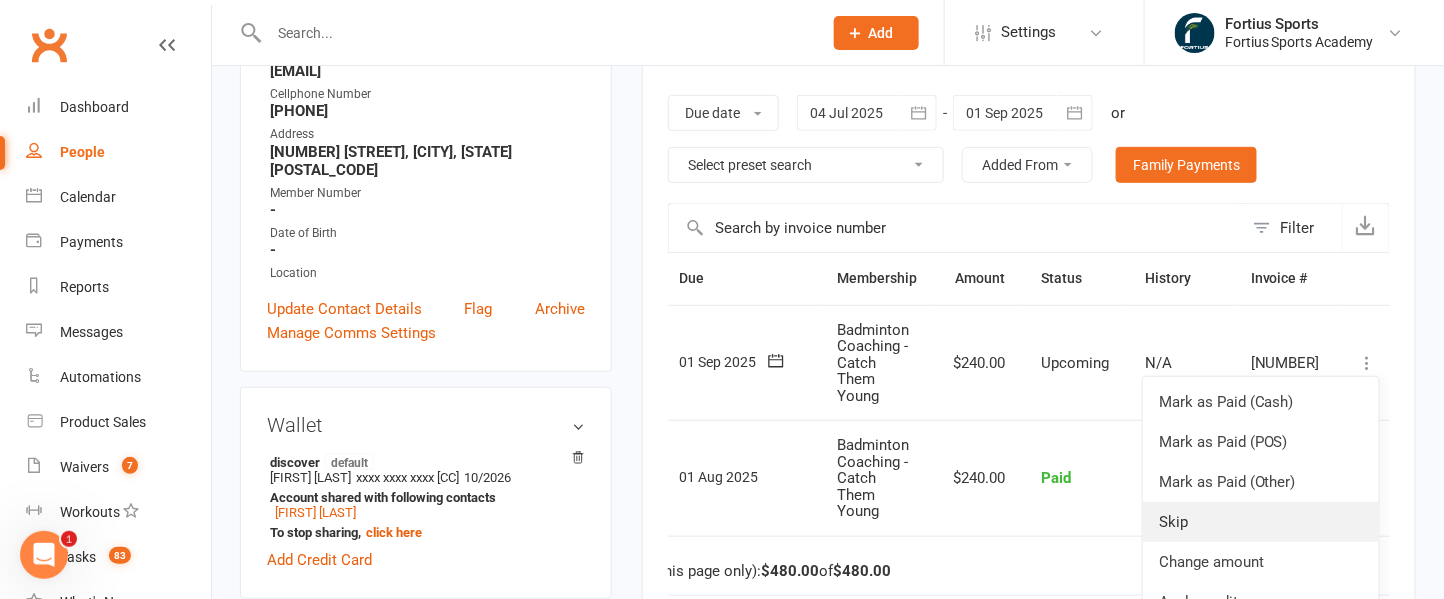 click on "Skip" at bounding box center (1261, 522) 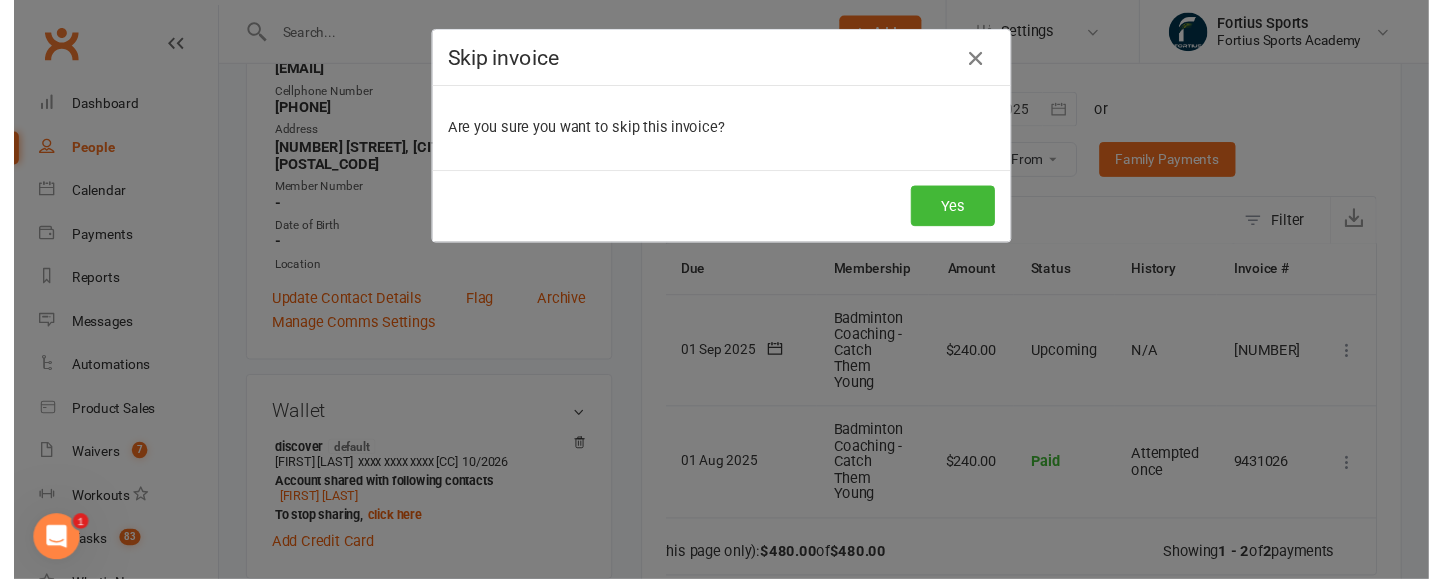 scroll, scrollTop: 0, scrollLeft: 58, axis: horizontal 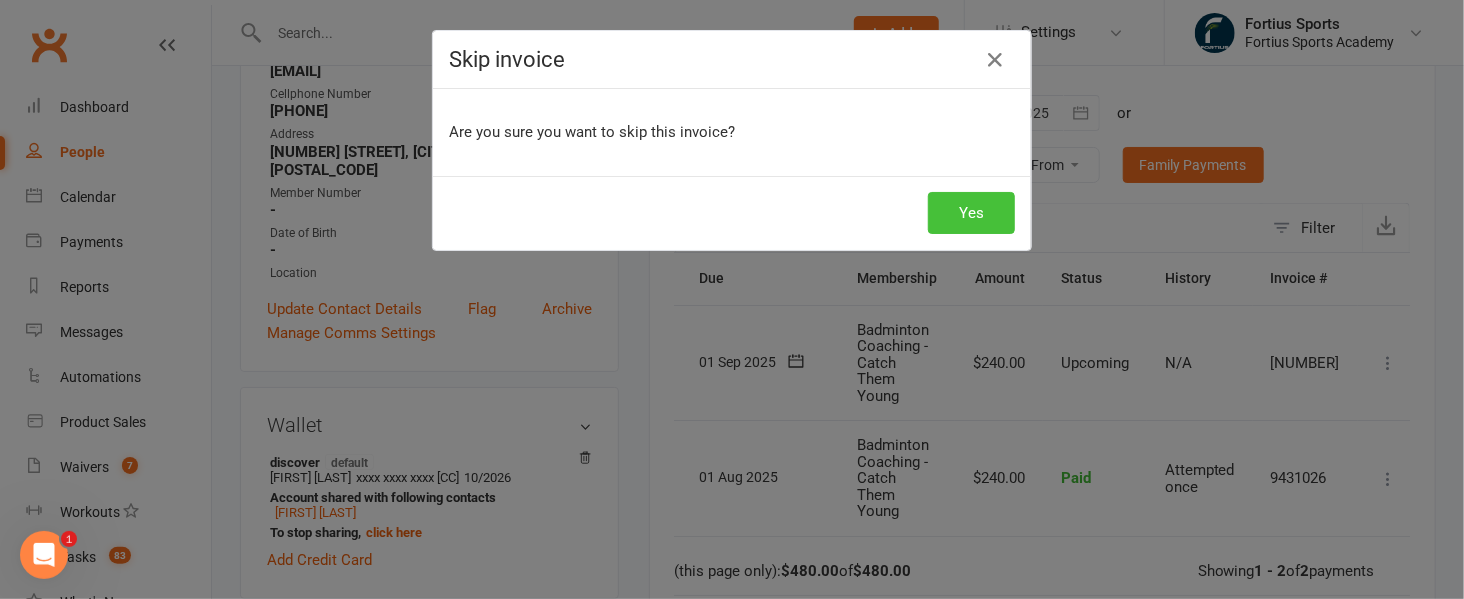 click on "Yes" at bounding box center [971, 213] 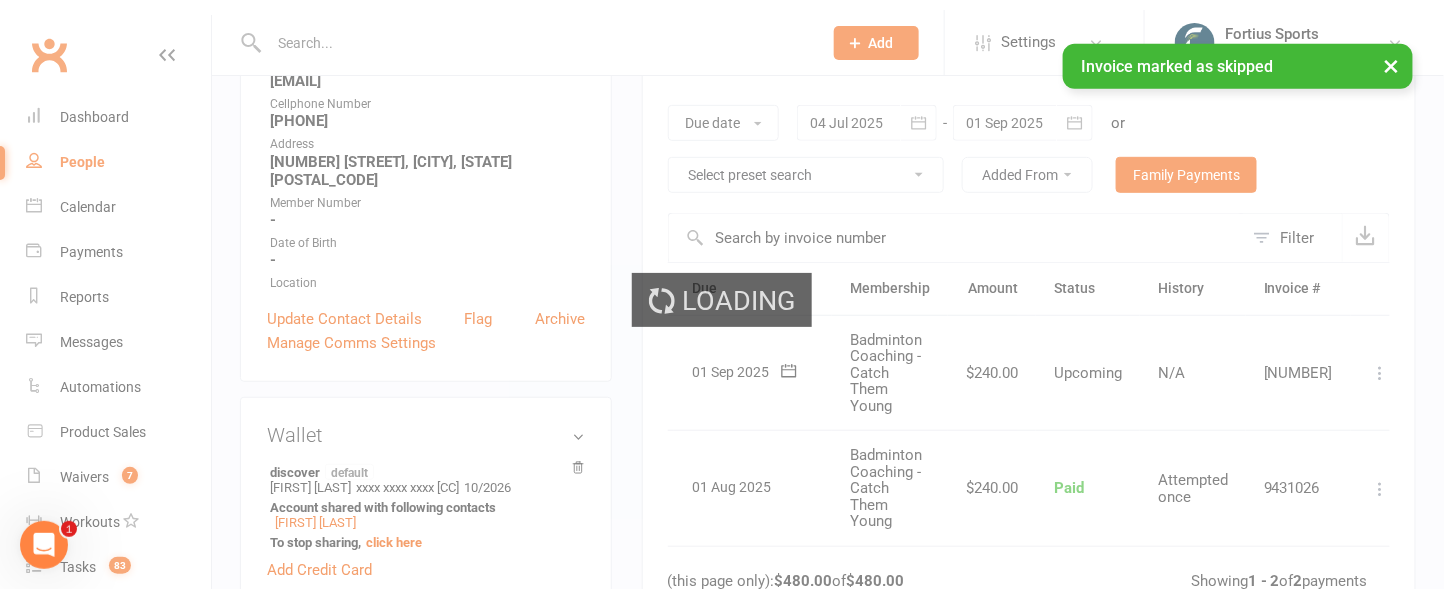 scroll, scrollTop: 0, scrollLeft: 30, axis: horizontal 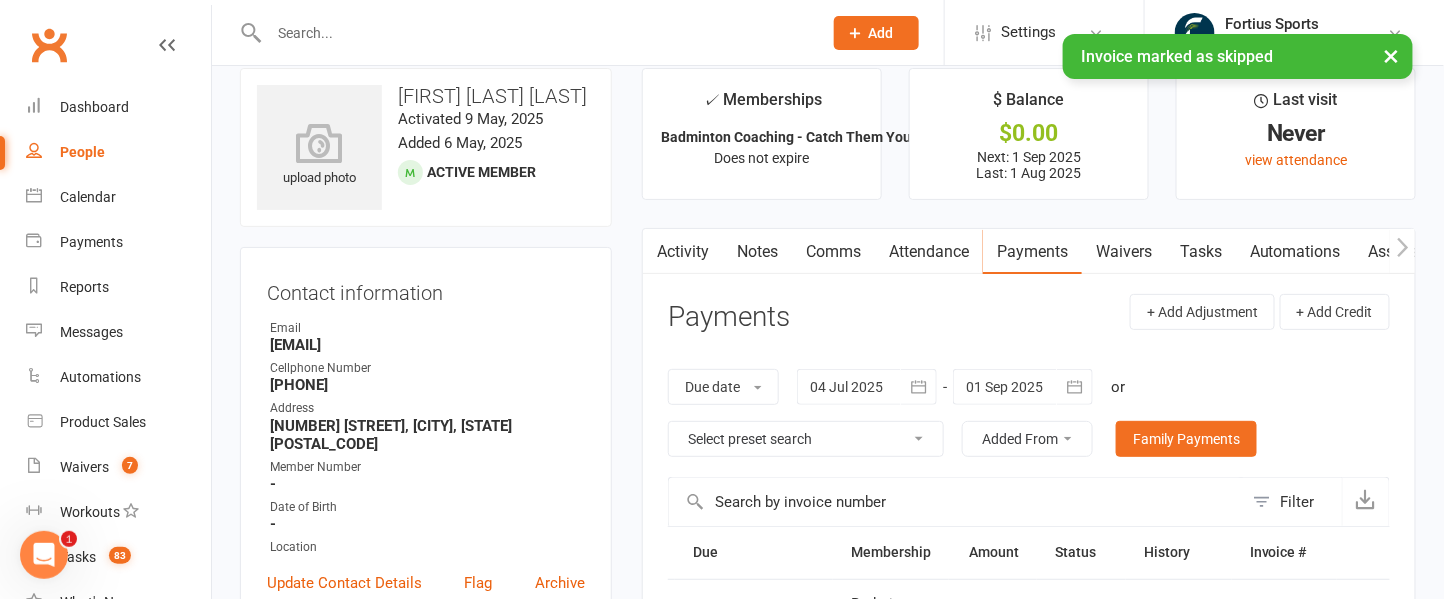 click on "Notes" at bounding box center [757, 252] 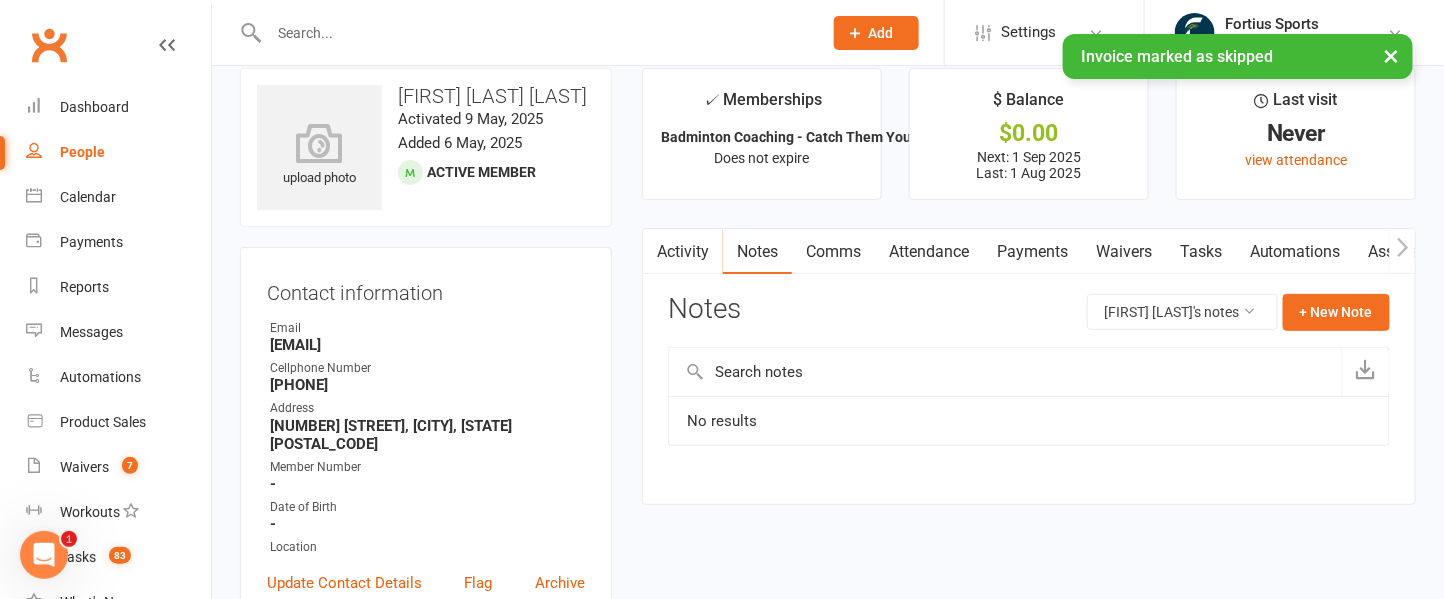 click 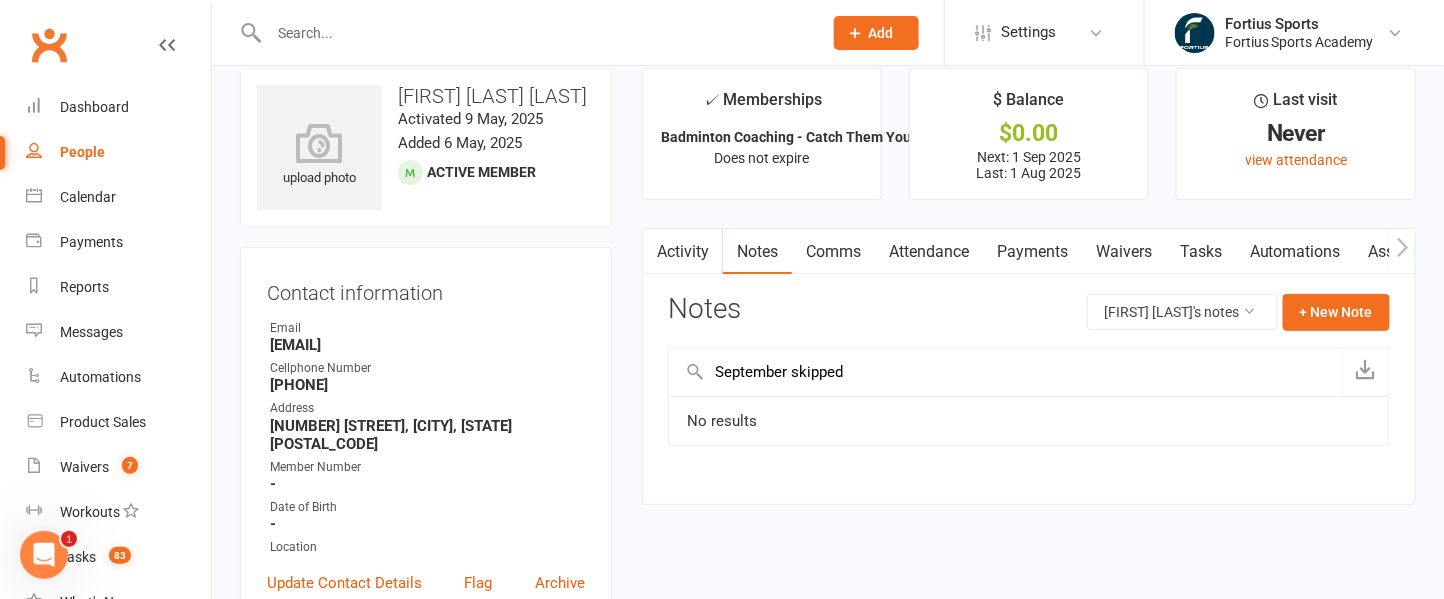 type on "September skipped" 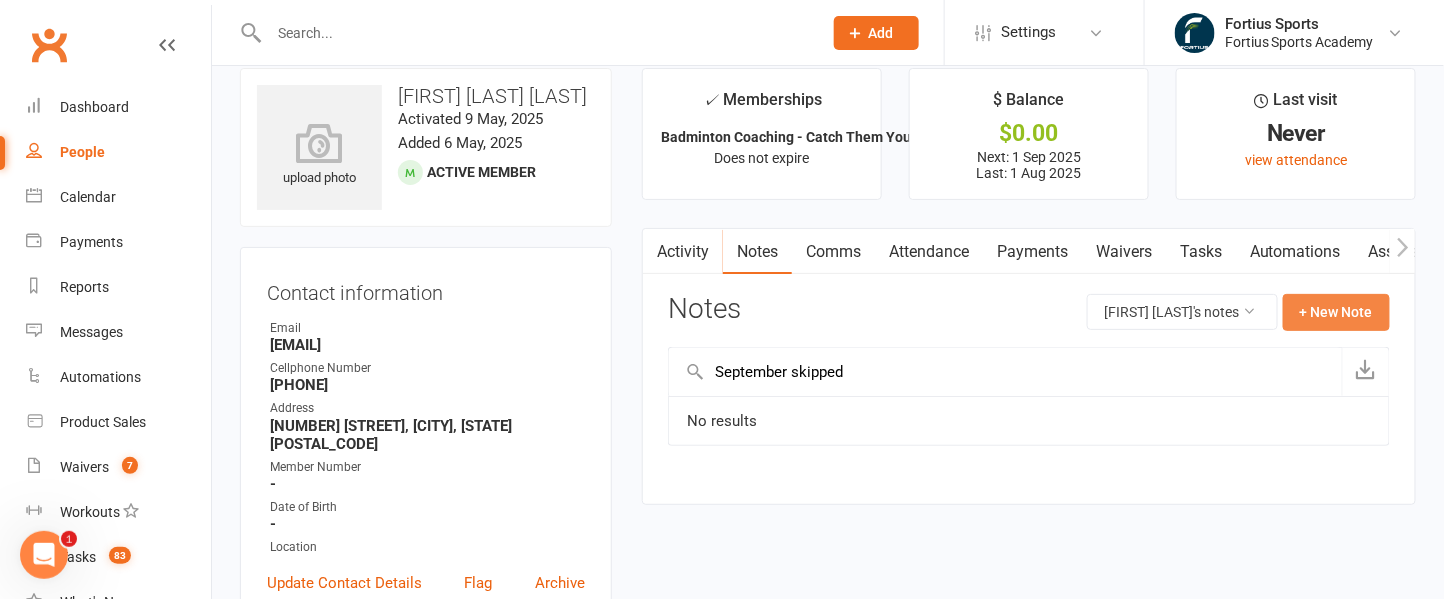 click on "+ New Note" 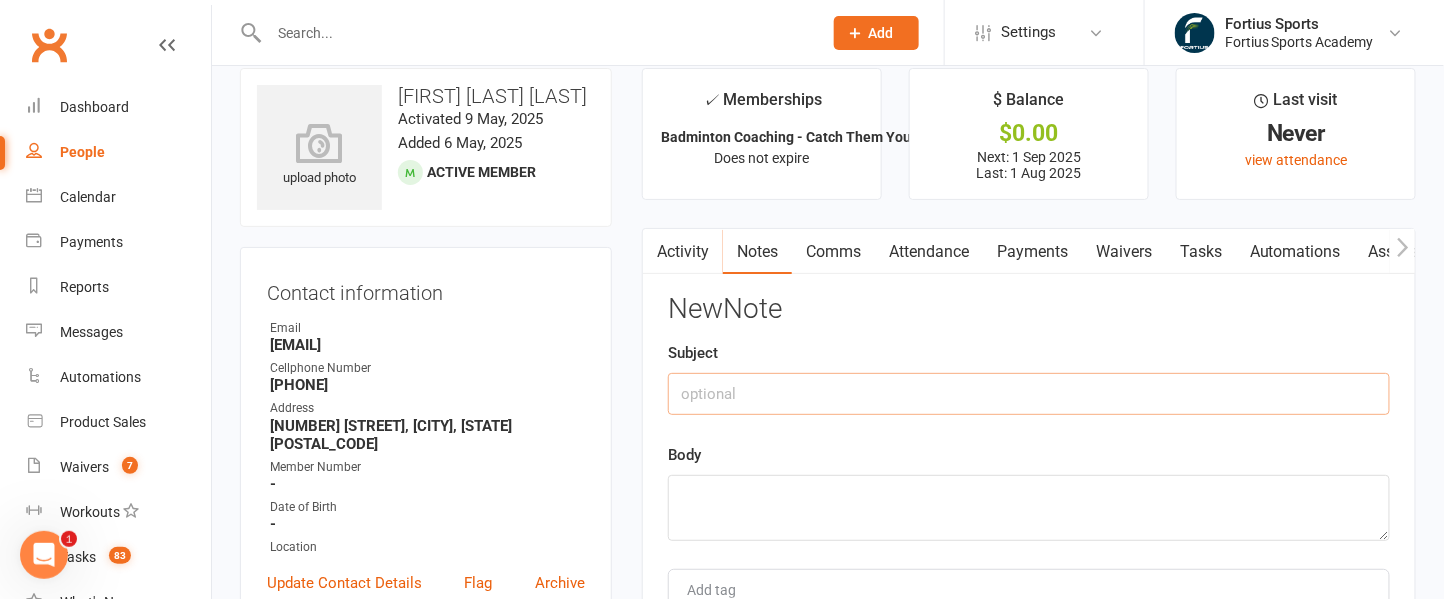 click 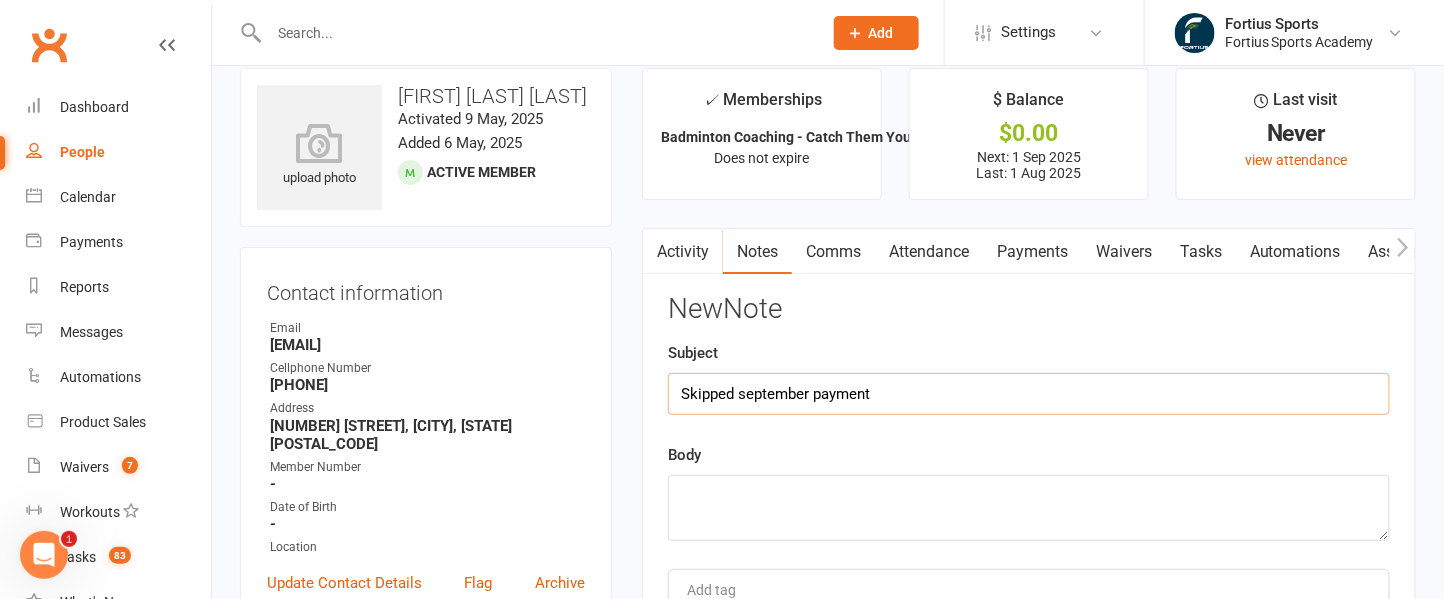type on "Skipped september payment" 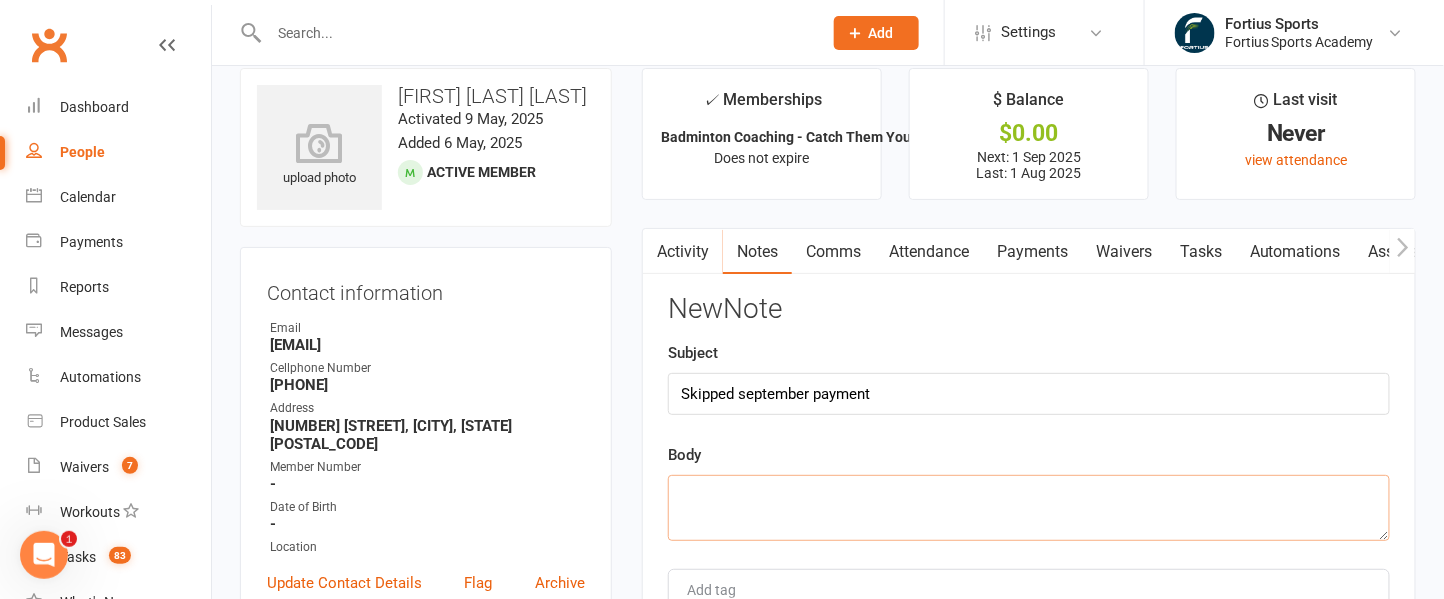 click 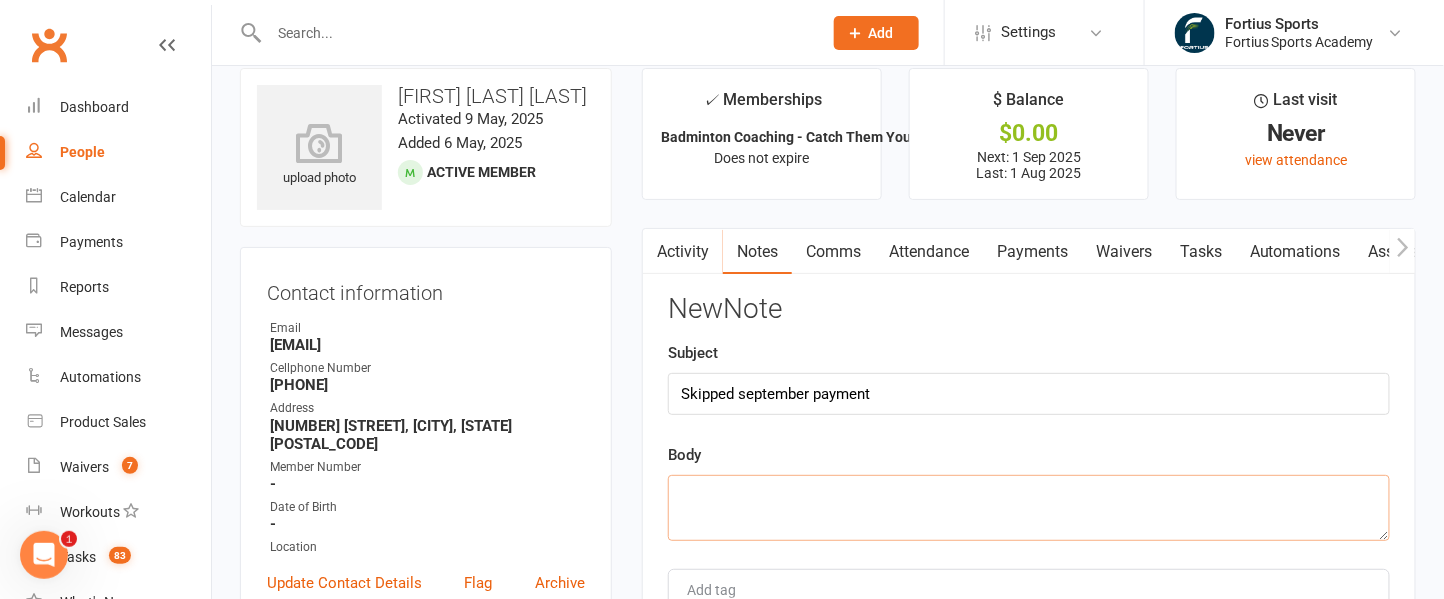 paste on "AM - 08/04 - Customer had requested to start billing from October which was agreed by Fortius. The system still charged them from 1st August. This invoice has been offset against October billing." 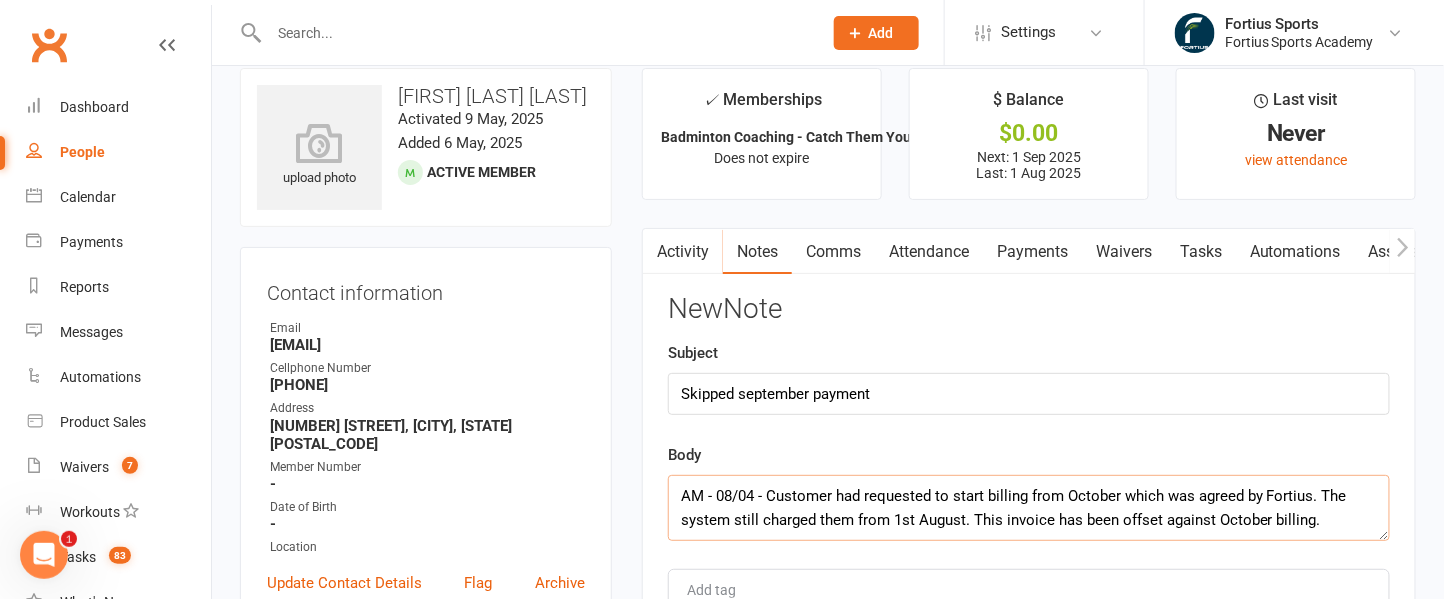 drag, startPoint x: 766, startPoint y: 491, endPoint x: 1397, endPoint y: 505, distance: 631.1553 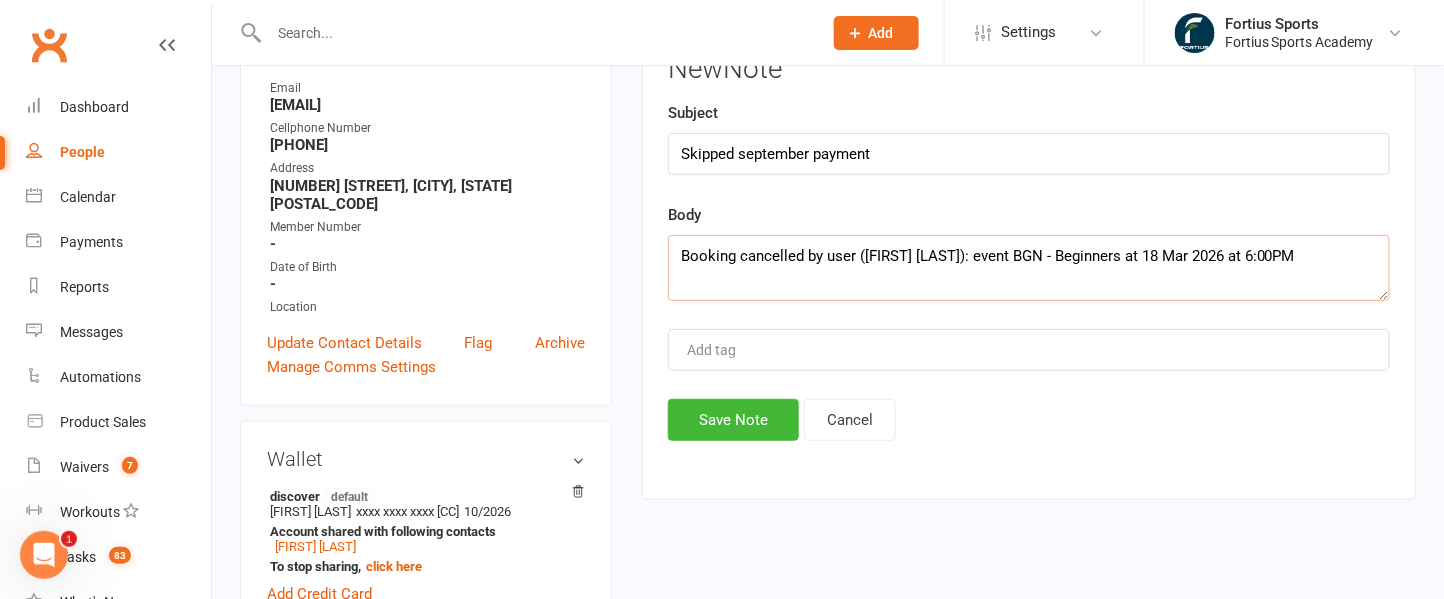 scroll, scrollTop: 268, scrollLeft: 0, axis: vertical 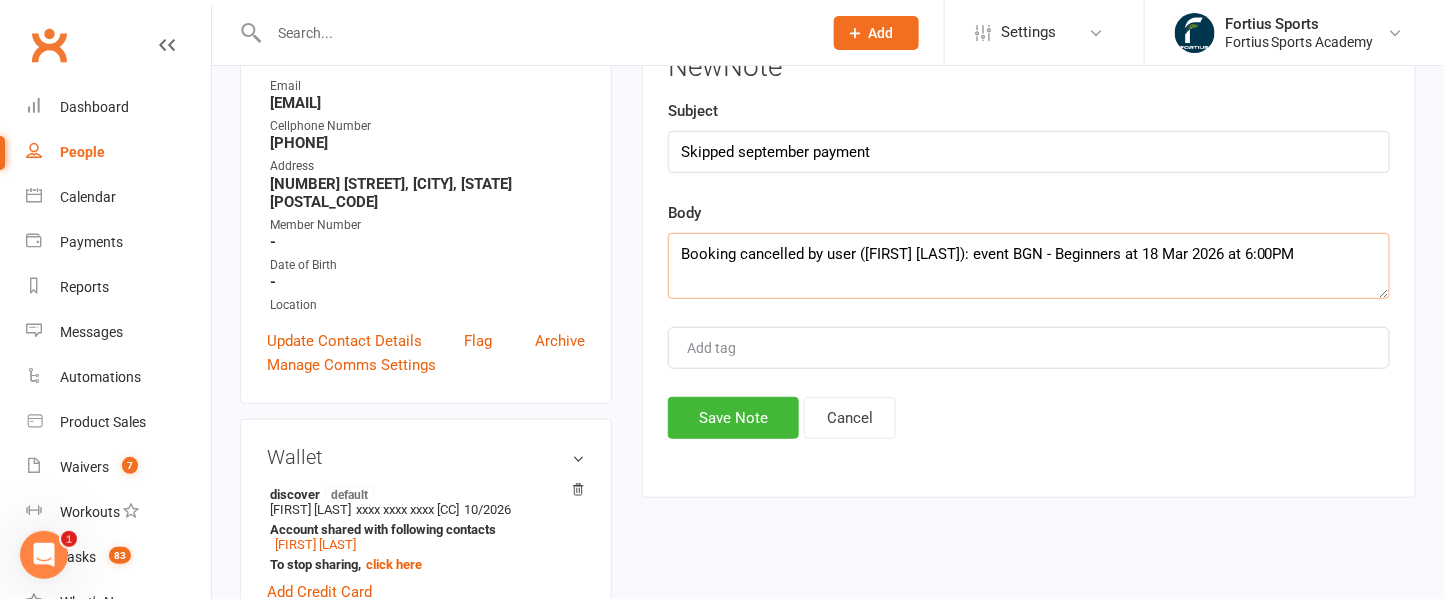 type on "AM - 08/04 - Twisha has been charged for both NT and Fortius. Cancelled NT waiver and skipped September waiver towards adjustment" 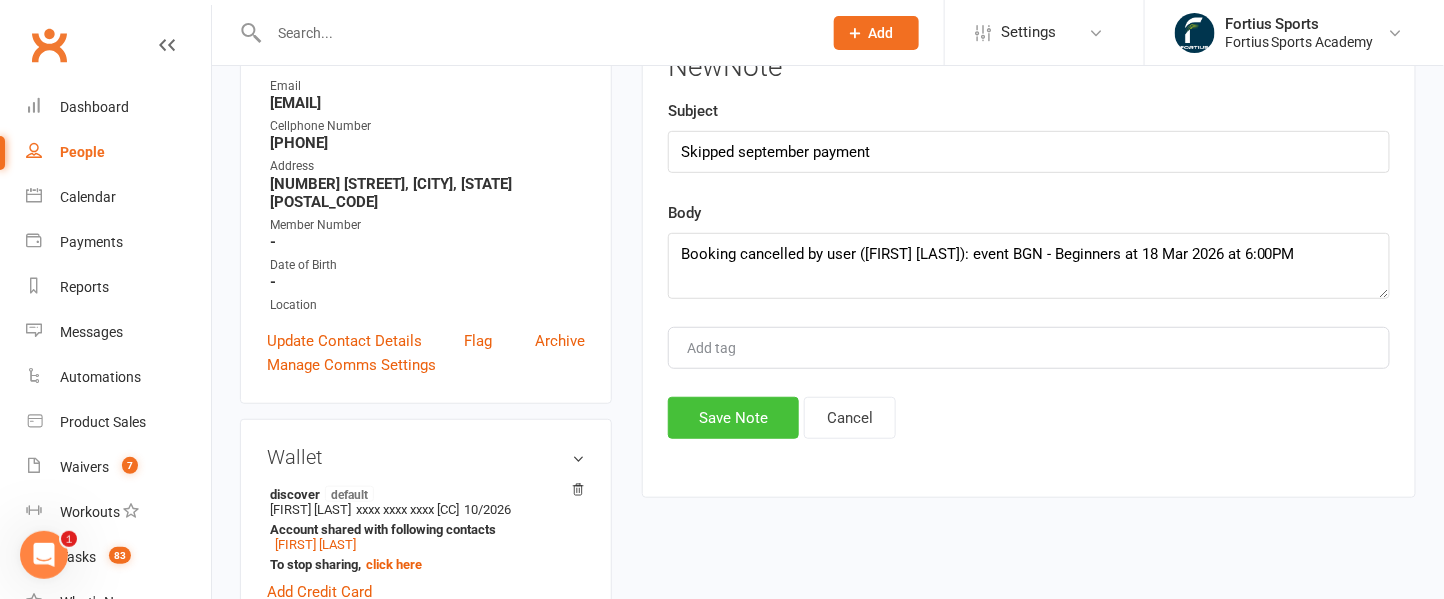 click on "Save Note" 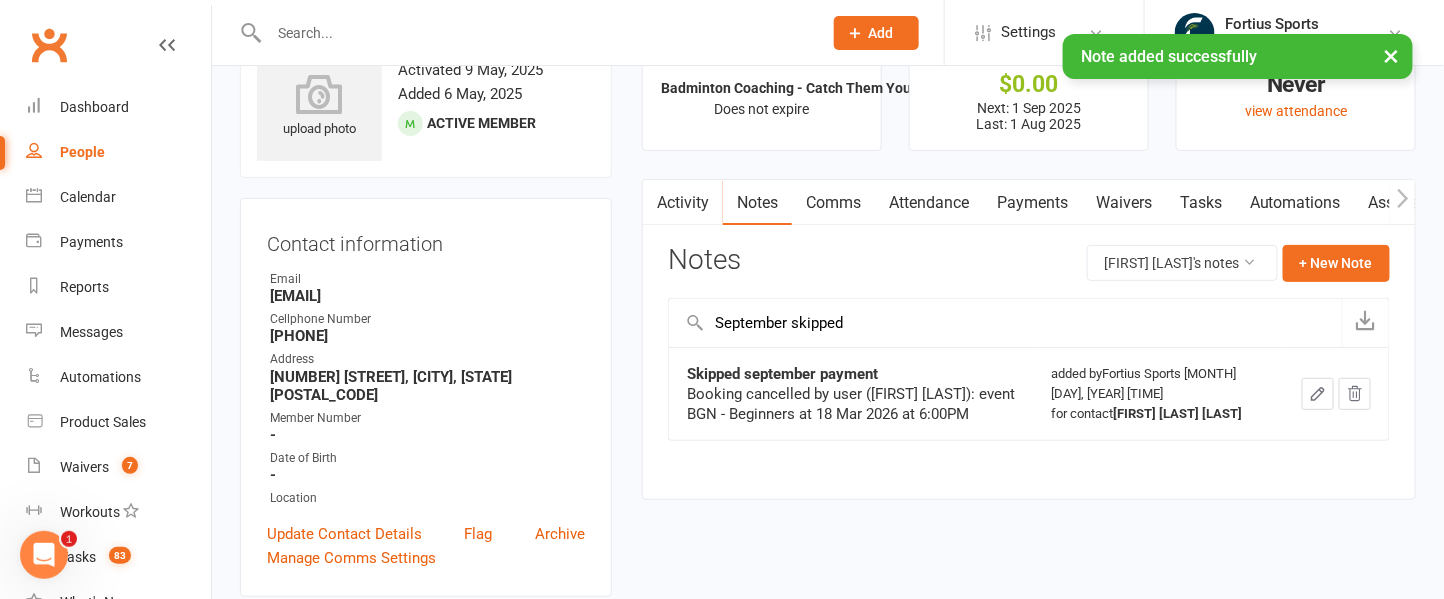 scroll, scrollTop: 0, scrollLeft: 0, axis: both 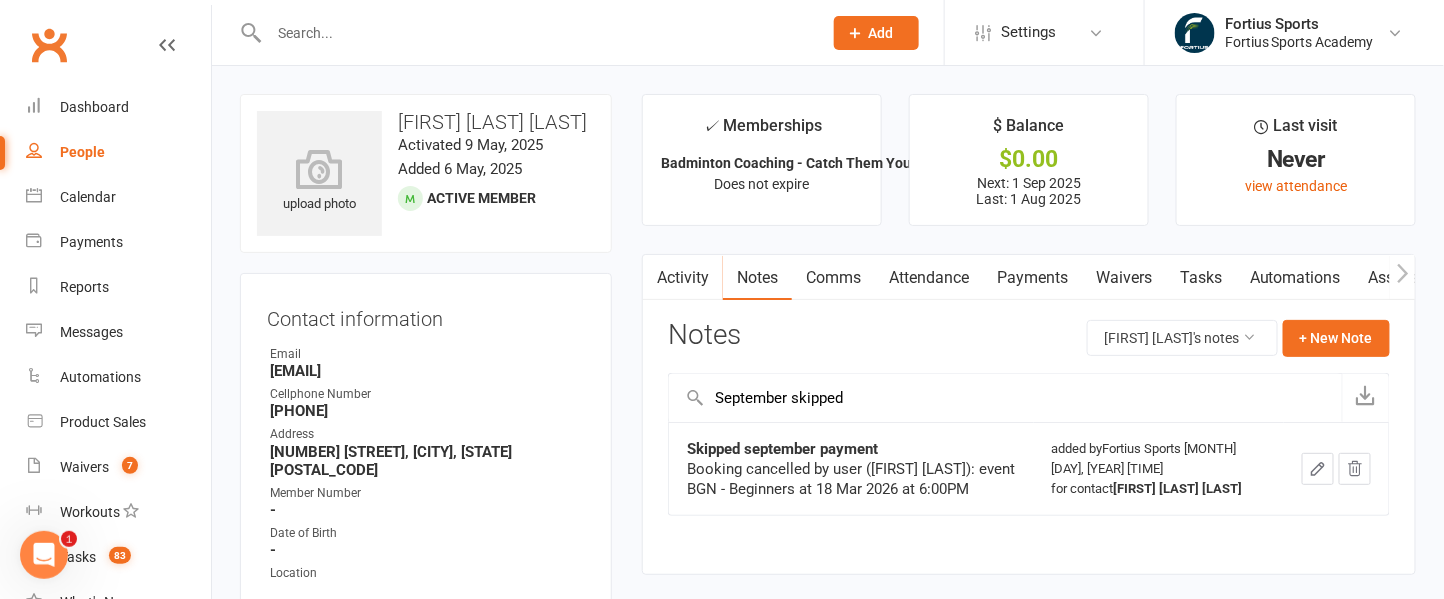 click at bounding box center (535, 33) 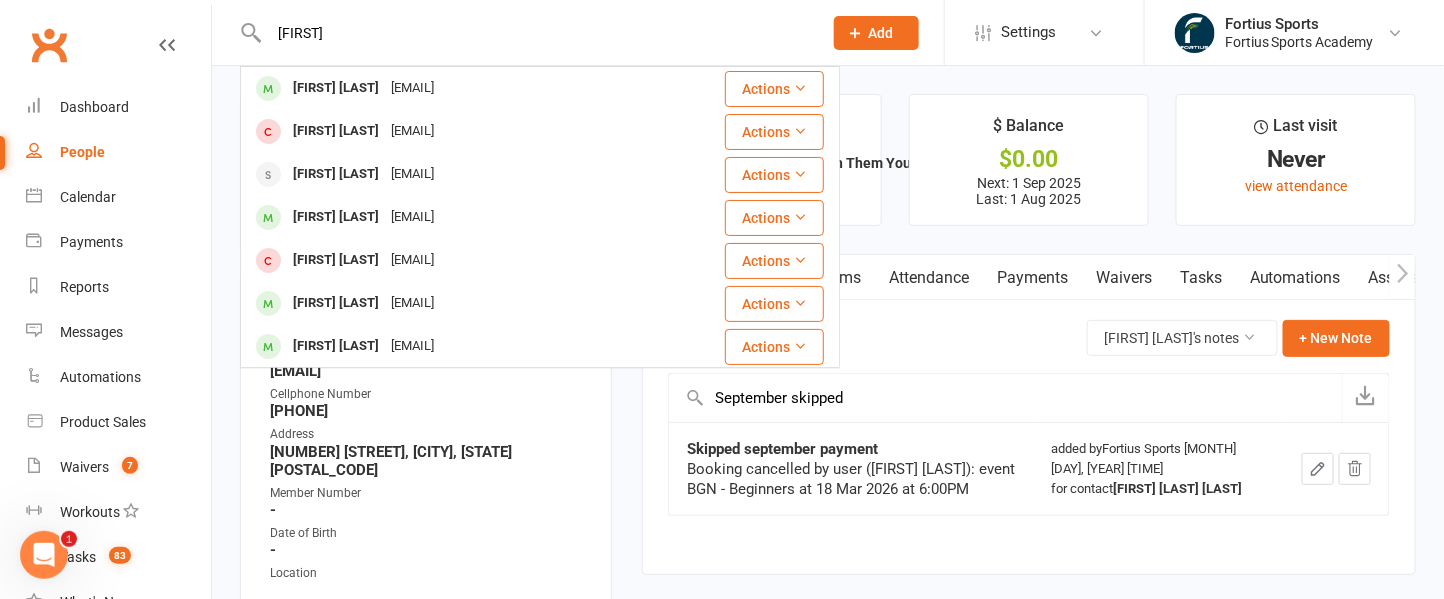 type on "tvisha" 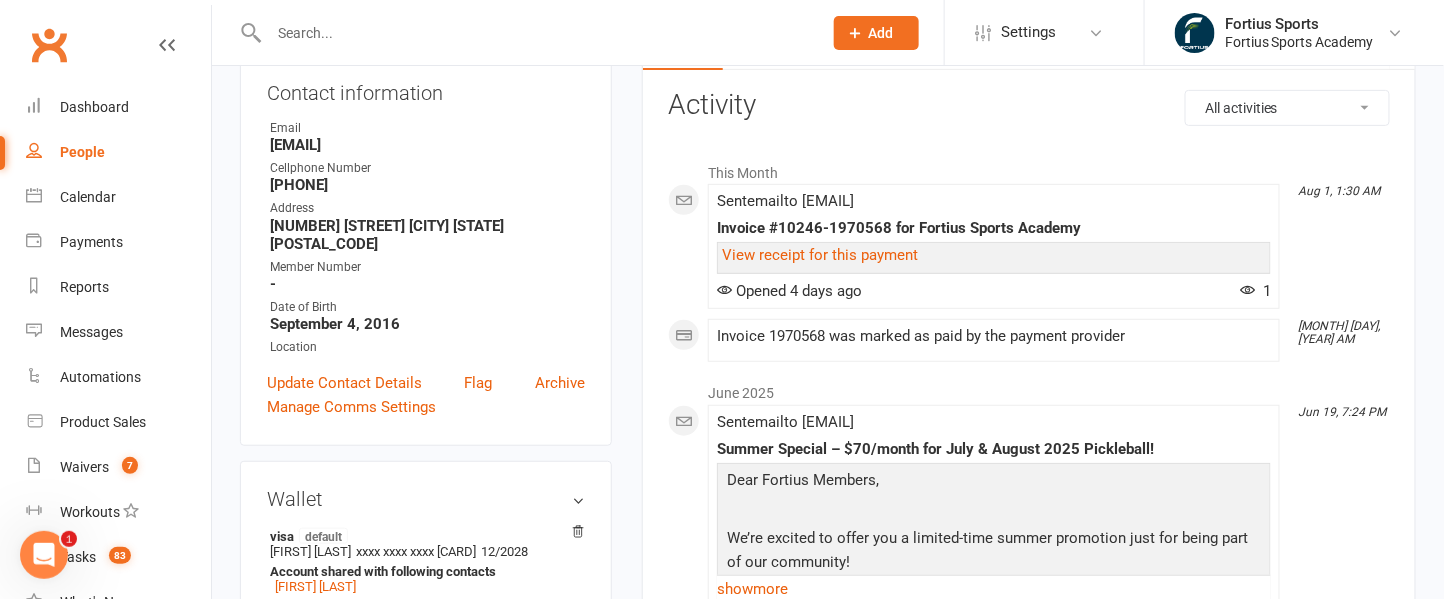 scroll, scrollTop: 0, scrollLeft: 0, axis: both 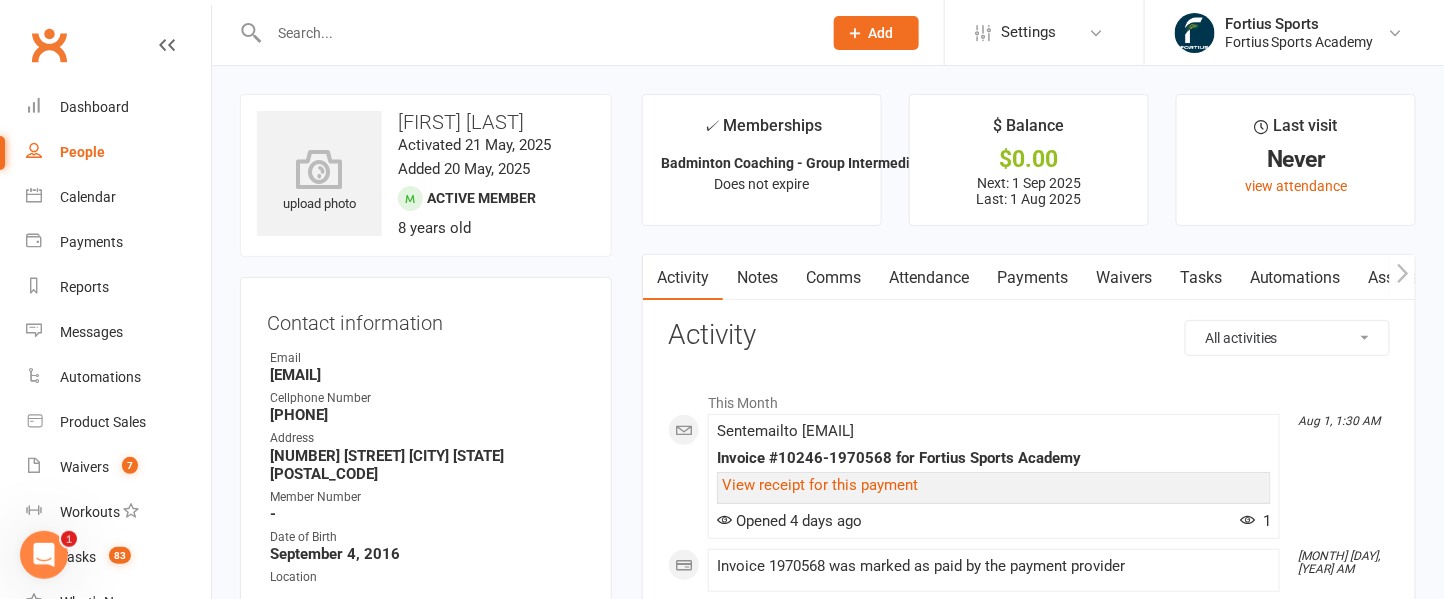 click on "Payments" at bounding box center (1032, 278) 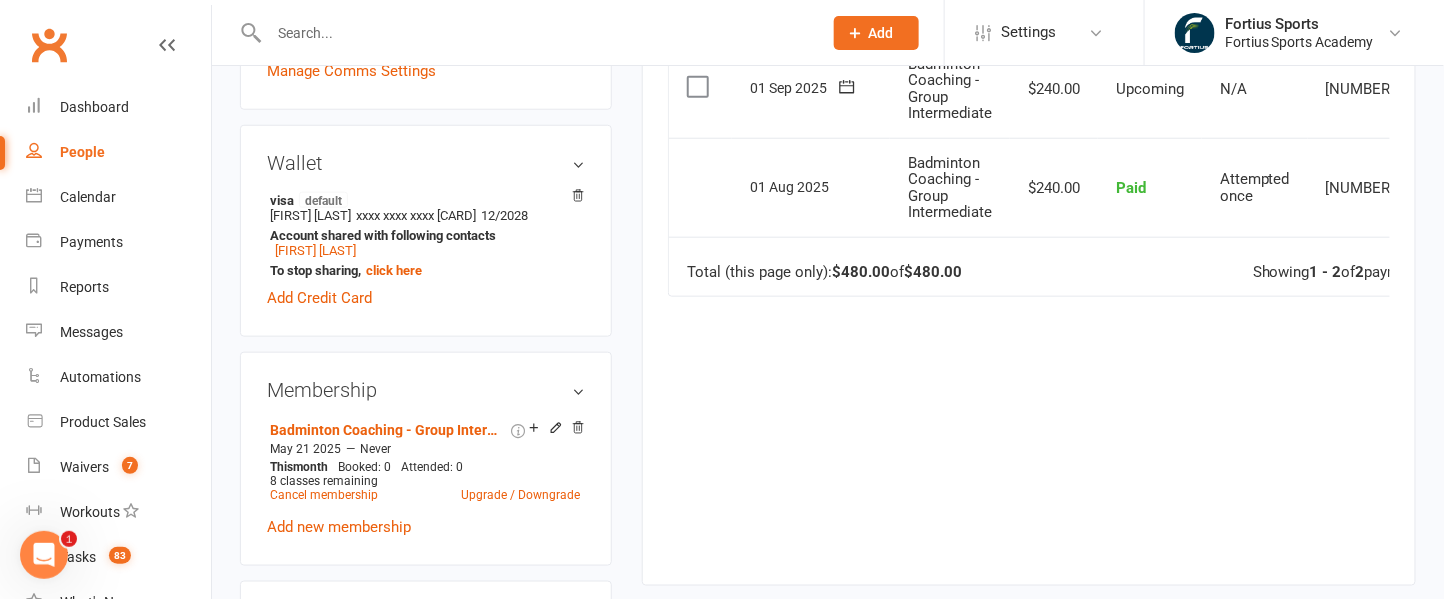 scroll, scrollTop: 571, scrollLeft: 0, axis: vertical 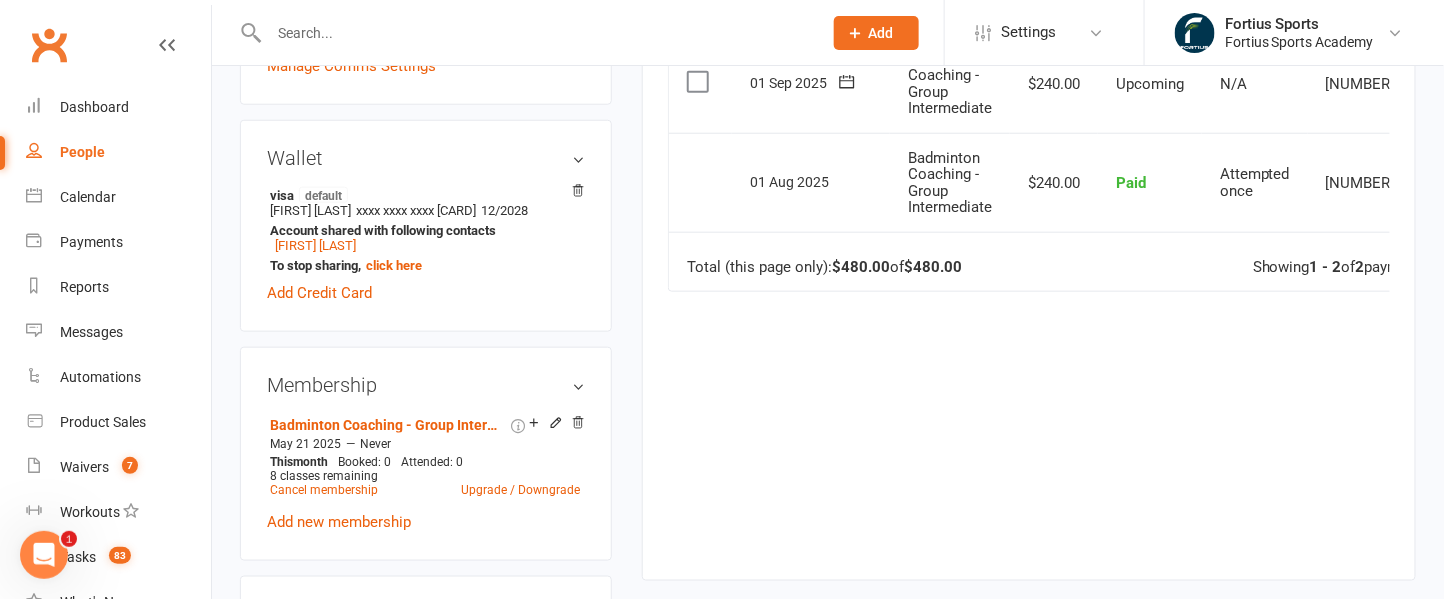 click at bounding box center [535, 33] 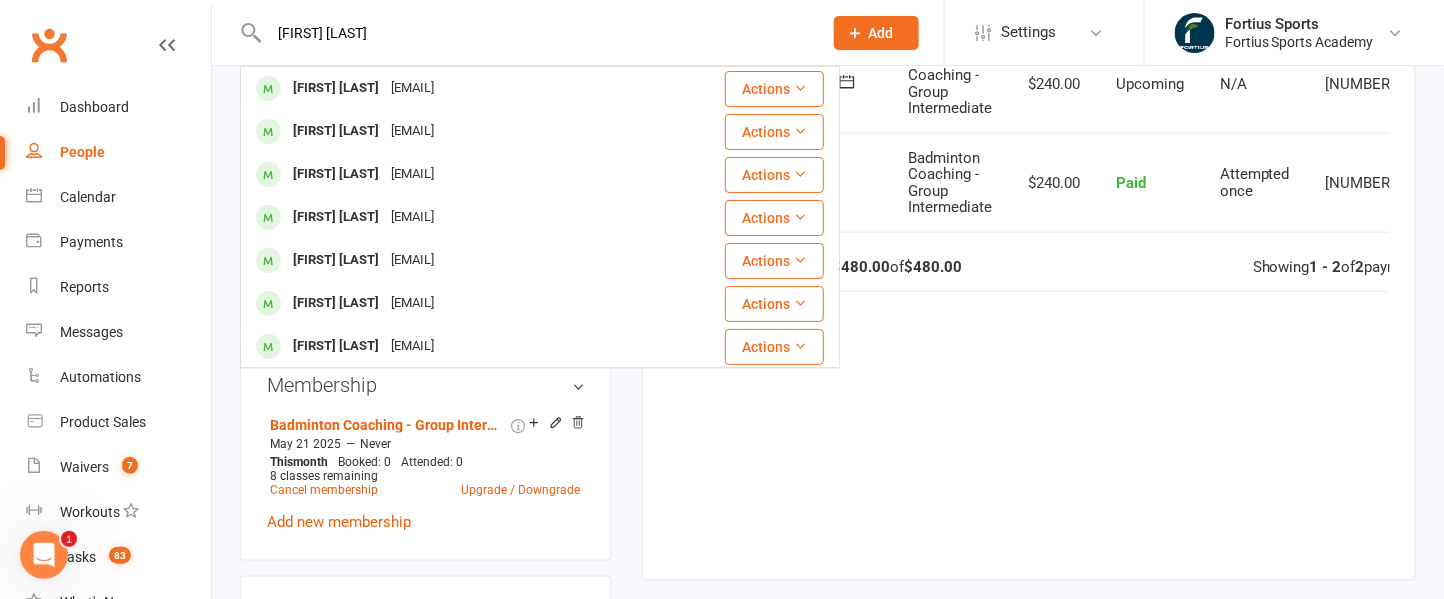 type on "mohit karthik" 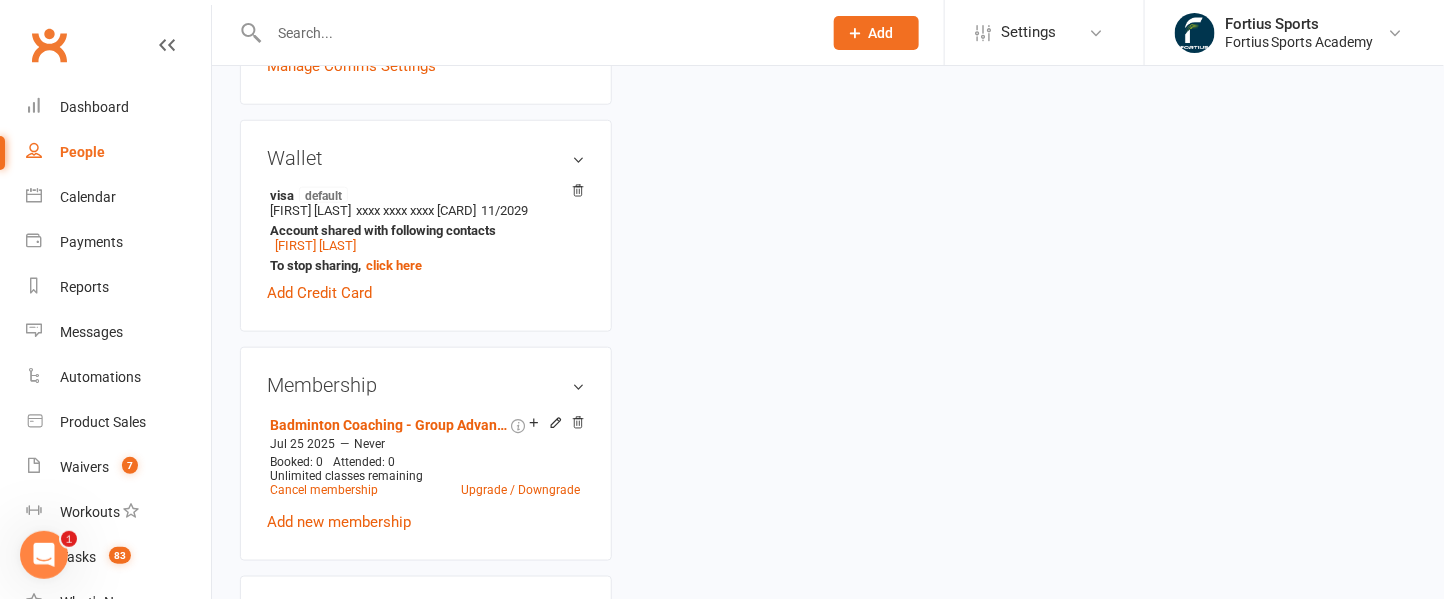 scroll, scrollTop: 0, scrollLeft: 0, axis: both 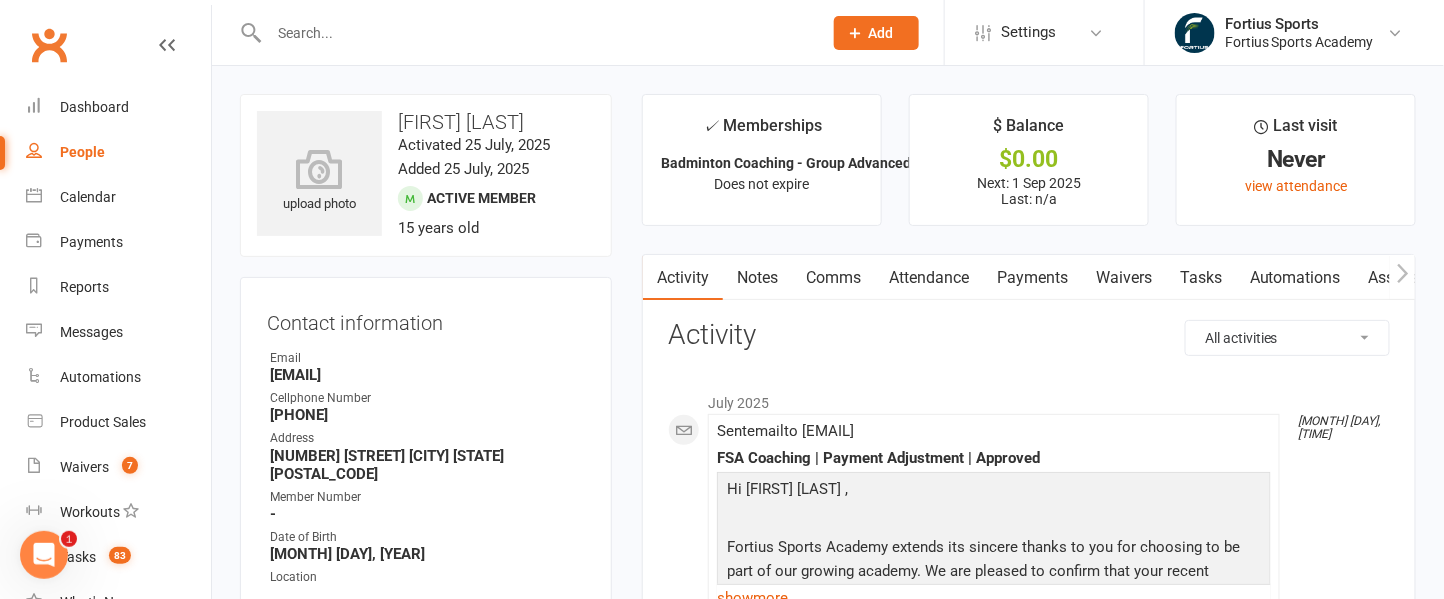 click on "Payments" at bounding box center [1032, 278] 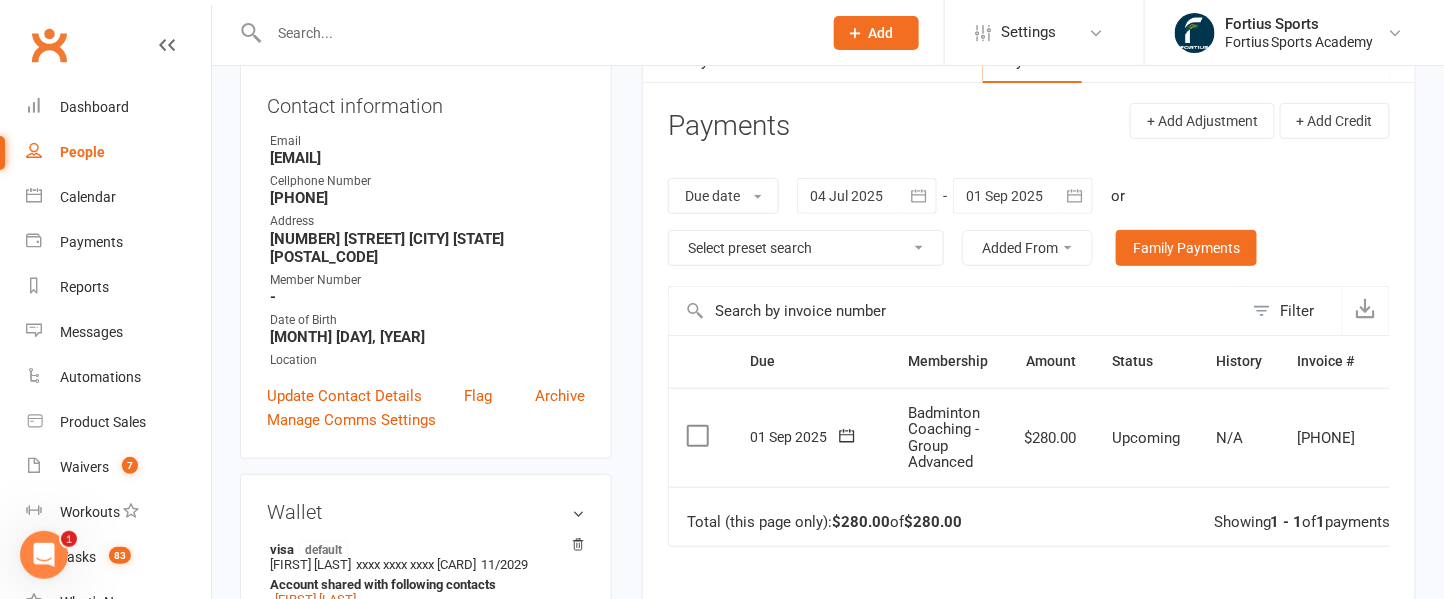 scroll, scrollTop: 206, scrollLeft: 0, axis: vertical 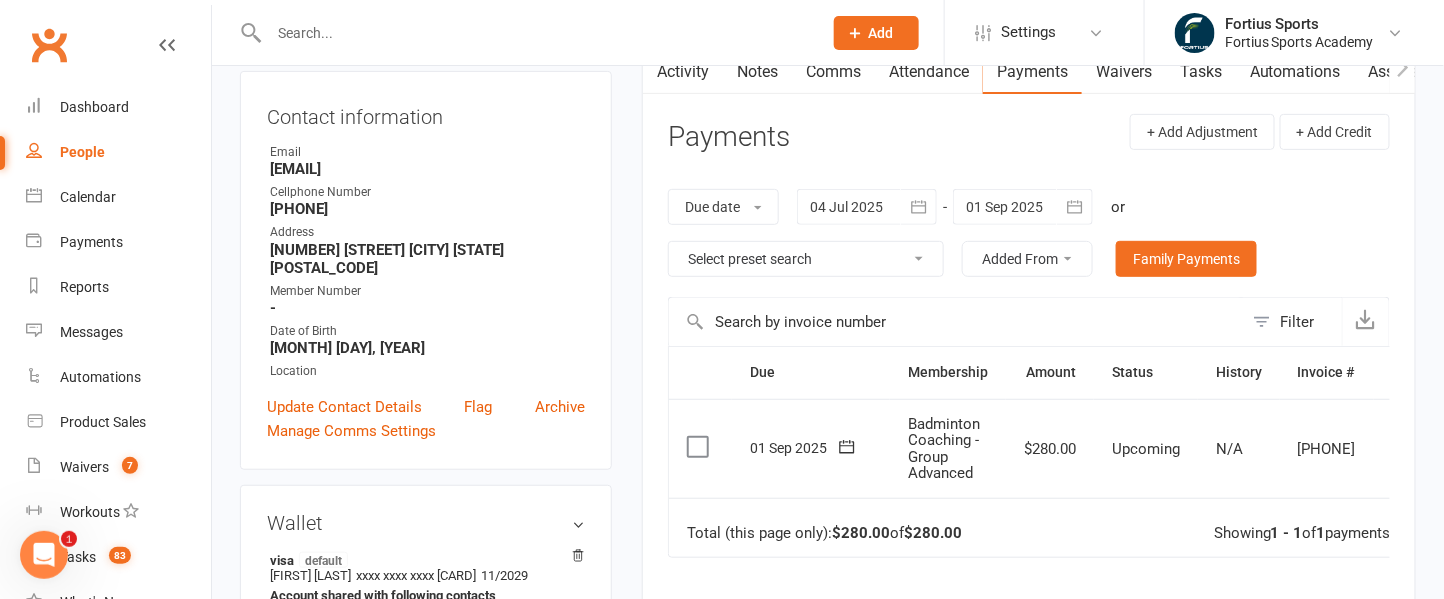 click 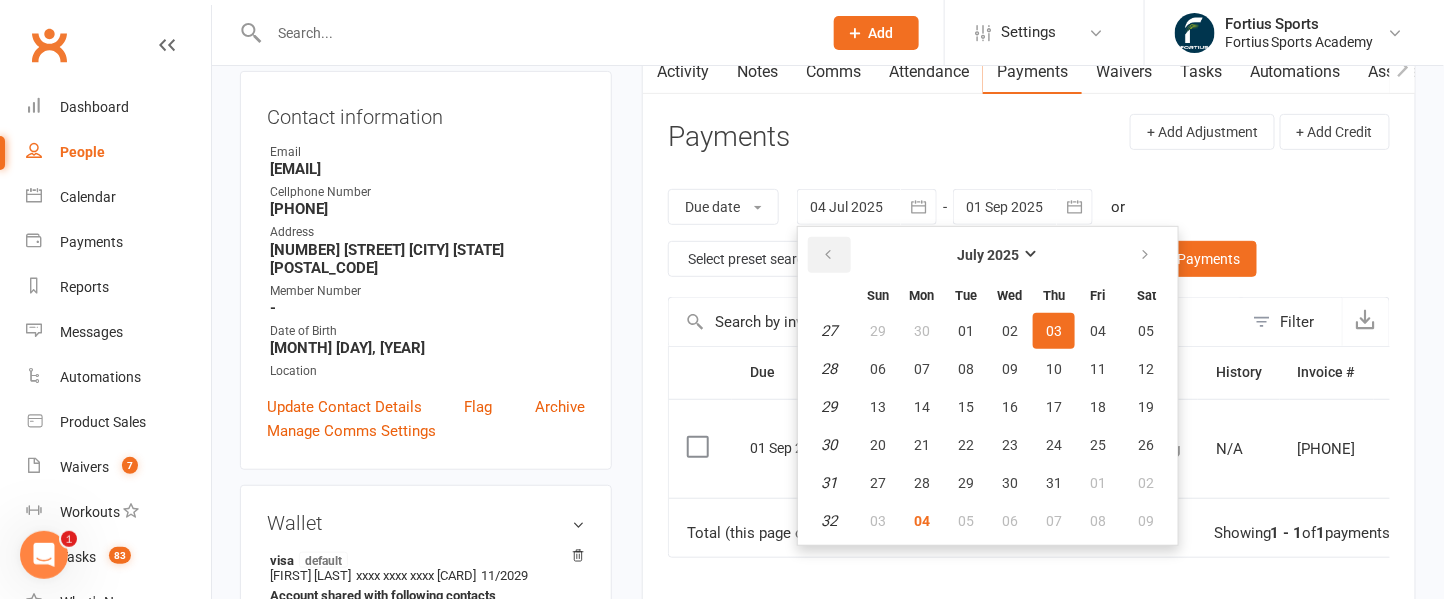click at bounding box center [829, 255] 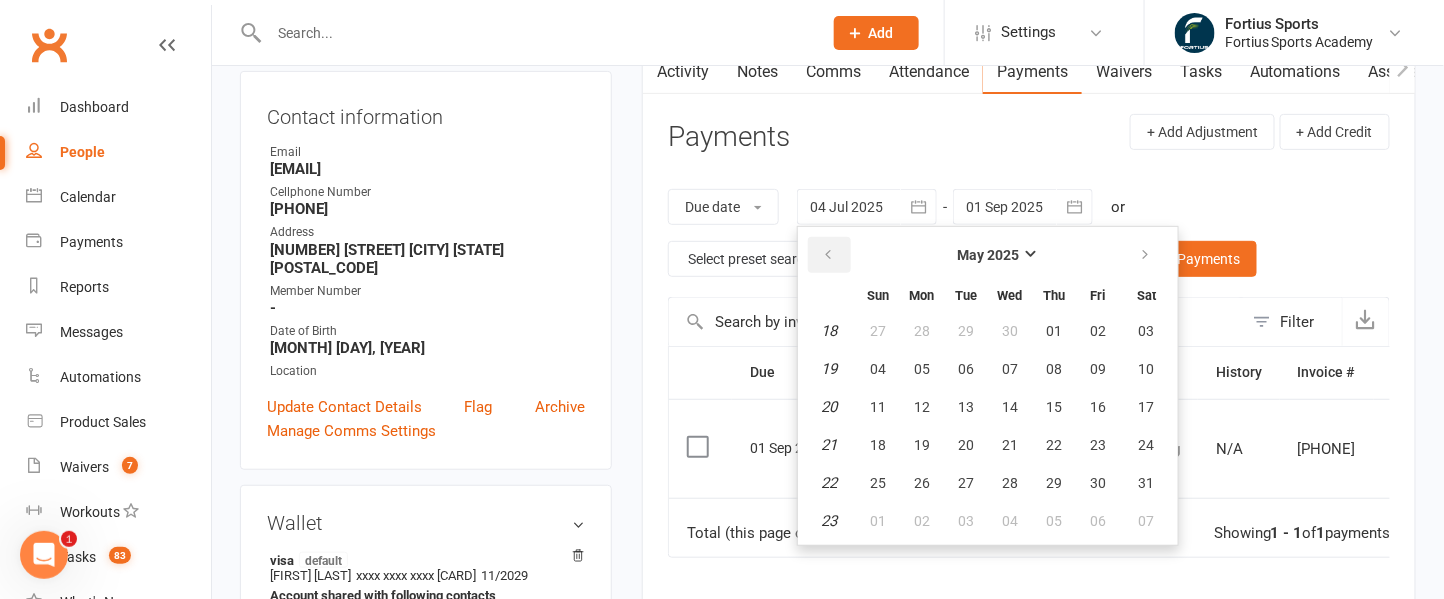 click at bounding box center [829, 255] 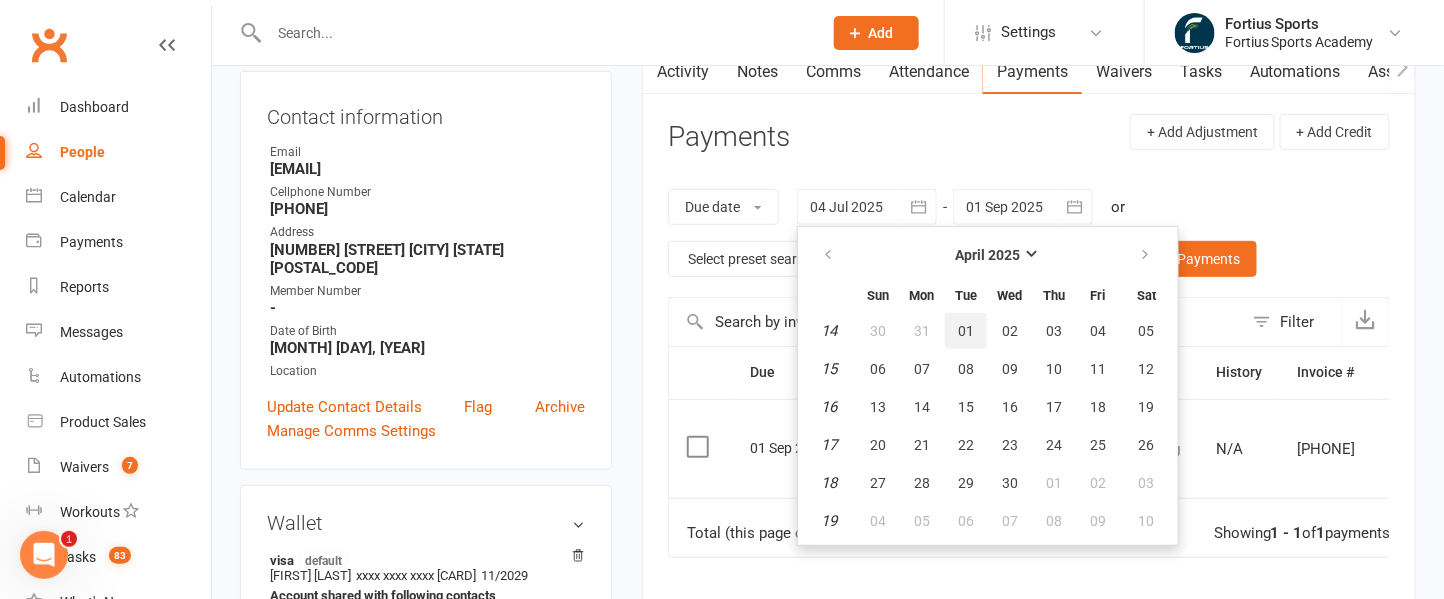 click on "01" at bounding box center [966, 331] 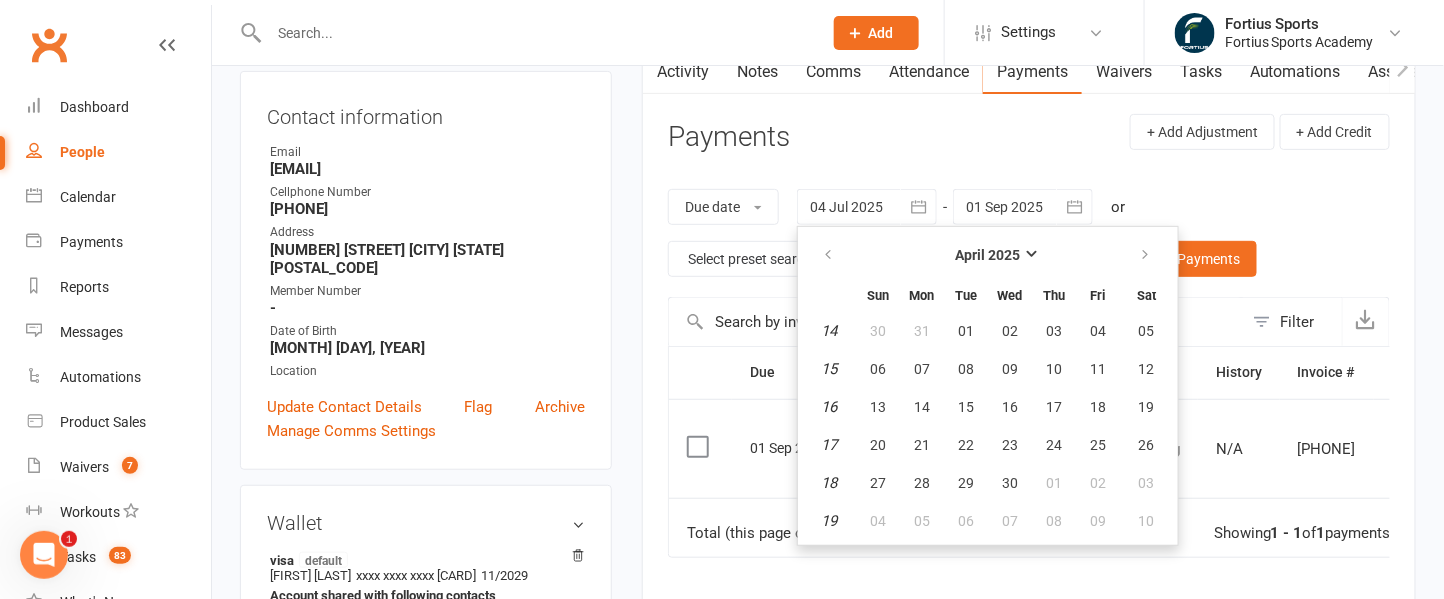 type on "01 Apr 2025" 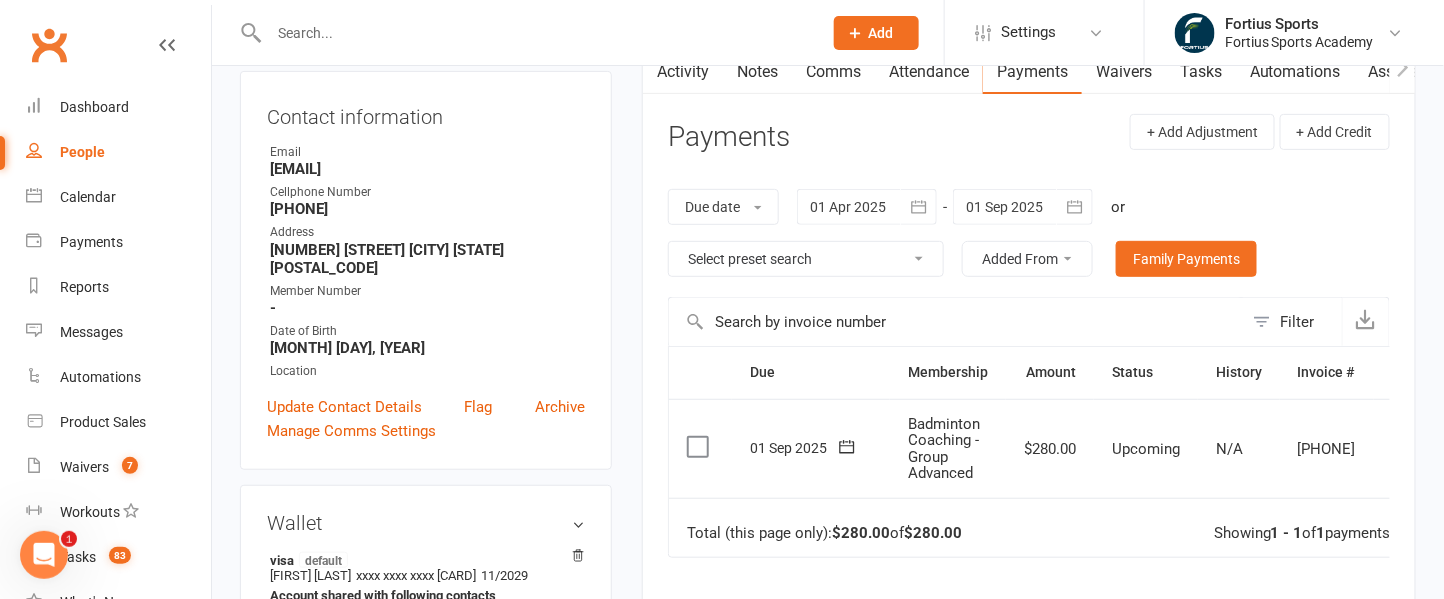 click at bounding box center (535, 33) 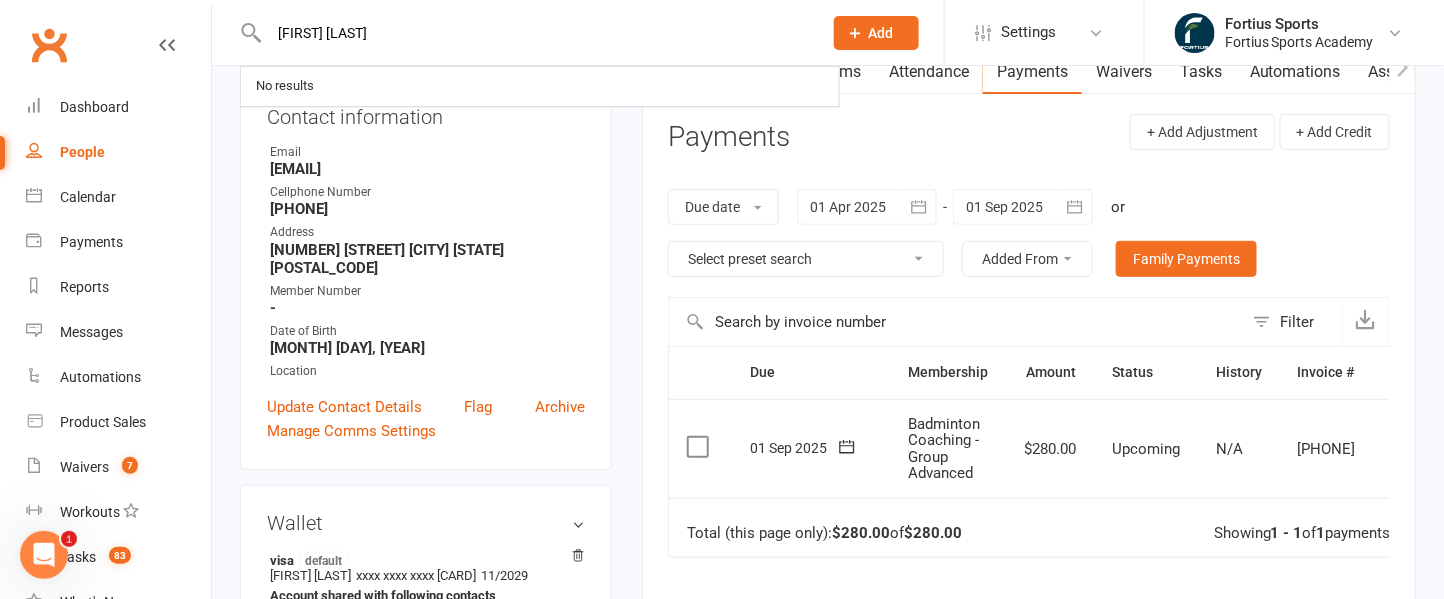 type on "arun vemula" 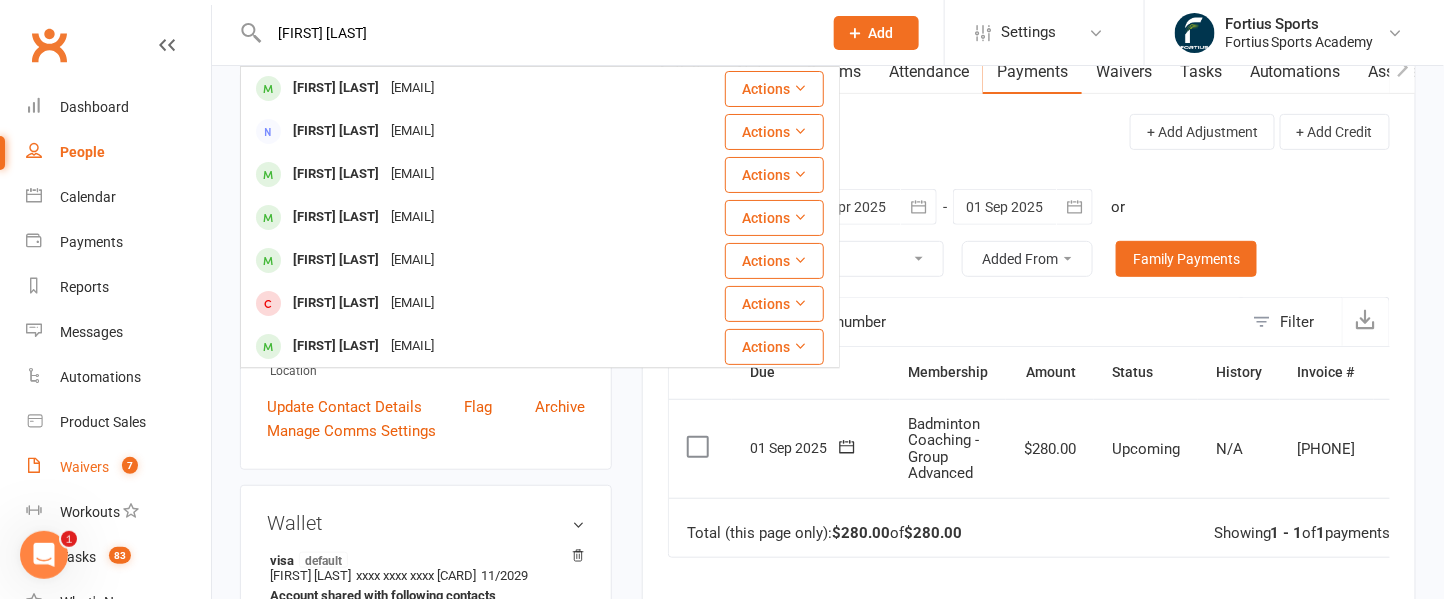 click on "Waivers" at bounding box center (84, 467) 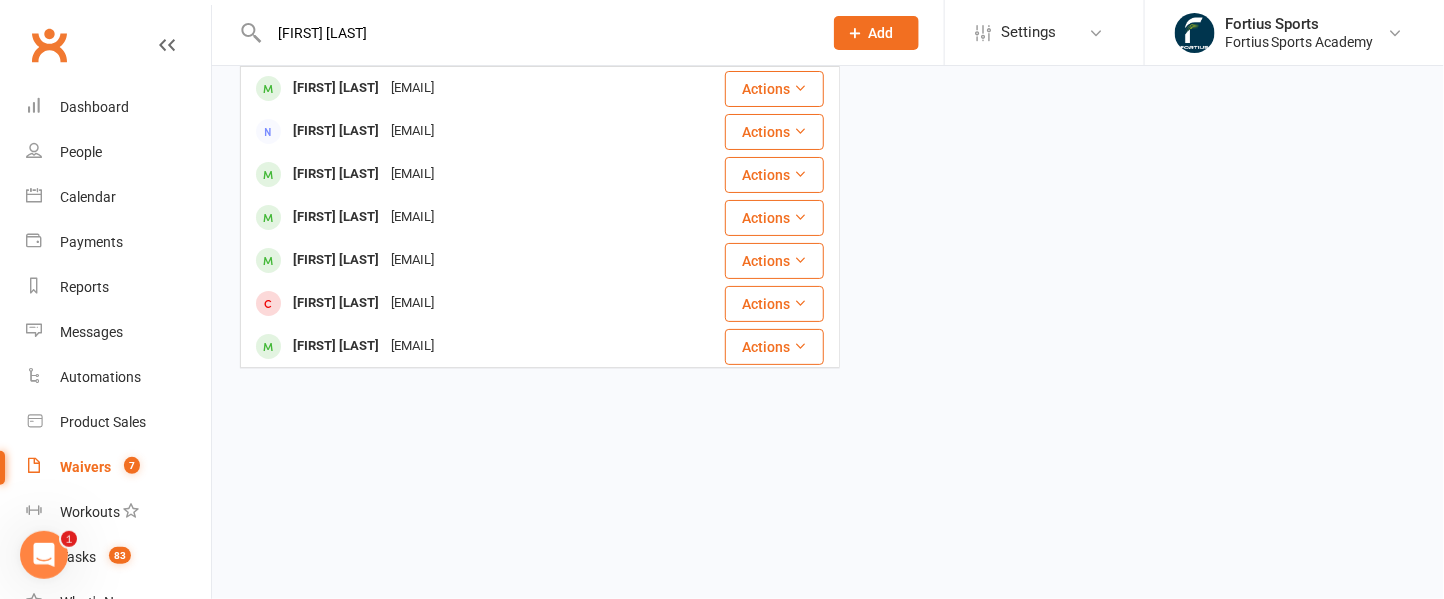 type 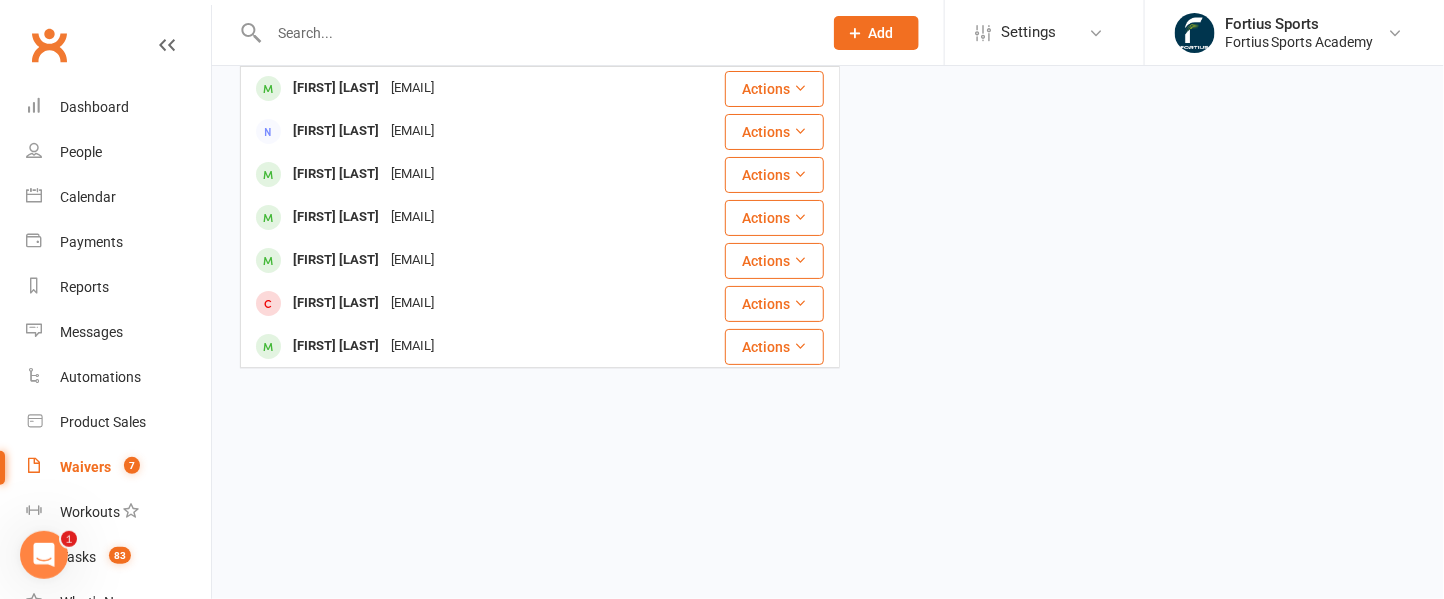 scroll, scrollTop: 0, scrollLeft: 0, axis: both 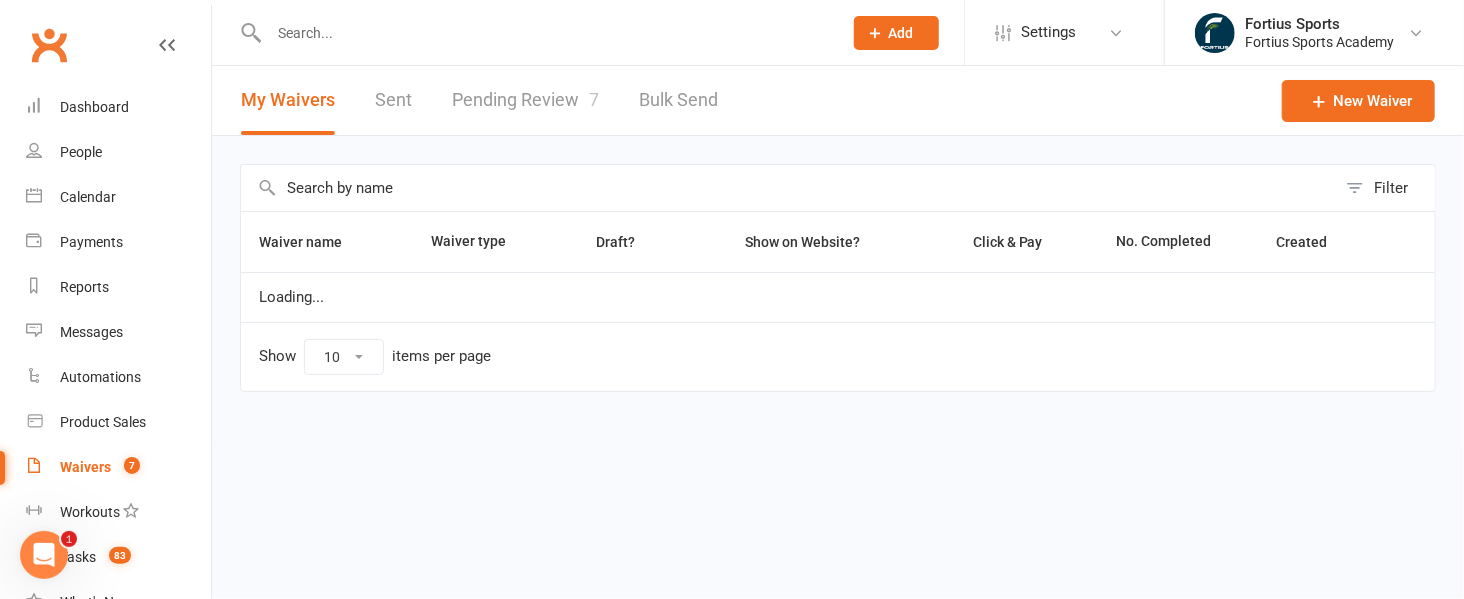 select on "100" 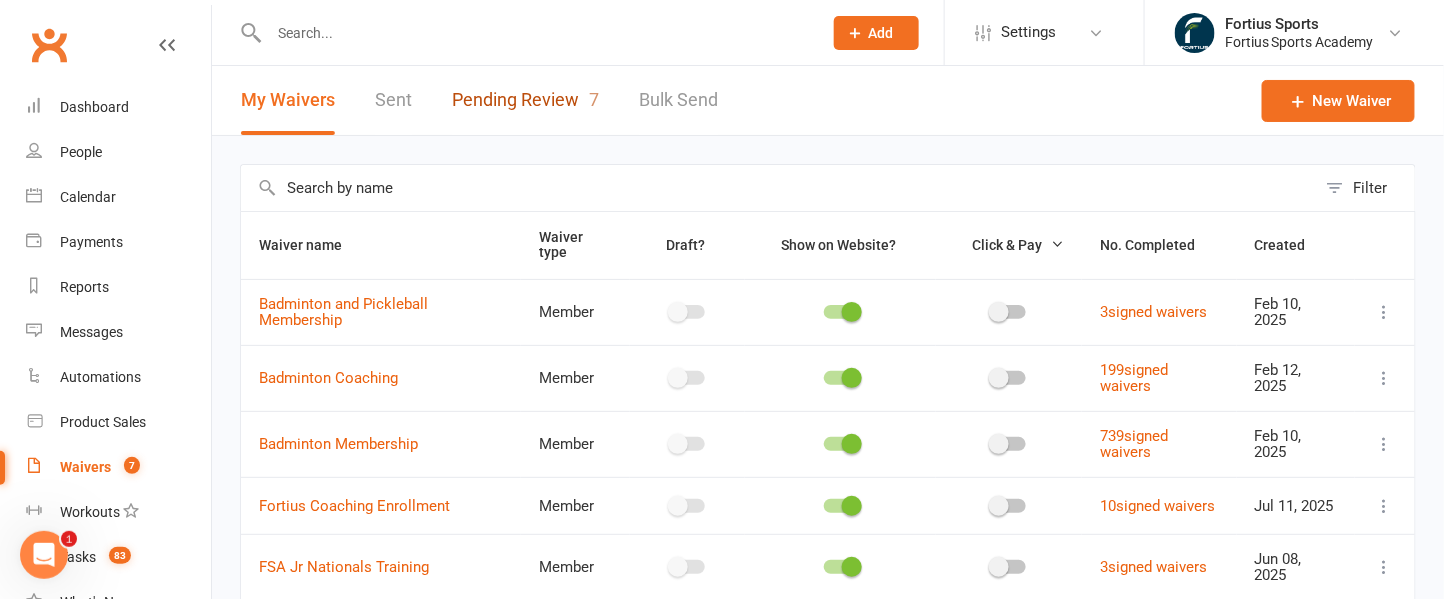 click on "Pending Review 7" at bounding box center (525, 100) 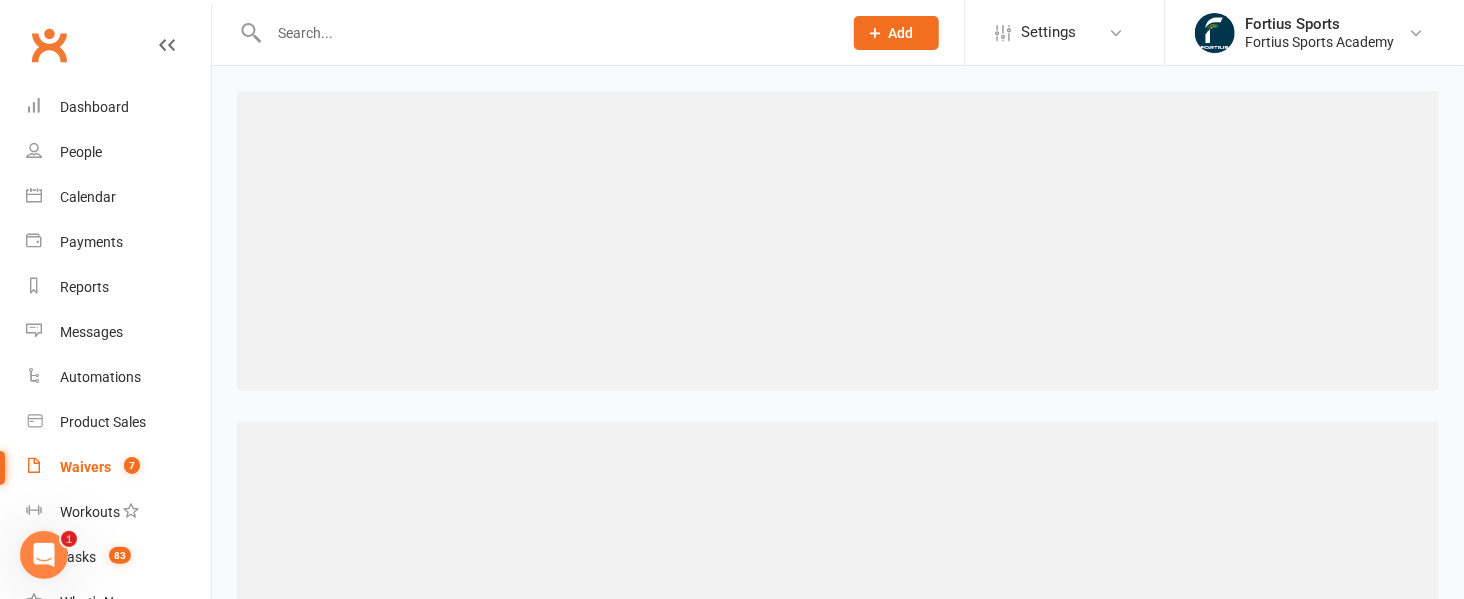 select on "100" 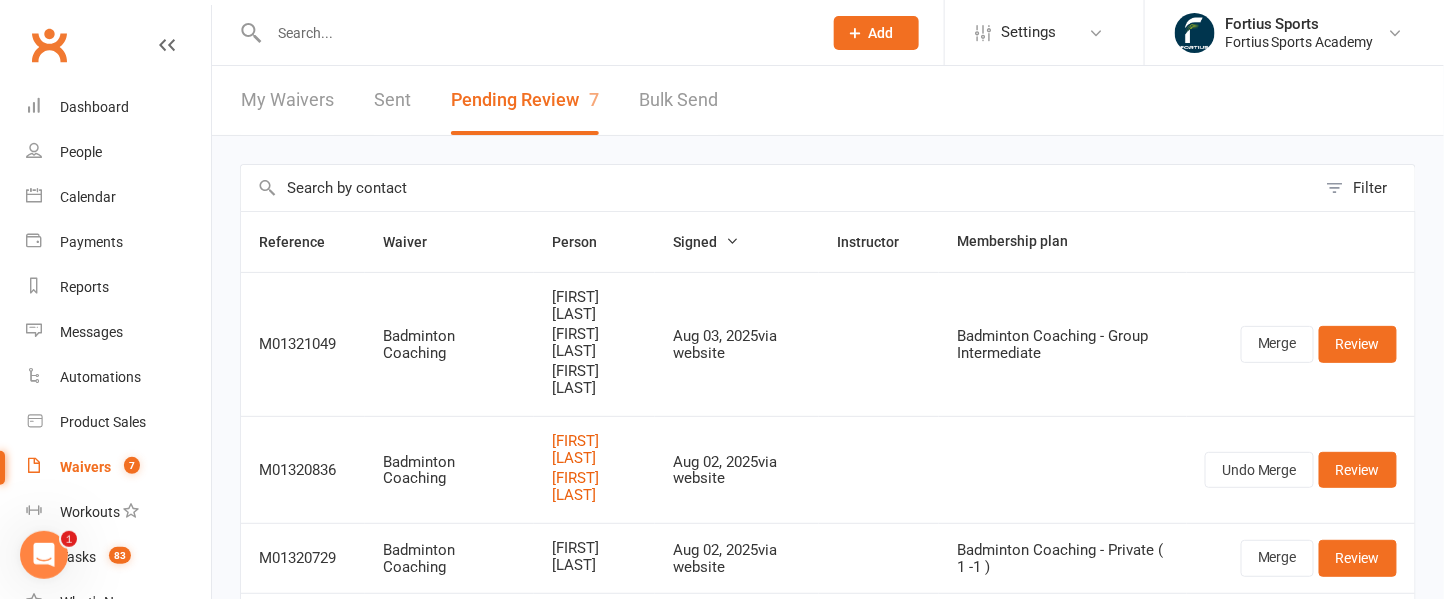 click at bounding box center [535, 33] 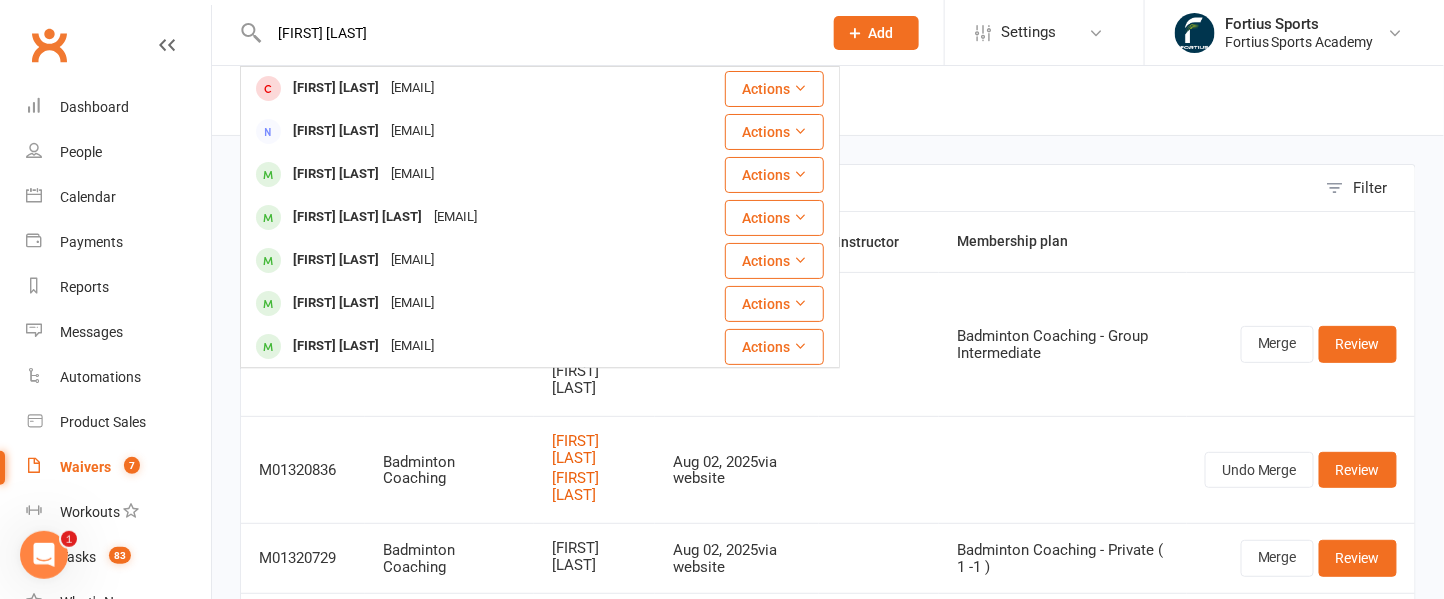 drag, startPoint x: 390, startPoint y: 39, endPoint x: 183, endPoint y: 14, distance: 208.5042 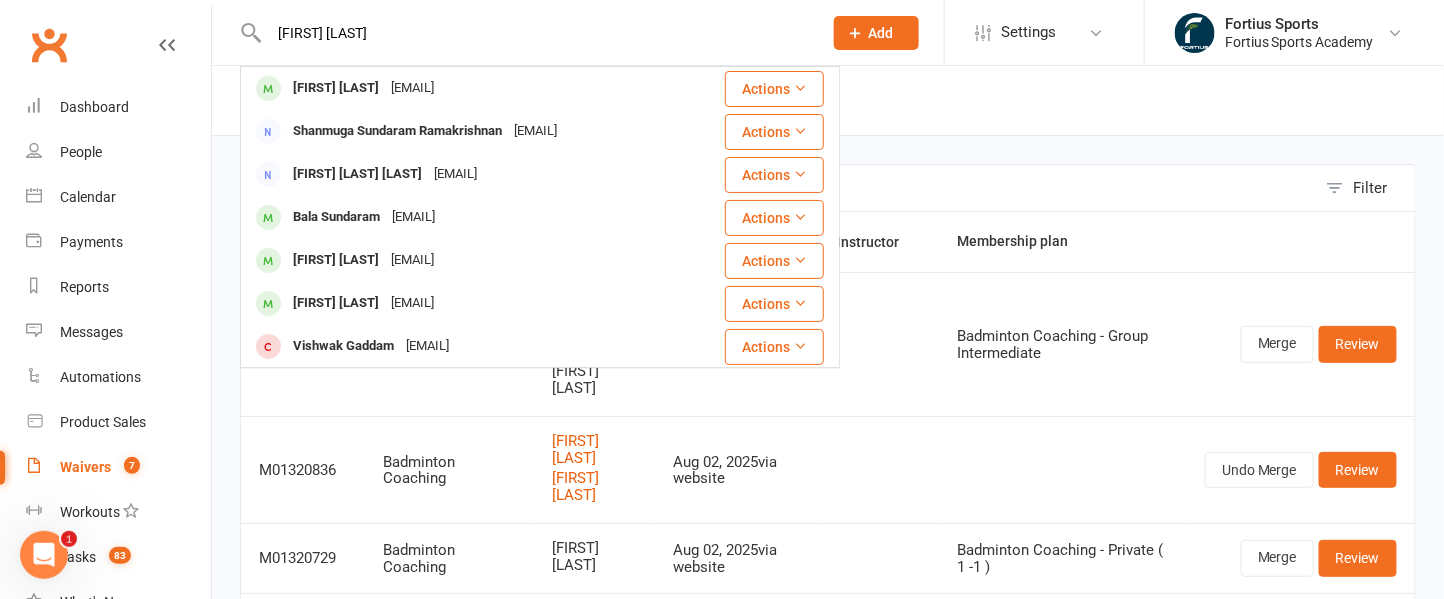 type on "Kavish Shanmuga Sundaram" 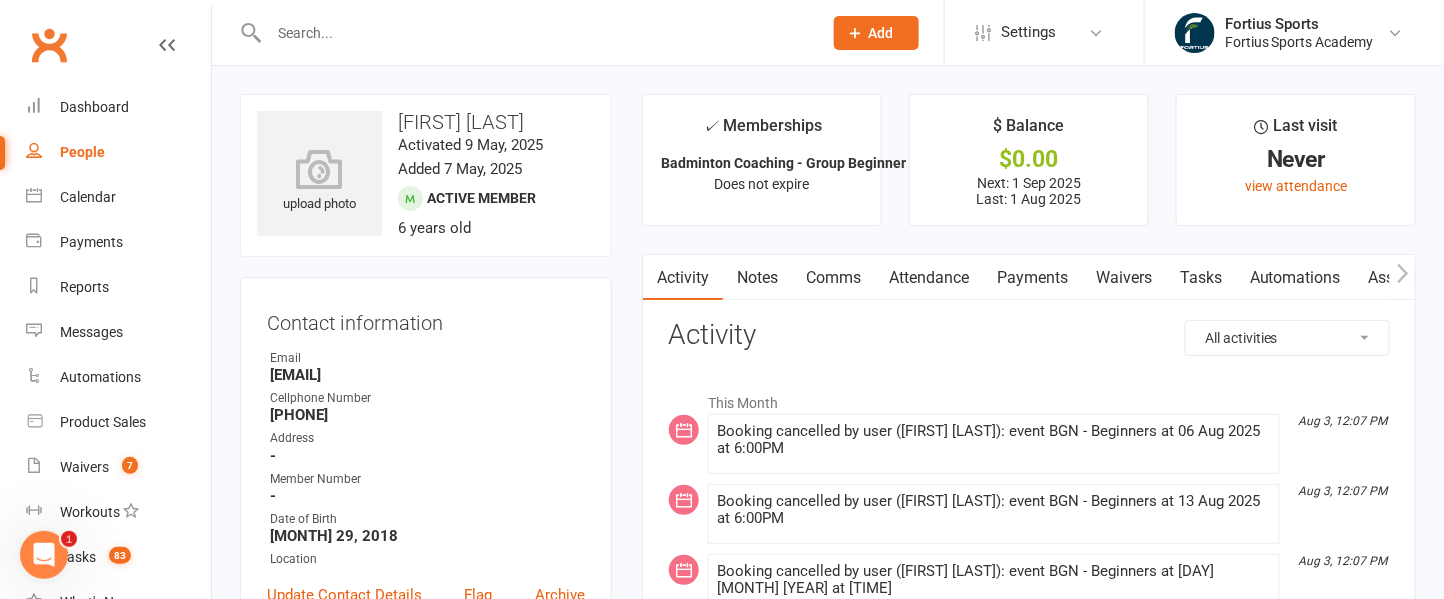 click on "Payments" at bounding box center (1032, 278) 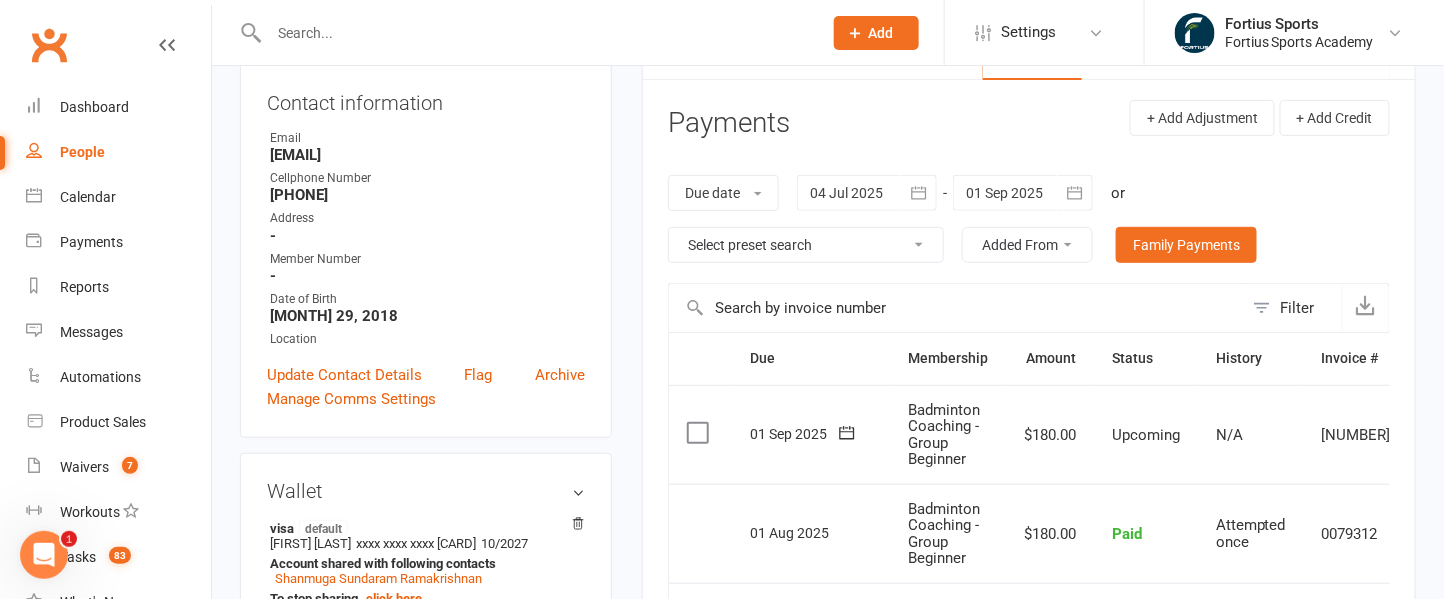 scroll, scrollTop: 230, scrollLeft: 0, axis: vertical 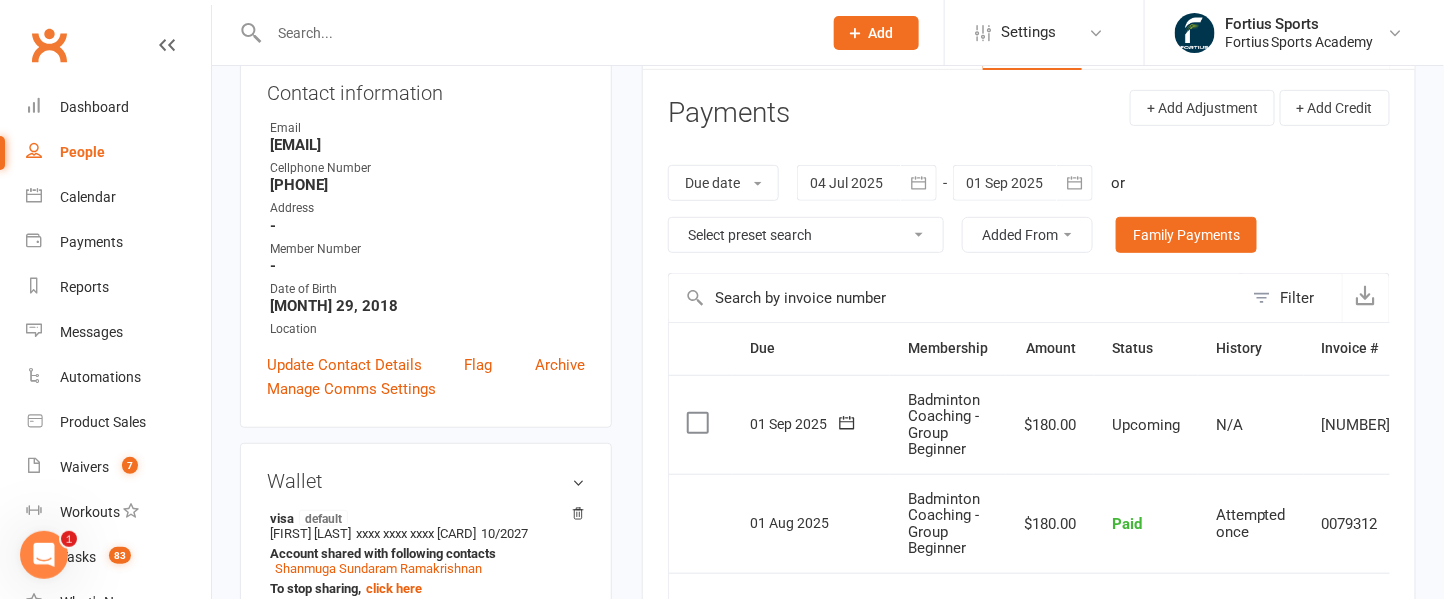 click 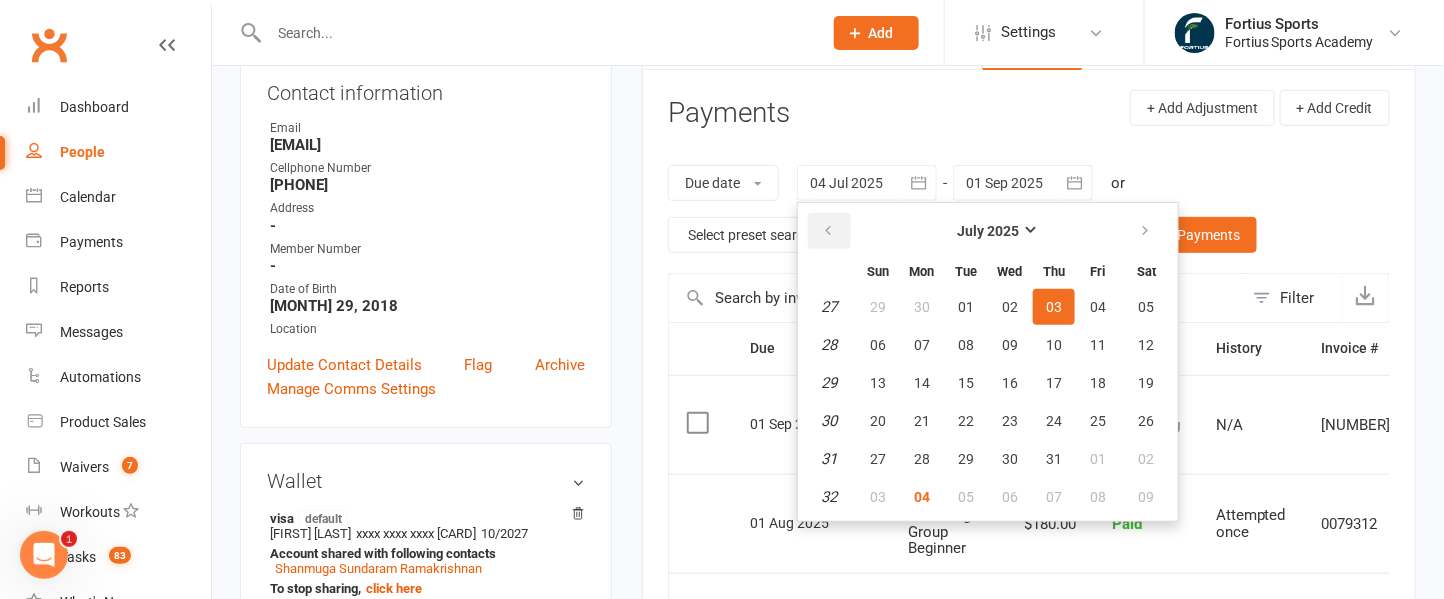 click at bounding box center [828, 231] 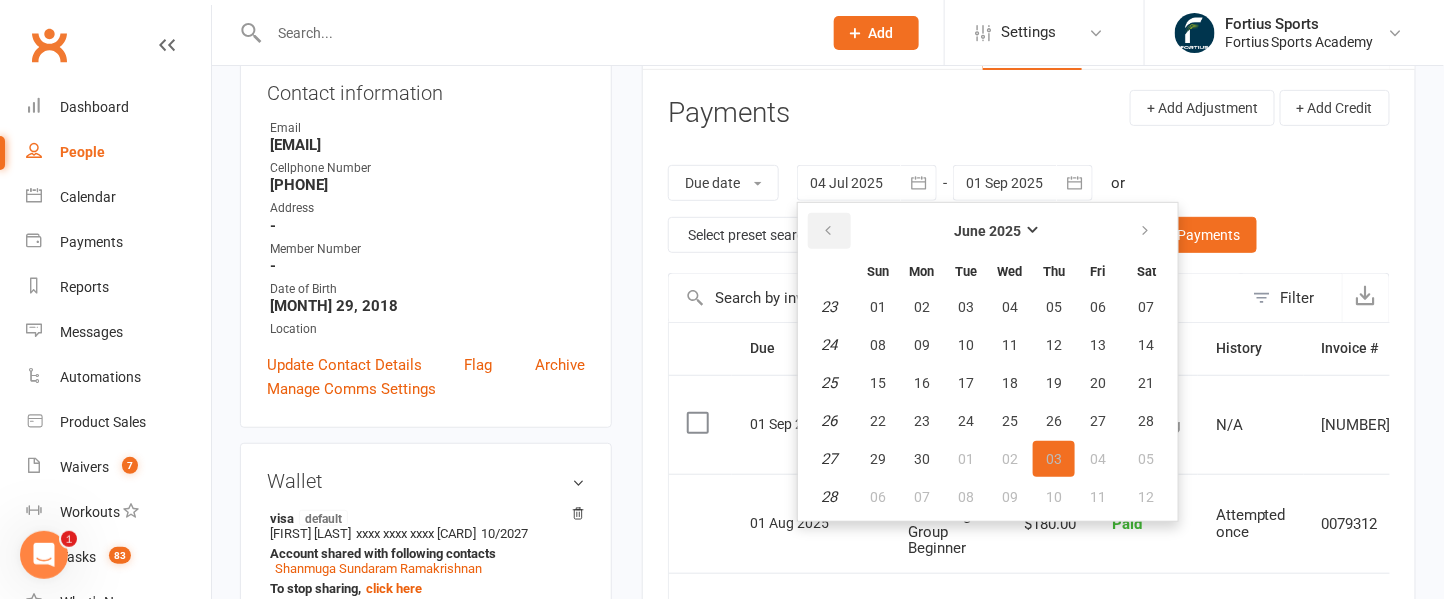 click at bounding box center (828, 231) 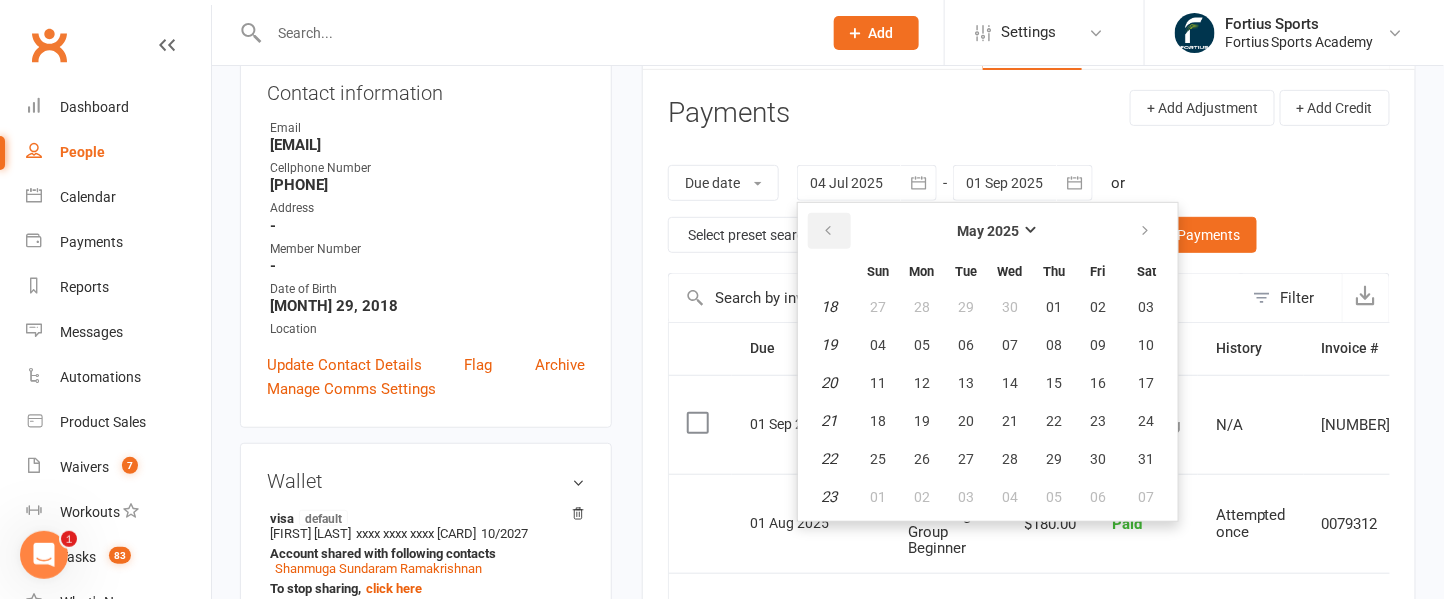 click at bounding box center [828, 231] 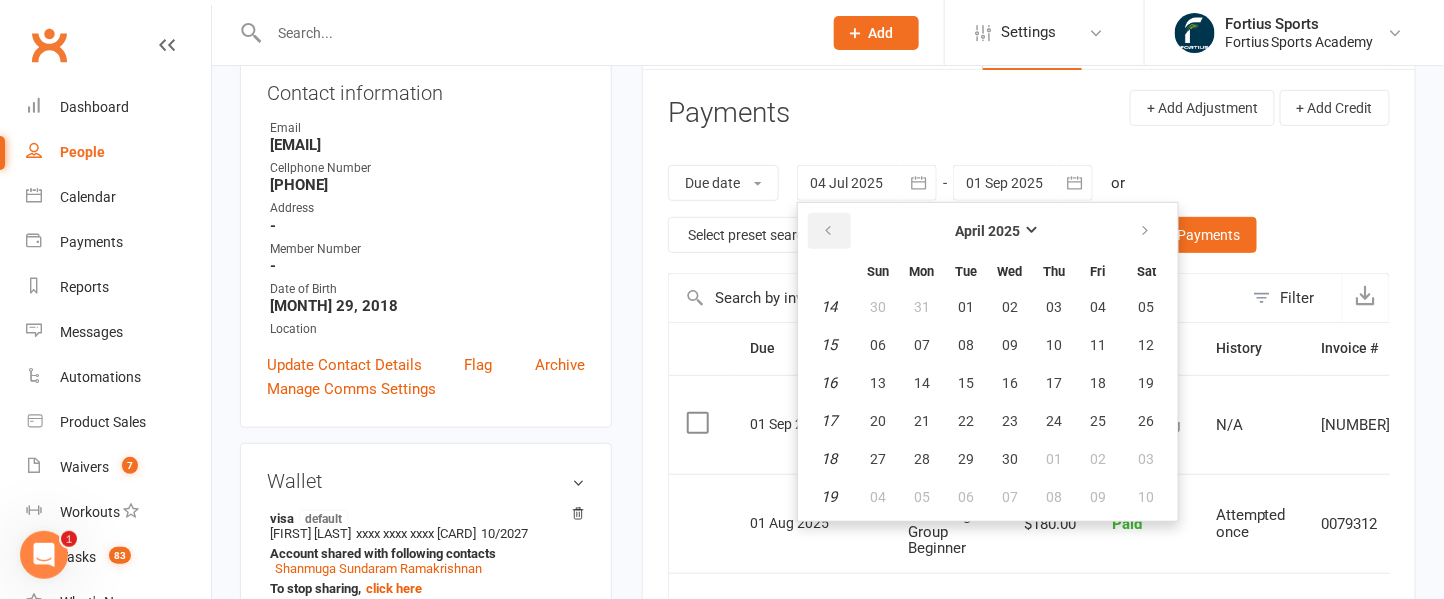 click at bounding box center [828, 231] 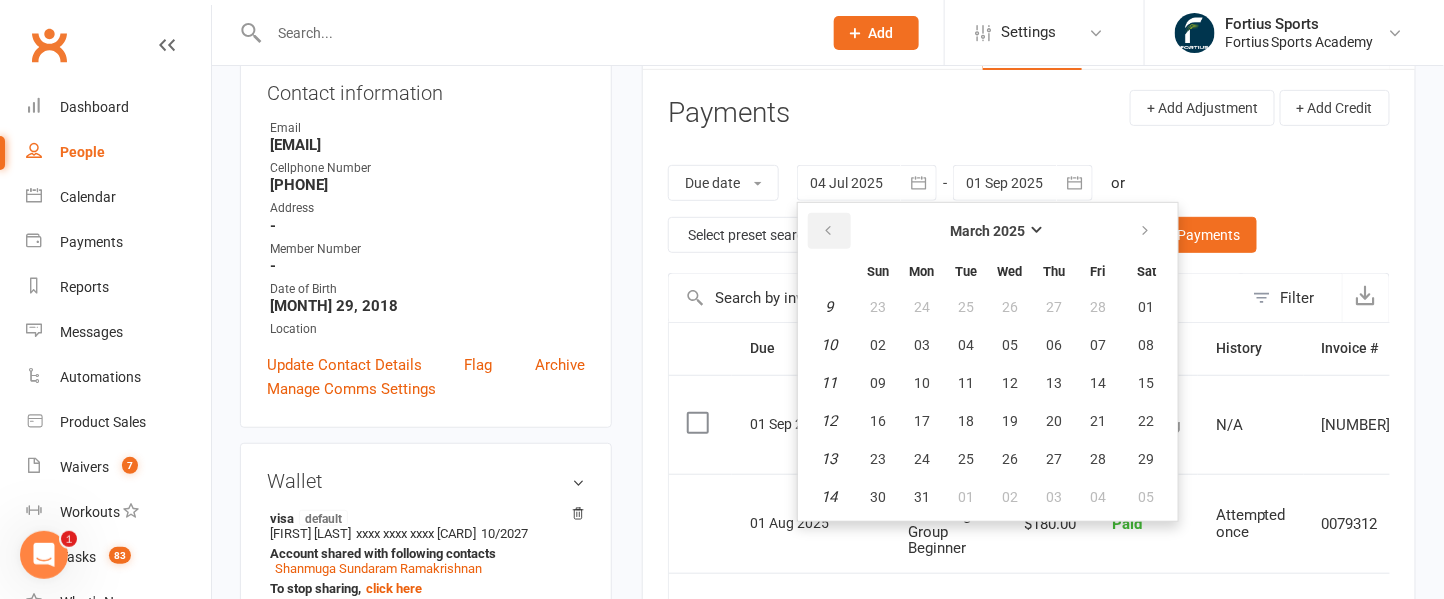 click at bounding box center (828, 231) 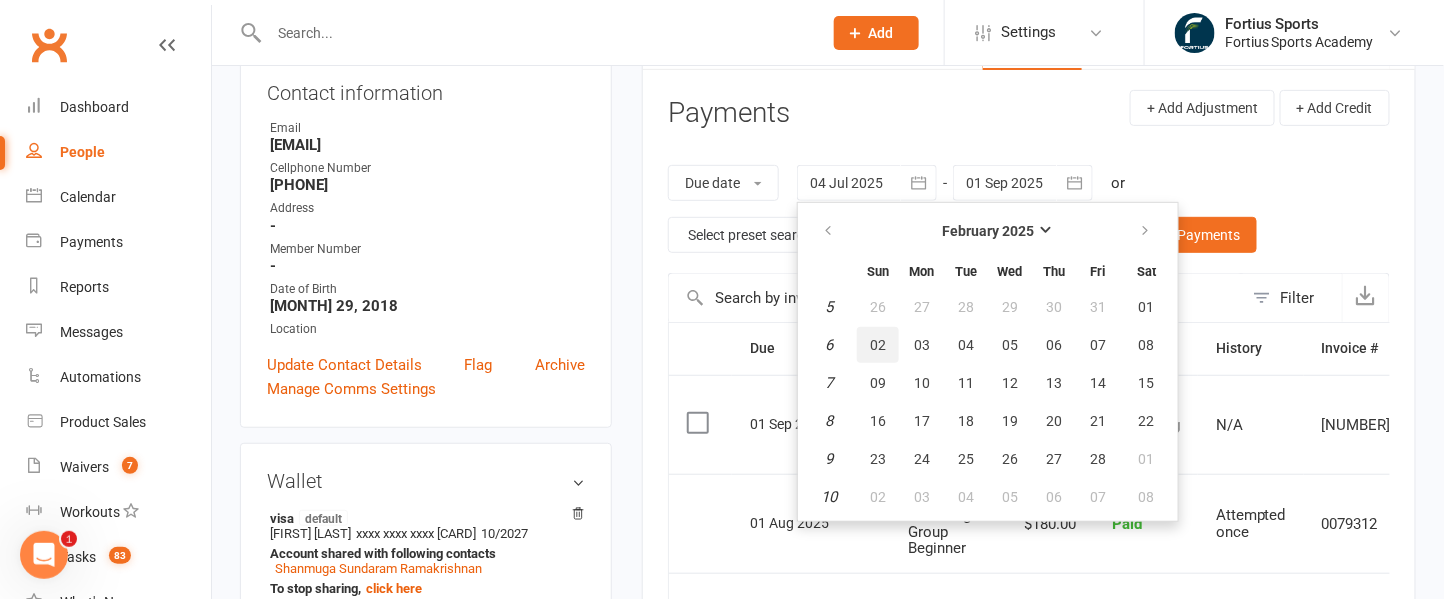 click on "02" at bounding box center (878, 345) 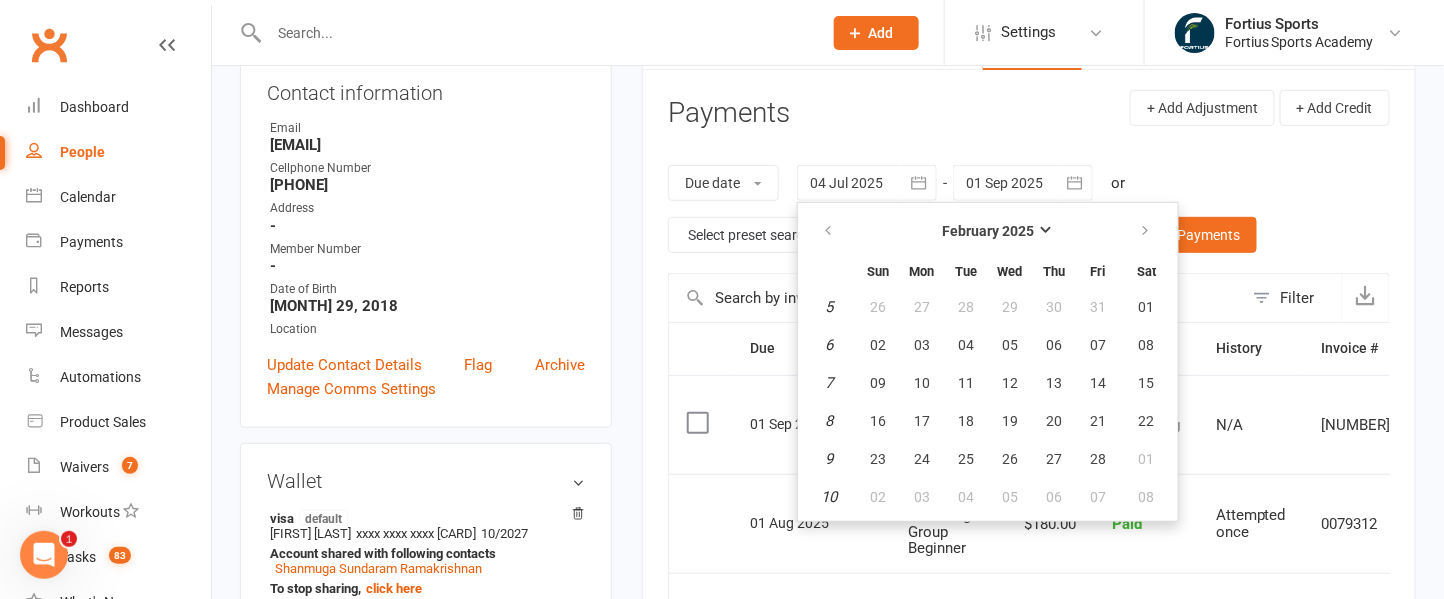 type on "02 Feb 2025" 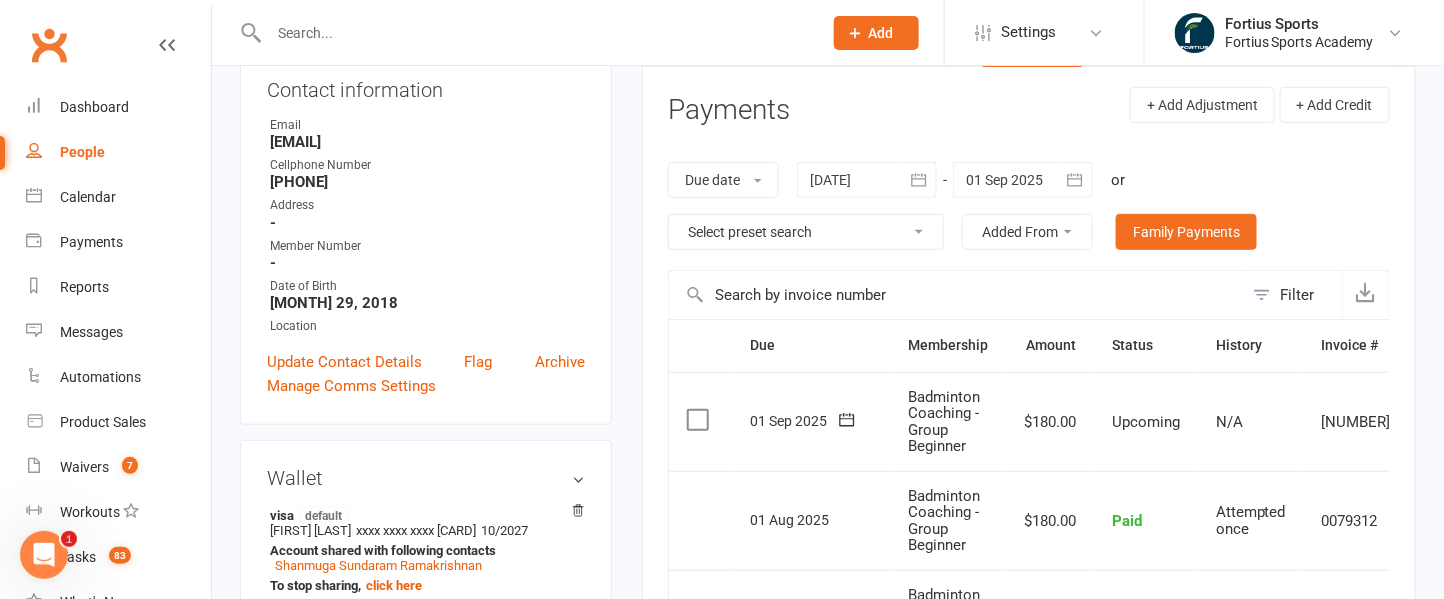 scroll, scrollTop: 0, scrollLeft: 0, axis: both 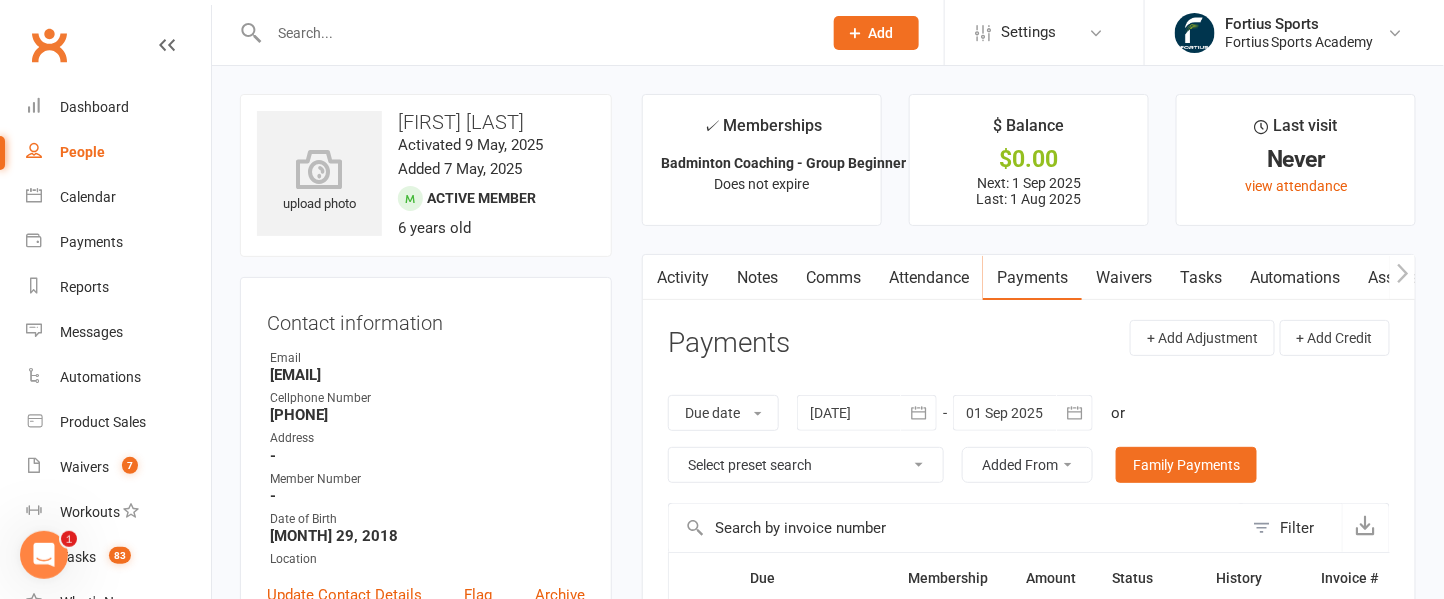 click on "Activity" at bounding box center (683, 278) 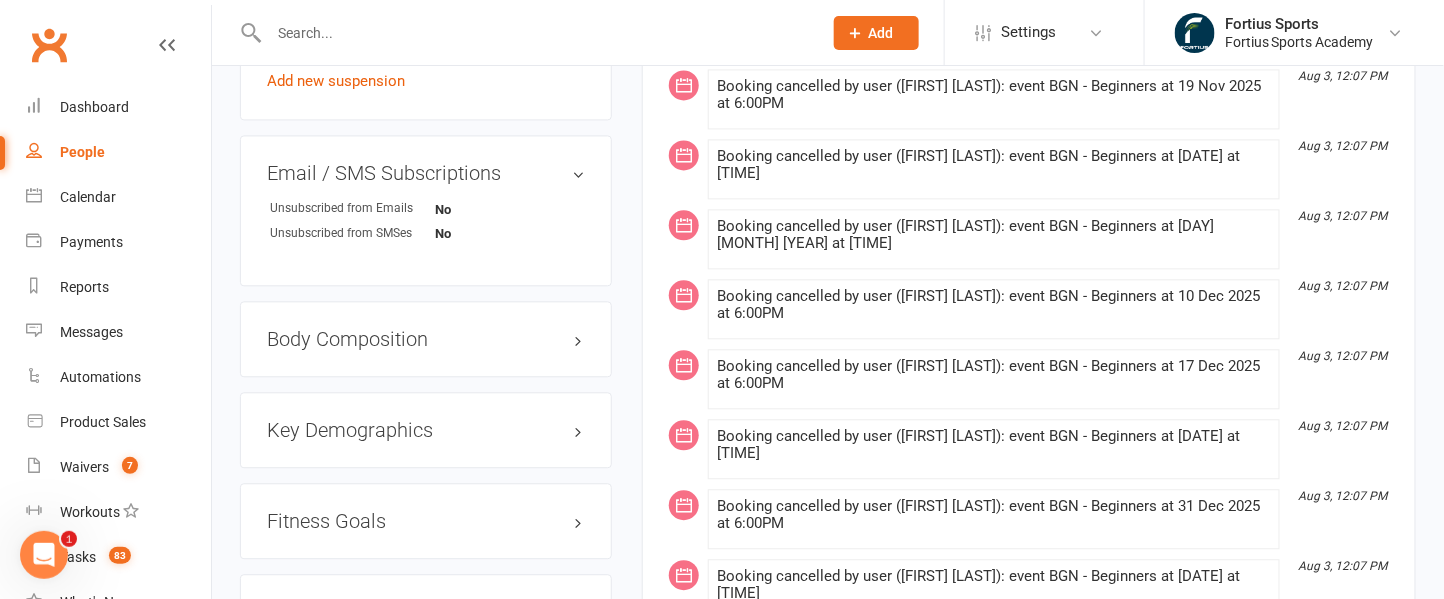 scroll, scrollTop: 1401, scrollLeft: 0, axis: vertical 